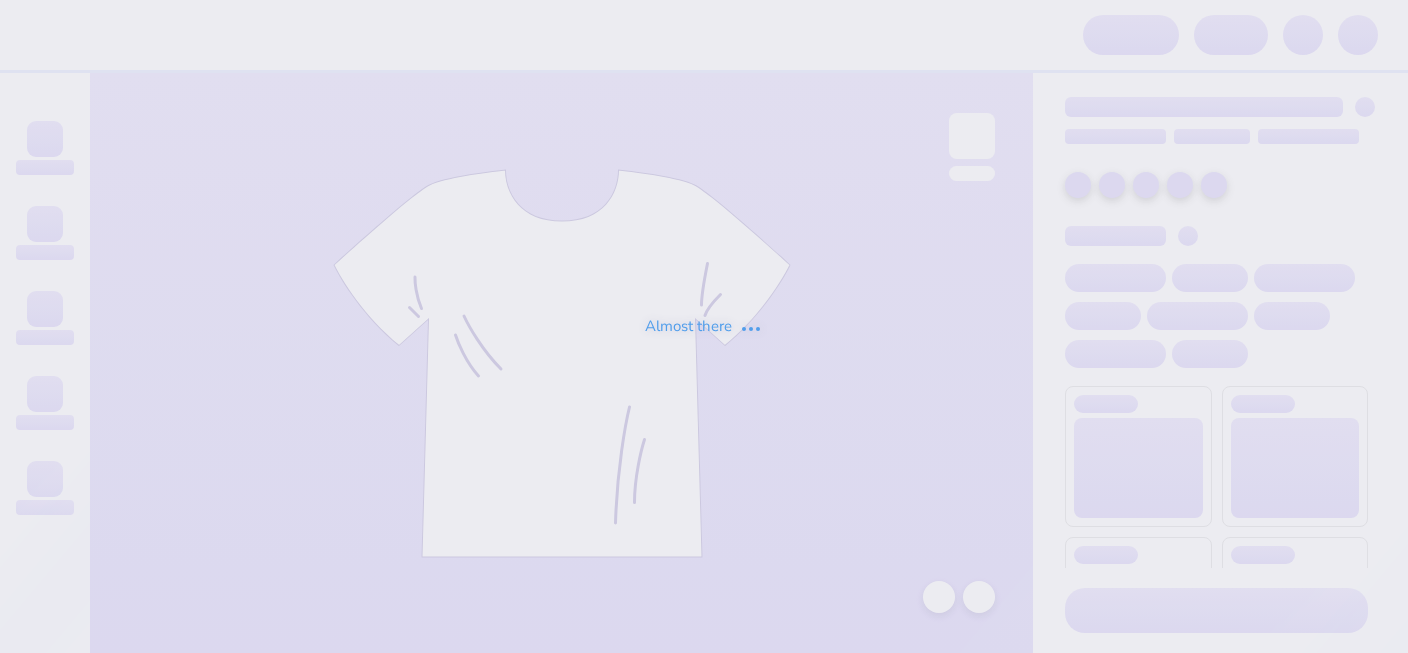 scroll, scrollTop: 0, scrollLeft: 0, axis: both 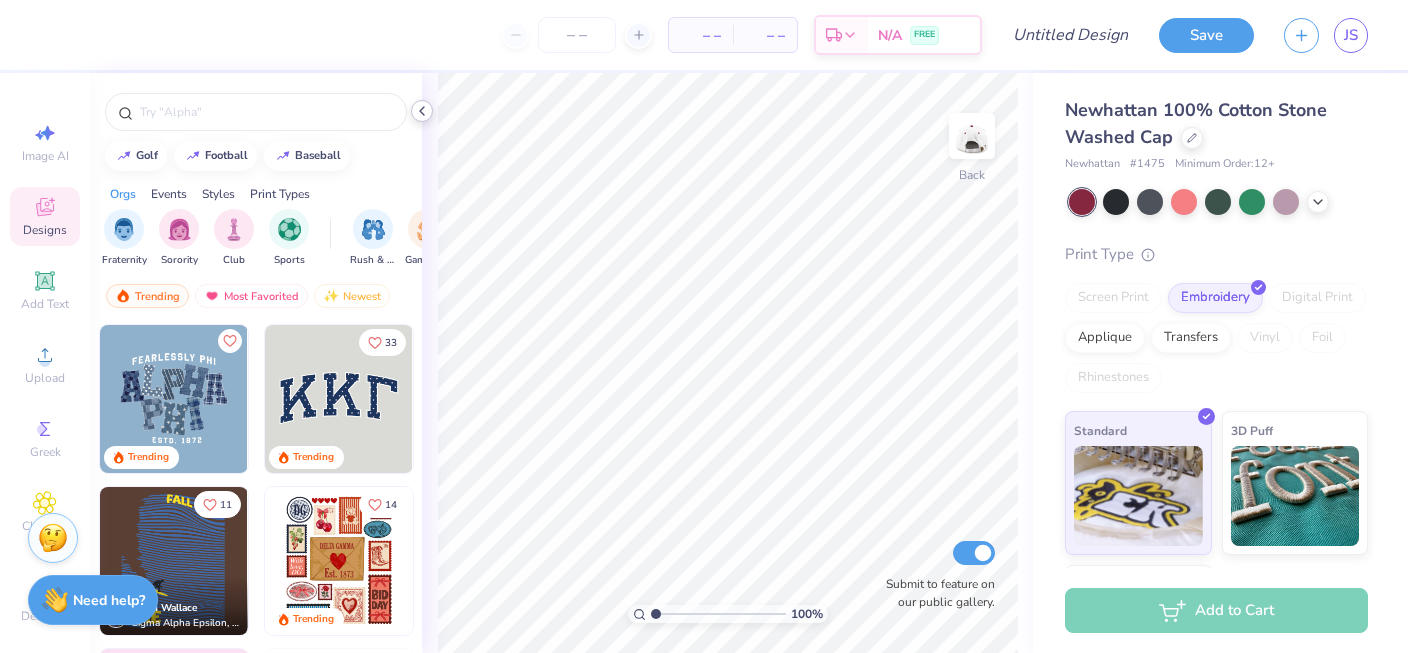 click 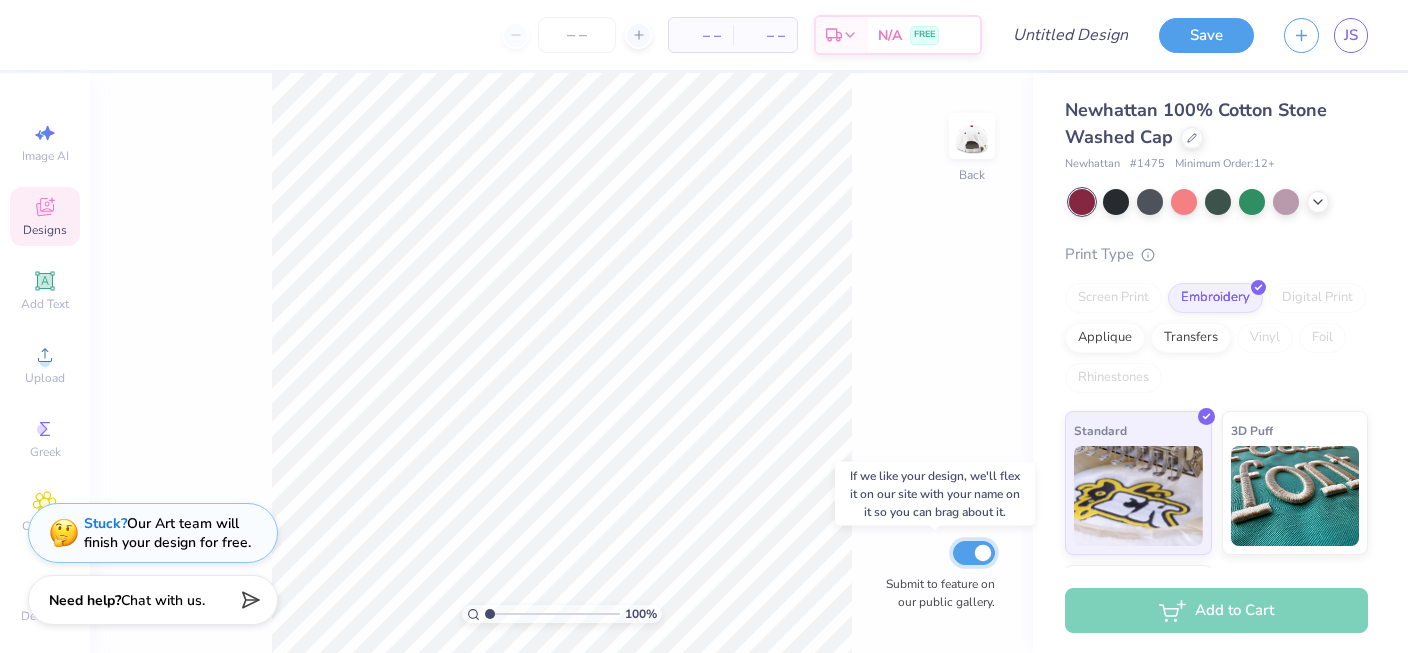 click on "Submit to feature on our public gallery." at bounding box center (974, 553) 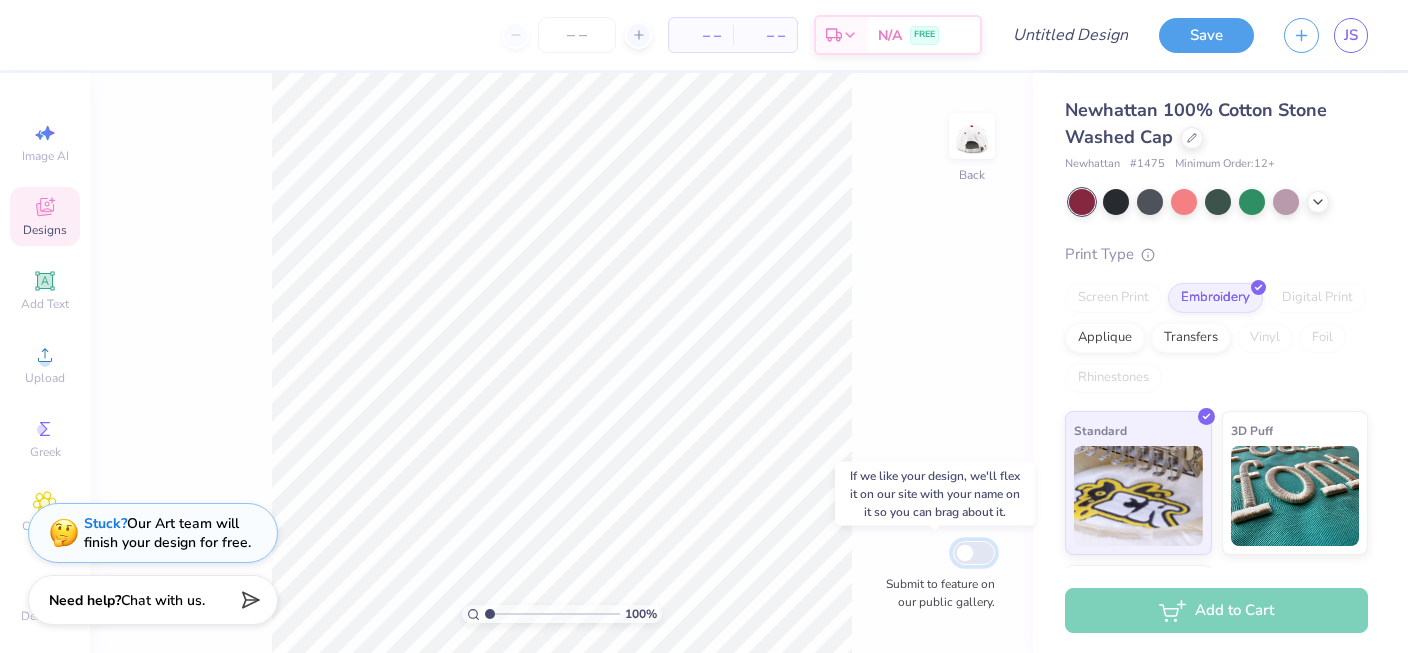 checkbox on "false" 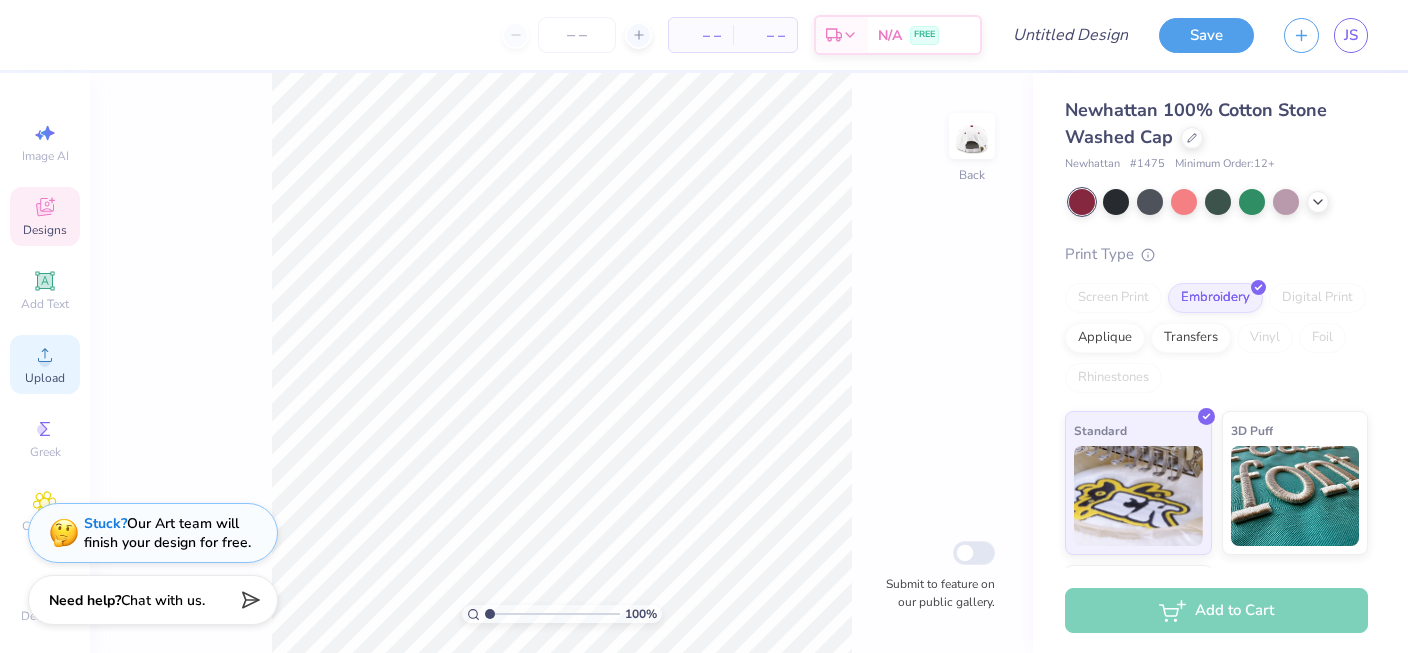 click on "Upload" at bounding box center (45, 378) 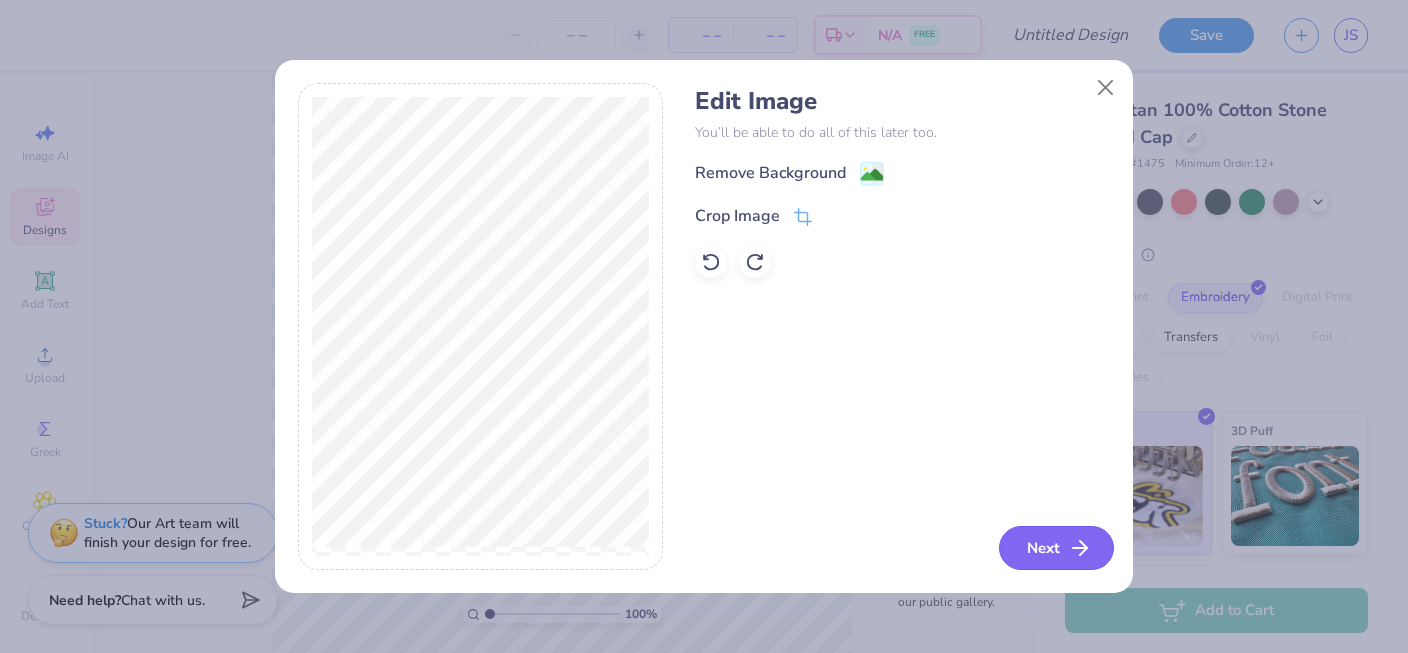 click on "Next" at bounding box center (1056, 548) 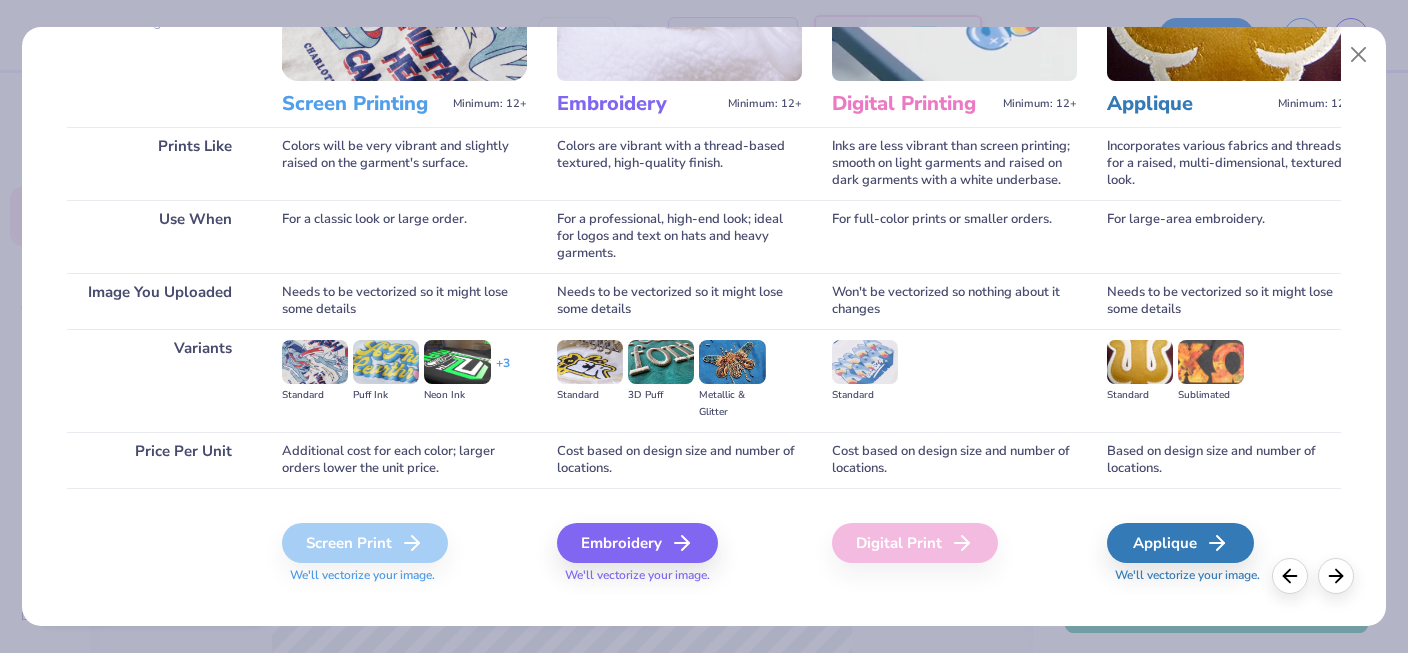 scroll, scrollTop: 244, scrollLeft: 0, axis: vertical 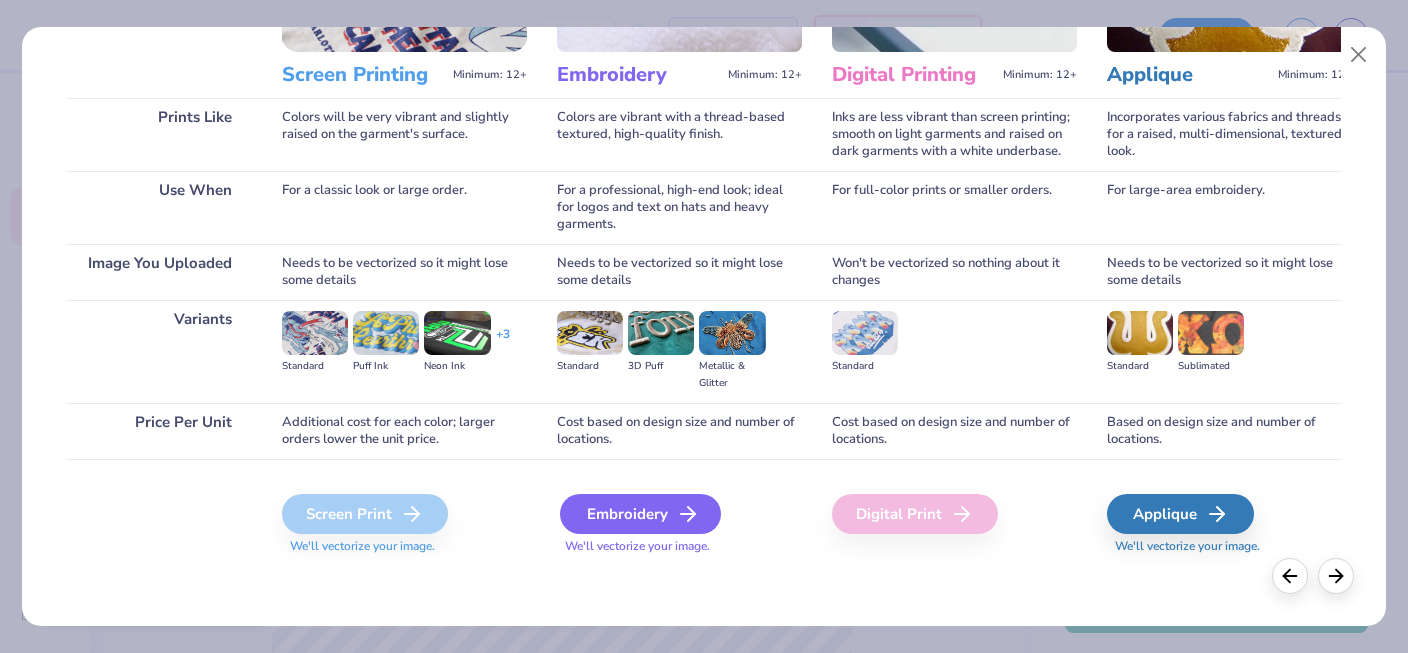 click on "Embroidery" at bounding box center [640, 514] 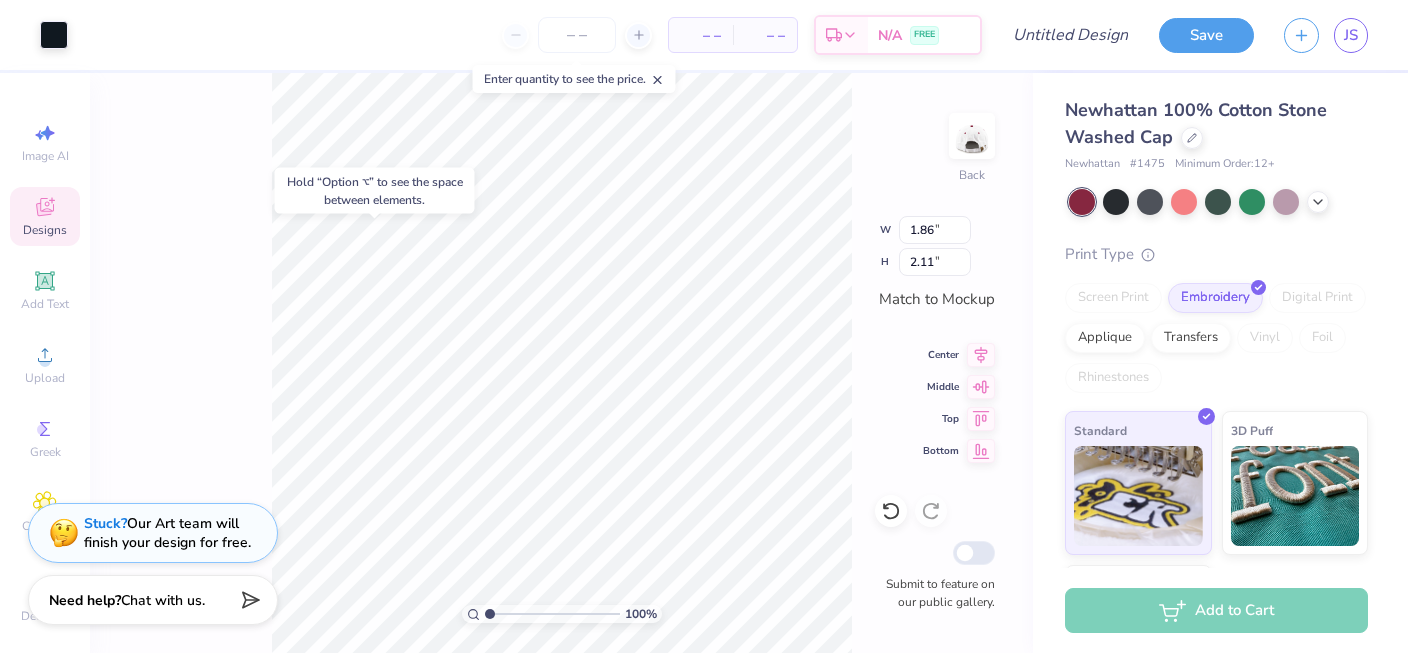 type on "2.48" 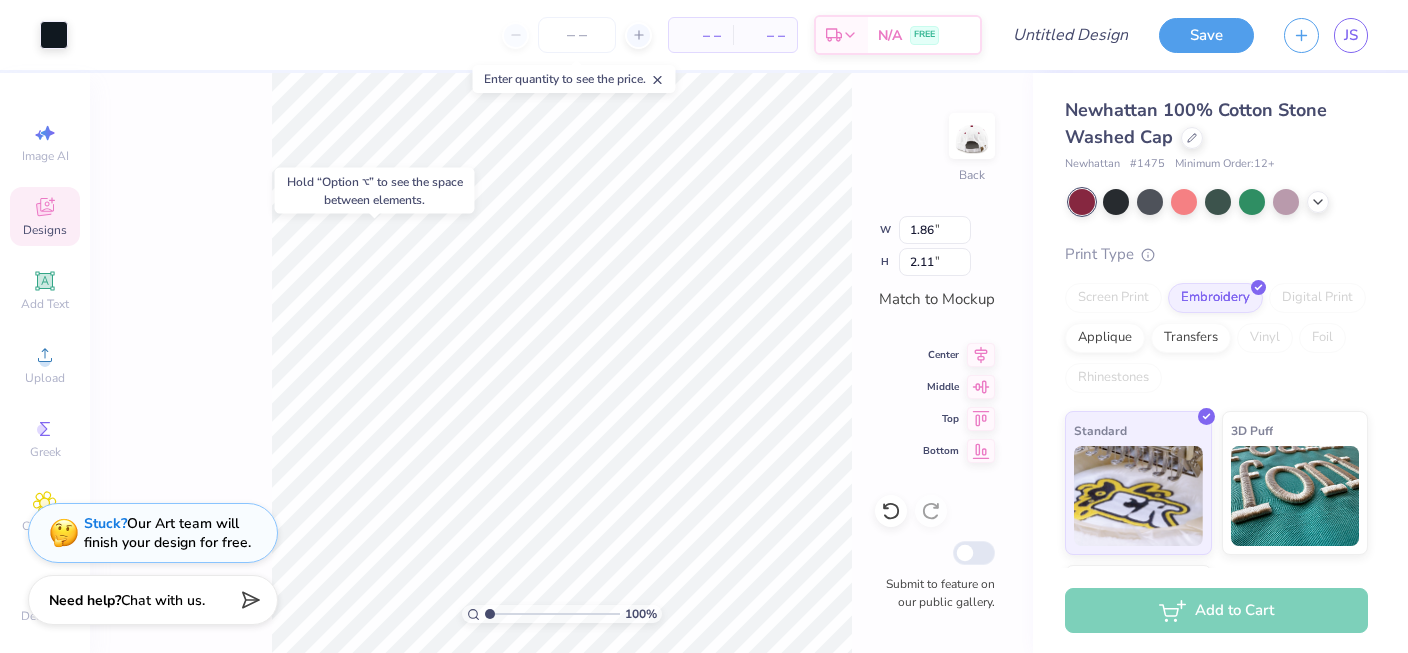 type on "2.48" 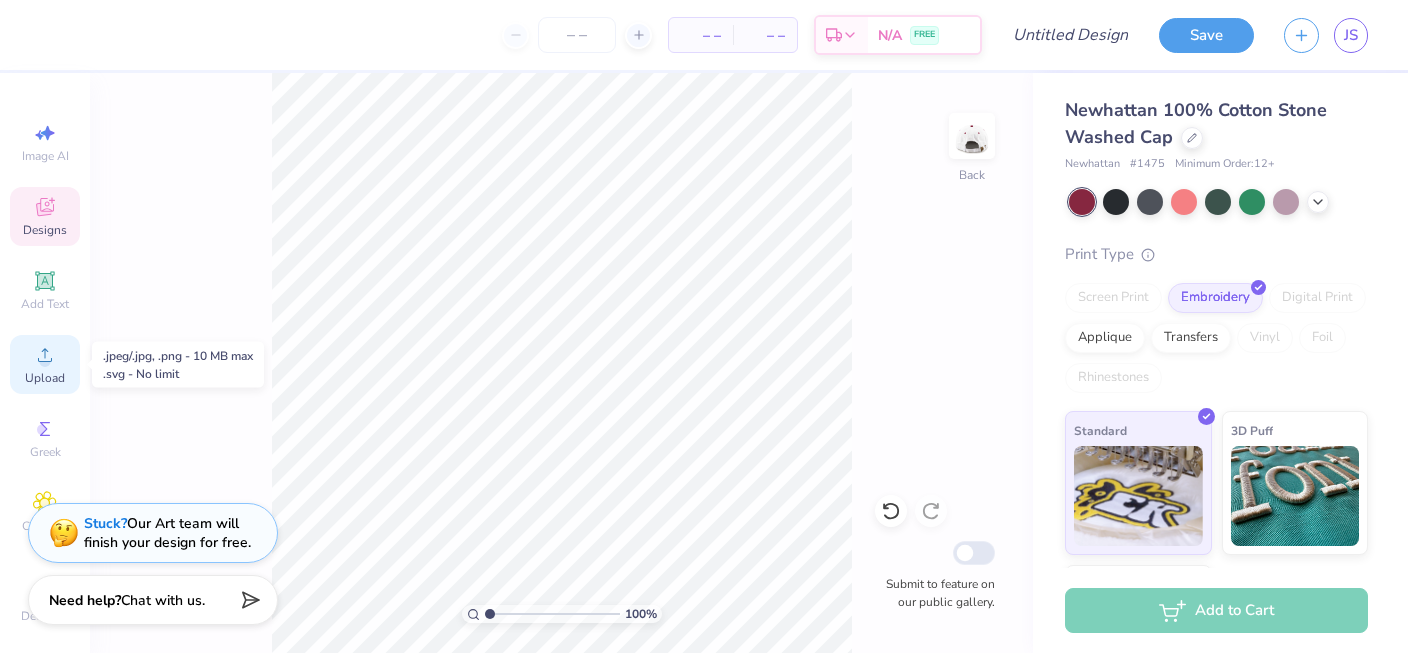 click 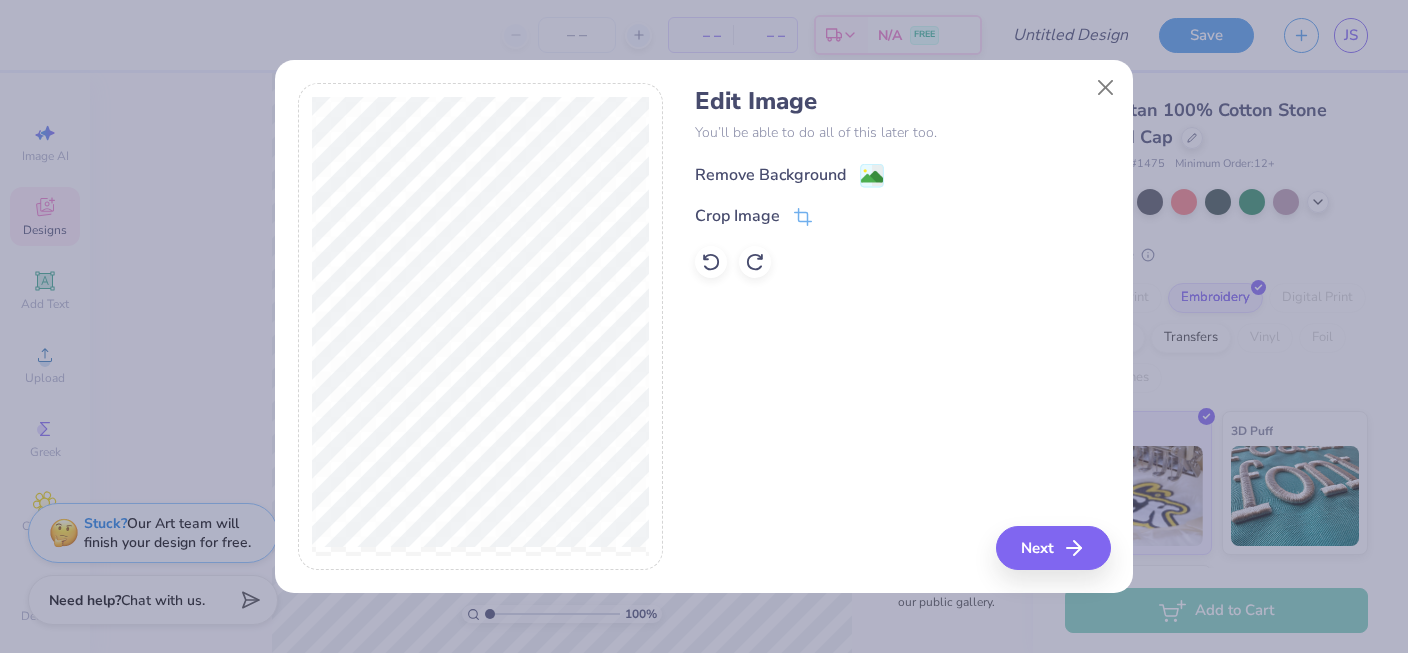 click 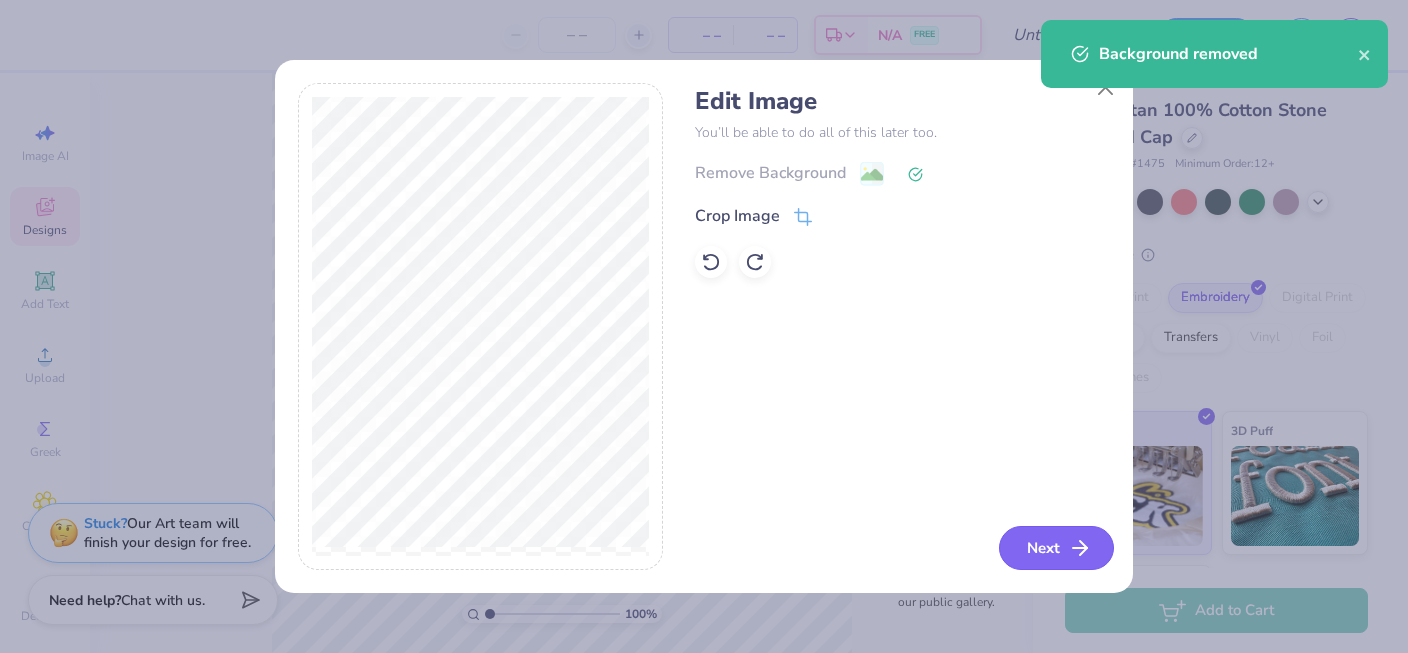 click on "Next" at bounding box center [1056, 548] 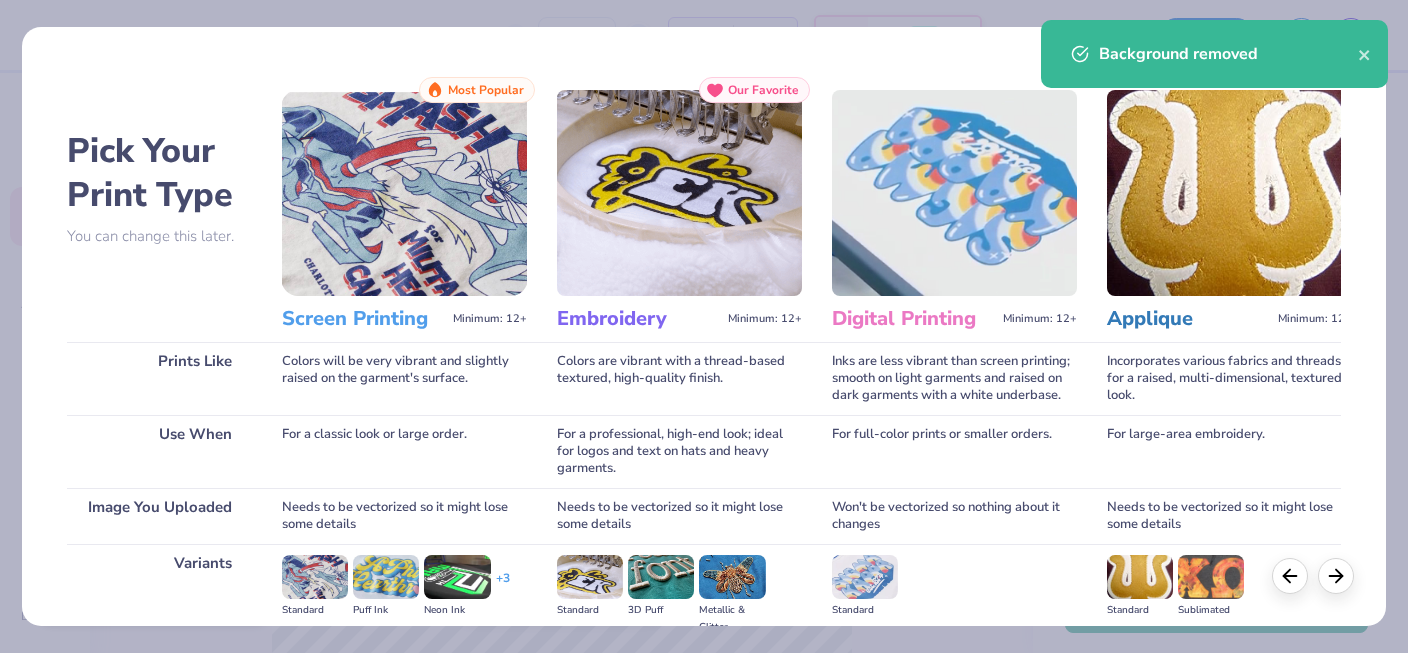 scroll, scrollTop: 244, scrollLeft: 0, axis: vertical 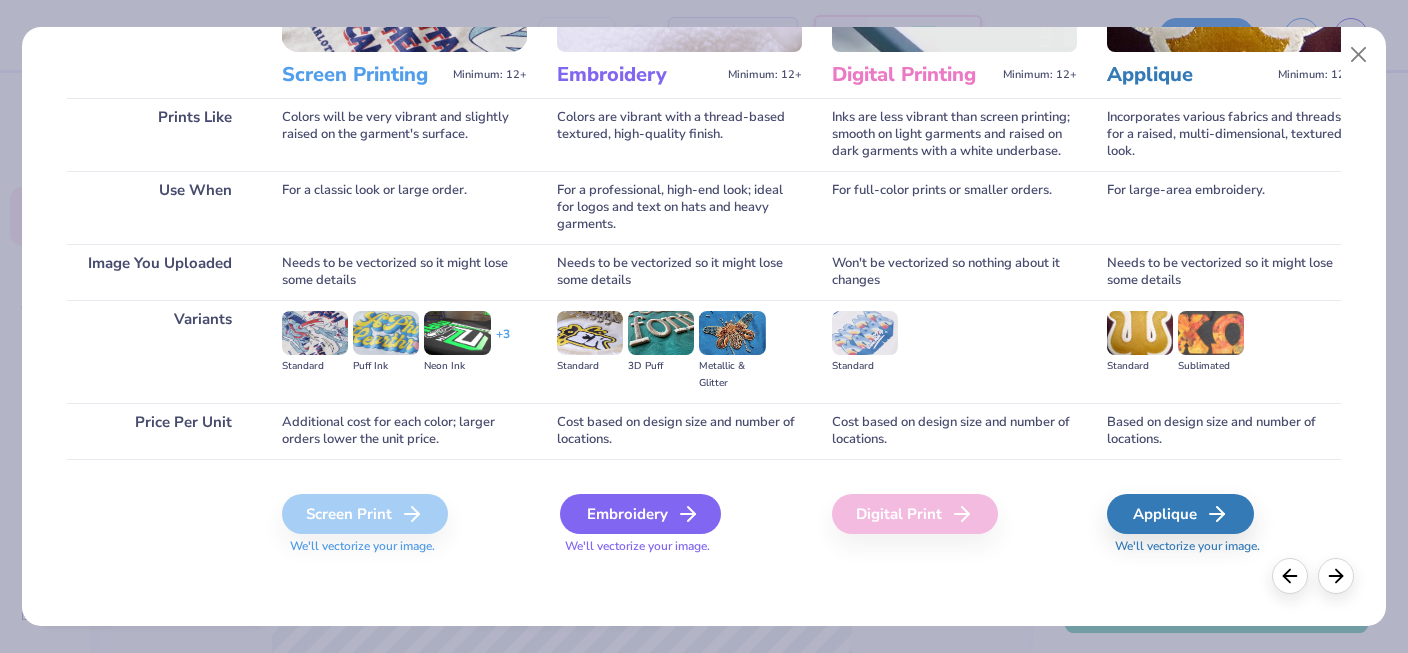 click on "Embroidery" at bounding box center (640, 514) 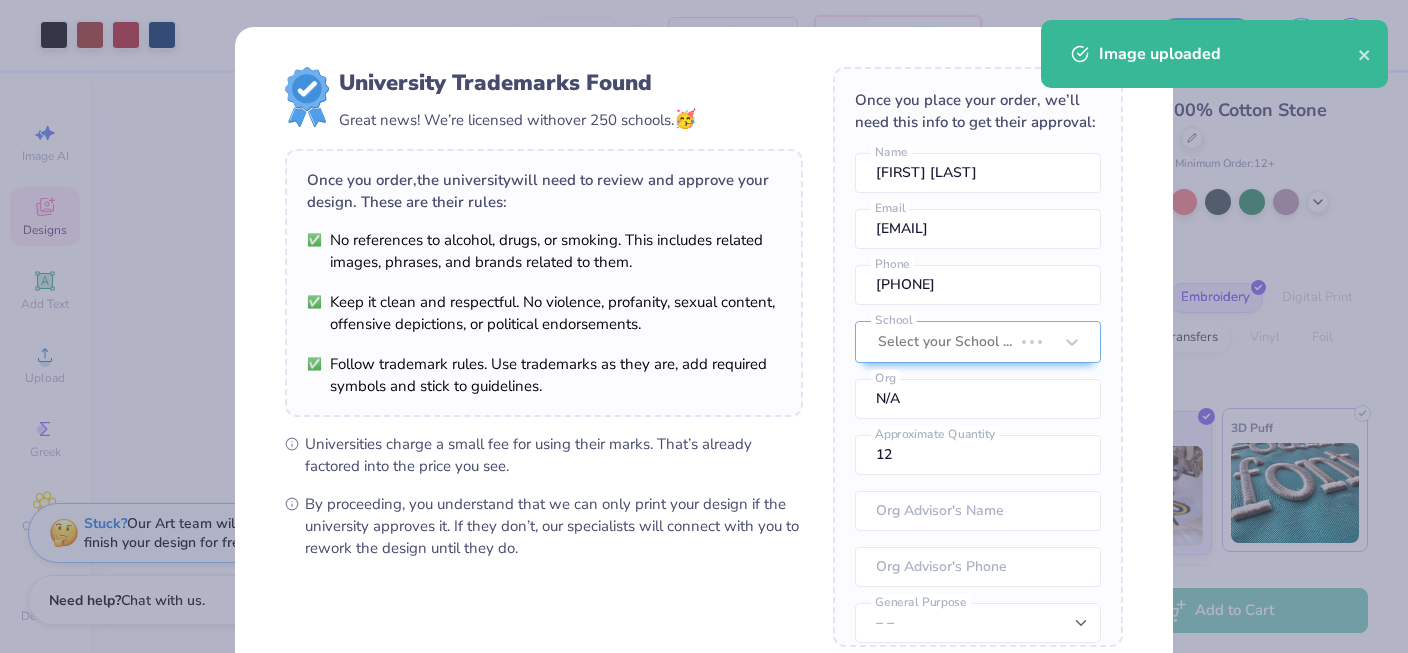 click on "University Trademarks Found Great news! We’re licensed with  over 250 schools. 🥳 Once you order,  the university  will need to review and approve your design. These are their rules: No references to alcohol, drugs, or smoking. This includes related images, phrases, and brands related to them. Keep it clean and respectful. No violence, profanity, sexual content, offensive depictions, or political endorsements. Follow trademark rules. Use trademarks as they are, add required symbols and stick to guidelines. Universities charge a small fee for using their marks. That’s already factored into the price you see. By proceeding, you understand that we can only print your design if the university approves it. If they don’t, our specialists will connect with you to rework the design until they do. Once you place your order, we’ll need this info to get their approval: Julia Shin Name julijuls54@gmail.com Email 6145863435 Phone Select your School ... School N/A Org 12 Approximate Quantity Org Advisor's Name No" at bounding box center [704, 326] 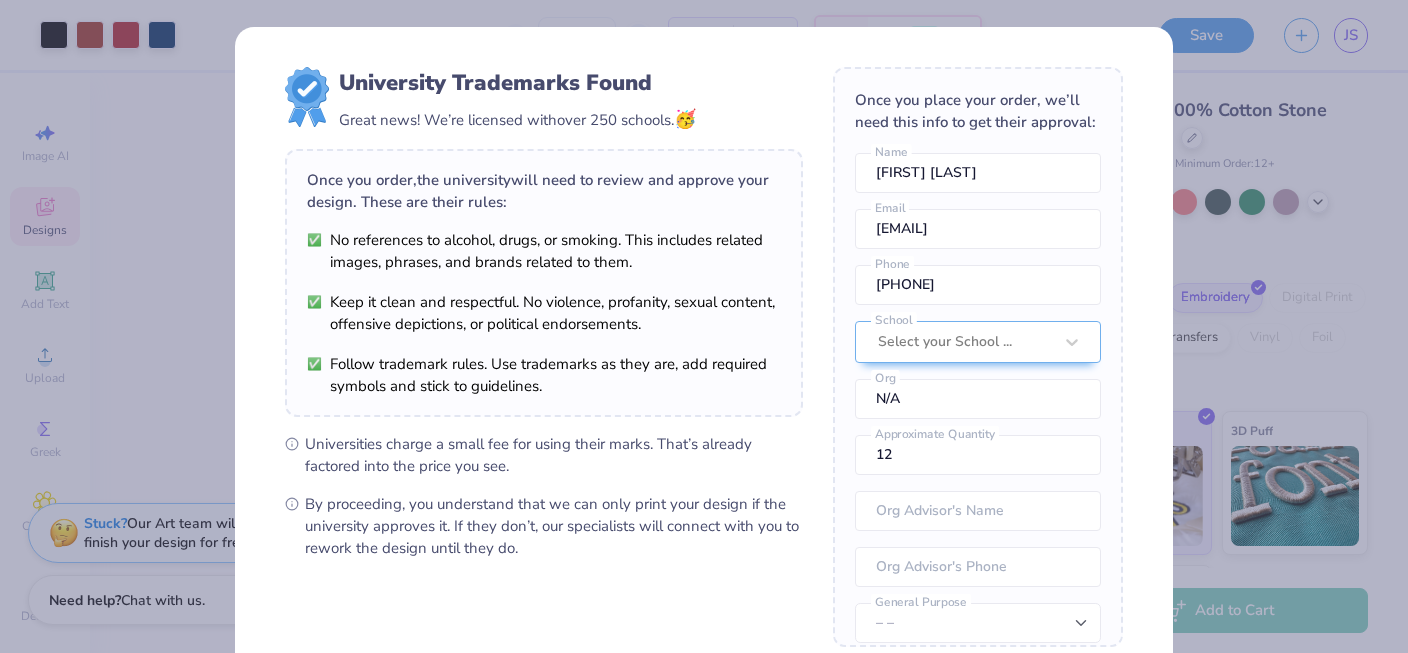 scroll, scrollTop: 74, scrollLeft: 0, axis: vertical 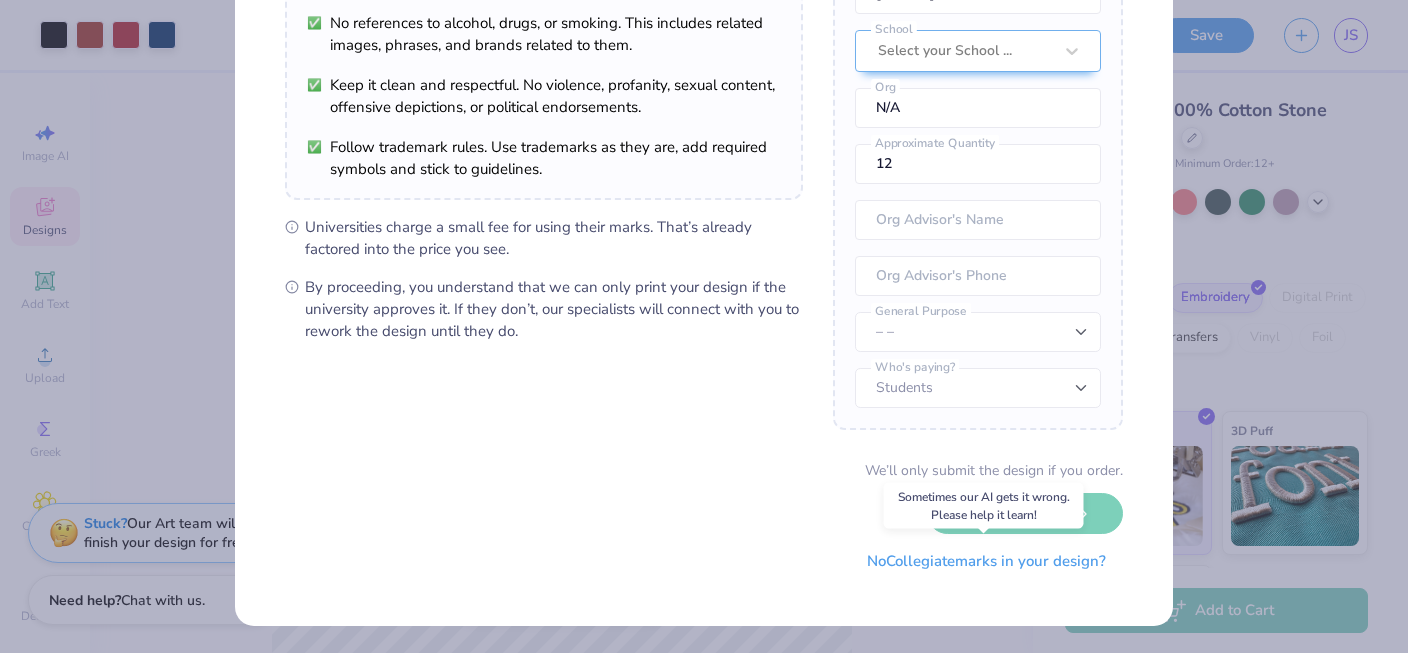 click on "No  Collegiate  marks in your design?" at bounding box center [986, 561] 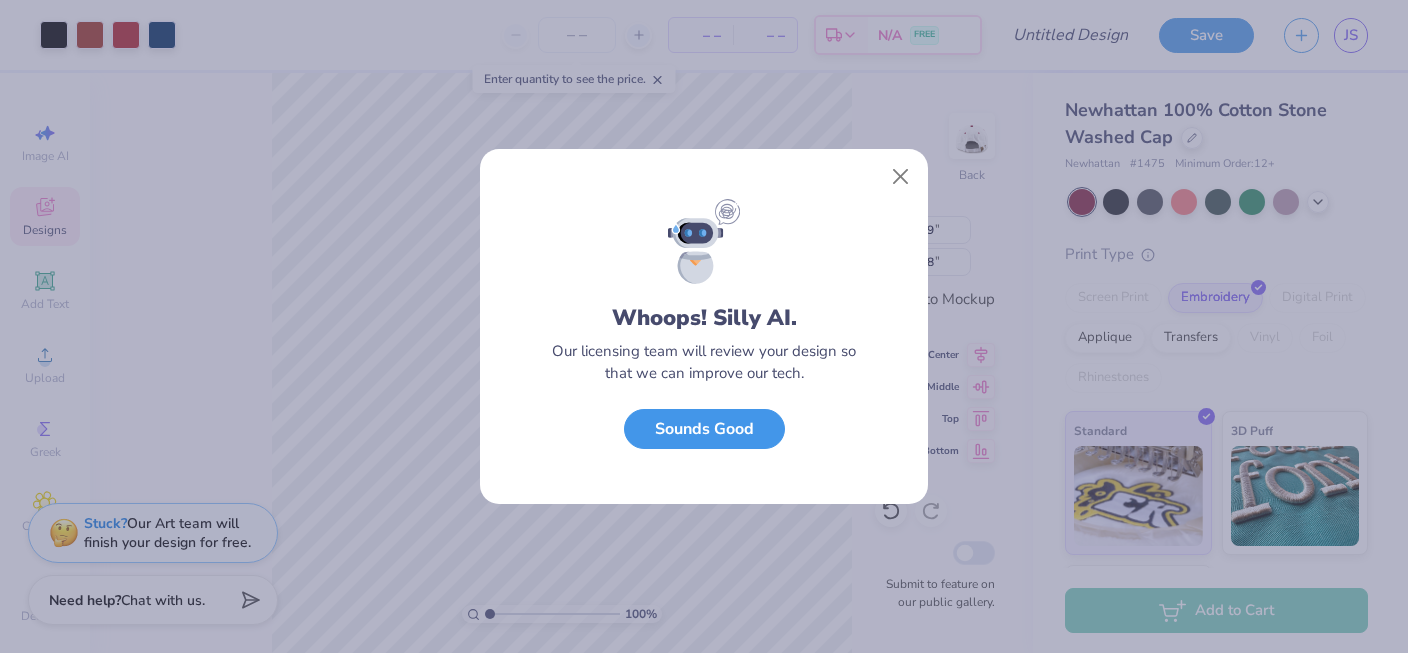 click on "Sounds Good" at bounding box center (704, 429) 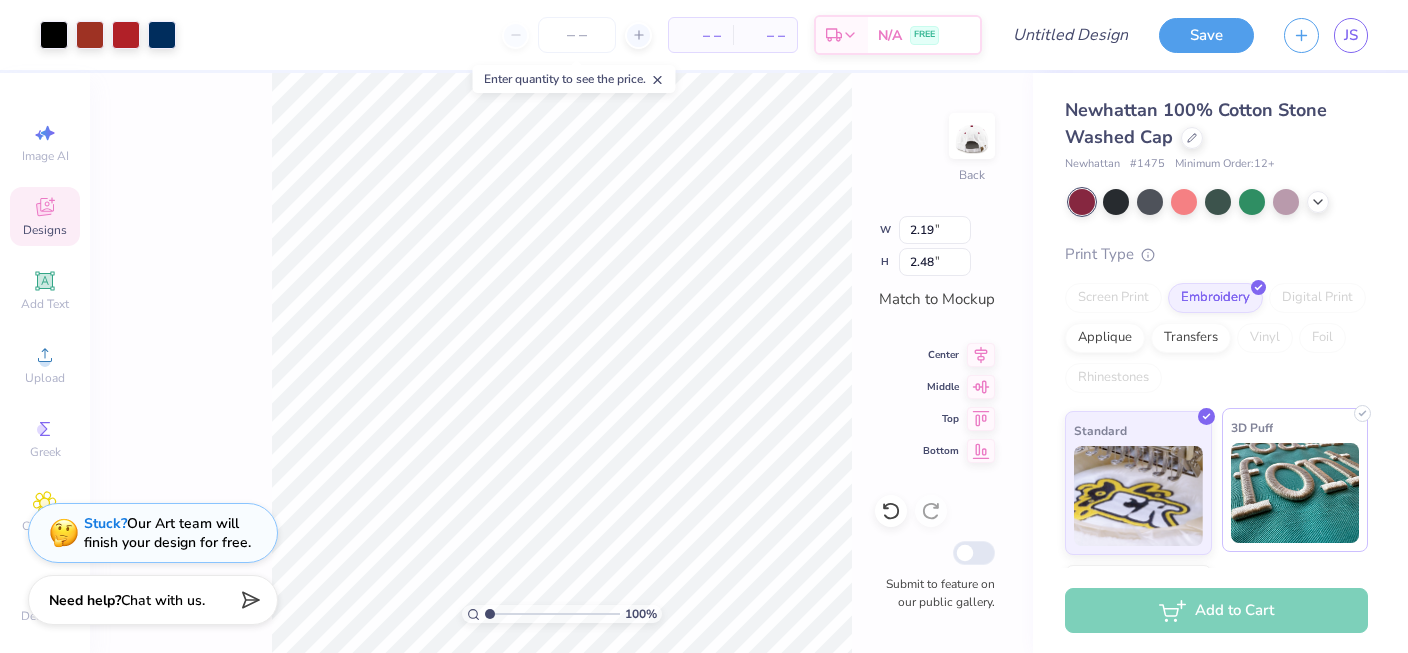 click at bounding box center [1295, 493] 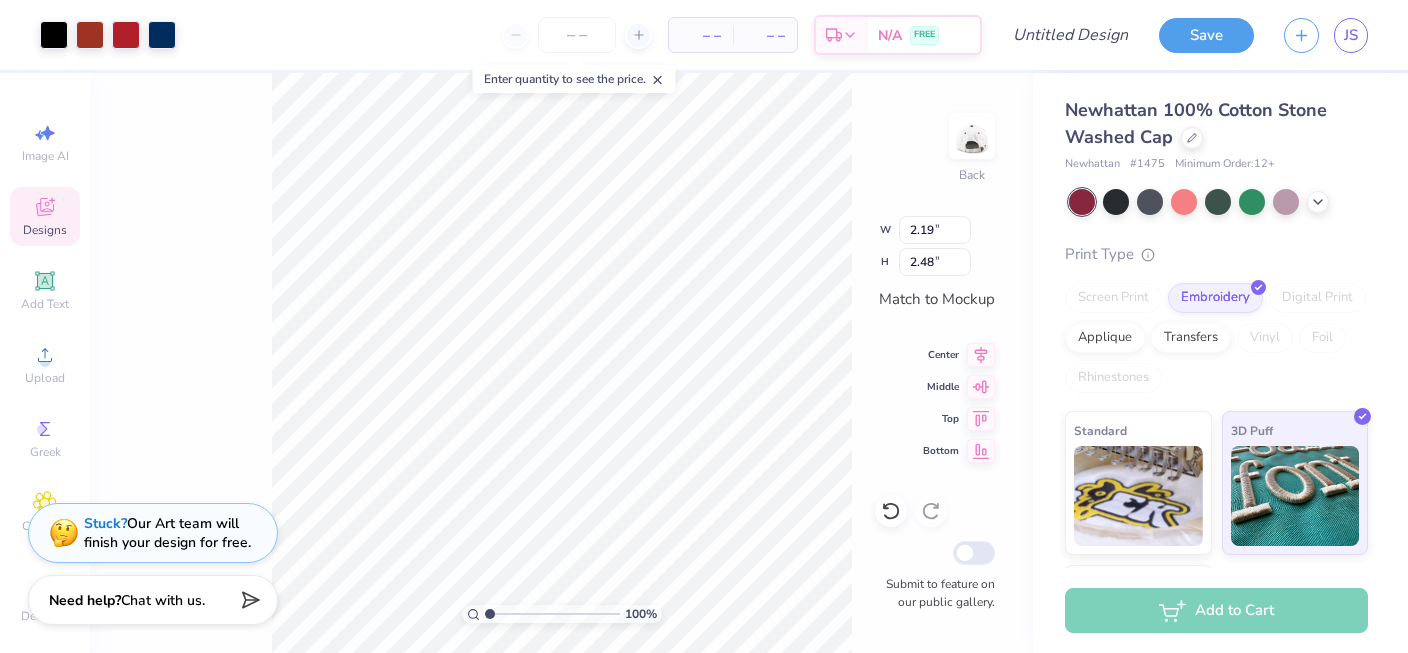 click on "Screen Print Embroidery Digital Print Applique Transfers Vinyl Foil Rhinestones" at bounding box center (1216, 338) 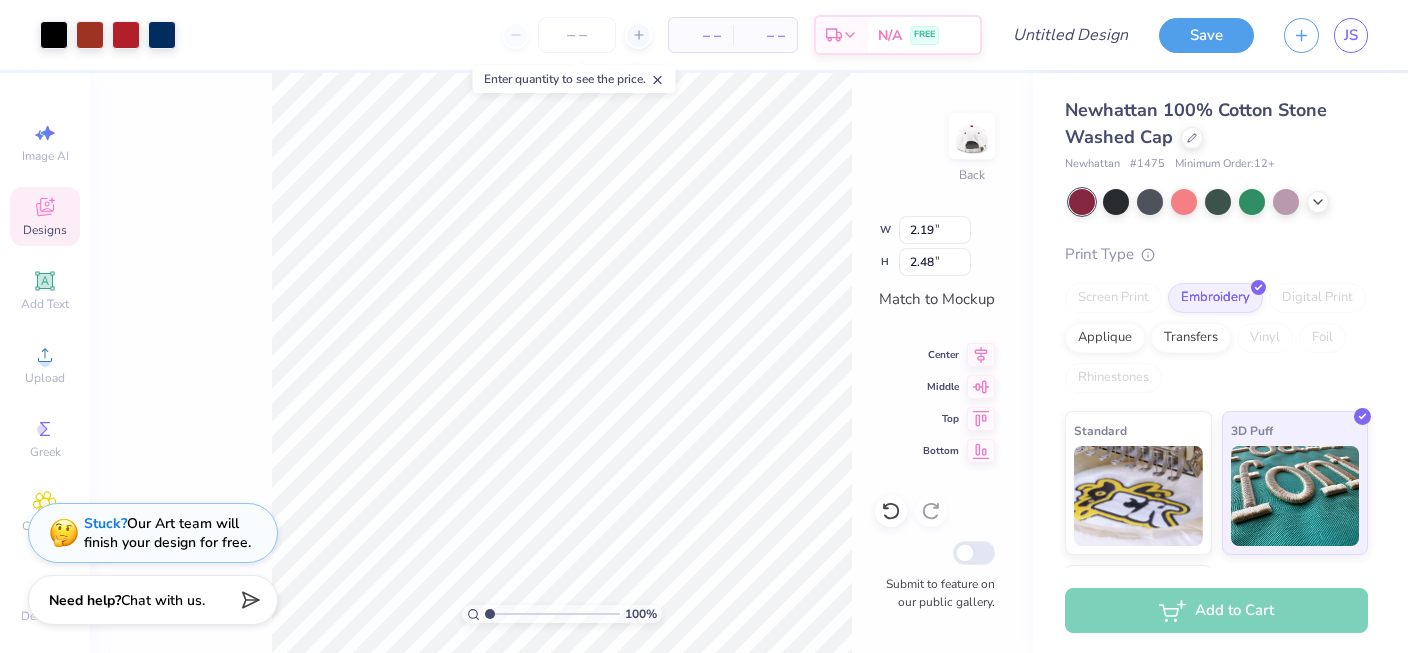 click on "100  % Back W 2.19 2.19 " H 2.48 2.48 " Match to Mockup Center Middle Top Bottom Submit to feature on our public gallery." at bounding box center [561, 363] 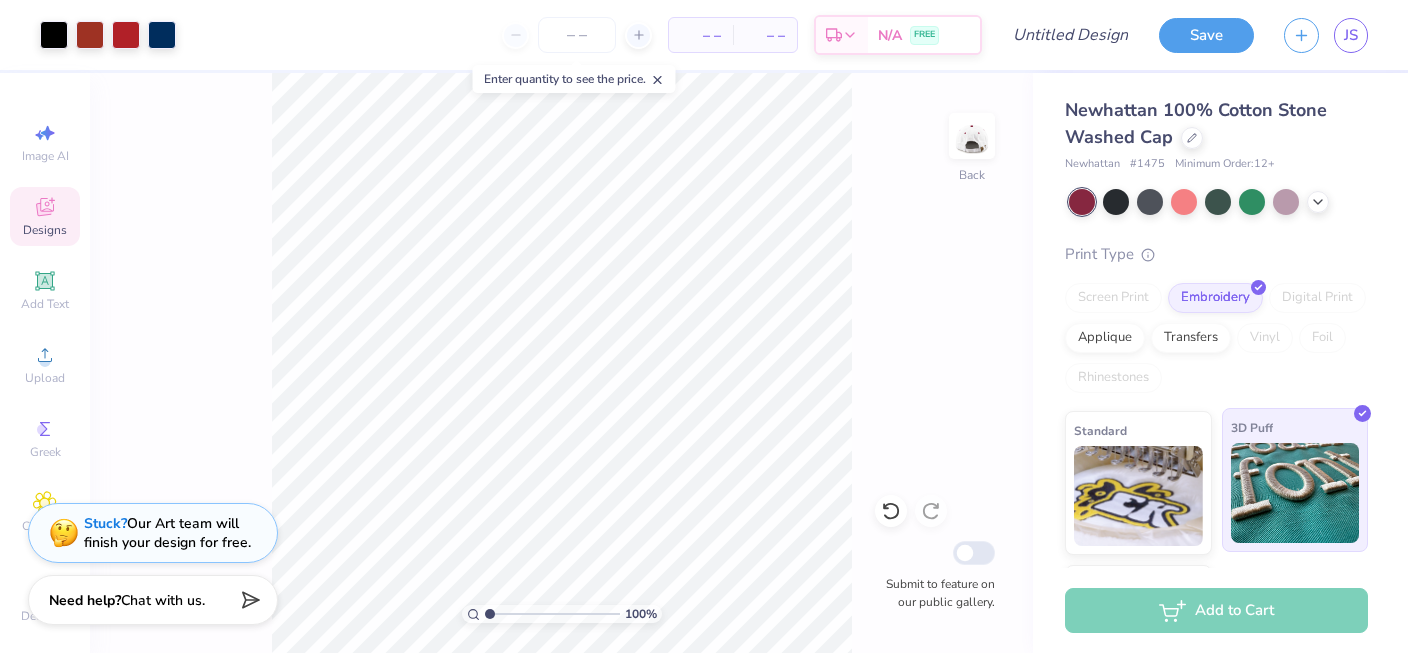 scroll, scrollTop: 141, scrollLeft: 0, axis: vertical 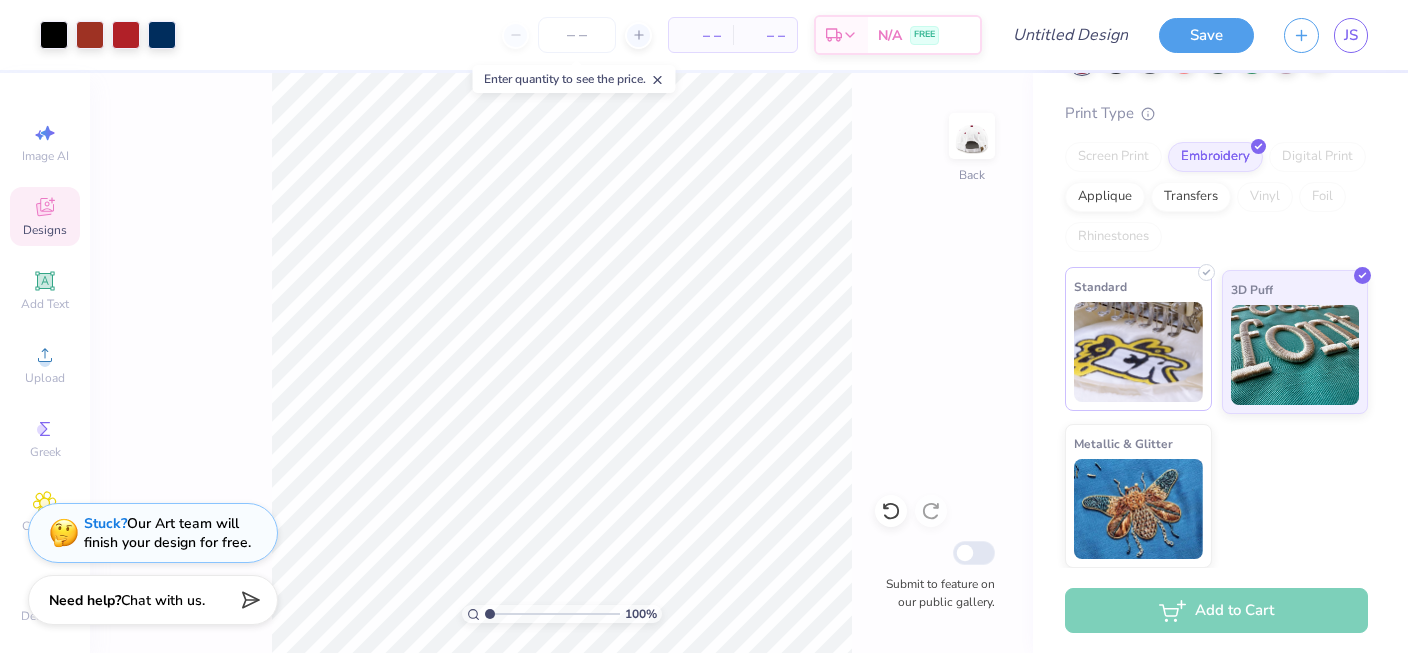 click at bounding box center [1138, 352] 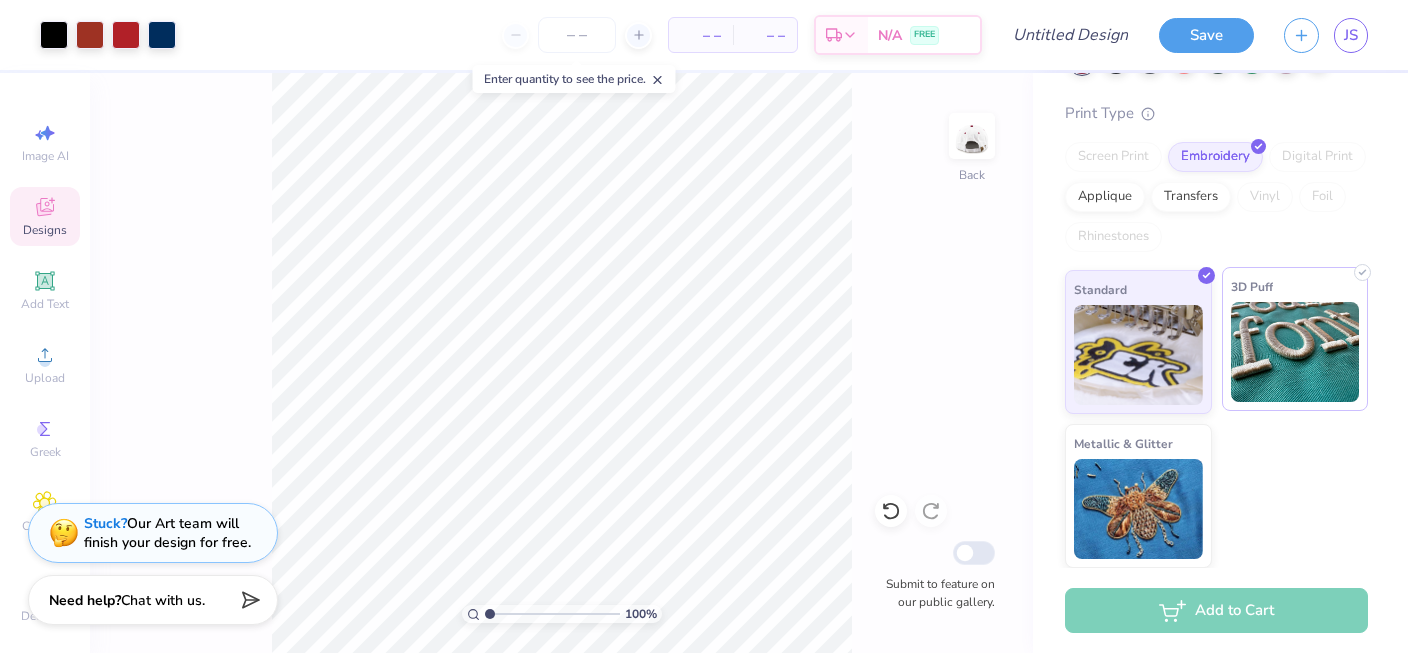 click at bounding box center [1295, 352] 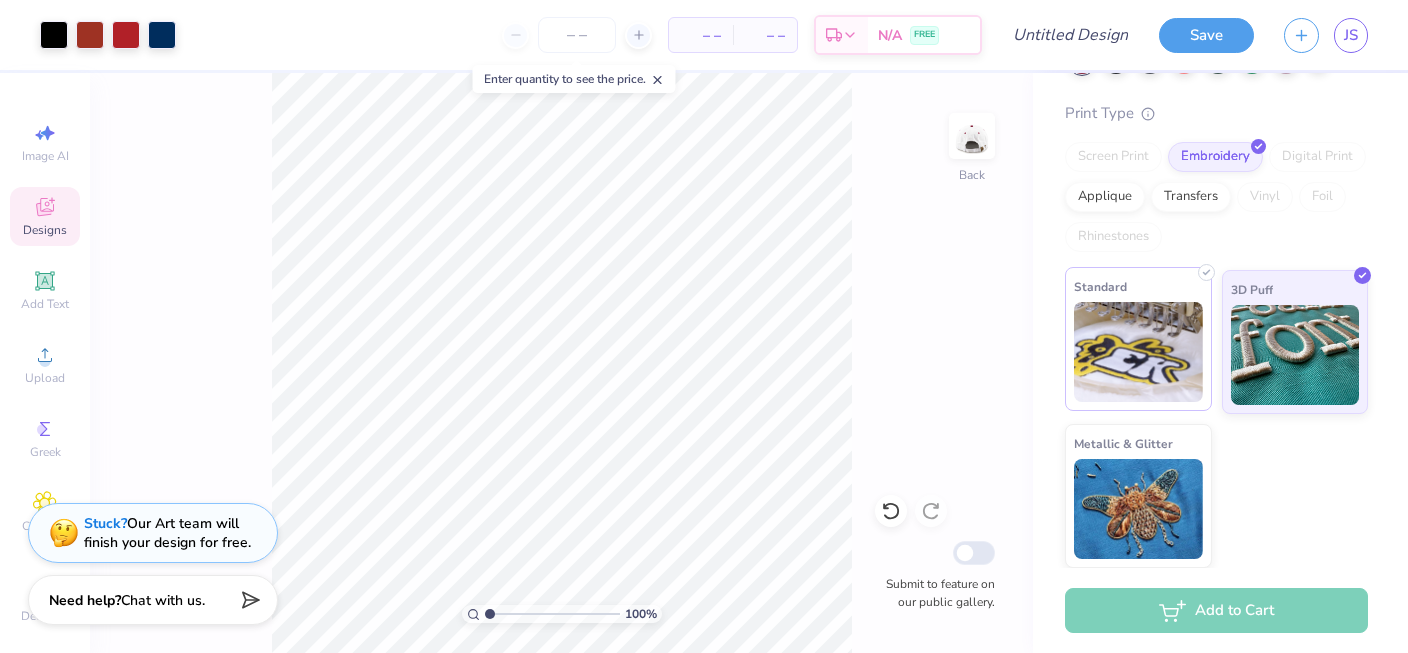 scroll, scrollTop: 0, scrollLeft: 0, axis: both 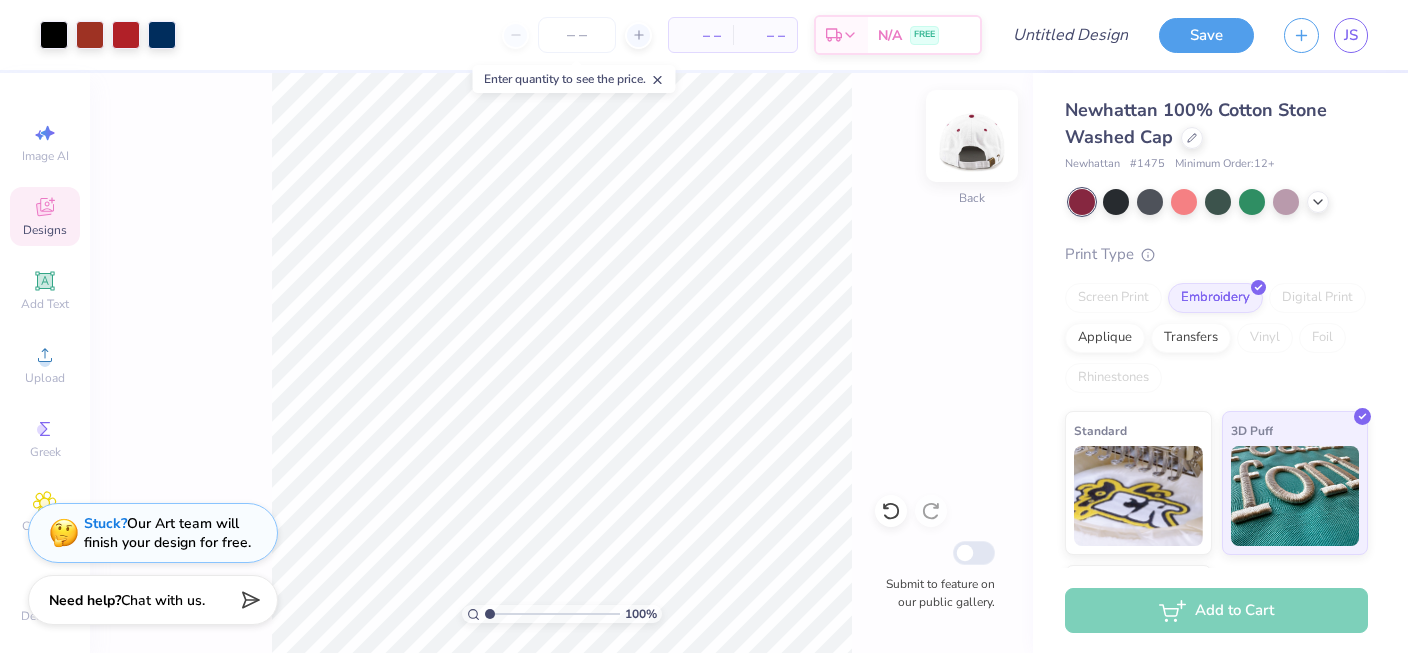 click at bounding box center [972, 136] 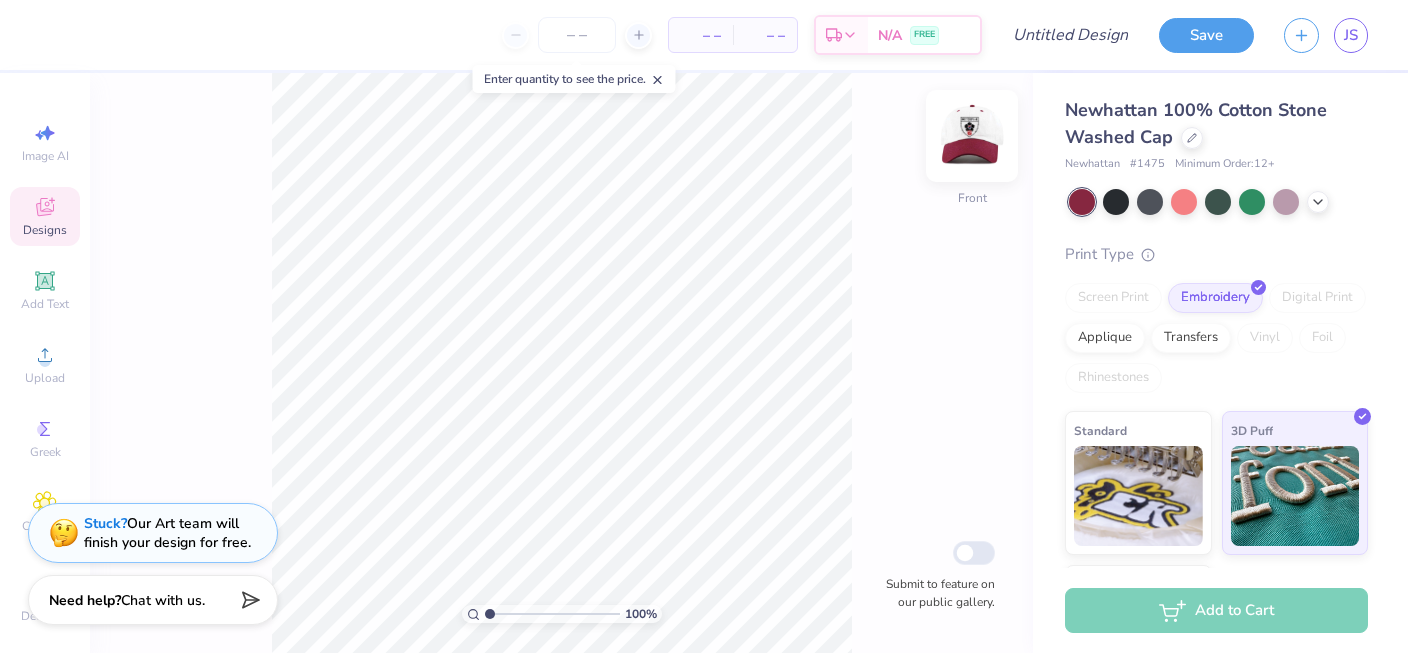 click at bounding box center [972, 136] 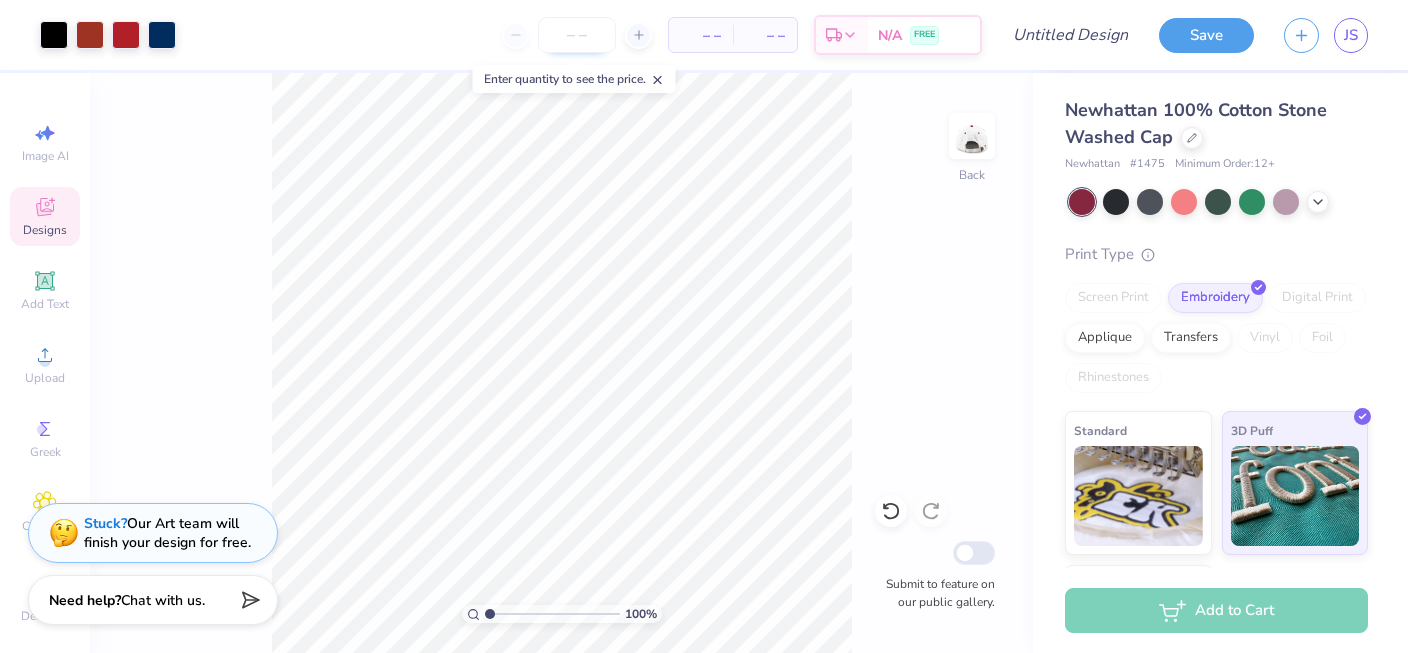 click at bounding box center (577, 35) 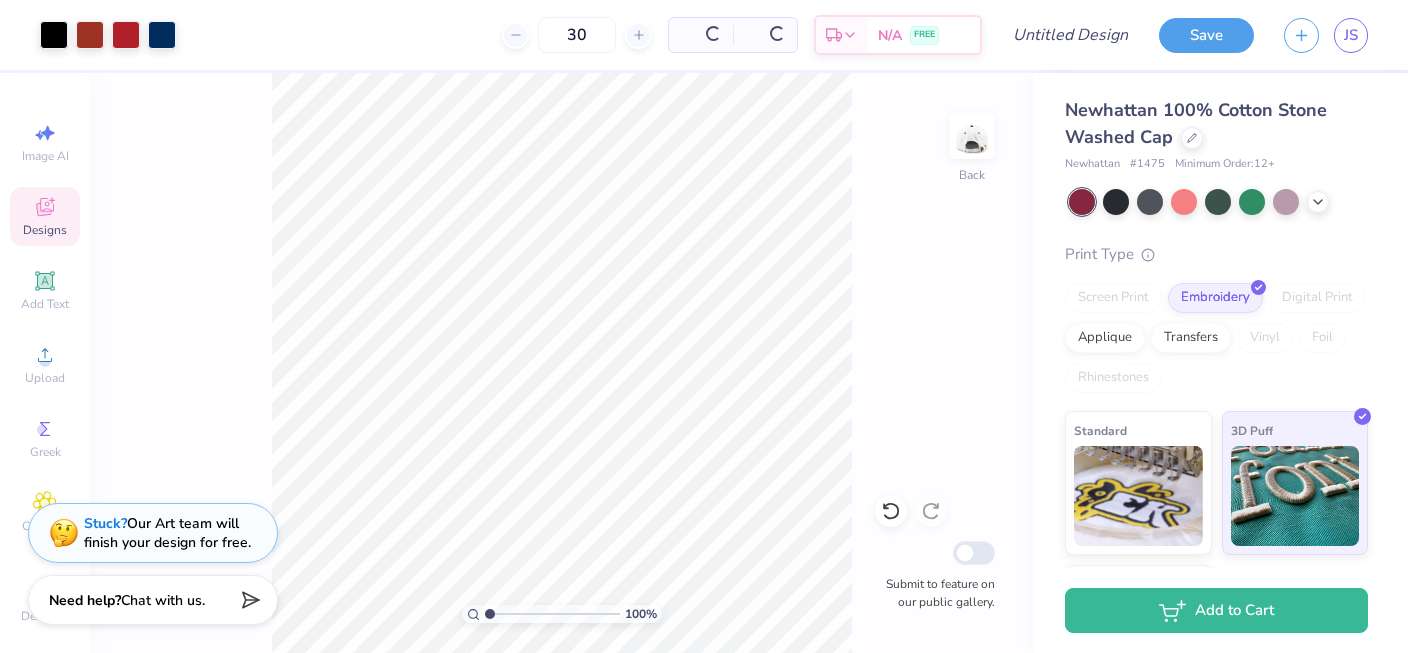 type on "30" 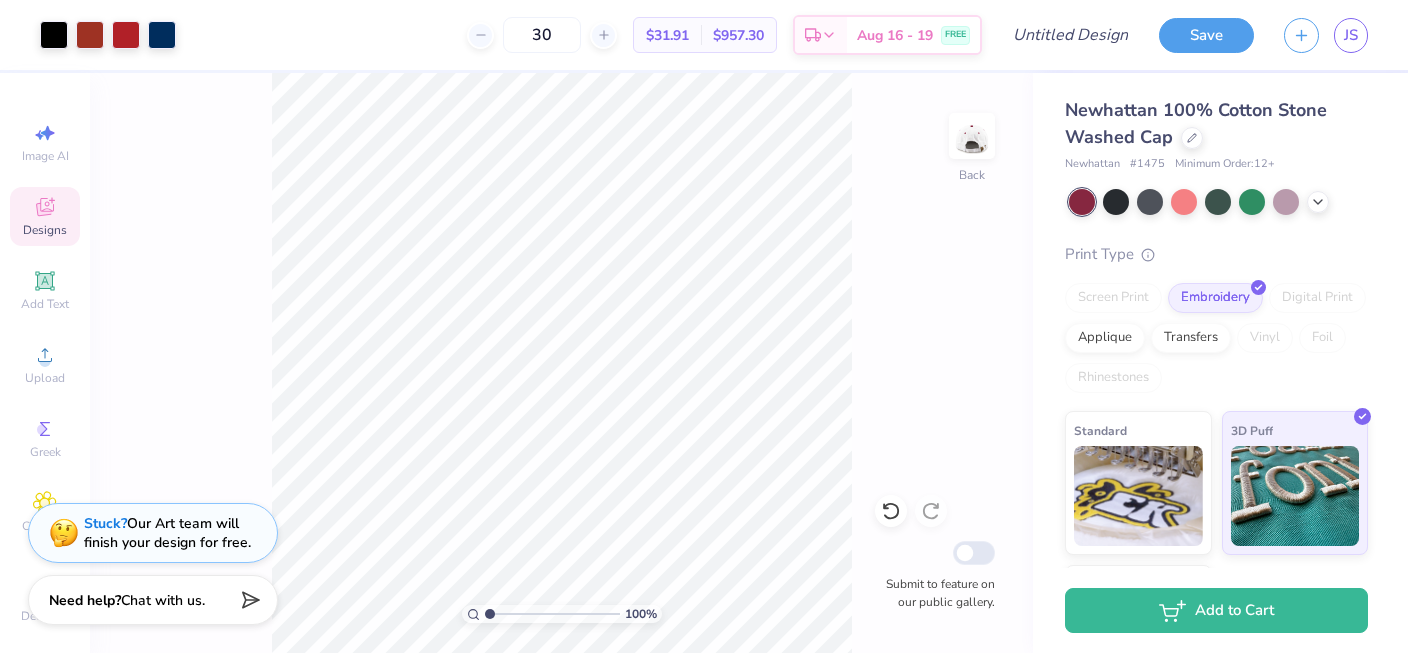 click on "30 $31.91 Per Item $957.30 Total Est.  Delivery Aug 16 - 19 FREE" at bounding box center (586, 35) 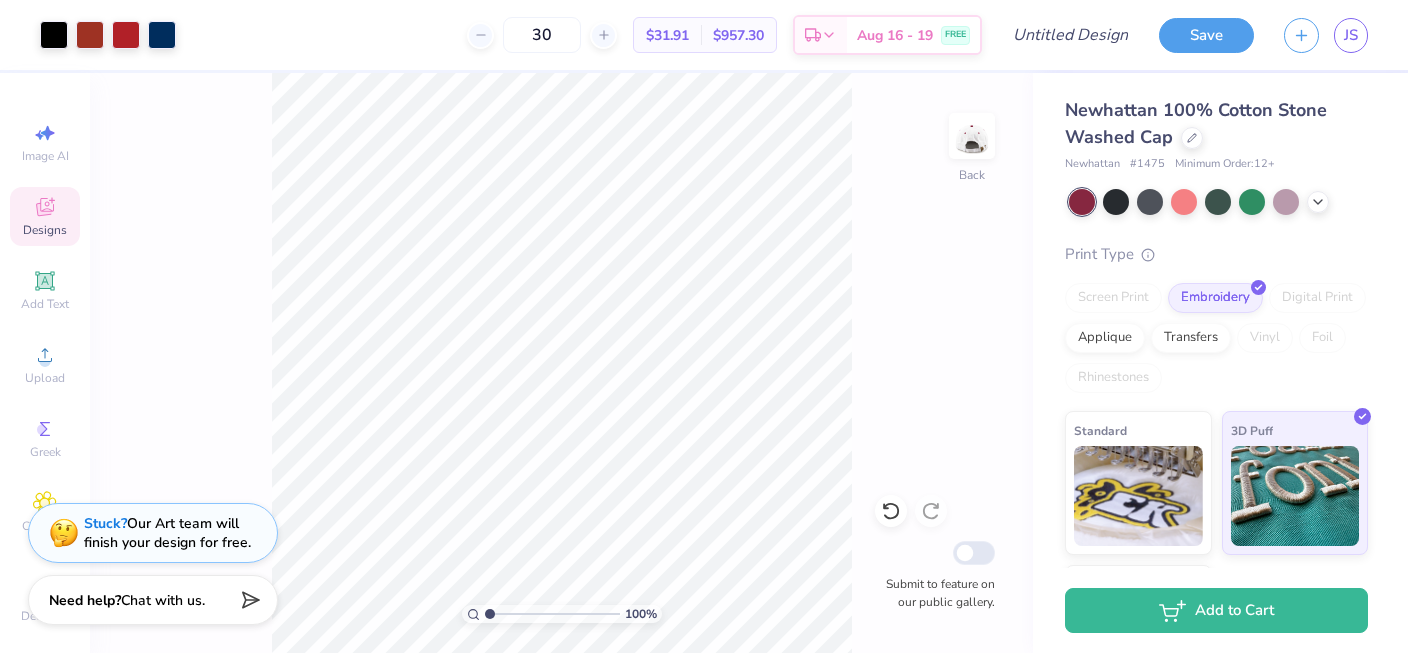 click on "Newhattan 100% Cotton Stone Washed Cap Newhattan # 1475 Minimum Order:  12 +   Print Type Screen Print Embroidery Digital Print Applique Transfers Vinyl Foil Rhinestones Standard 3D Puff Metallic & Glitter" at bounding box center [1220, 391] 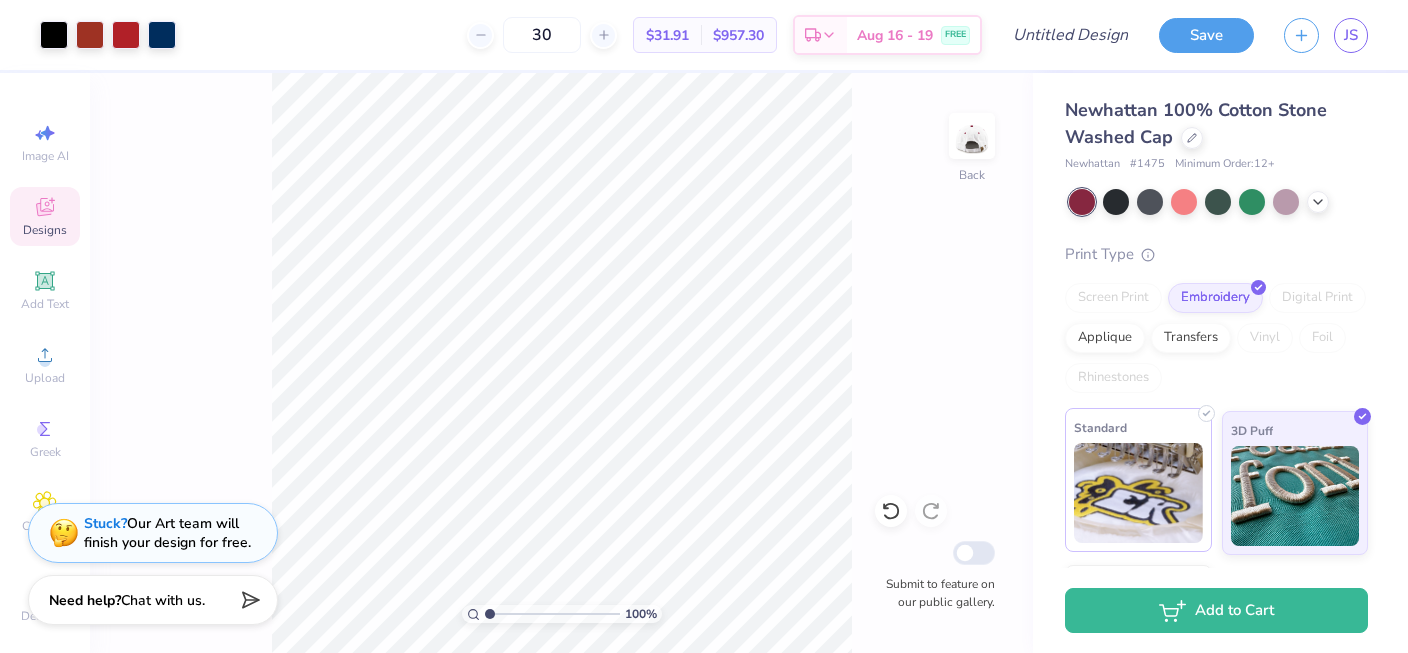 click at bounding box center [1138, 493] 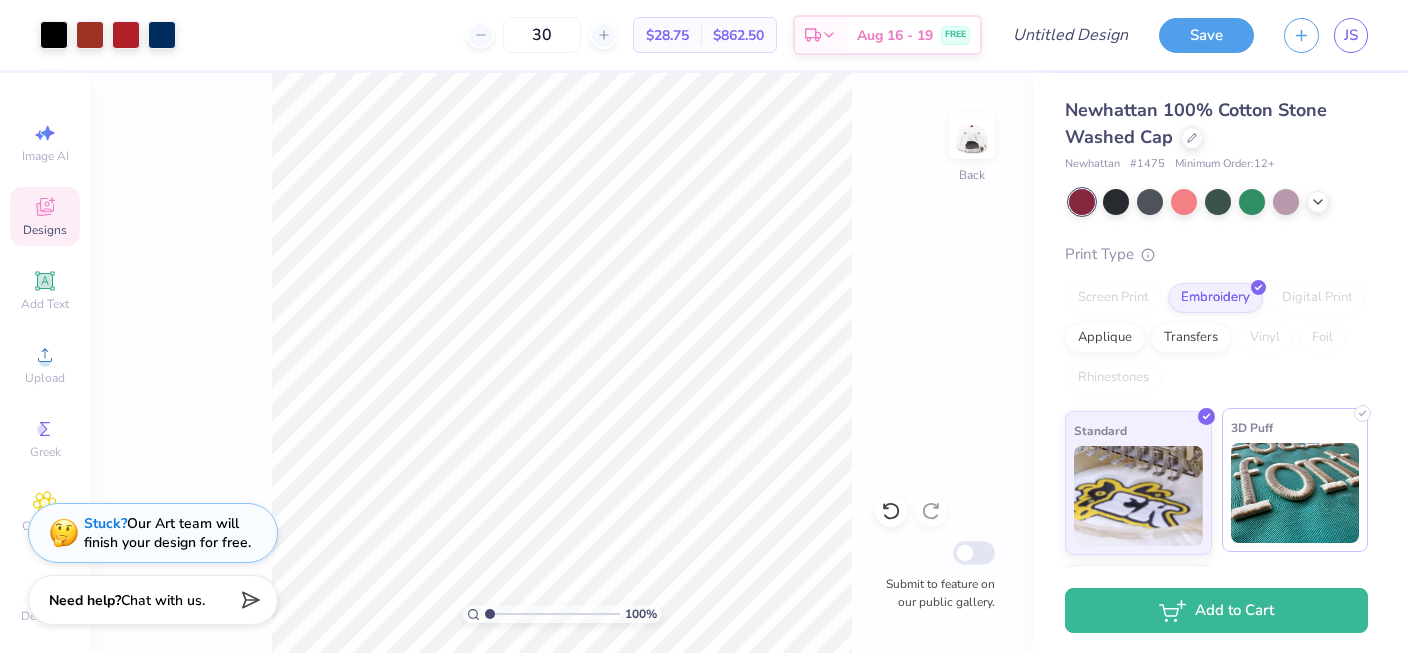 click at bounding box center (1295, 493) 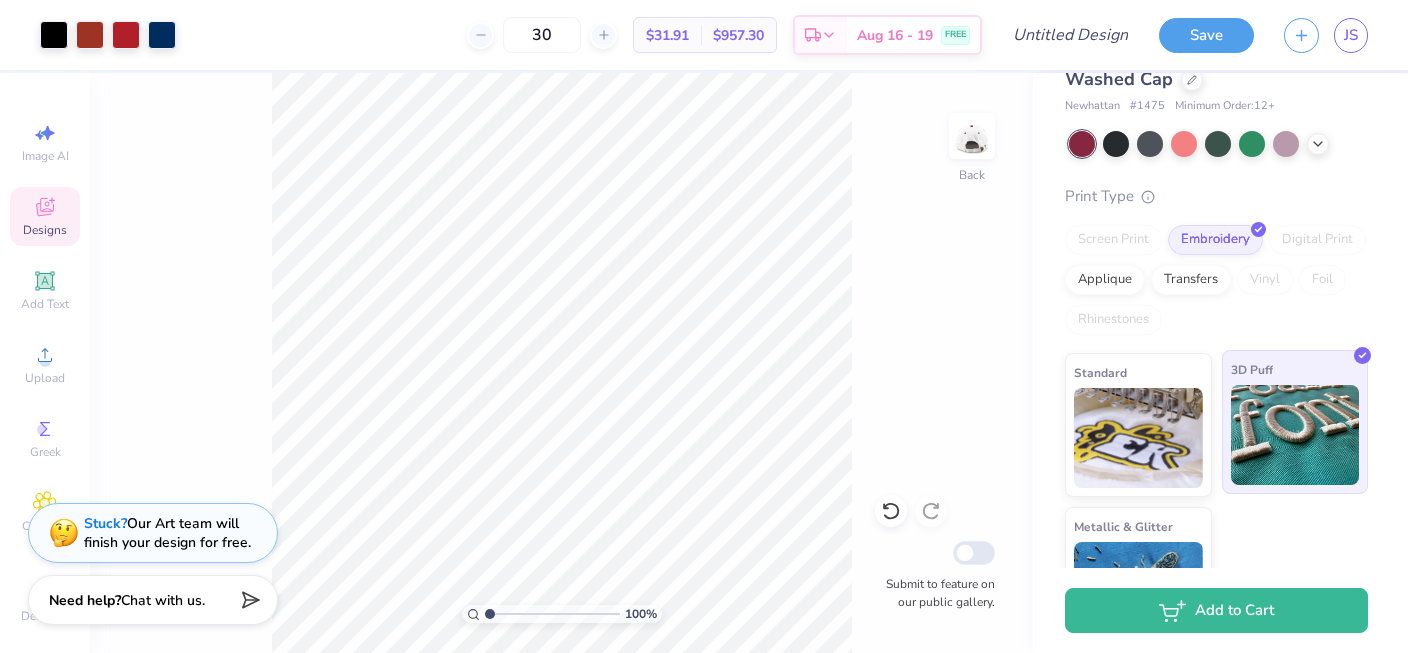 scroll, scrollTop: 0, scrollLeft: 0, axis: both 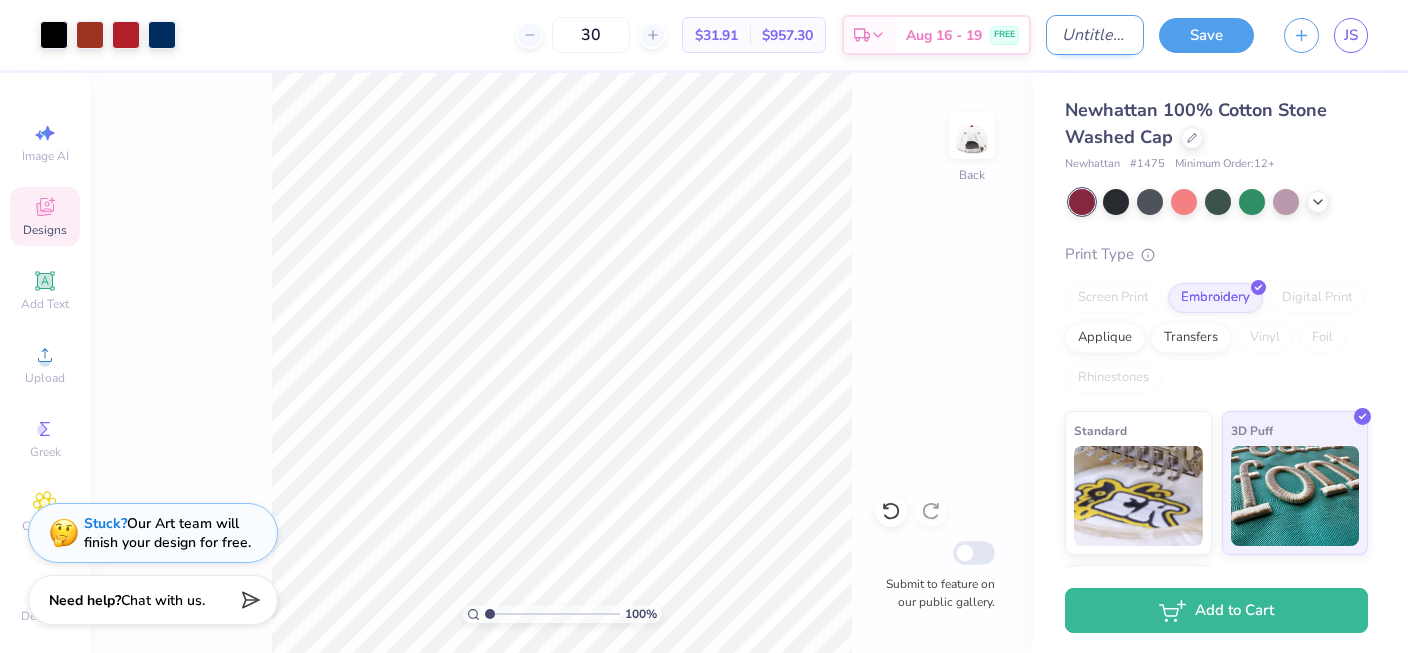 click on "Design Title" at bounding box center (1095, 35) 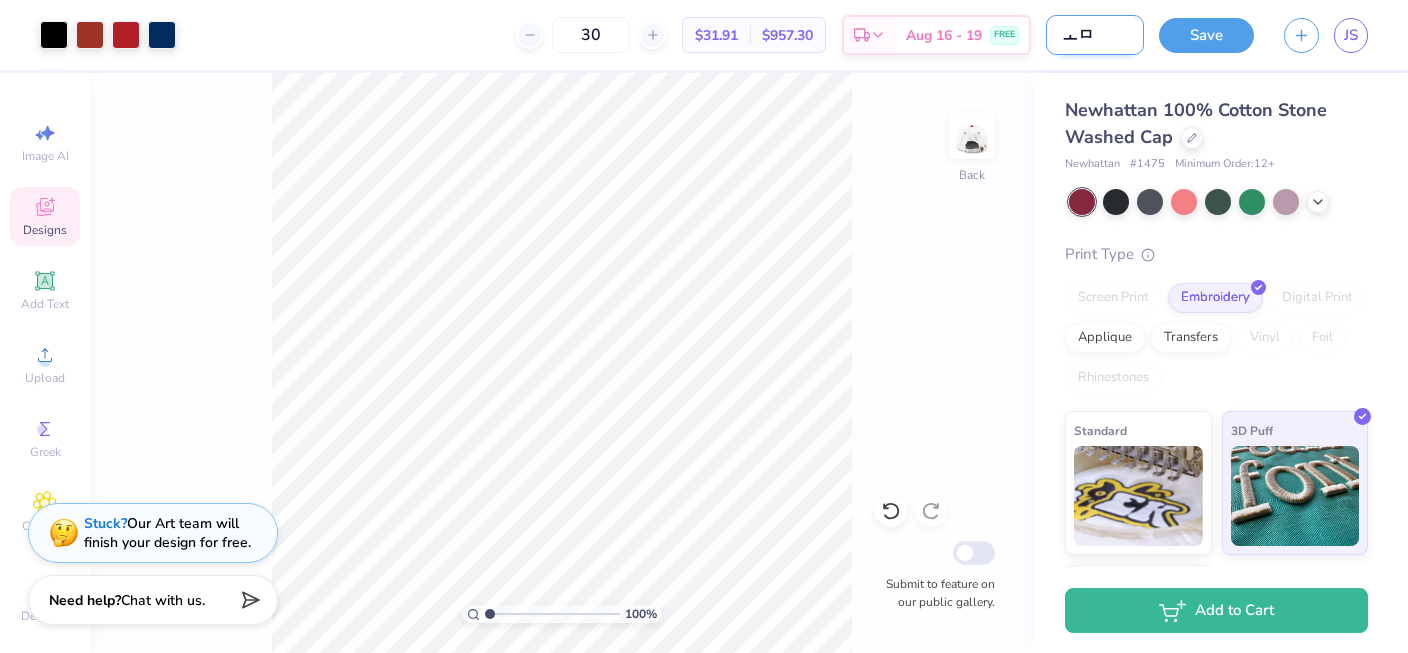 type on "ㅗ" 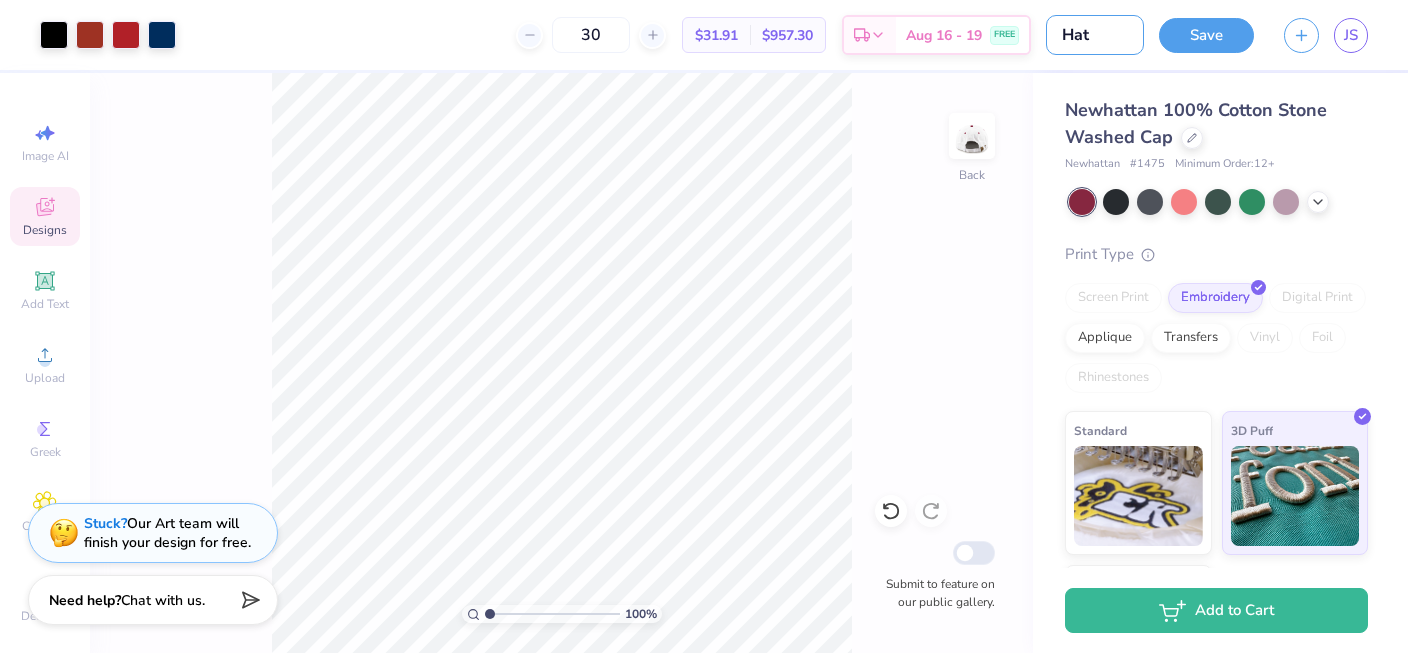 type on "Hat" 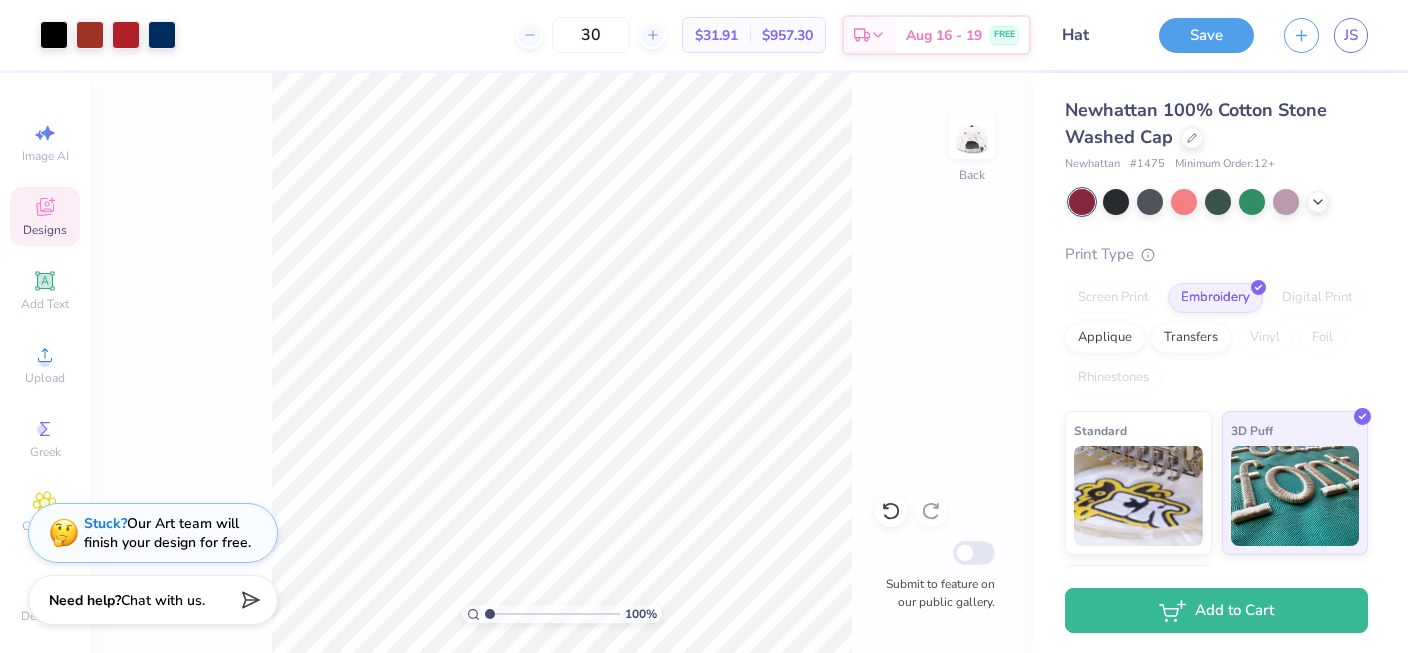 click on "Newhattan 100% Cotton Stone Washed Cap Newhattan # 1475 Minimum Order:  12 +" at bounding box center (1216, 135) 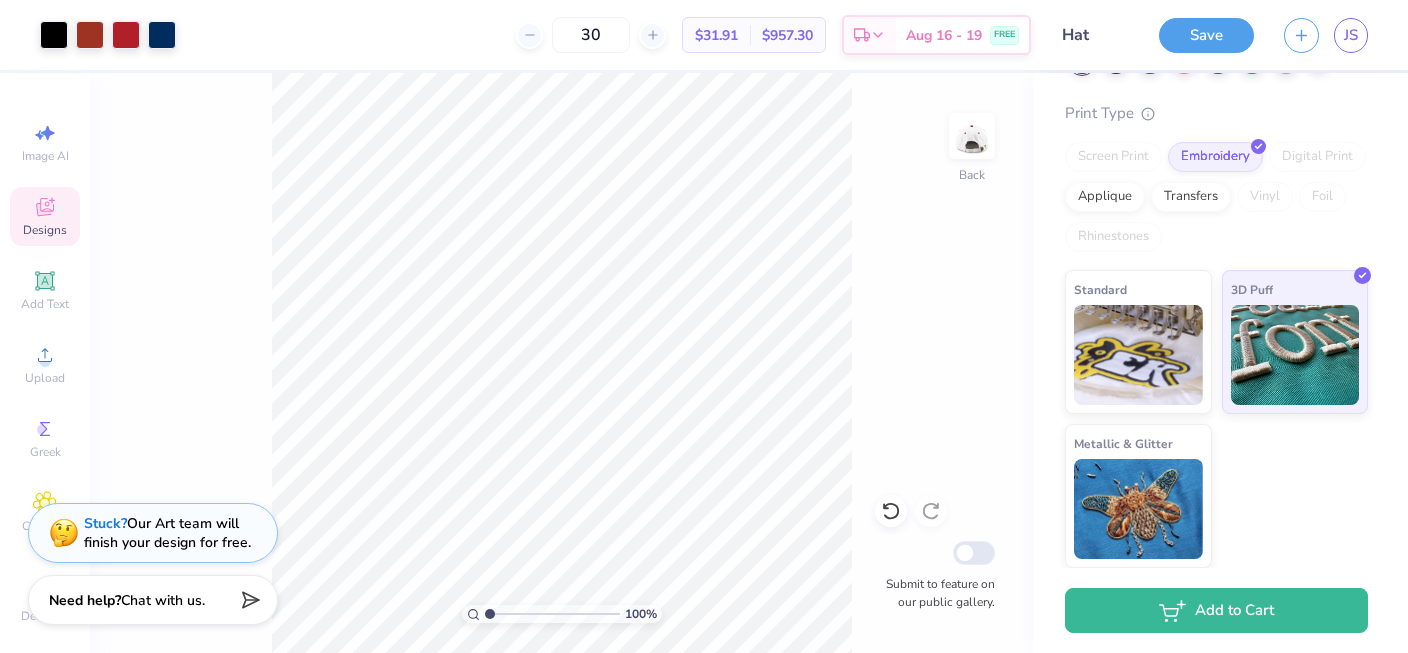 scroll, scrollTop: 0, scrollLeft: 0, axis: both 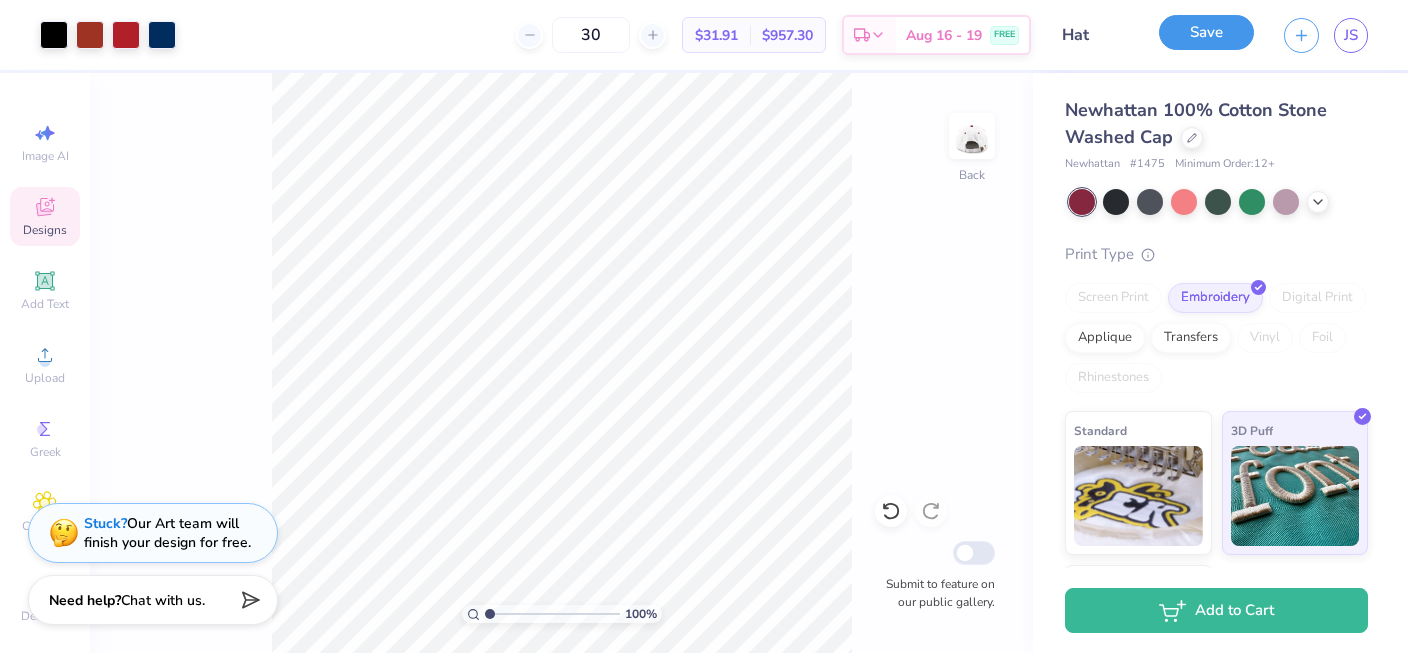 click on "Save" at bounding box center [1206, 32] 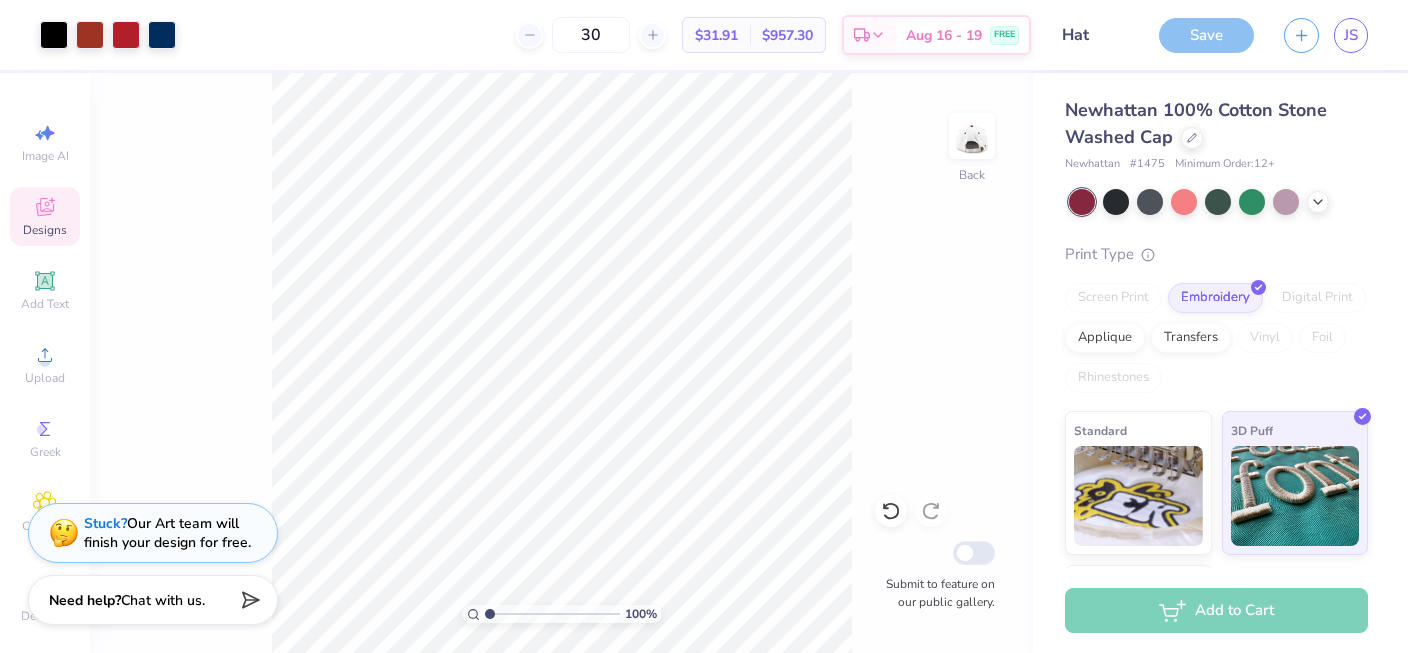 scroll, scrollTop: 141, scrollLeft: 0, axis: vertical 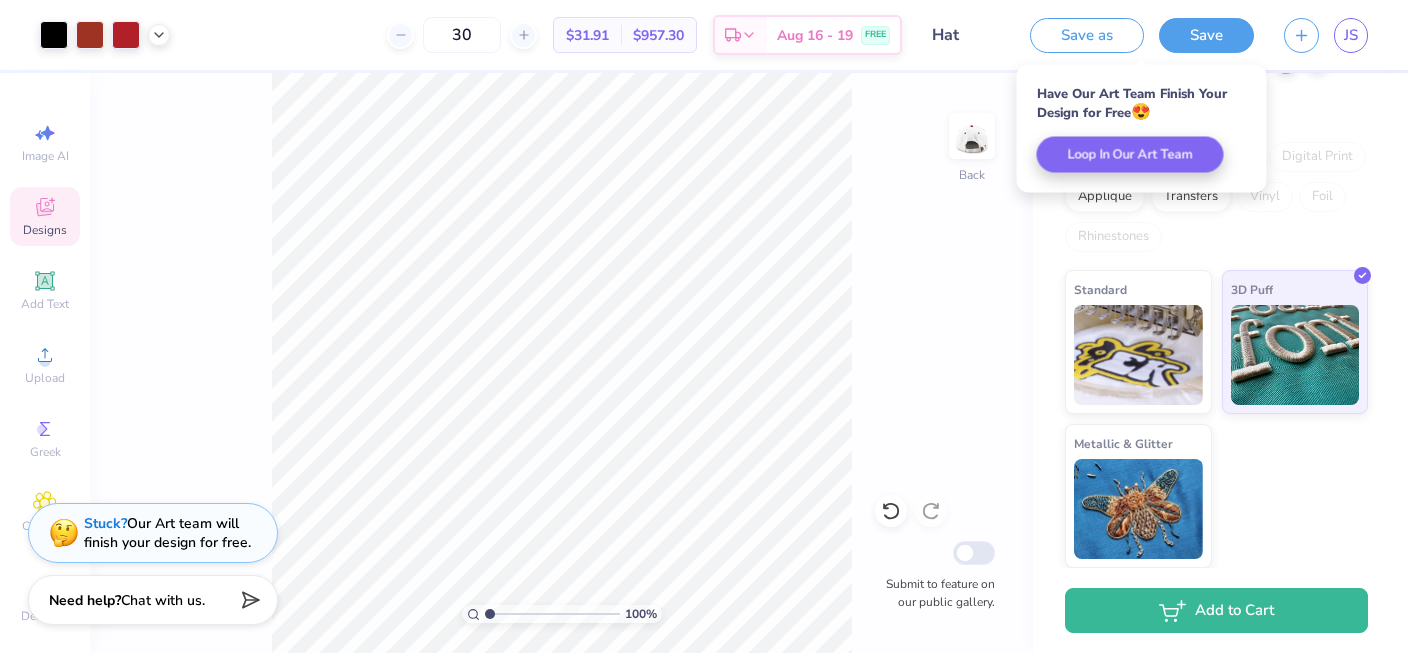 click on "Newhattan 100% Cotton Stone Washed Cap Newhattan # 1475 Minimum Order:  12 +   Print Type Screen Print Embroidery Digital Print Applique Transfers Vinyl Foil Rhinestones Standard 3D Puff Metallic & Glitter" at bounding box center [1216, 262] 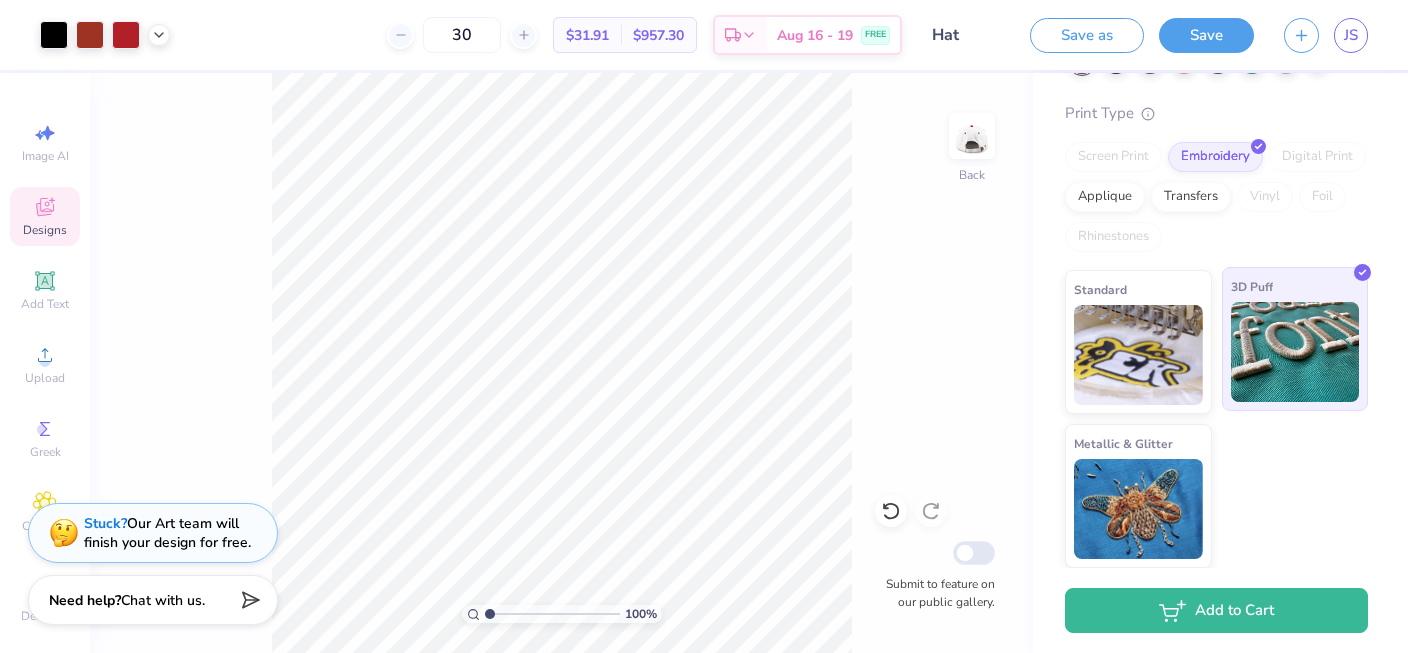 scroll, scrollTop: 0, scrollLeft: 0, axis: both 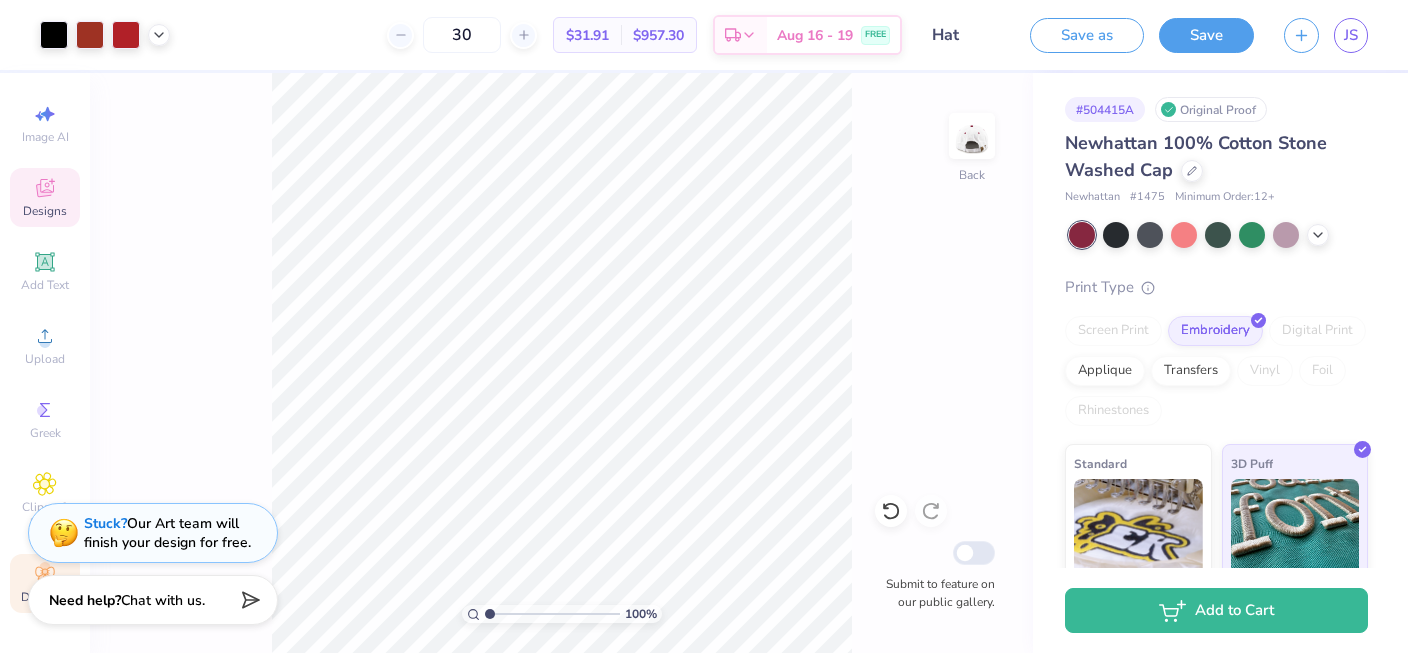 click on "Decorate" at bounding box center [45, 583] 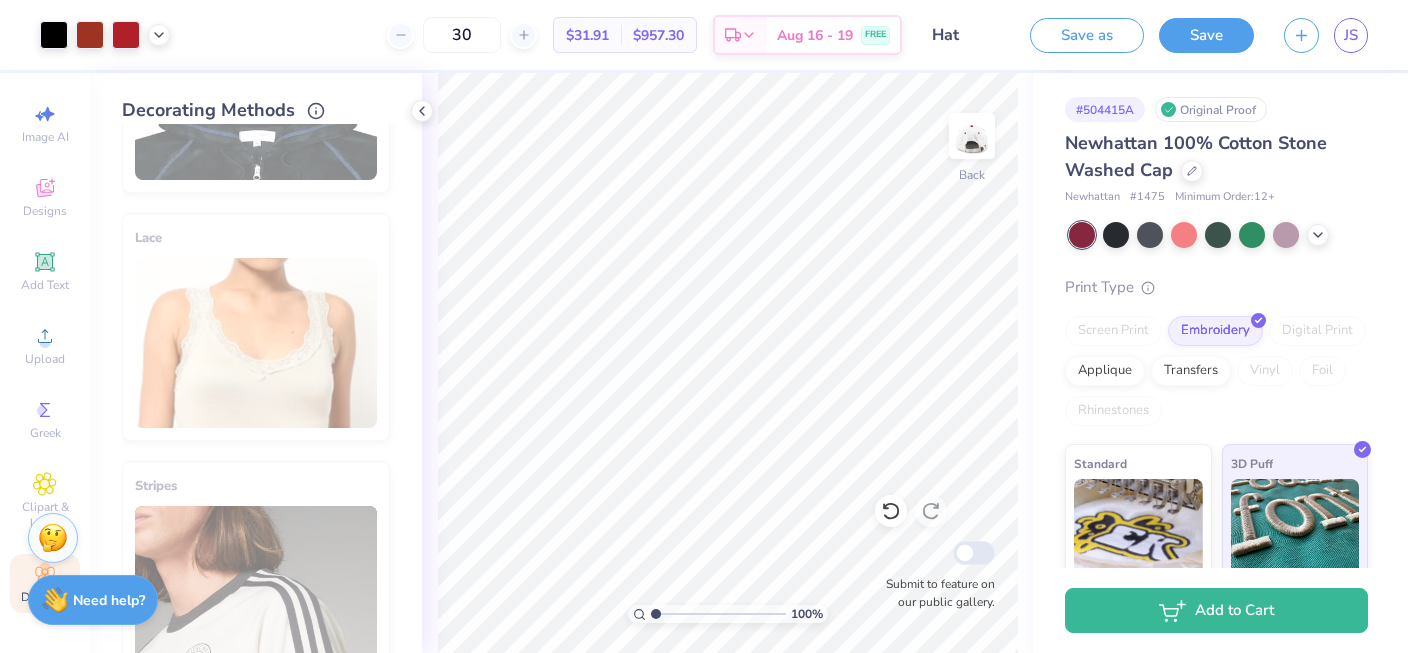 scroll, scrollTop: 435, scrollLeft: 0, axis: vertical 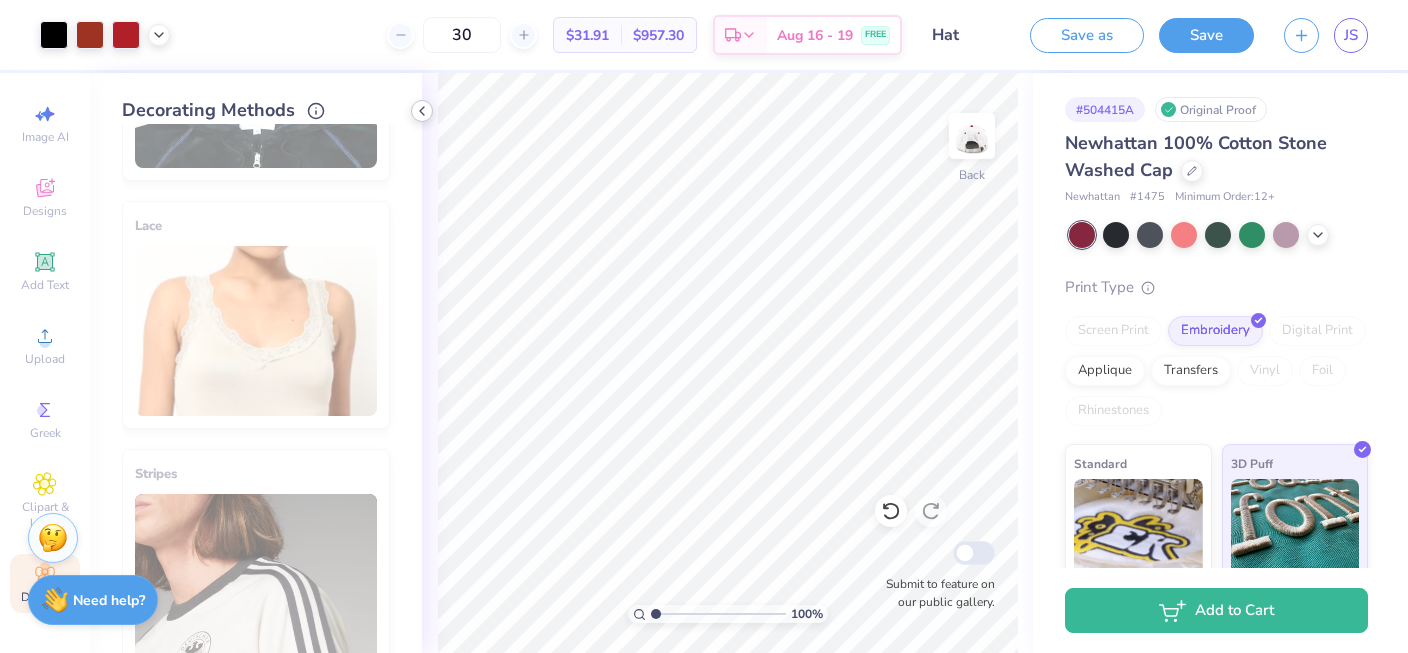 click 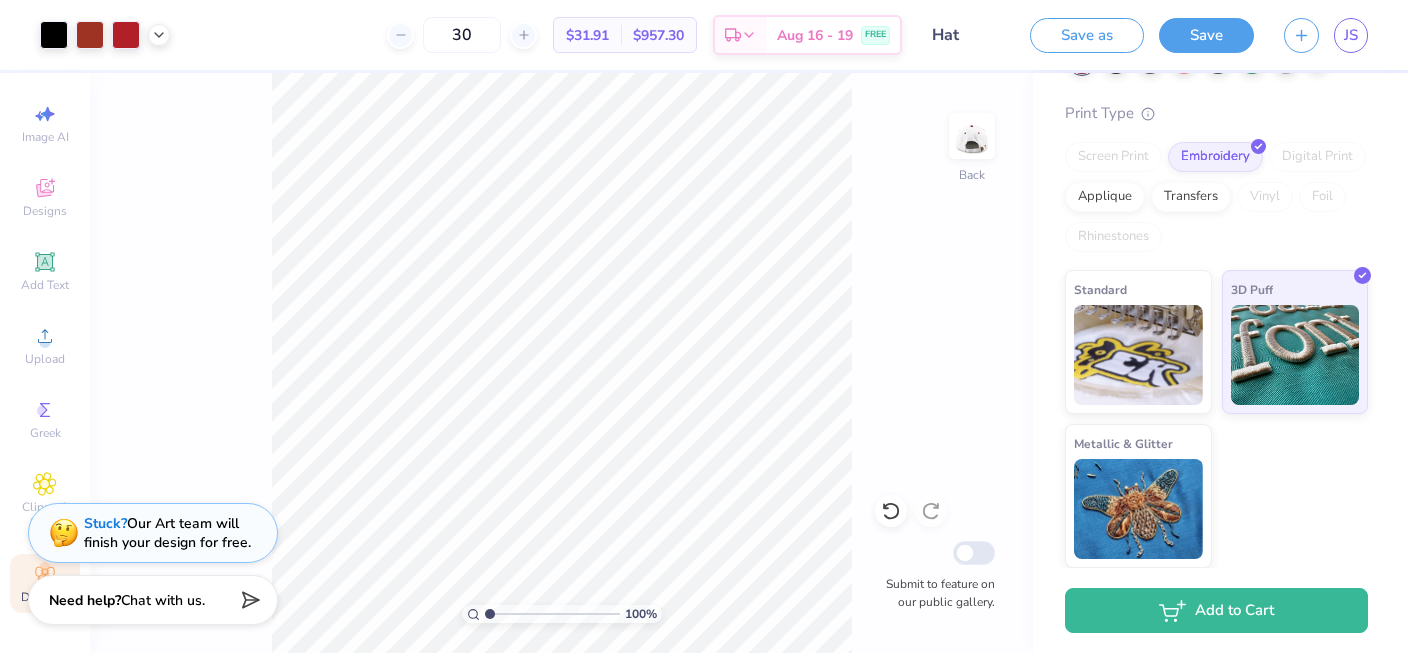 scroll, scrollTop: 0, scrollLeft: 0, axis: both 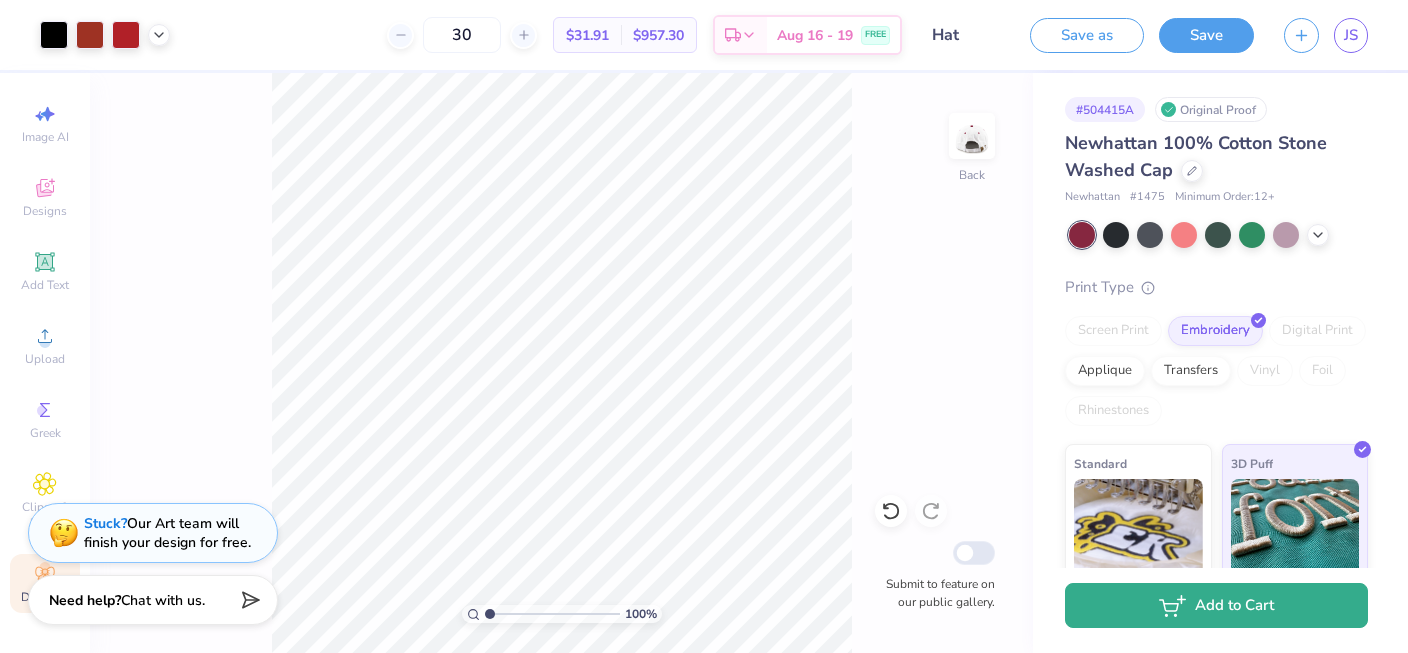 click on "Add to Cart" at bounding box center (1216, 605) 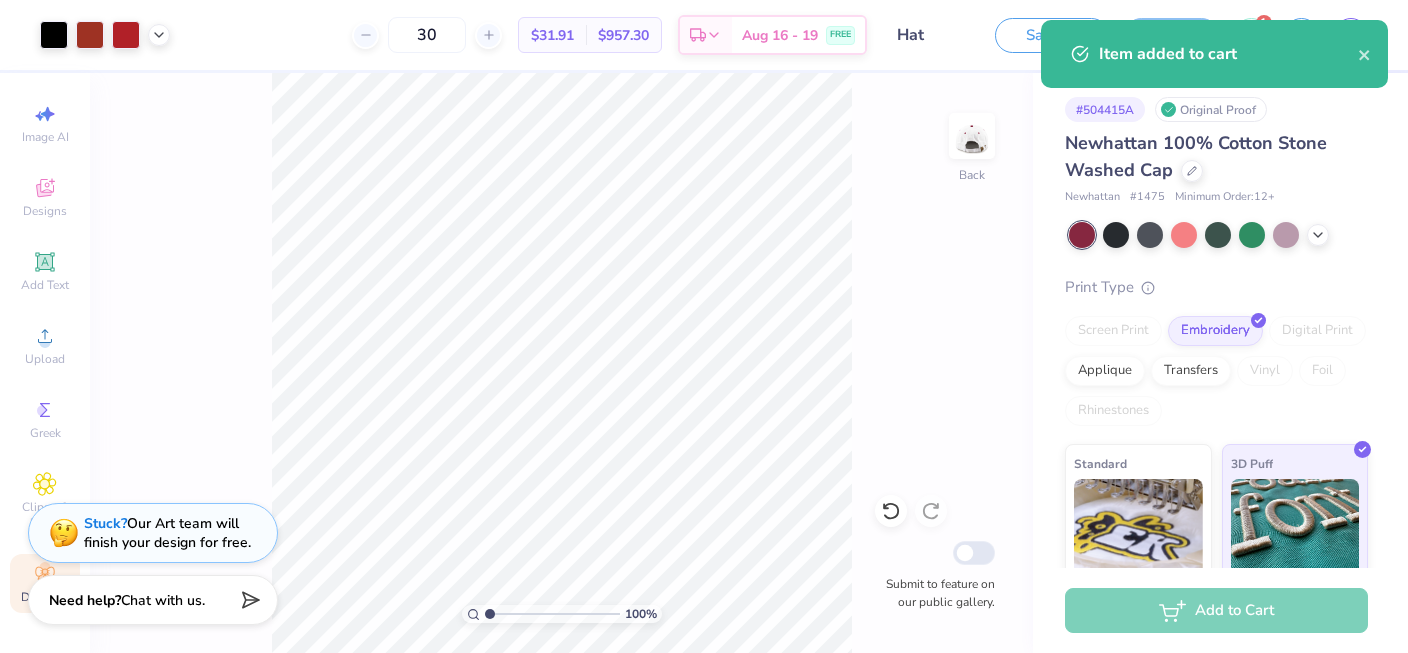 click on "Item added to cart" at bounding box center (1228, 54) 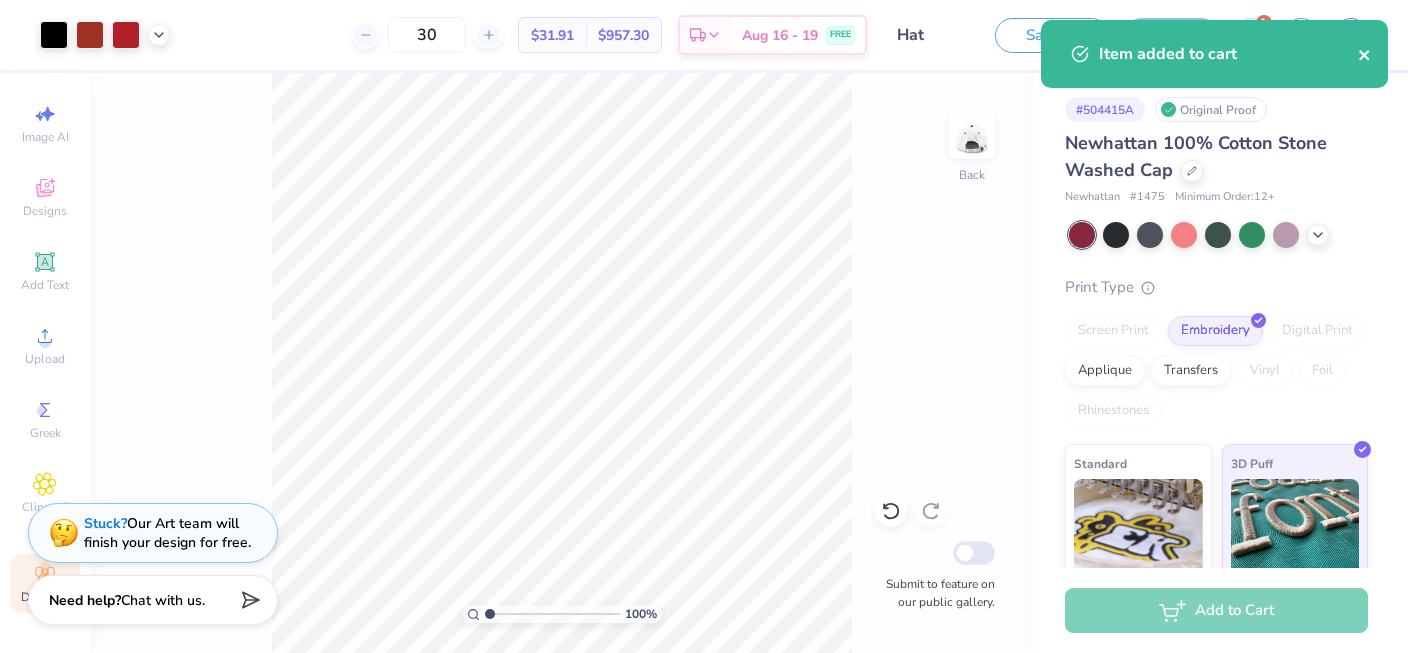 click 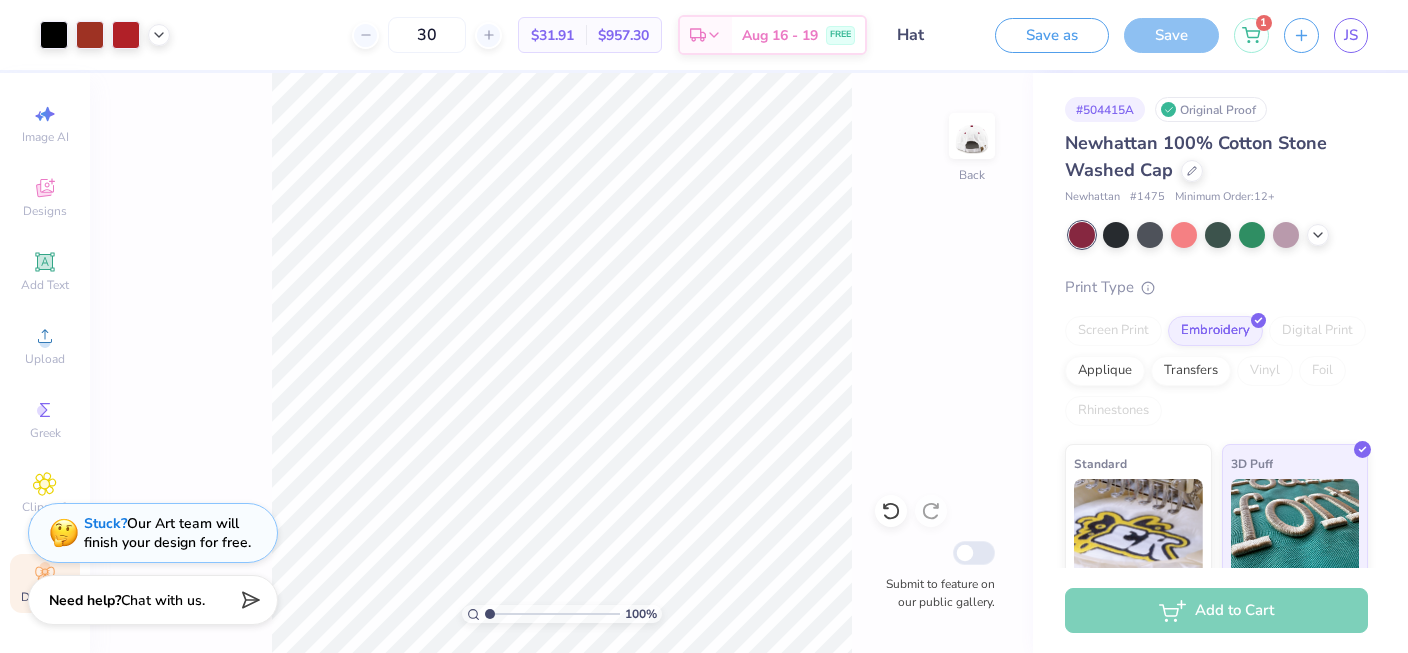 click on "Art colors 30 $31.91 Per Item $957.30 Total Est.  Delivery Aug 16 - 19 FREE Design Title Hat Save as Save 1 JS Image AI Designs Add Text Upload Greek Clipart & logos Decorate Decorating Methods Cover Stitch Pick a Color Hood Stitch Pick a Color Lace Pick a Color Peach Made-to-Order Baby Pink White White Made-to-Order White 2 Made-to-Order Black Black Made-to-Order Stripes Pick a Color Studs Pick a Color Bows Pick a Color Rosettes Pick a Color 100  % Back Submit to feature on our public gallery. # 504415A Original Proof Newhattan 100% Cotton Stone Washed Cap Newhattan # 1475 Minimum Order:  12 +   Print Type Screen Print Embroidery Digital Print Applique Transfers Vinyl Foil Rhinestones Standard 3D Puff Metallic & Glitter Add to Cart Stuck?  Our Art team will finish your design for free. Need help?  Chat with us. Item added to cart" at bounding box center [704, 326] 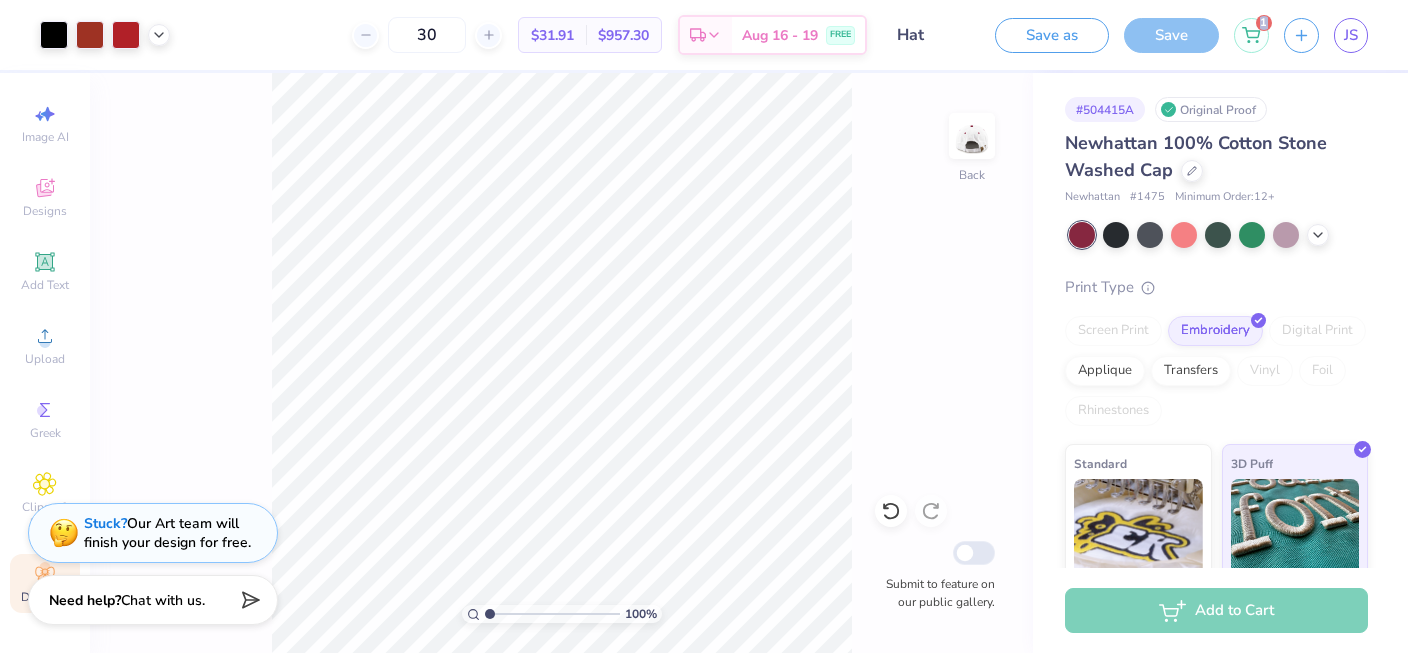 click 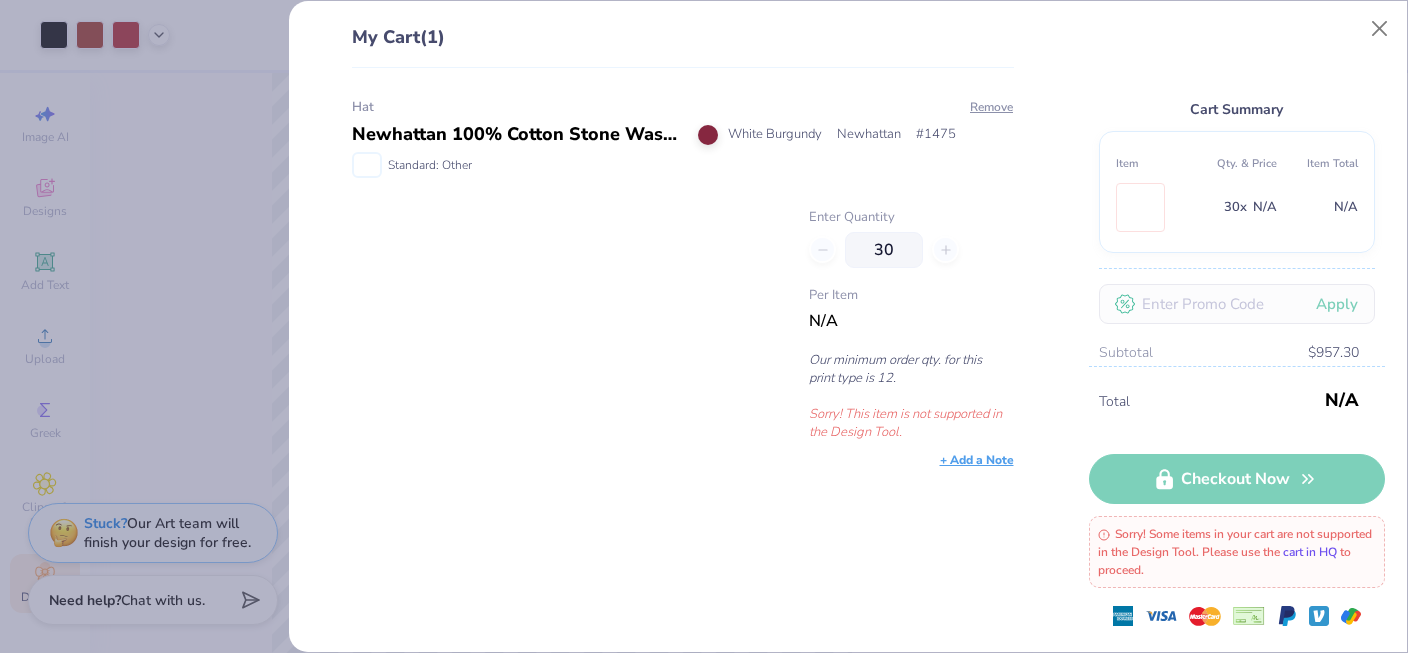 click on "cart in HQ" at bounding box center (1310, 552) 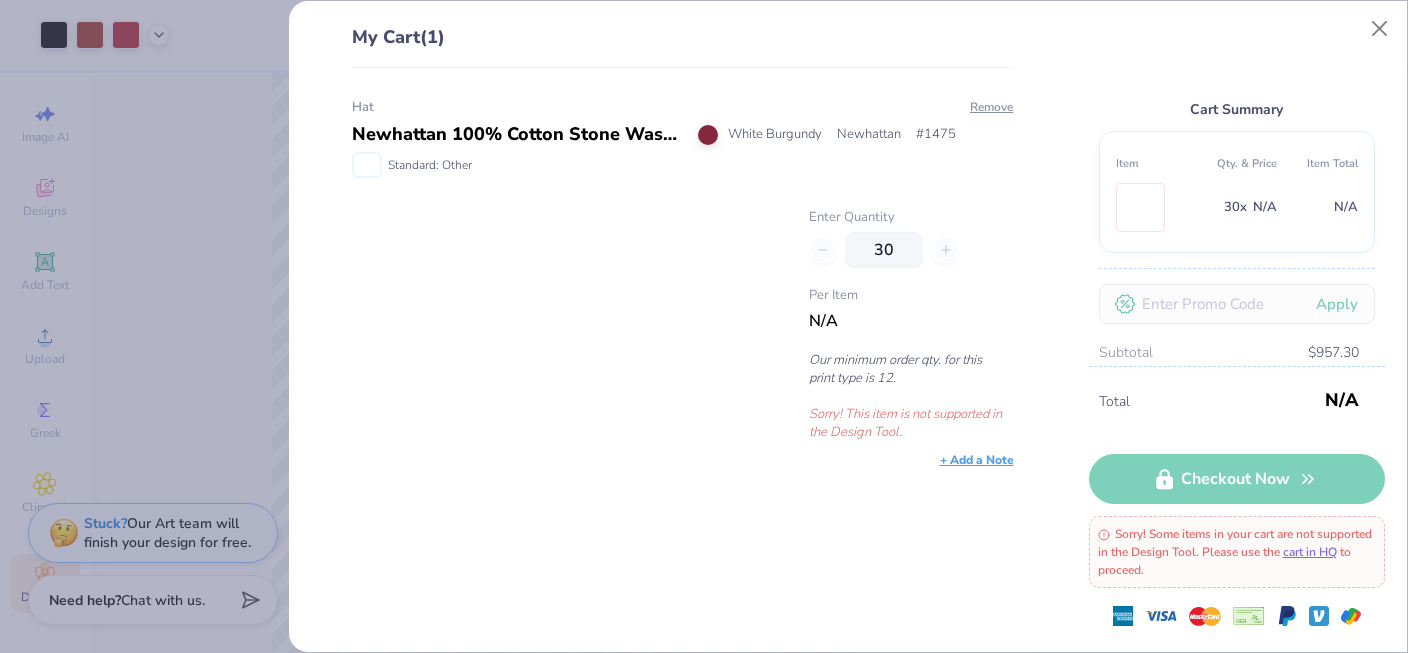 click on "My Cart  (1) Hat Newhattan 100% Cotton Stone Washed Cap White Burgundy Newhattan # 1475 Standard: Other Remove Enter Quantity 30 Per Item N/A Our minimum order qty. for this print type is 12. Sorry! This item is not supported in the Design Tool. + Add a Note Cart Summary Item Qty. & Price Item Total 30  x N/A N/A Apply Subtotal $957.30 Shipping Standard N/A Est.   Delivery:   N/A Sales Tax TBD Total N/A Checkout Now Sorry! Some items in your cart are not supported in the Design Tool. Please use the   cart in HQ   to proceed." at bounding box center (704, 326) 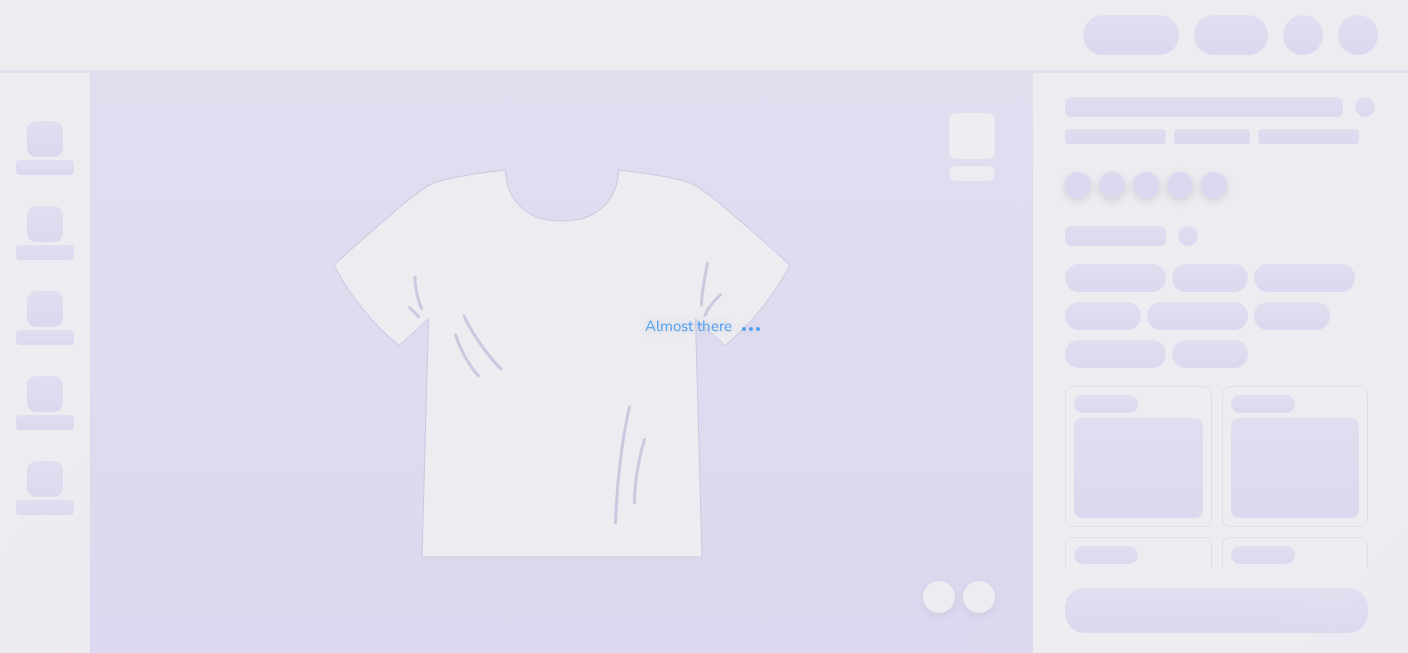 scroll, scrollTop: 0, scrollLeft: 0, axis: both 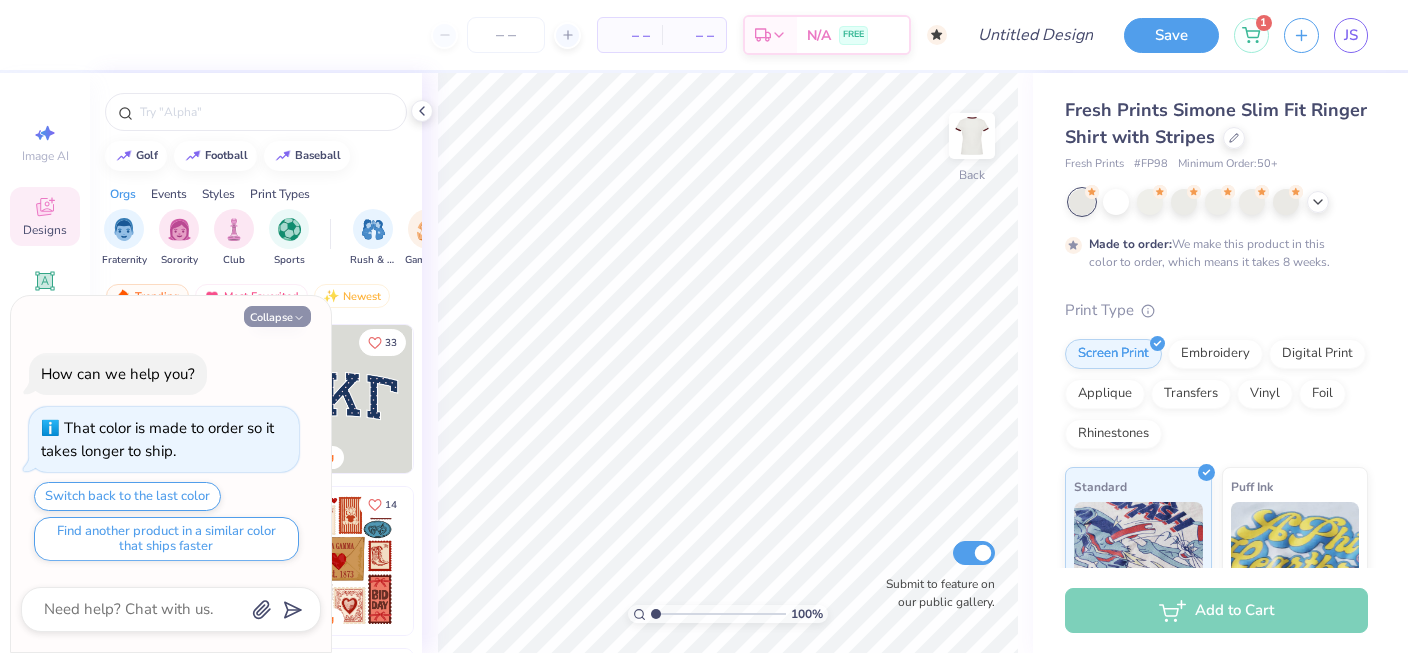 click on "Collapse" at bounding box center (277, 316) 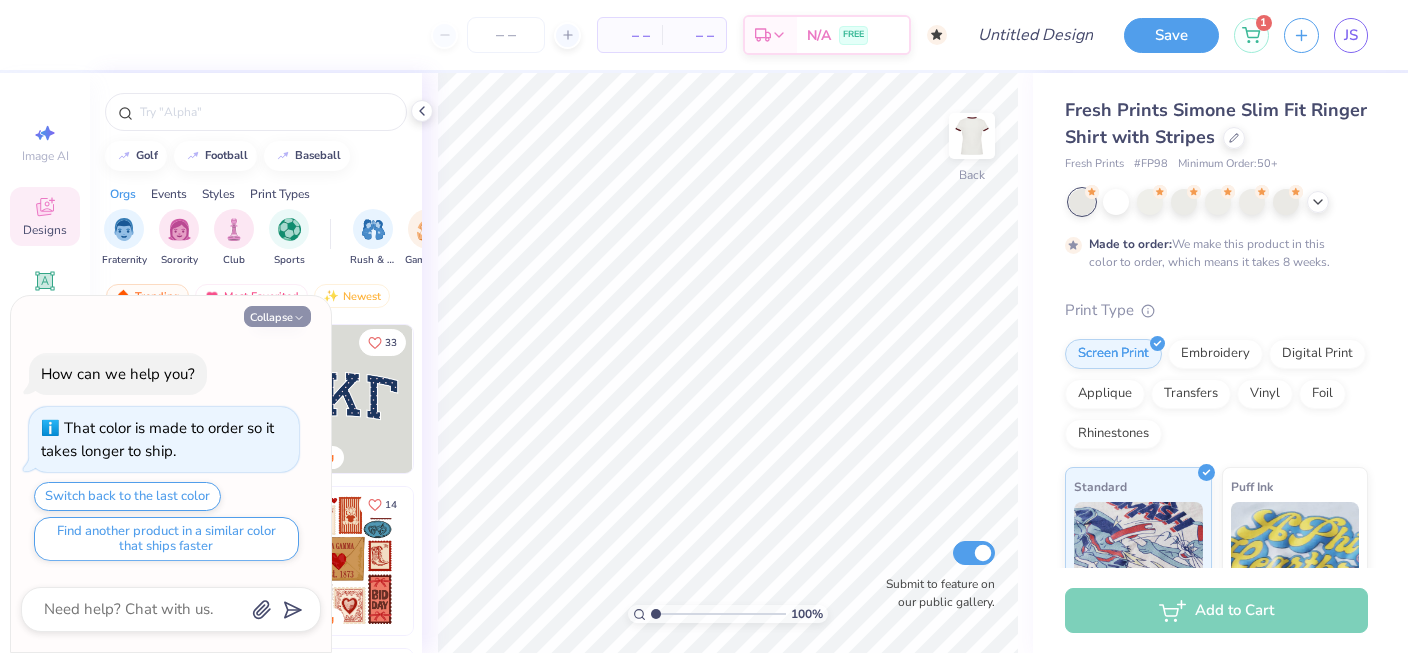 type on "x" 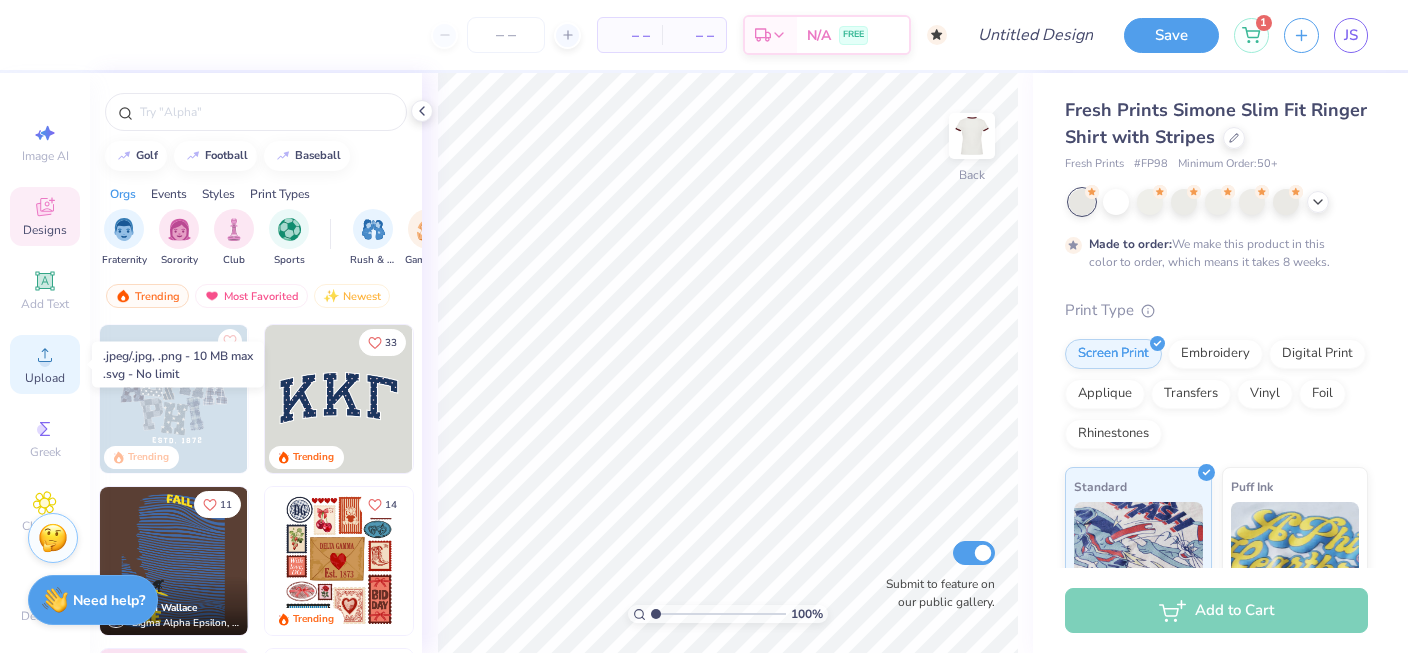 scroll, scrollTop: 19, scrollLeft: 0, axis: vertical 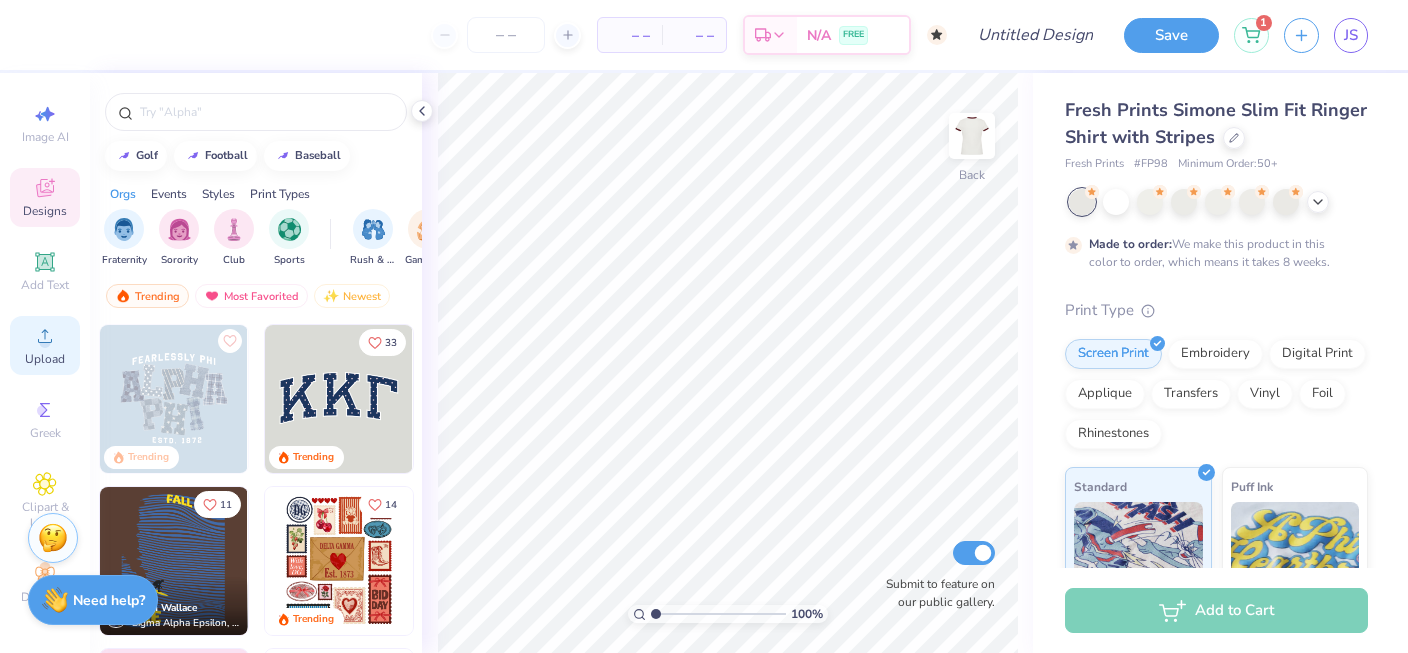 click on "Upload" at bounding box center [45, 345] 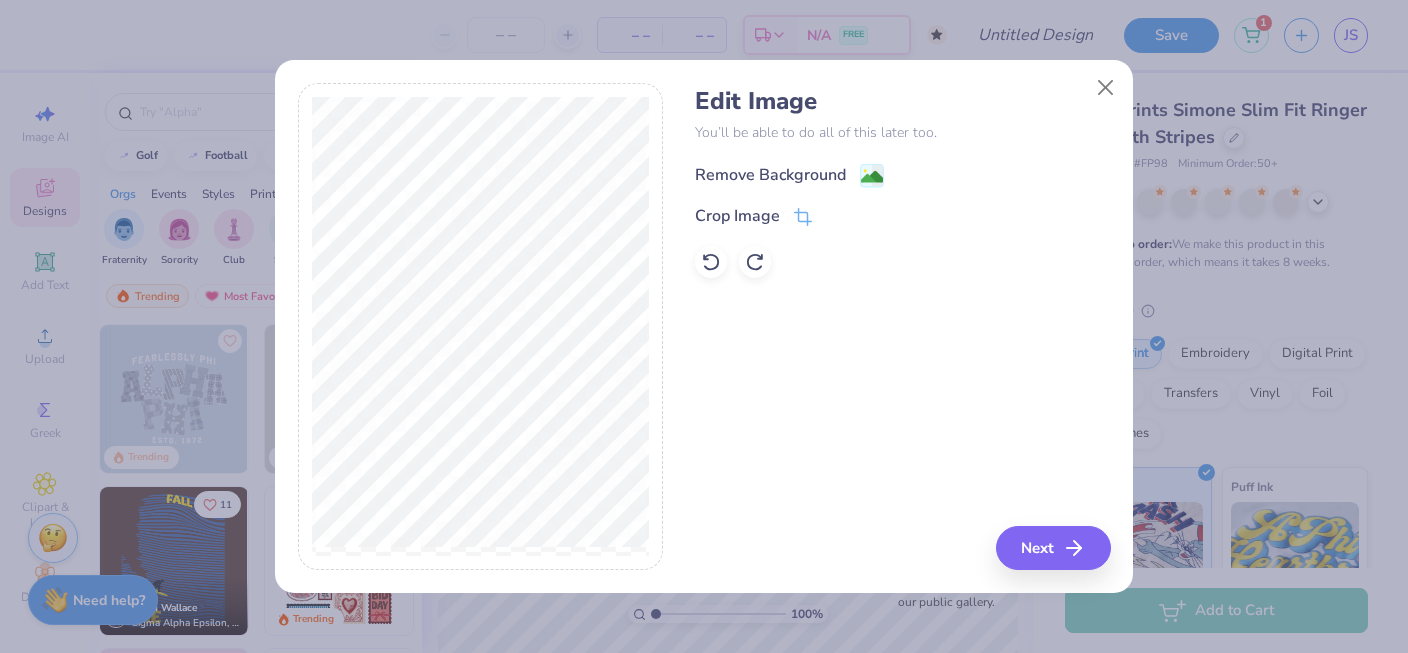 click on "Remove Background" at bounding box center (770, 175) 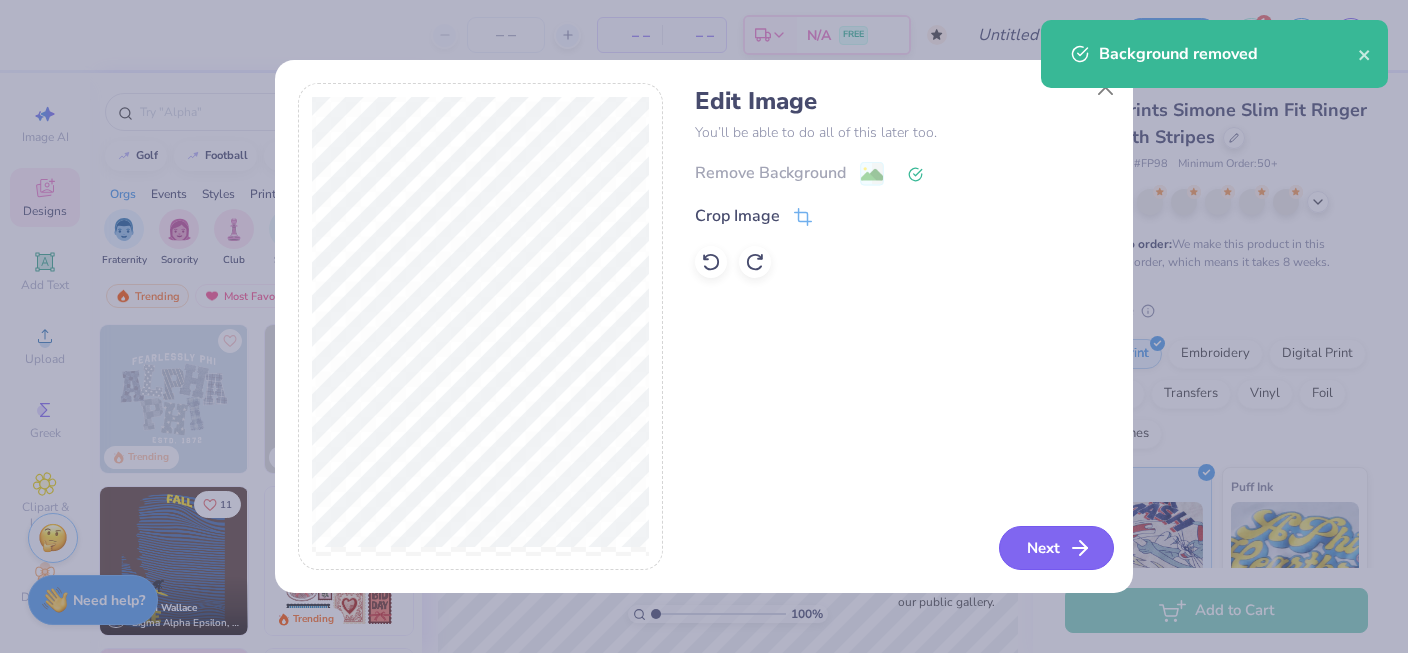 click on "Next" at bounding box center [1056, 548] 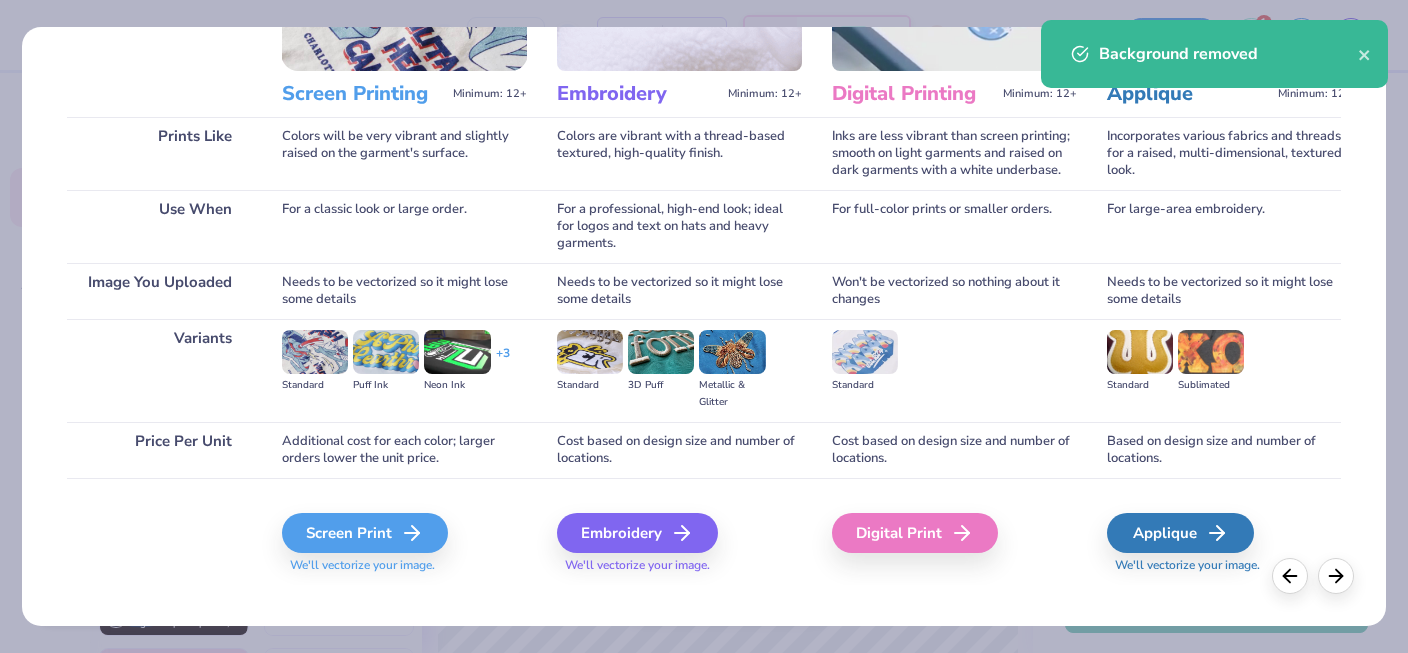 scroll, scrollTop: 244, scrollLeft: 0, axis: vertical 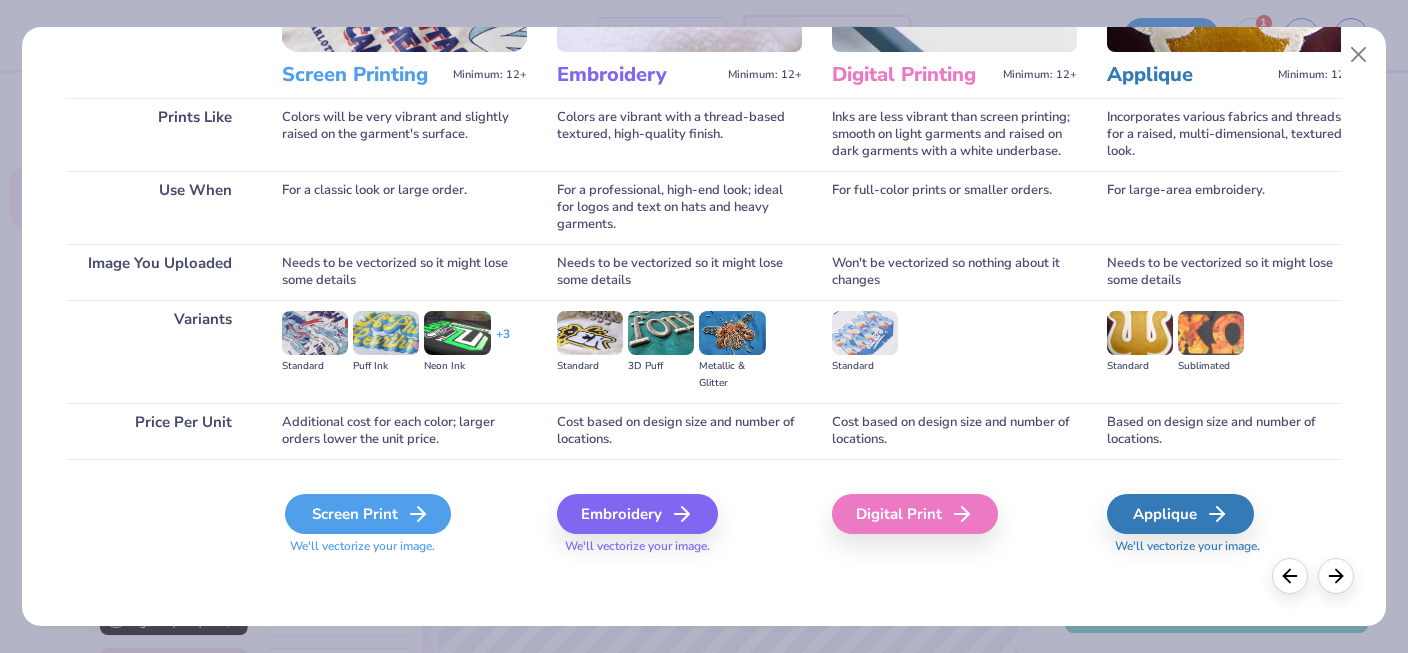 click on "Screen Print" at bounding box center [368, 514] 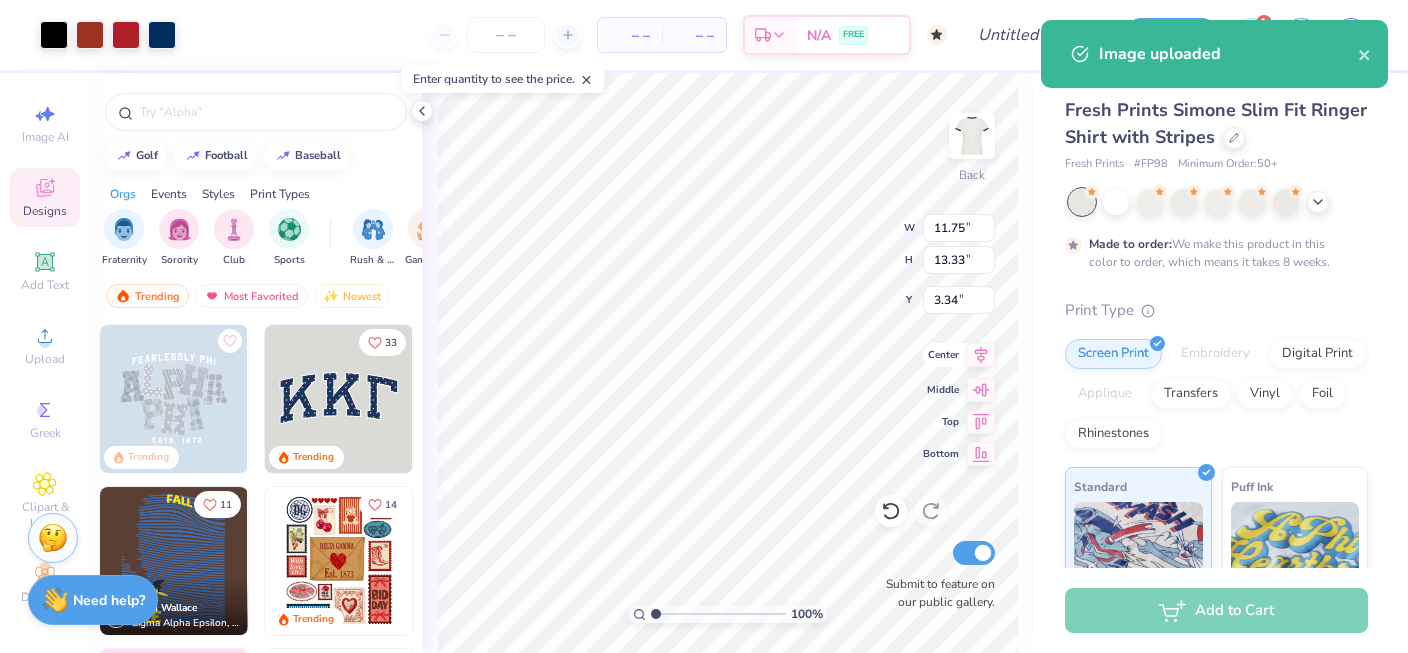 click 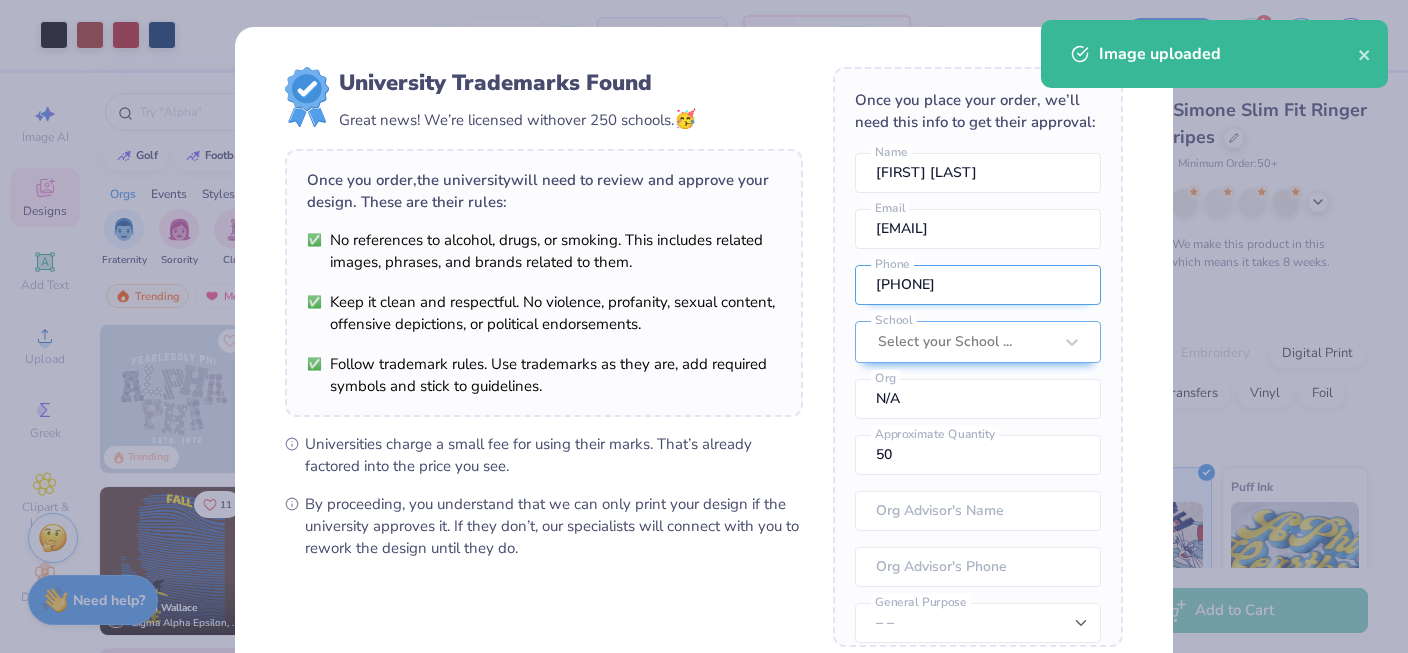 scroll, scrollTop: 74, scrollLeft: 0, axis: vertical 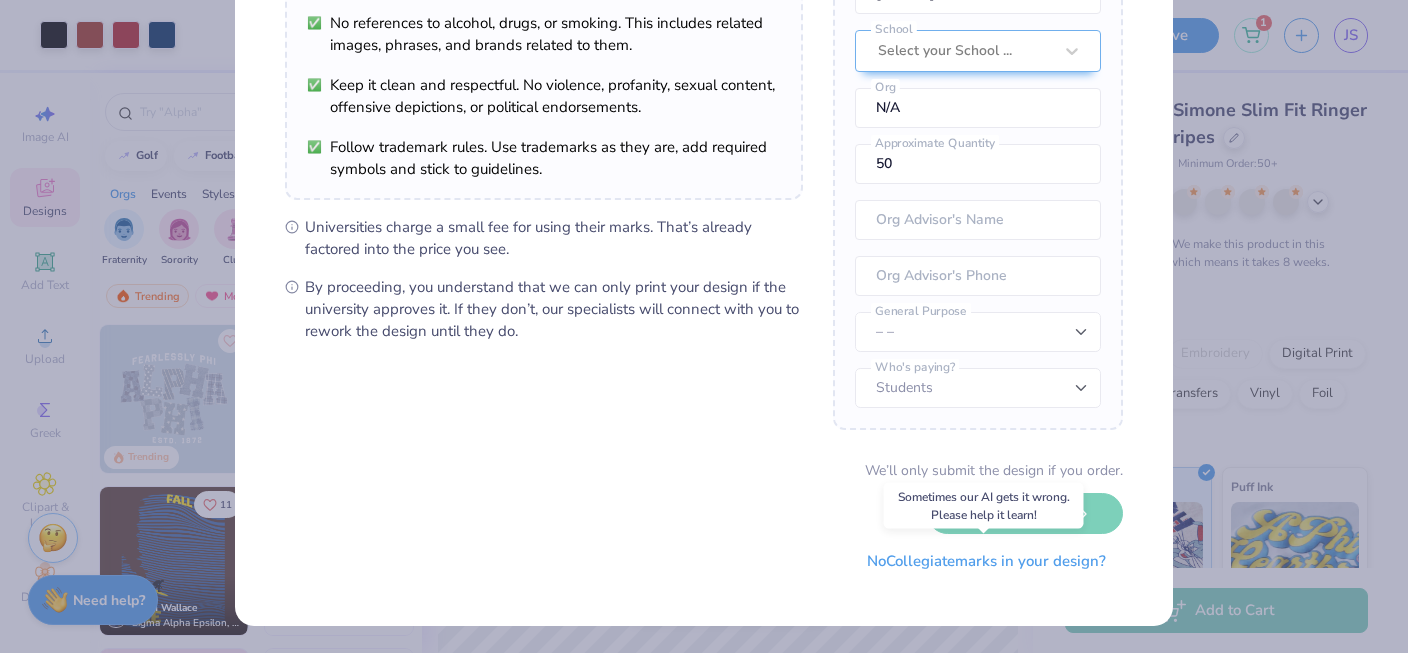click on "No  Collegiate  marks in your design?" at bounding box center [986, 561] 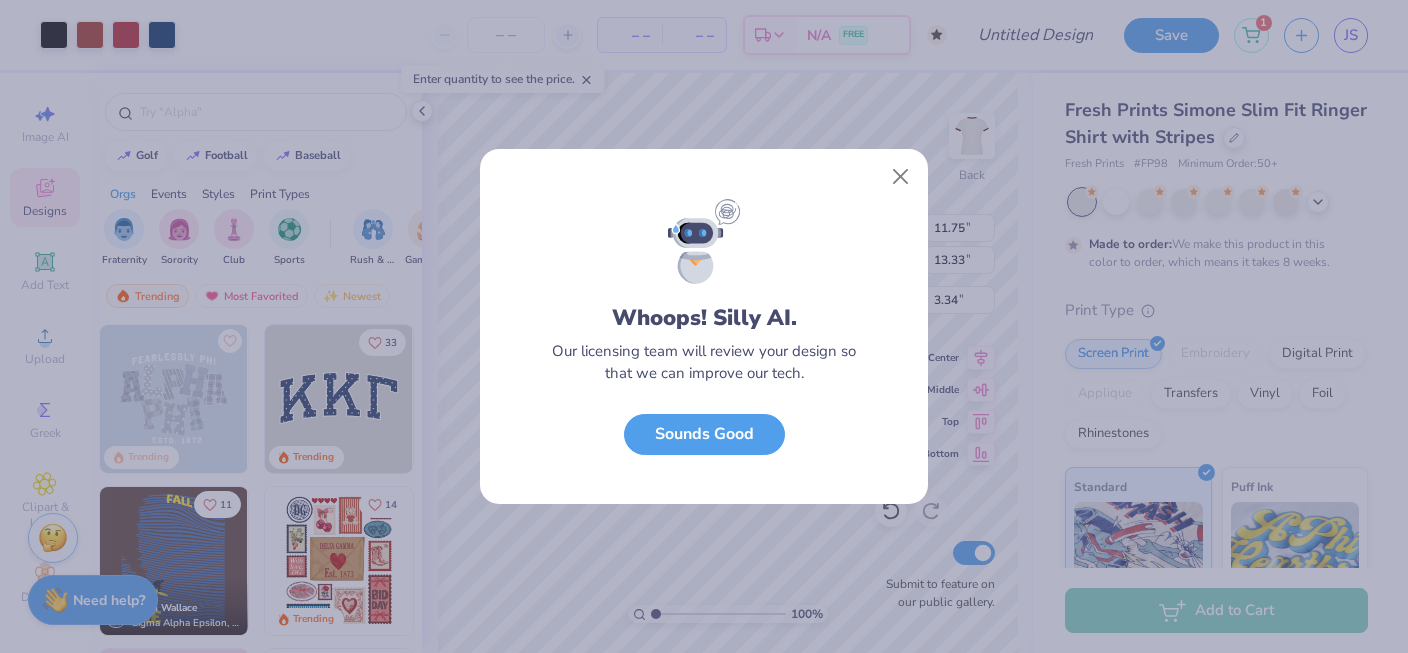 scroll, scrollTop: 0, scrollLeft: 0, axis: both 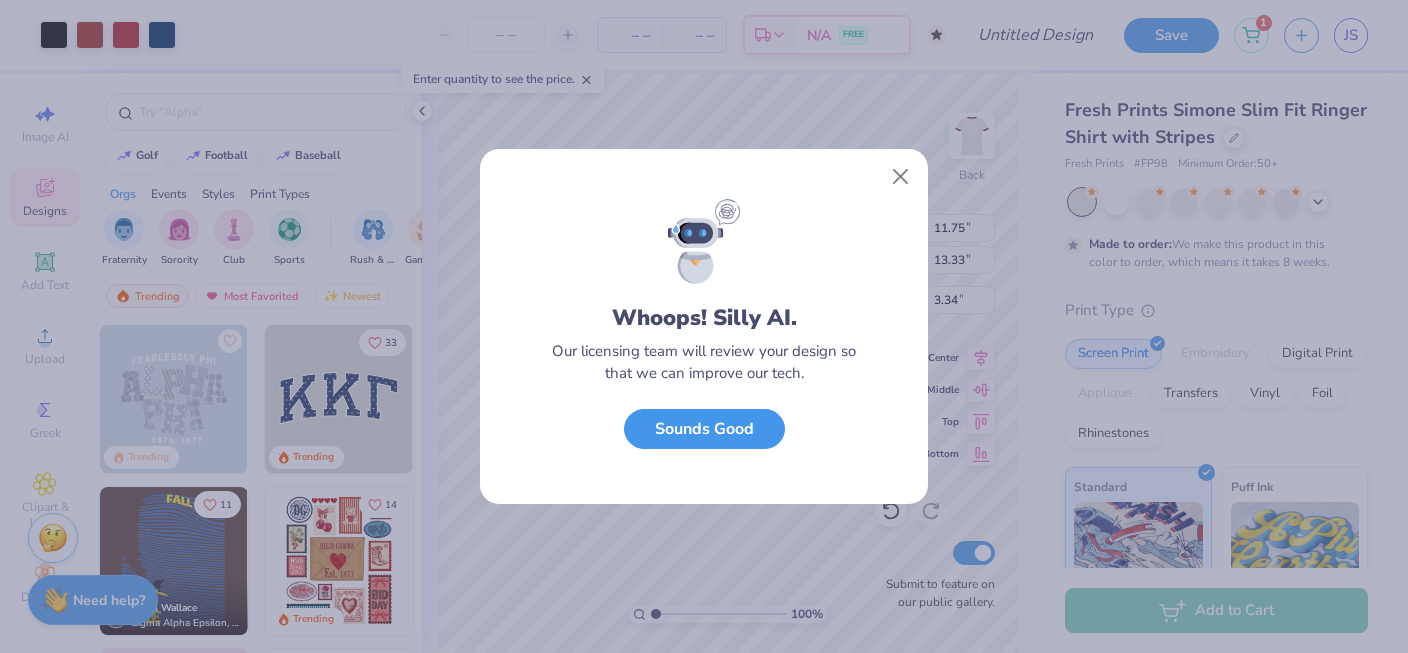 click on "Sounds Good" at bounding box center (704, 429) 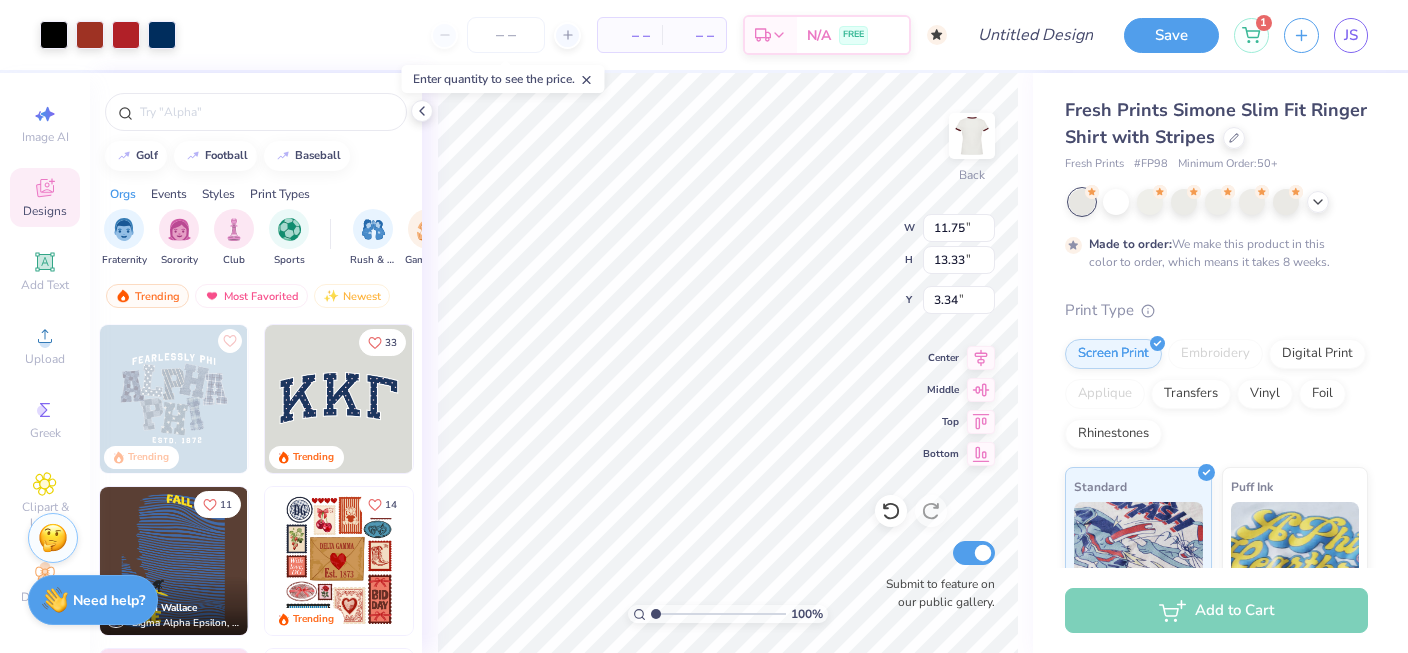 type on "7.04" 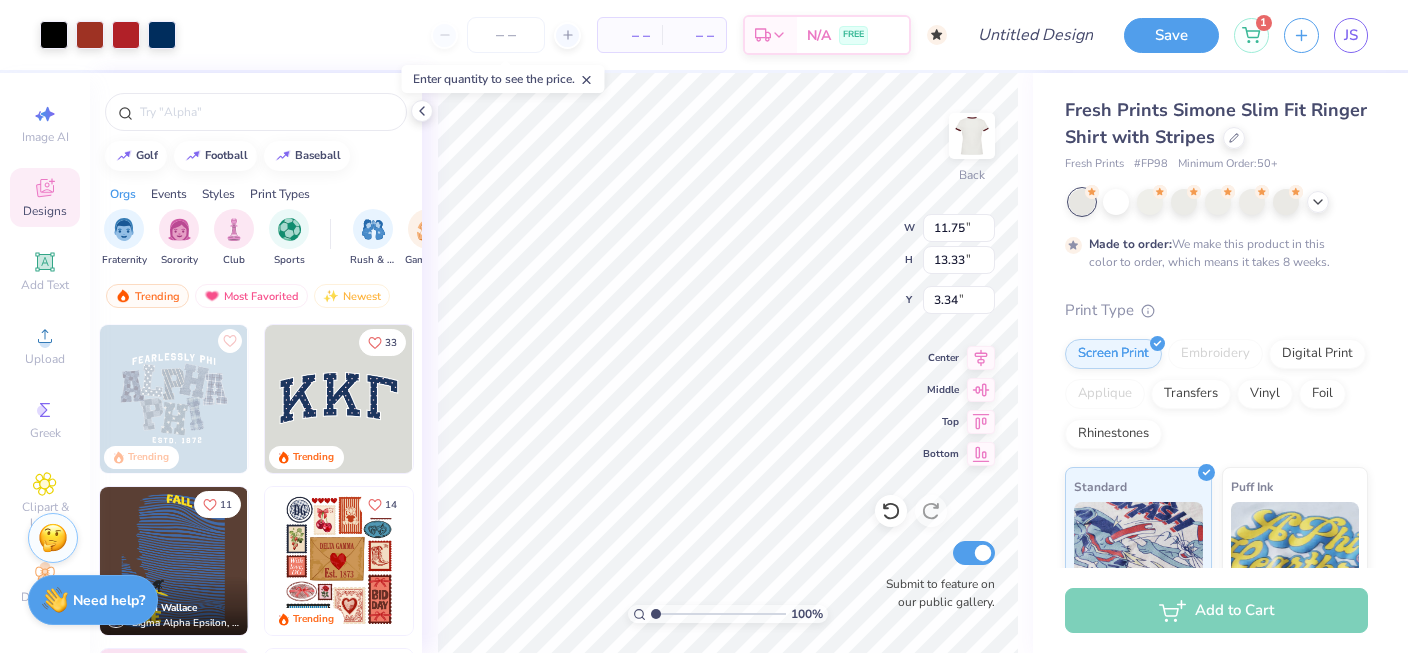 type on "7.98" 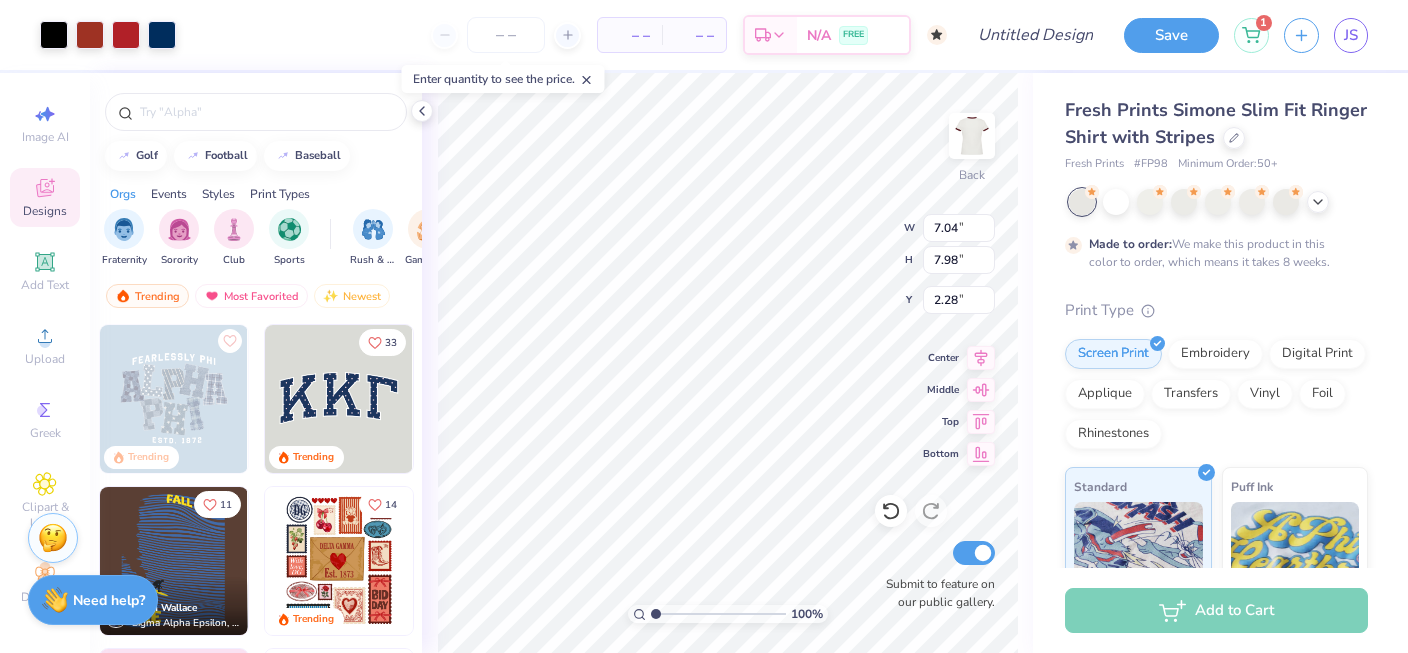 type on "2.28" 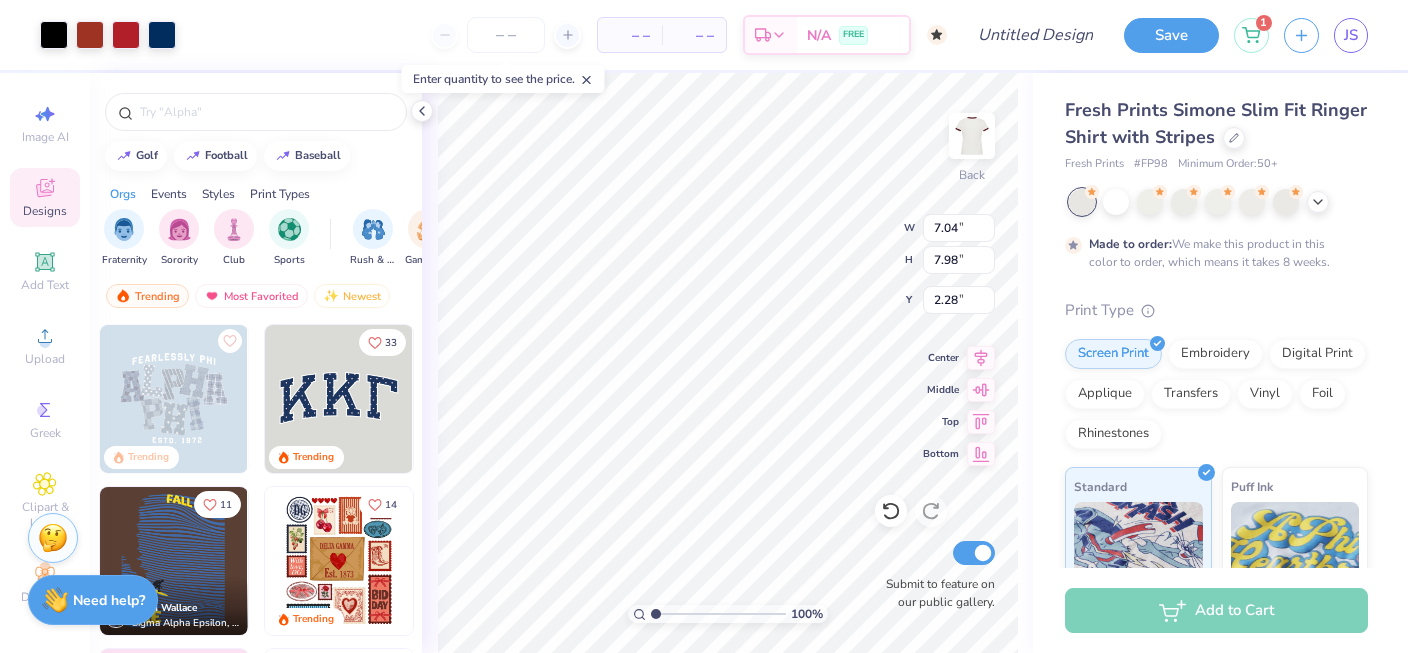 type on "3.40" 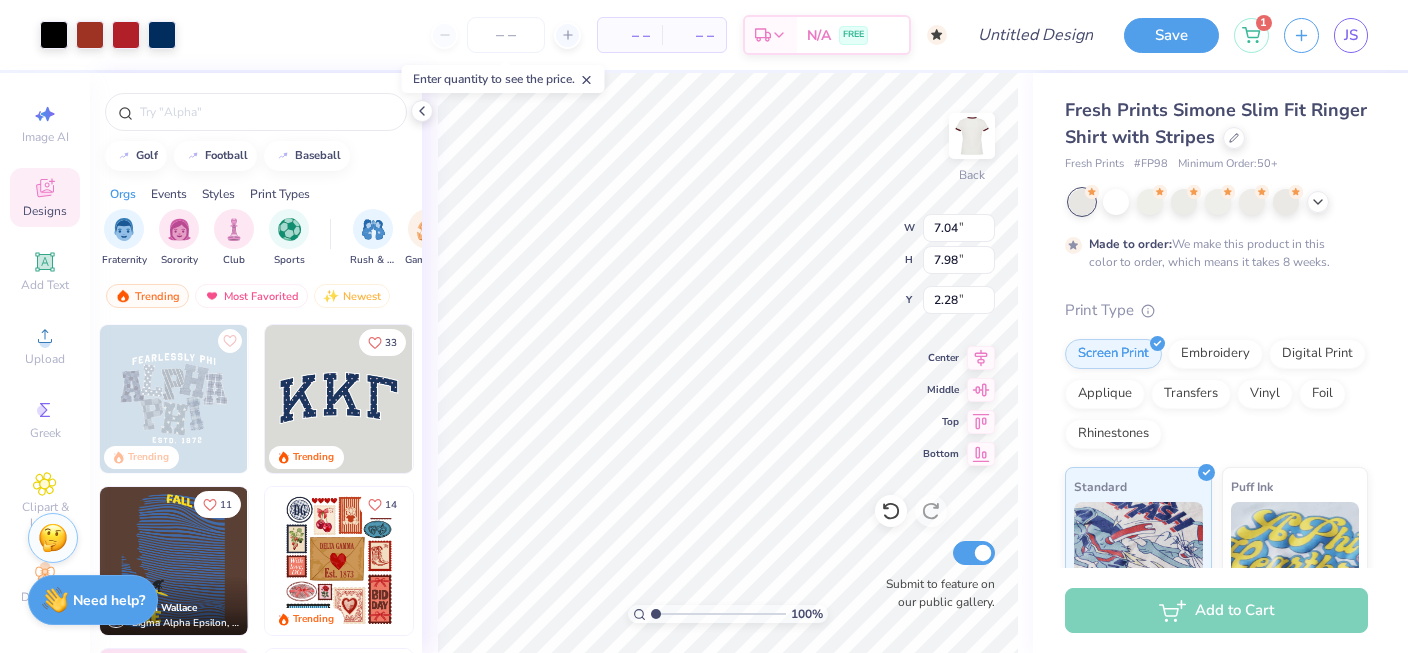 type on "3.86" 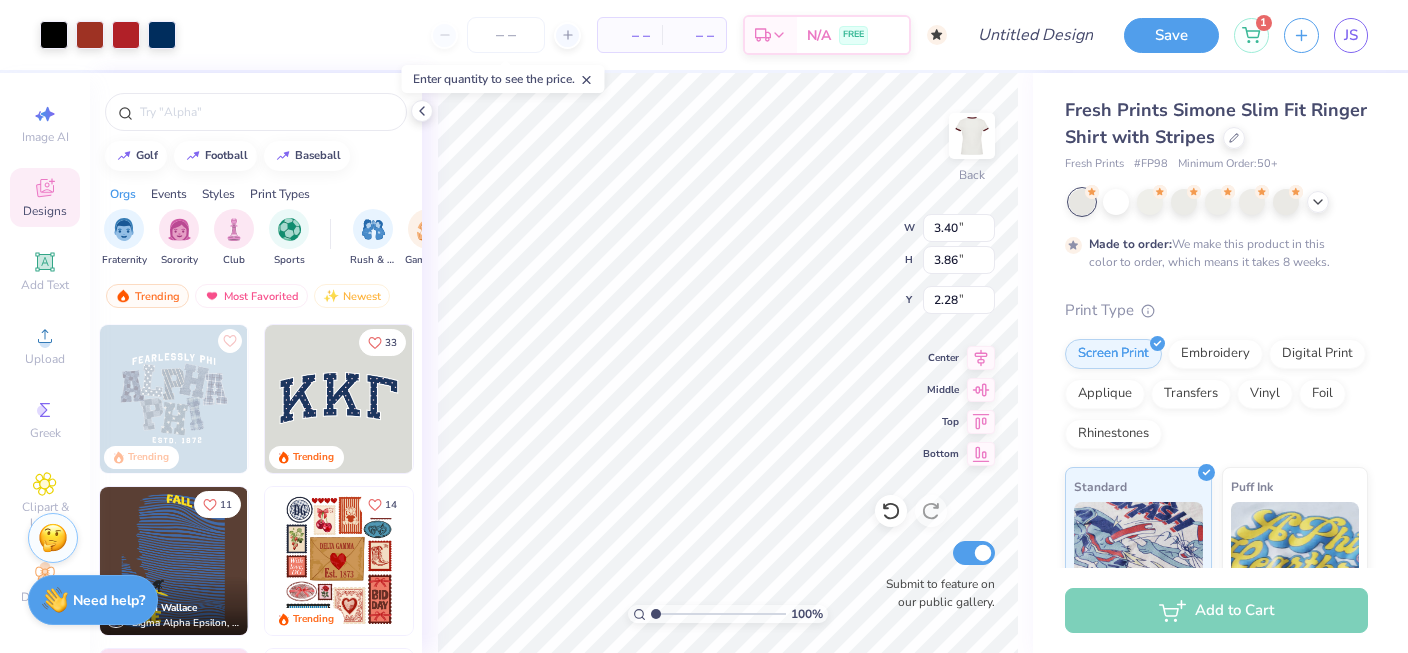 type on "2.34" 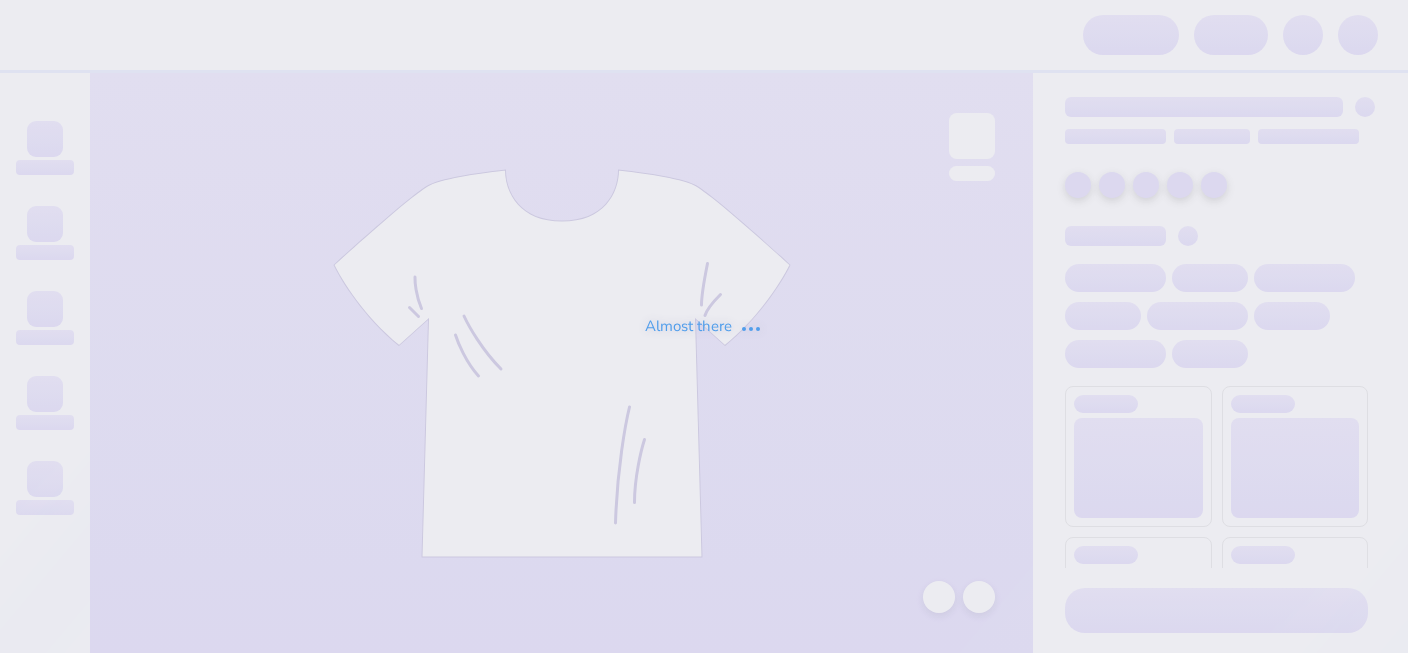 scroll, scrollTop: 0, scrollLeft: 0, axis: both 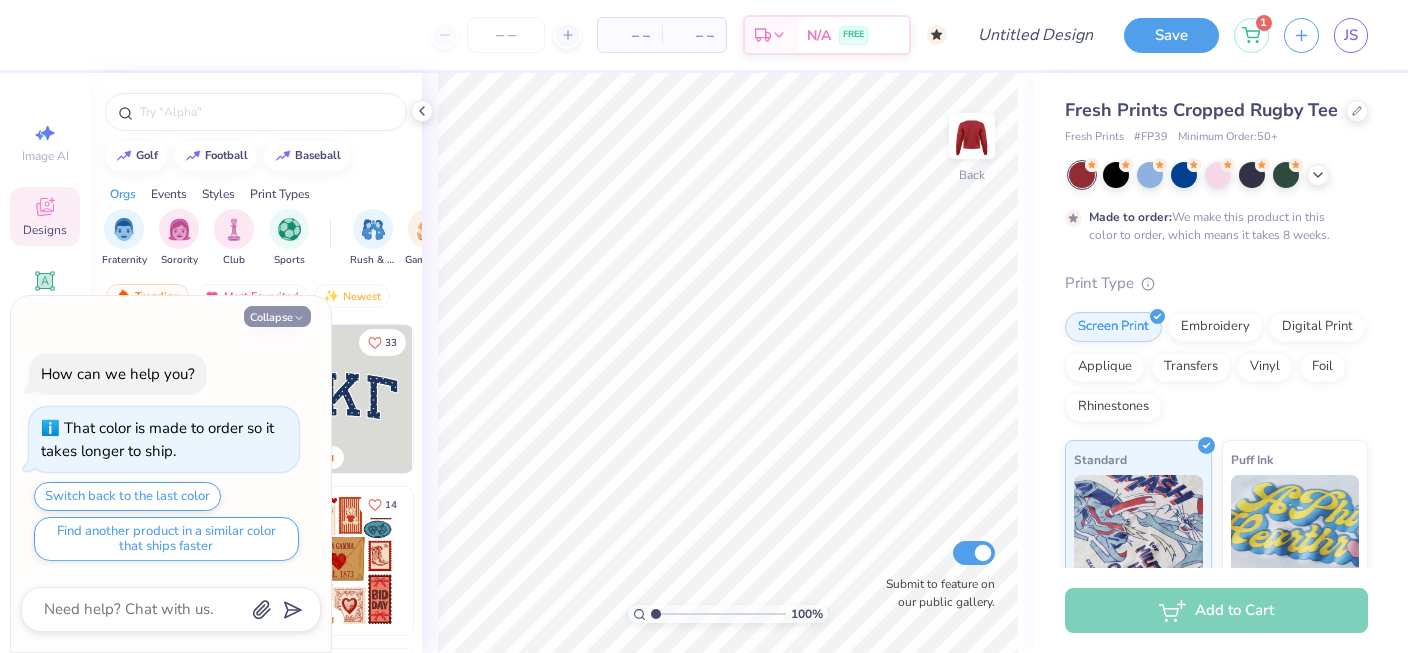 click on "Collapse" at bounding box center (277, 316) 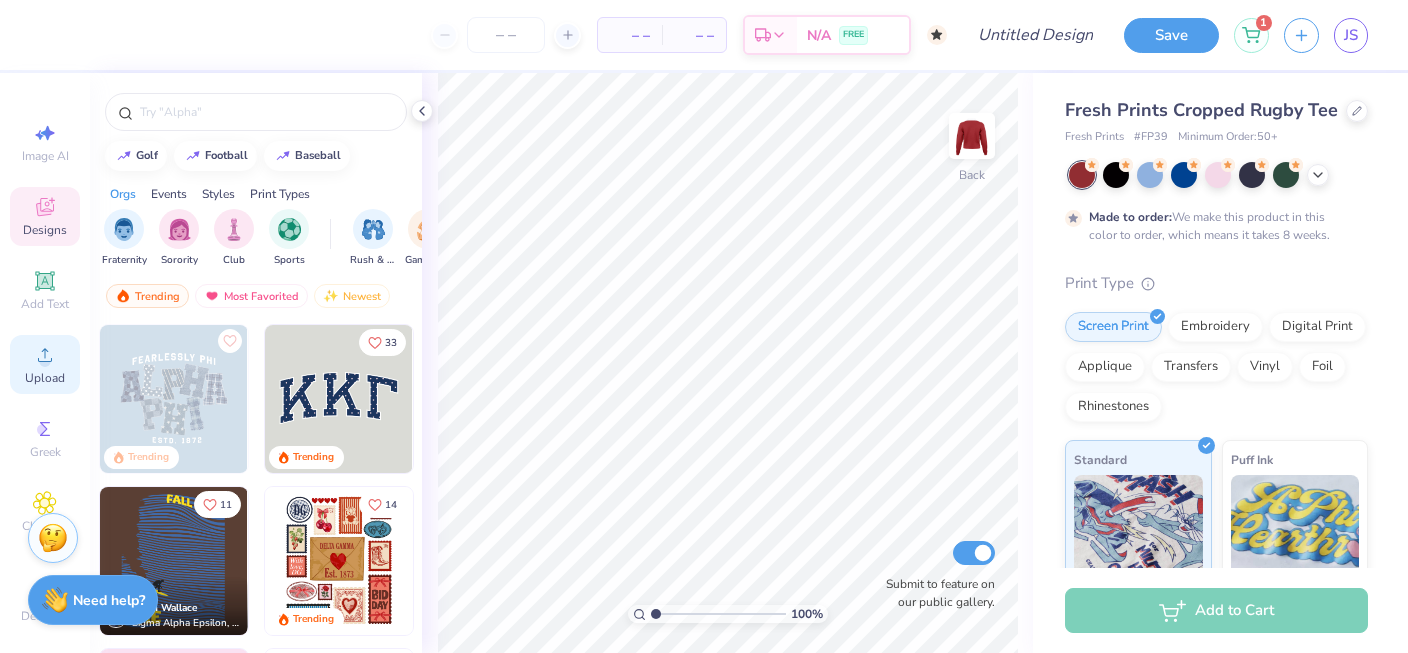 click on "Upload" at bounding box center [45, 364] 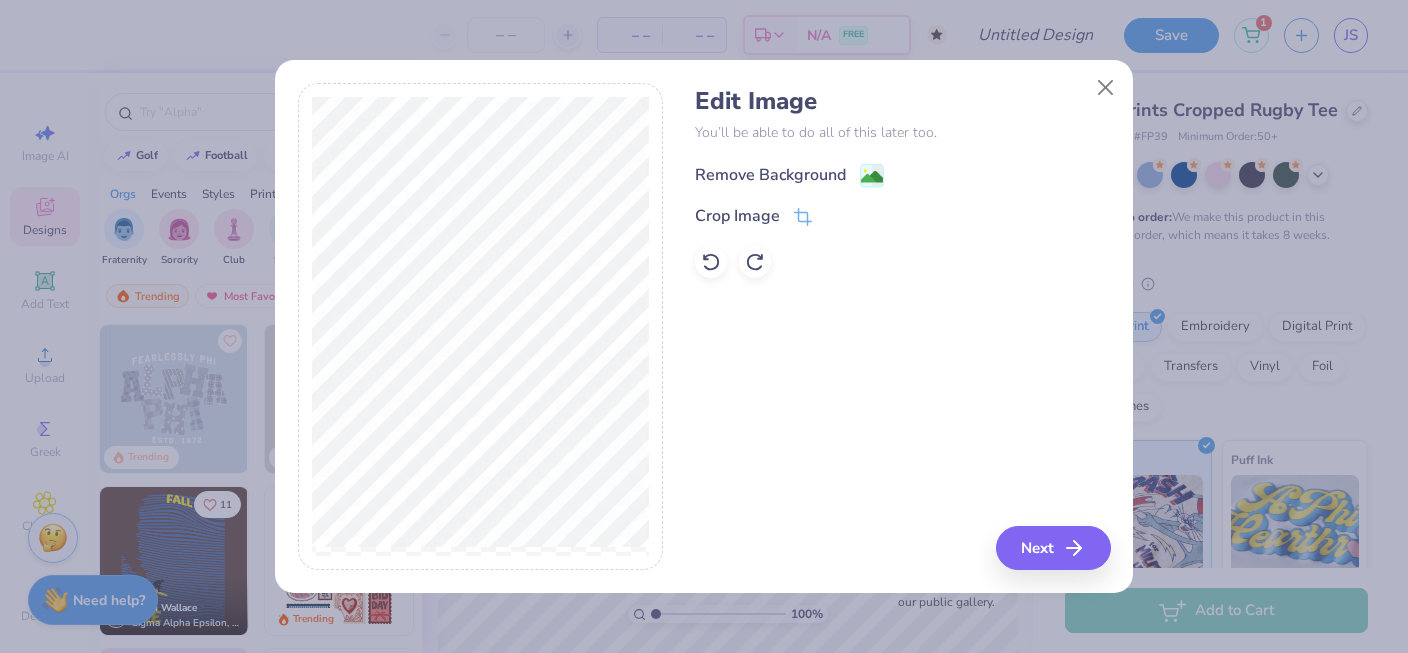 click on "Remove Background" at bounding box center (770, 175) 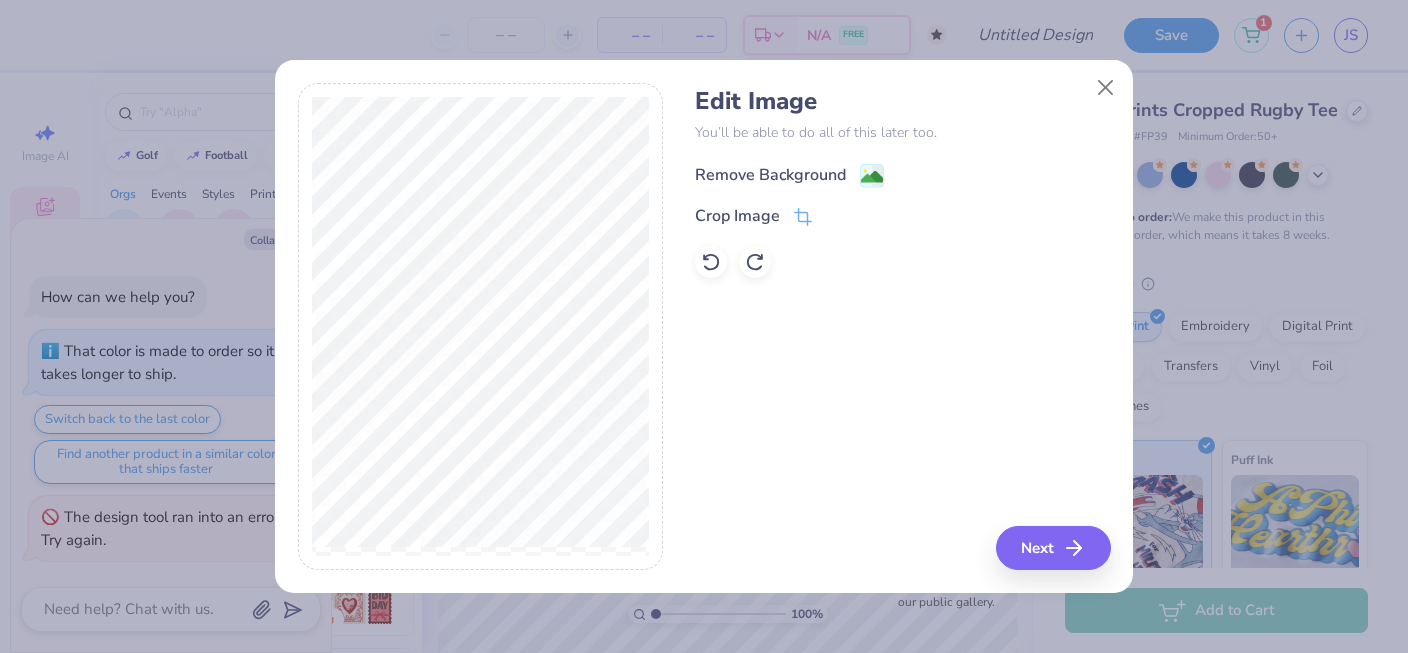 click 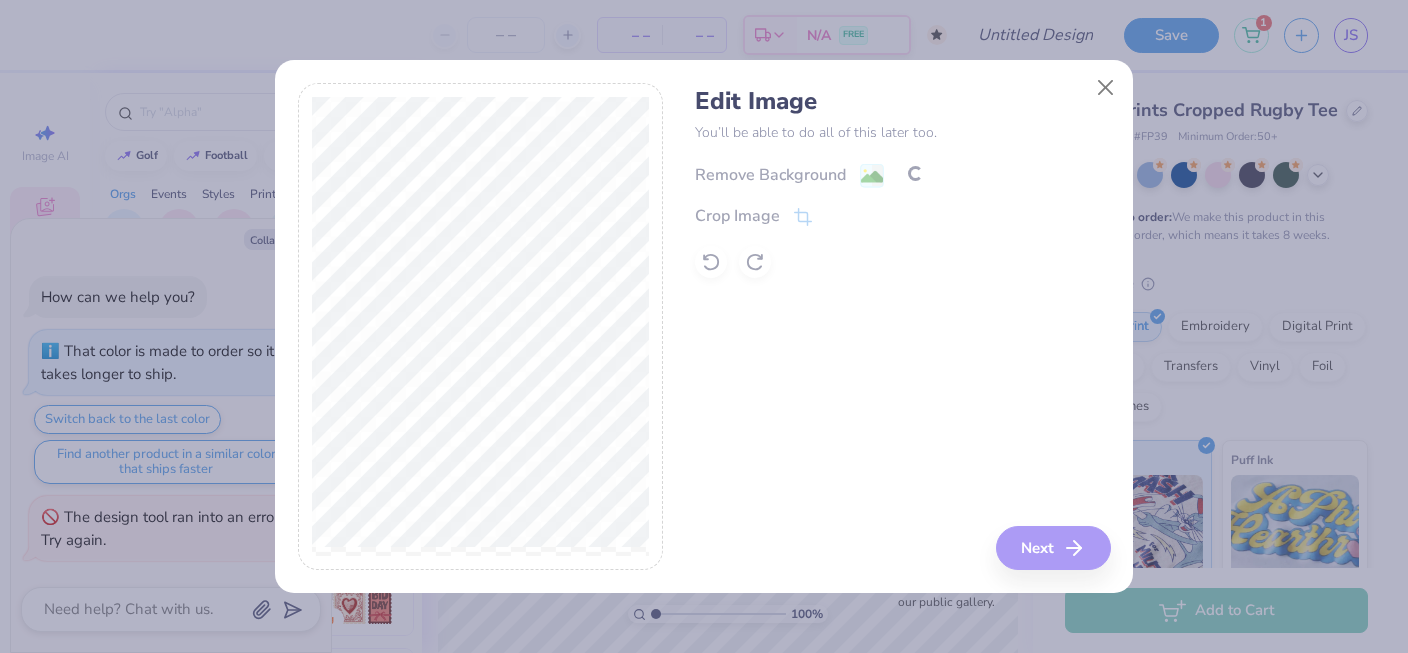 click on "Remove Background Crop Image" at bounding box center (902, 219) 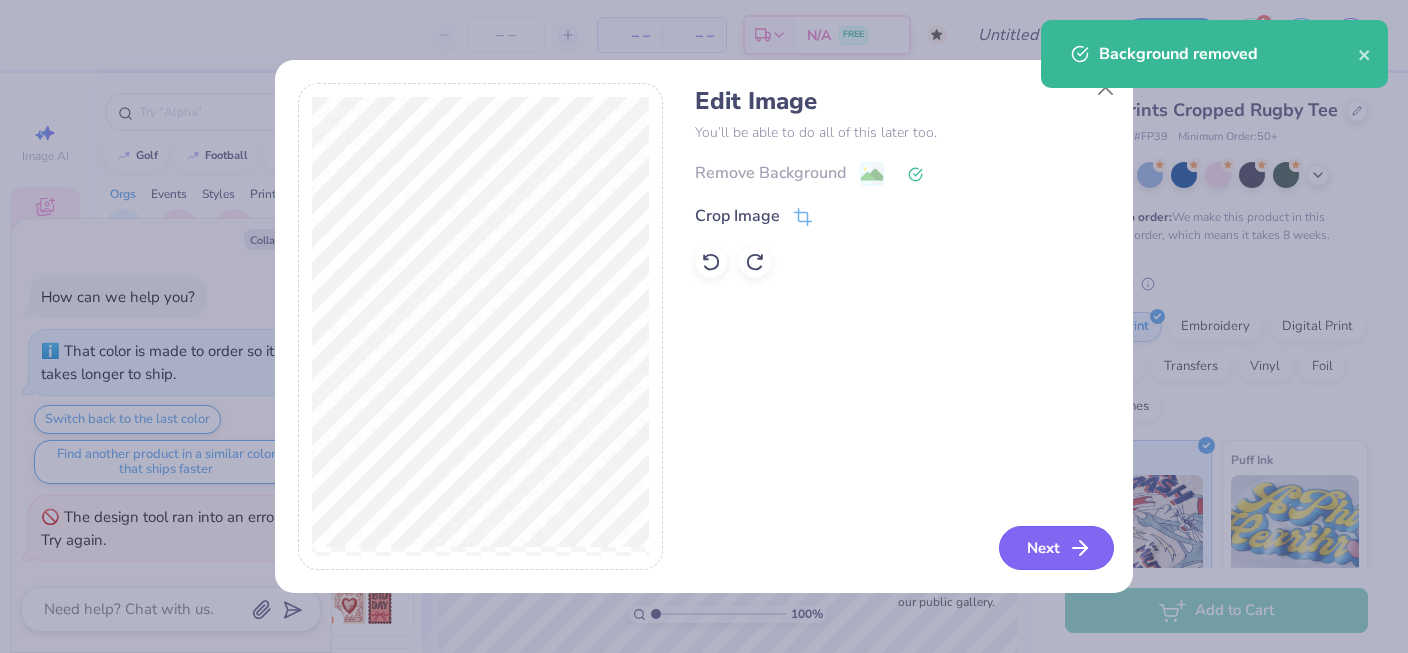 click 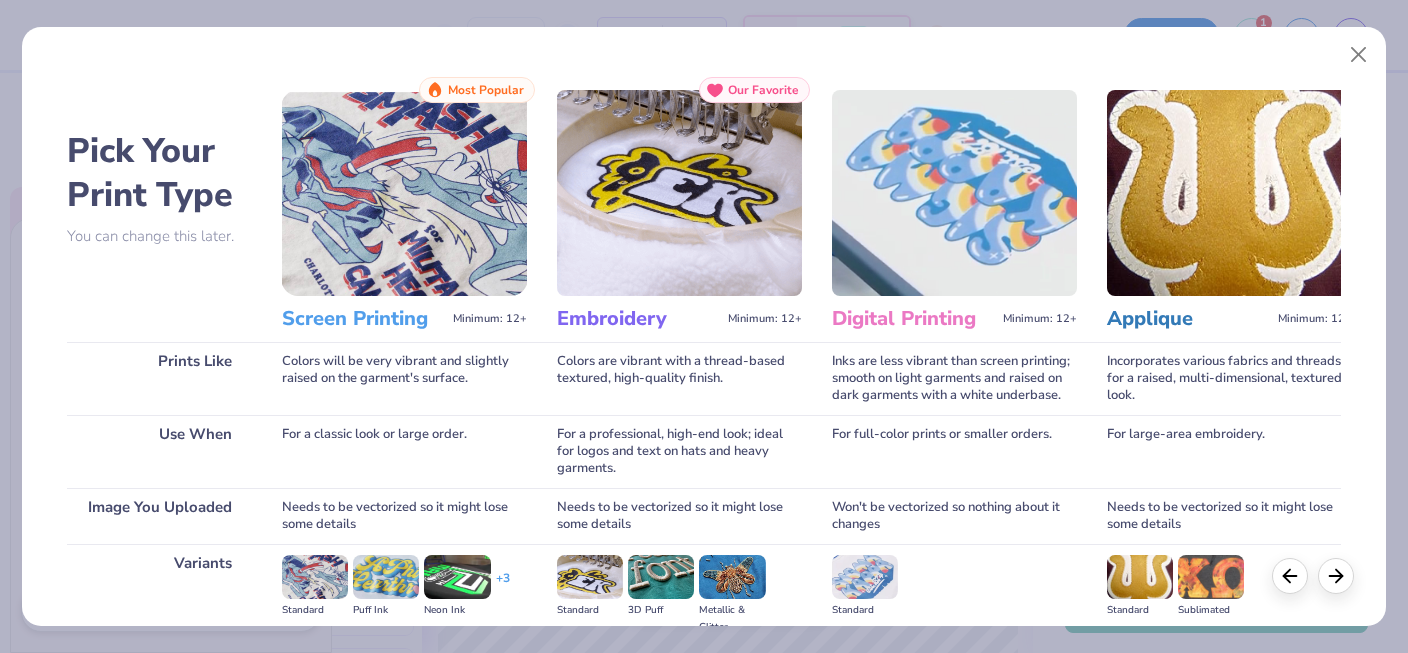 scroll, scrollTop: 244, scrollLeft: 0, axis: vertical 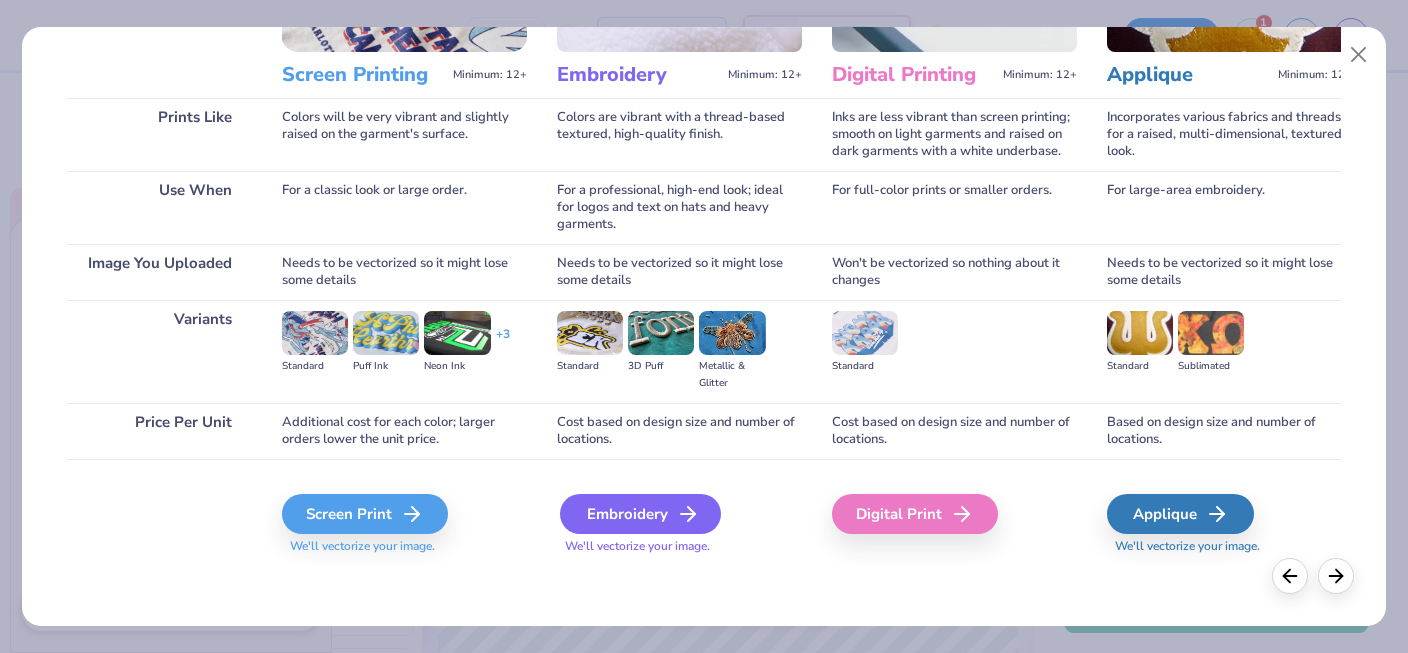 click on "Embroidery" at bounding box center [640, 514] 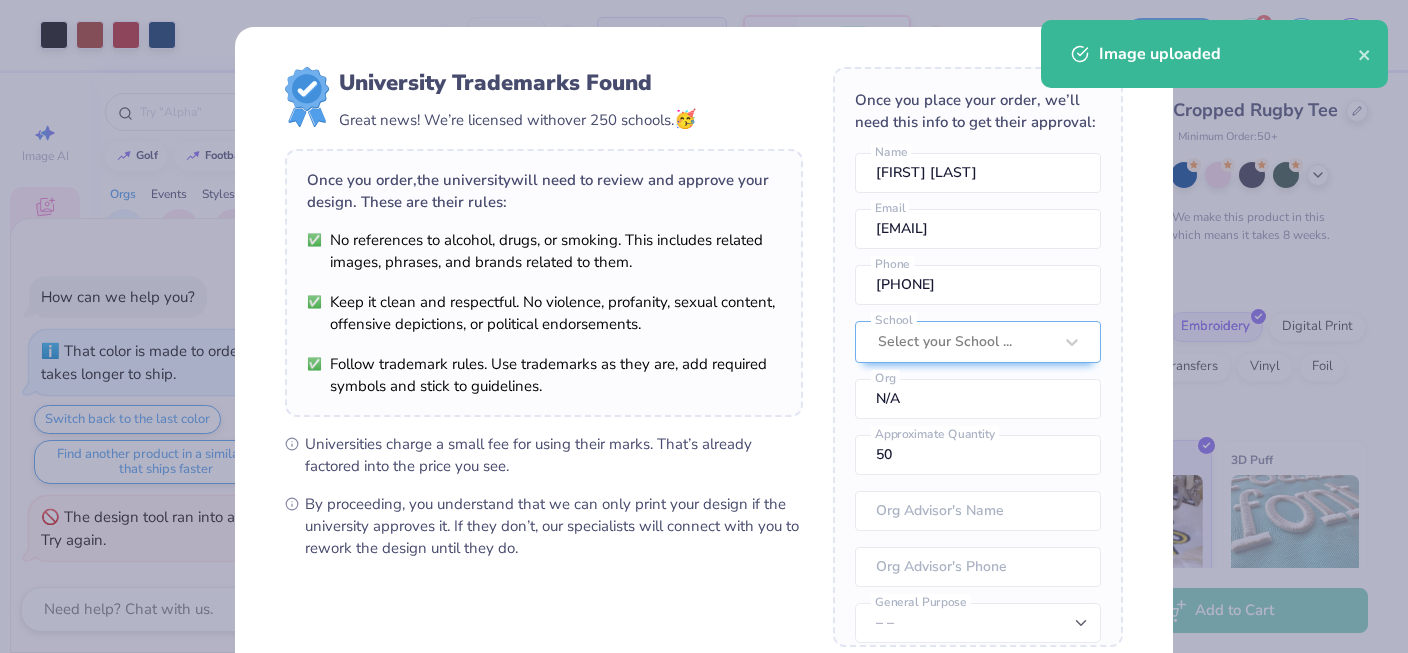 click on "Art colors – – Per Item – – Total Est. Delivery N/A FREE Design Title Save 1 JS Image AI Designs Add Text Upload Greek Clipart & logos Decorate golf football baseball Orgs Events Styles Print Types Fraternity Sorority Club Sports Rush & Bid Game Day Parent's Weekend PR & General Big Little Reveal Philanthropy Date Parties & Socials Retreat Spring Break Holidays Greek Week Formal & Semi Graduation Founder’s Day Classic Minimalist Varsity Y2K Typography Handdrawn Cartoons Grunge 80s & 90s 60s & 70s Embroidery Screen Print Patches Vinyl Digital Print Applique Transfers Trending Most Favorited Newest Trending 33 Trending 11 [FIRST] [LAST] Sigma Alpha Epsilon, University of Colorado Boulder 14 Trending Trending 15 Trending Trending 18 Trending Trending 19 Trending [NUMBER] % Back W [NUMBER] [NUMBER] " H [NUMBER] [NUMBER] " Y [NUMBER] [NUMBER] " Center Middle Top Bottom Submit to feature on our public gallery. Fresh Prints Cropped Rugby Tee Fresh Prints # FP39 Minimum Order: 50 + Made to order: Print Type Screen Print" at bounding box center [704, 326] 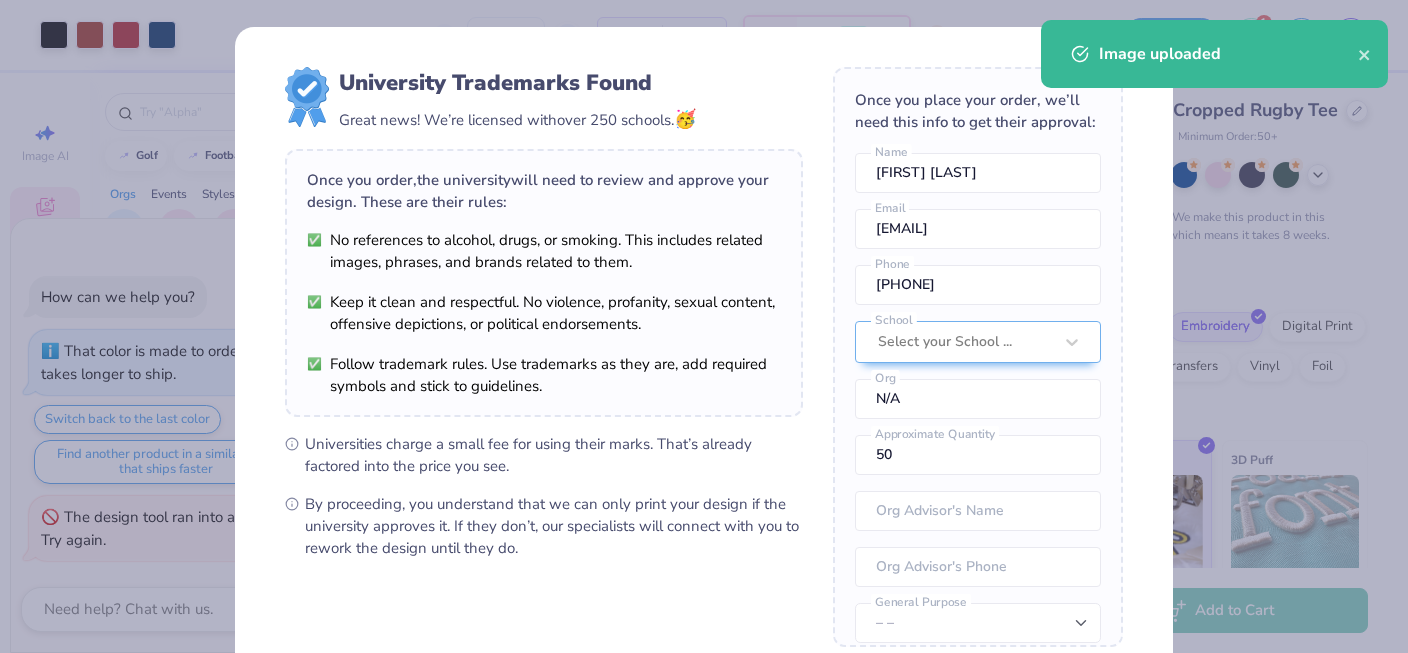 type on "x" 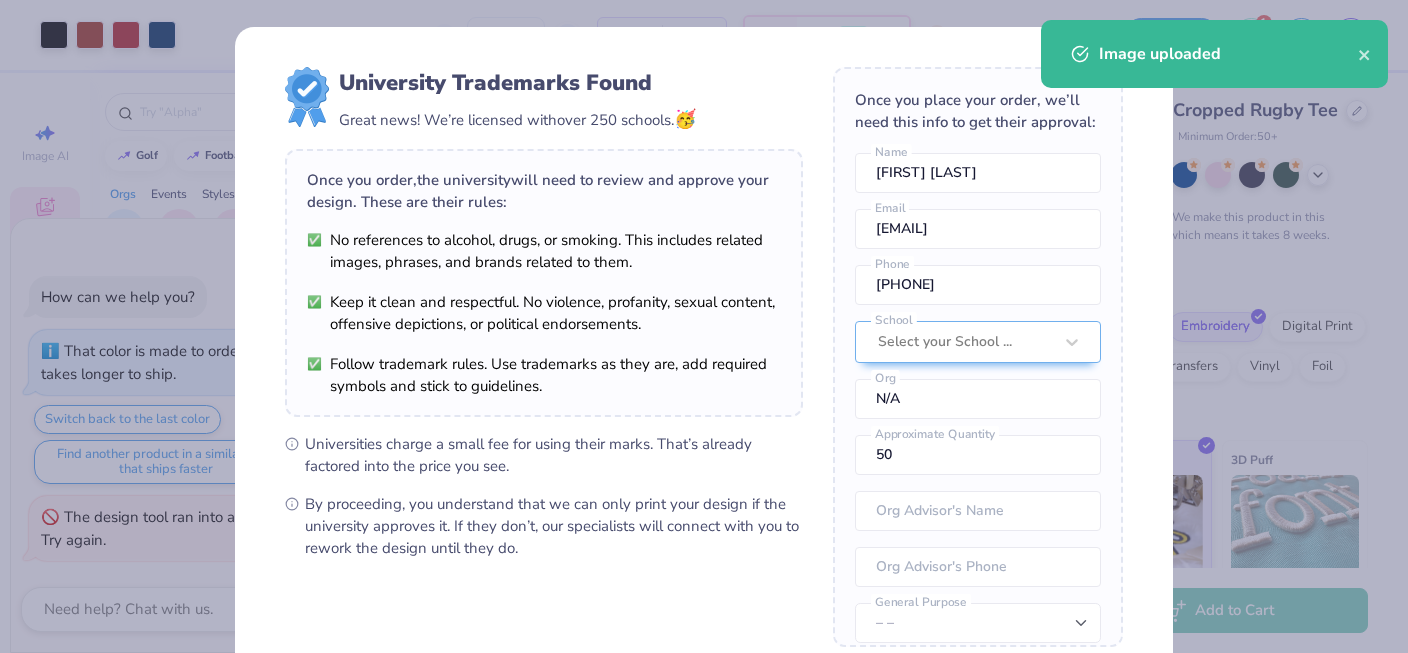 type on "5.44" 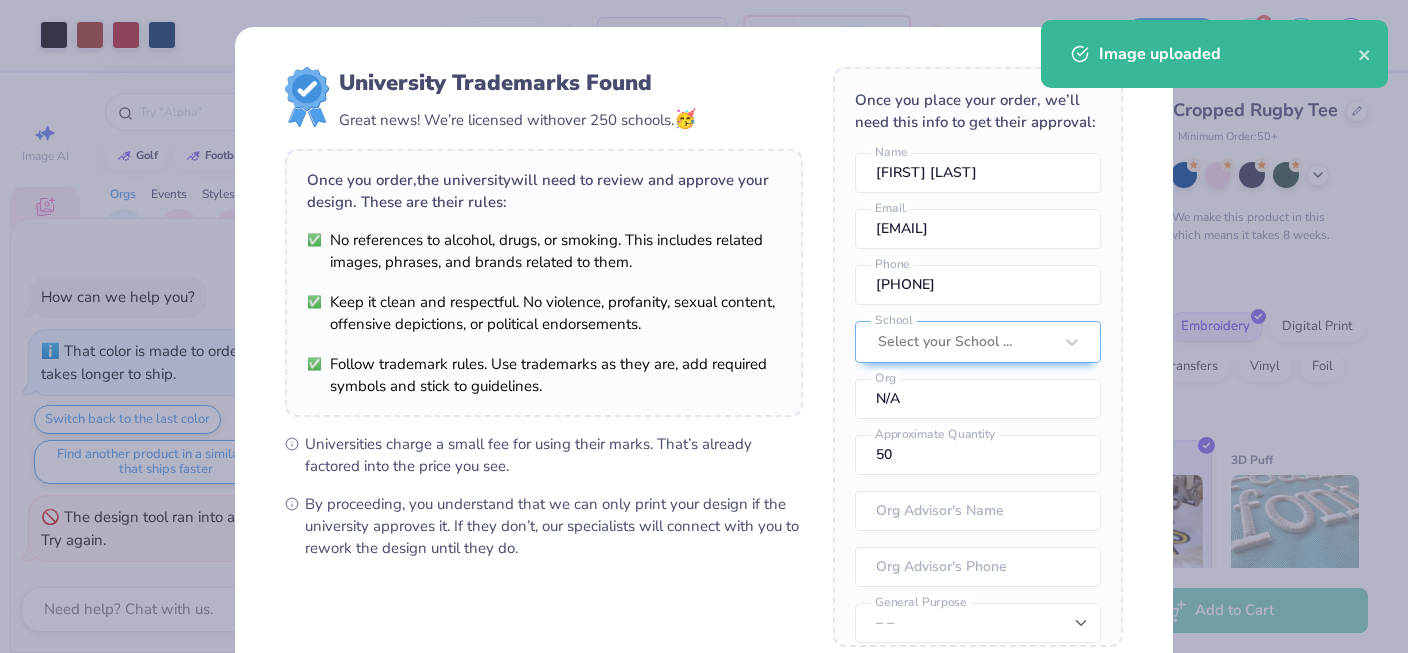 type on "6.16" 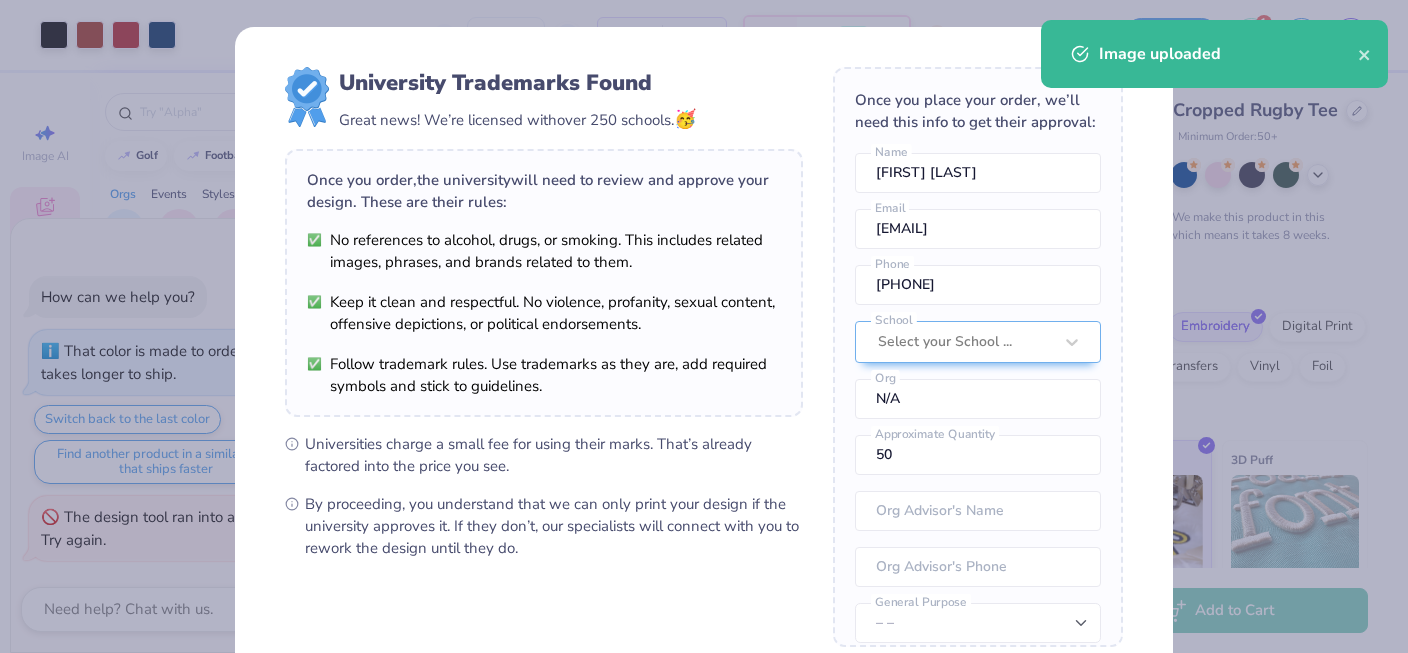 scroll, scrollTop: 217, scrollLeft: 0, axis: vertical 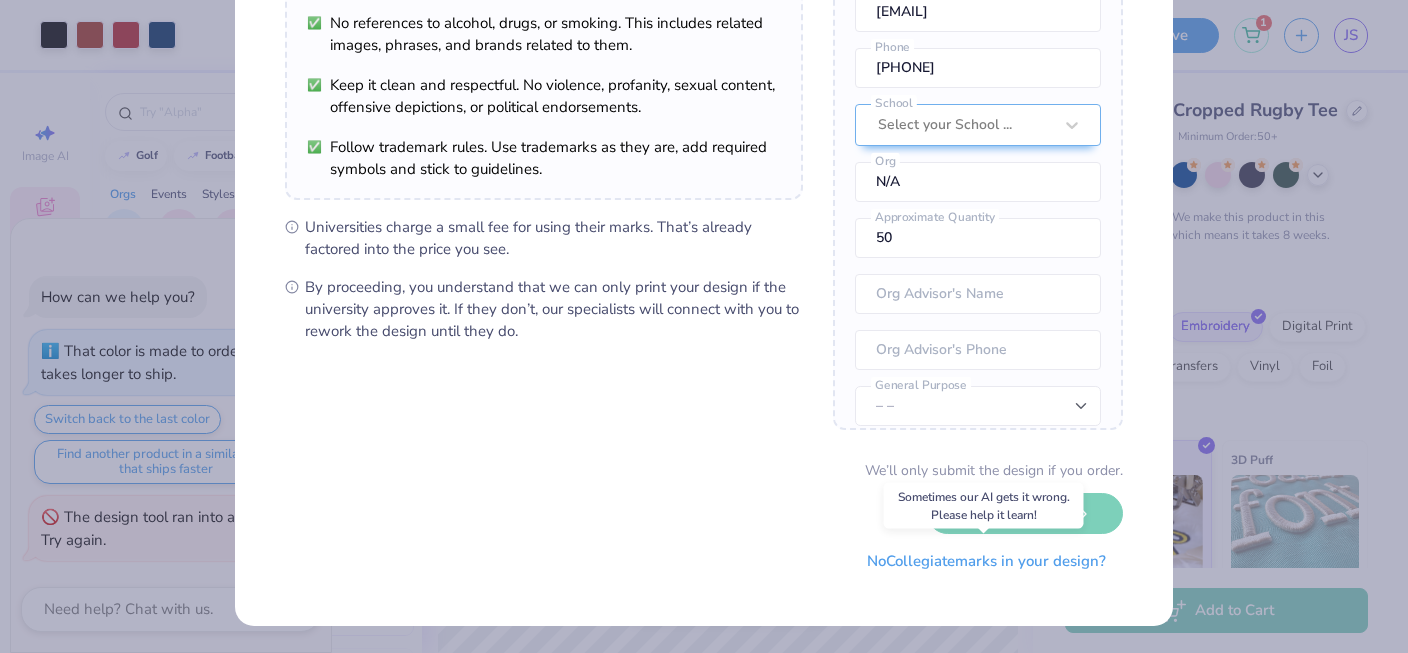 click on "No  Collegiate  marks in your design?" at bounding box center [986, 561] 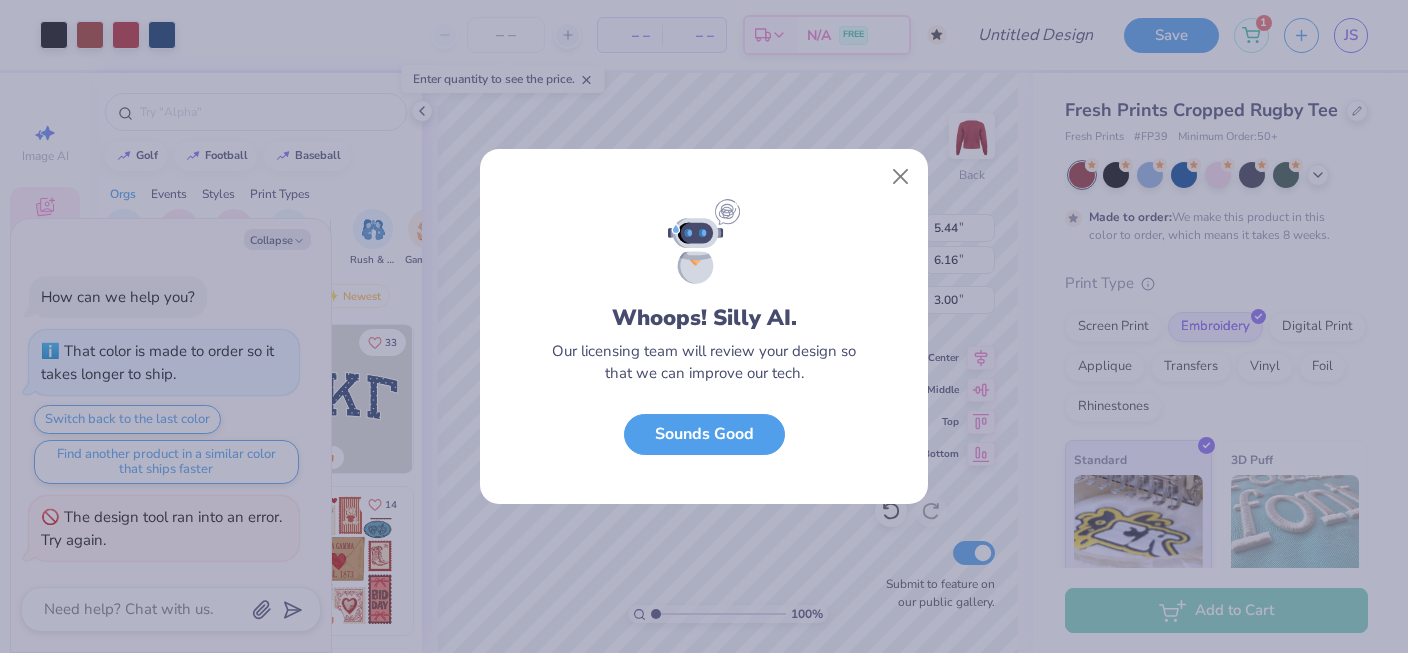 scroll, scrollTop: 0, scrollLeft: 0, axis: both 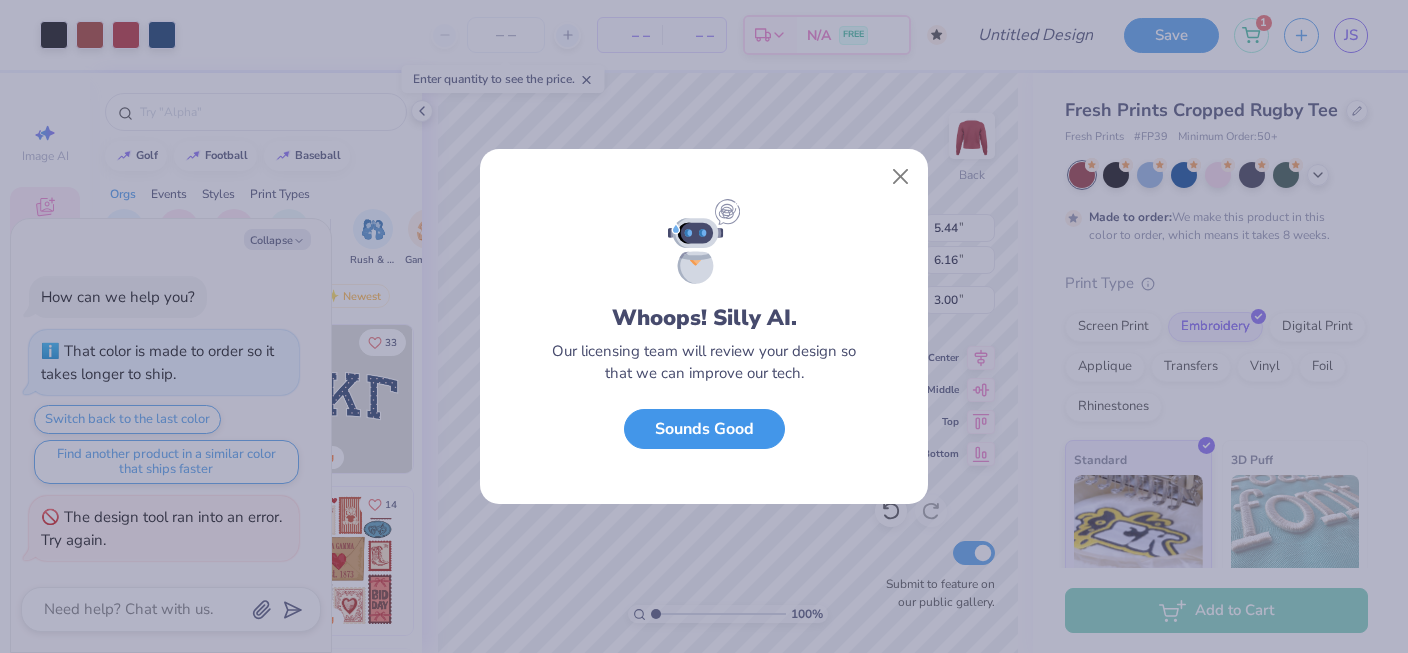 click on "Sounds Good" at bounding box center (704, 429) 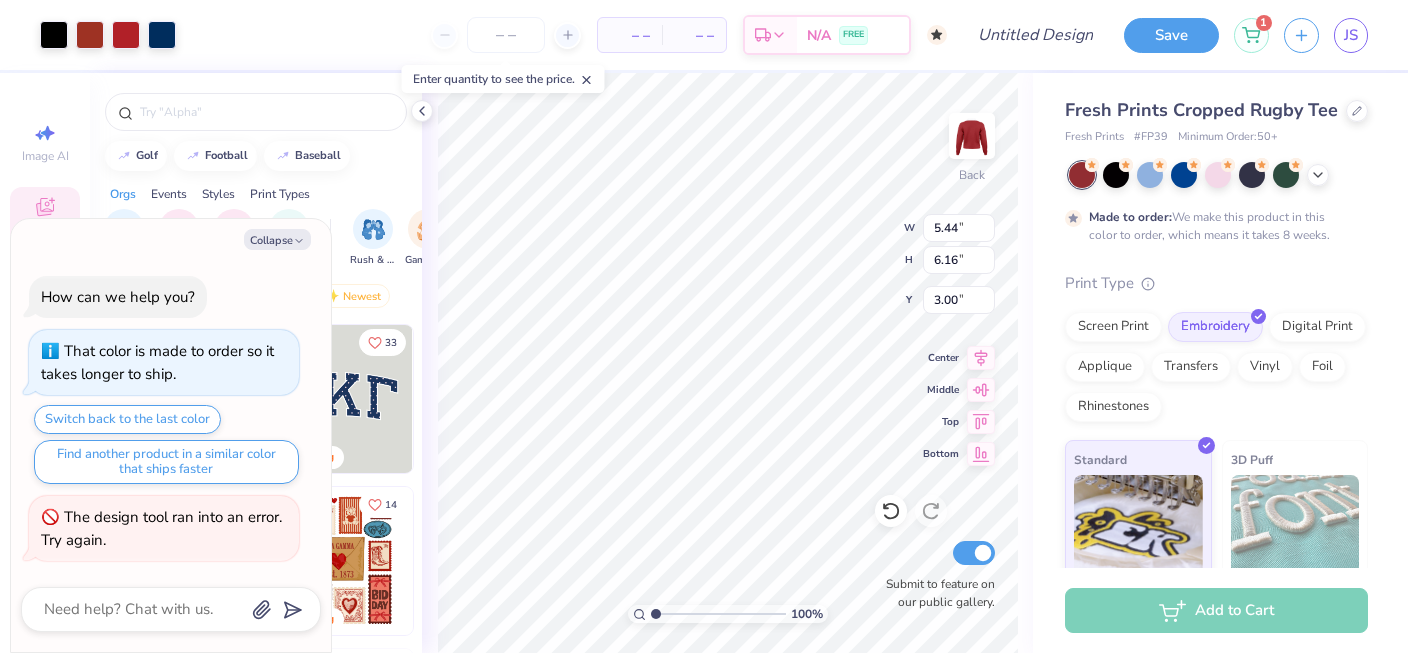 type on "x" 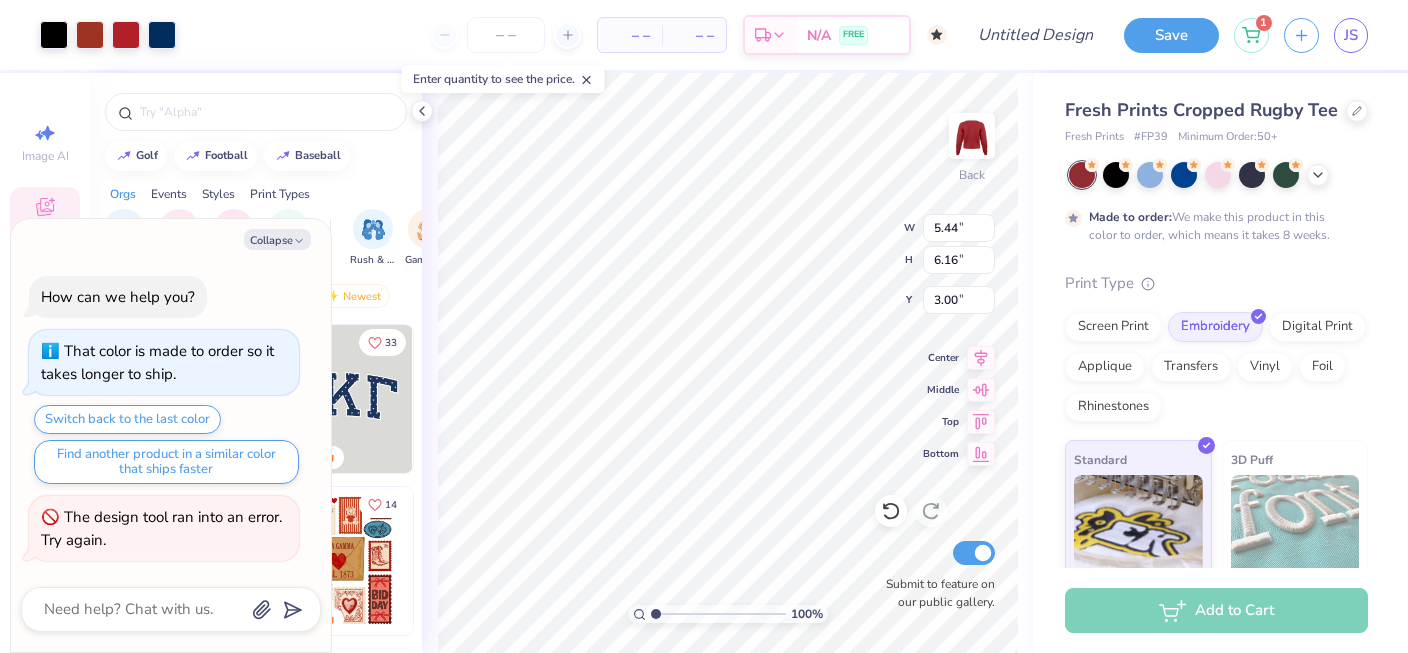type on "2.50" 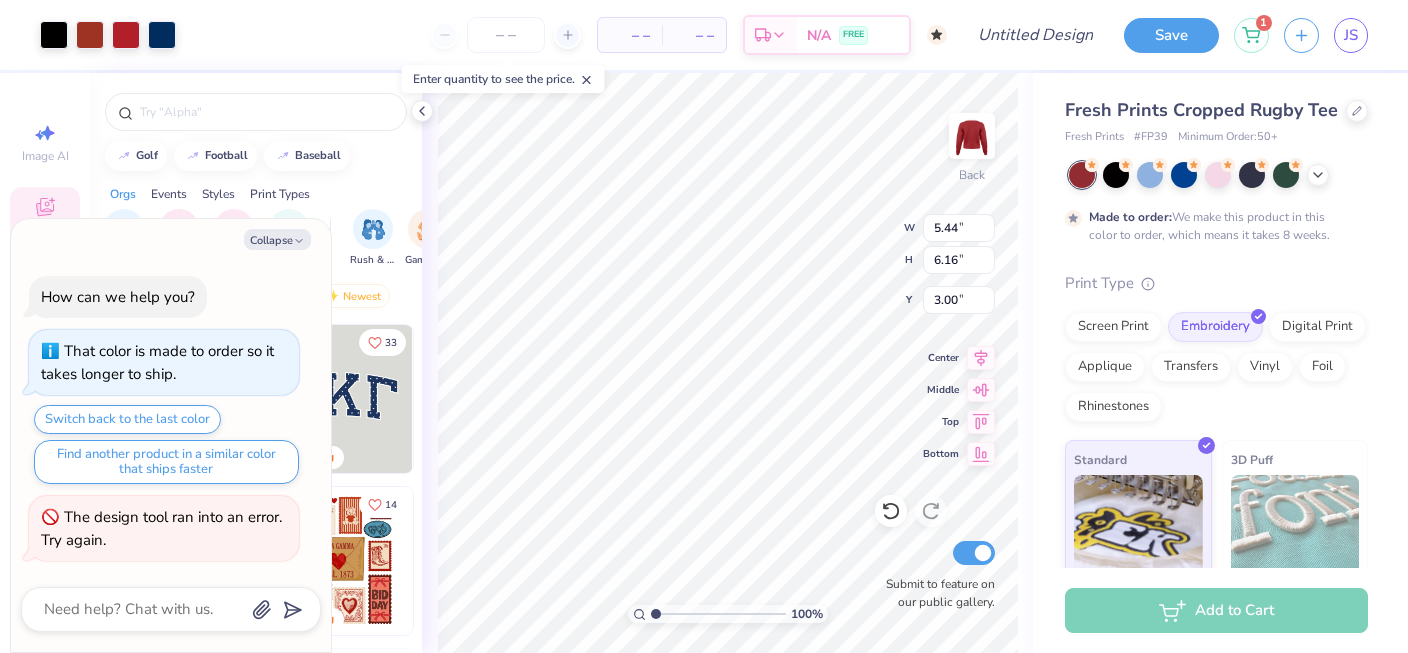 type on "2.84" 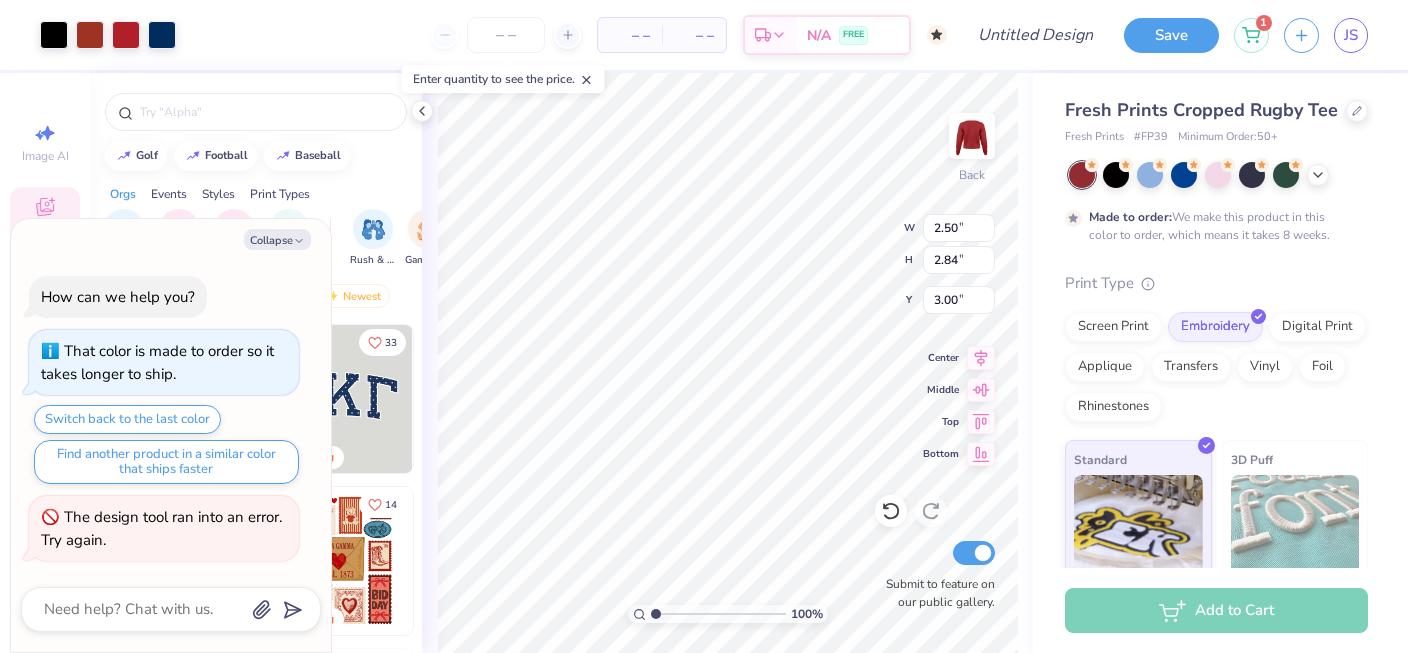 type on "x" 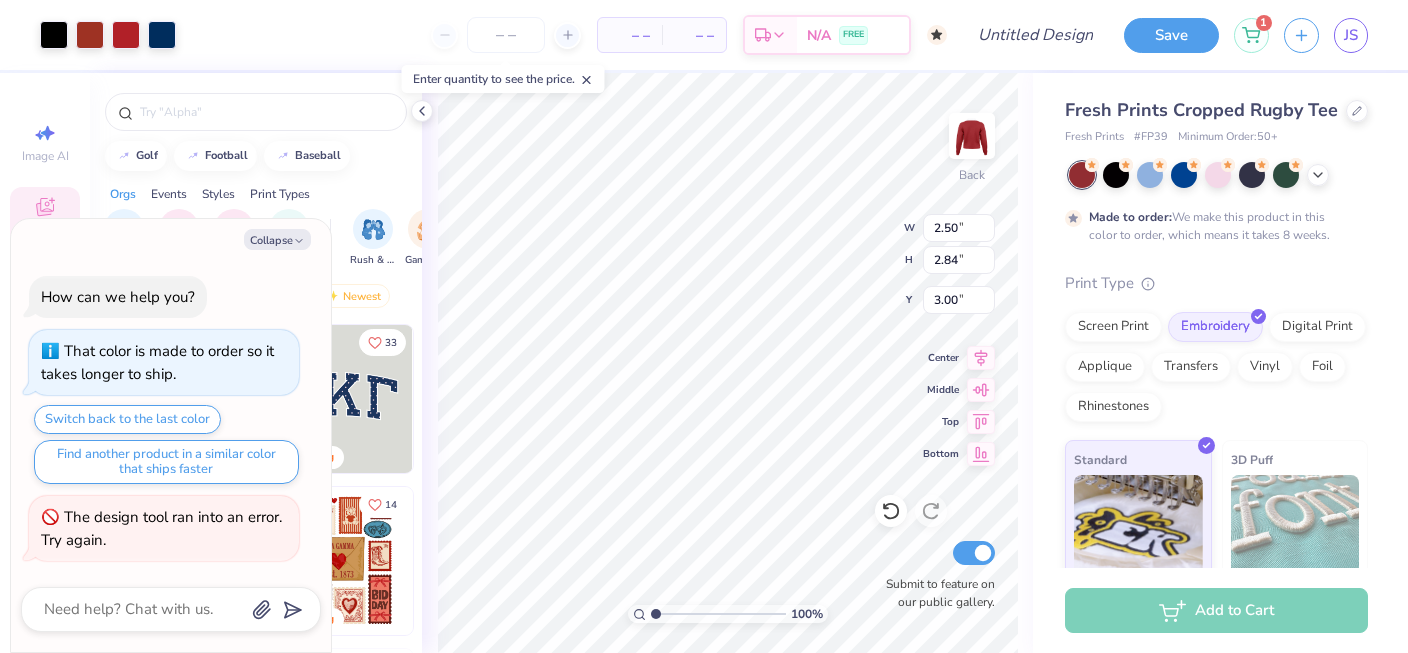 type on "2.90" 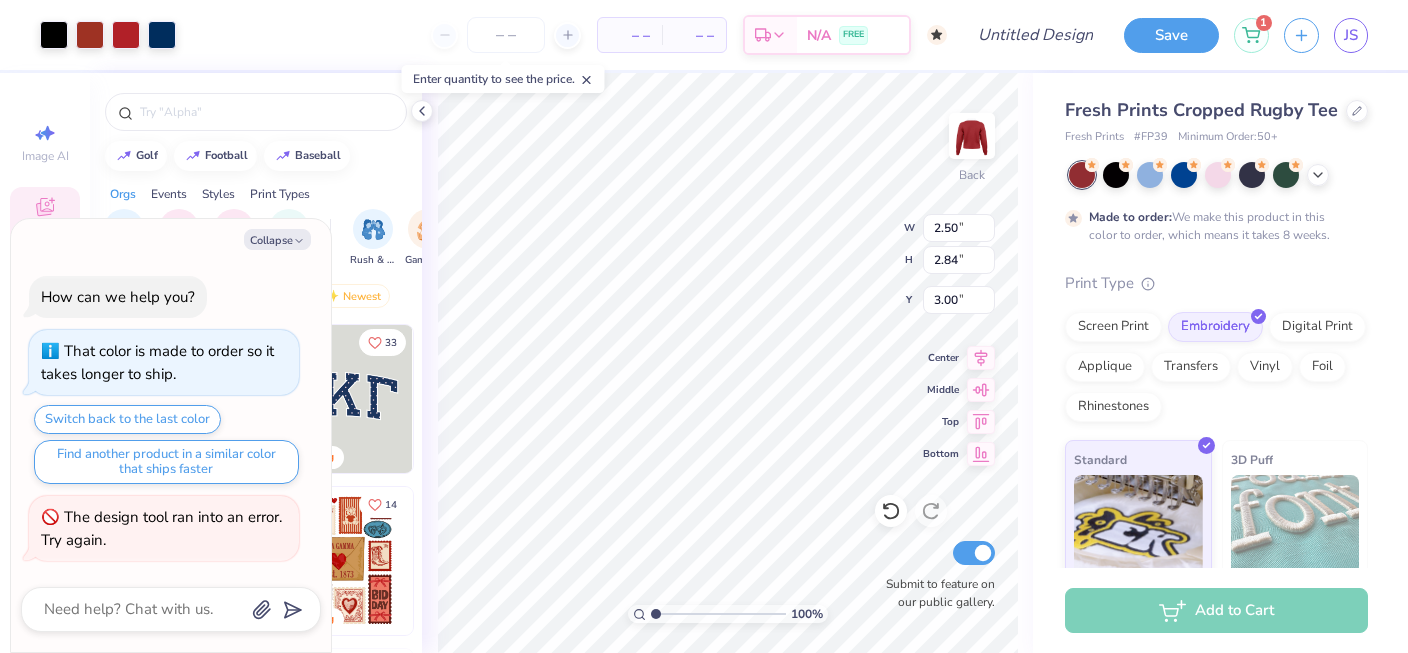 type on "3.29" 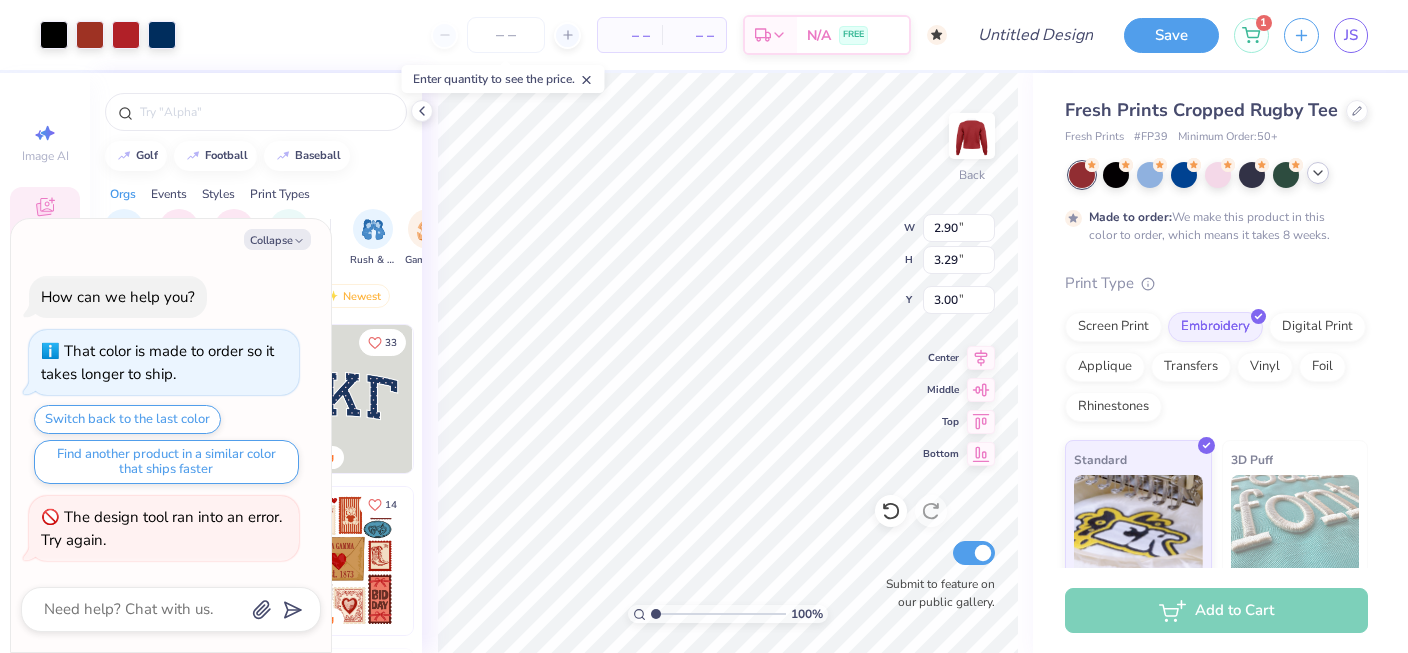 click 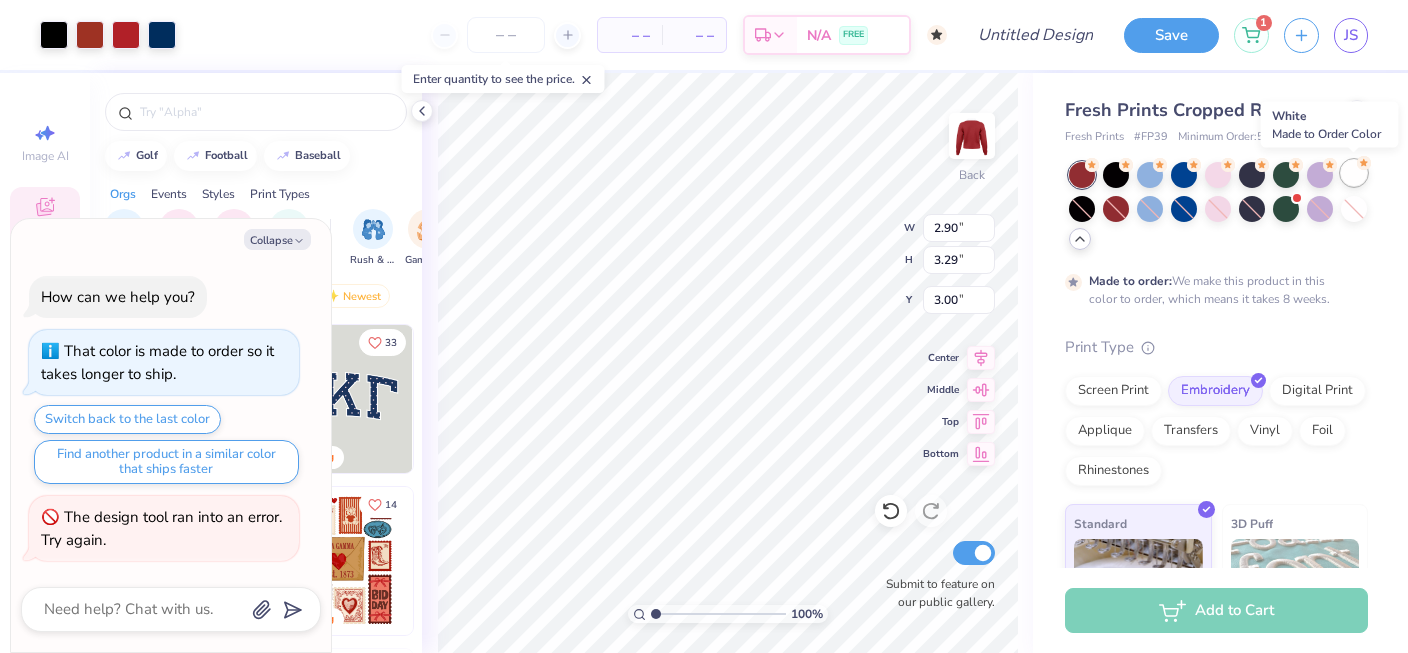click at bounding box center [1354, 173] 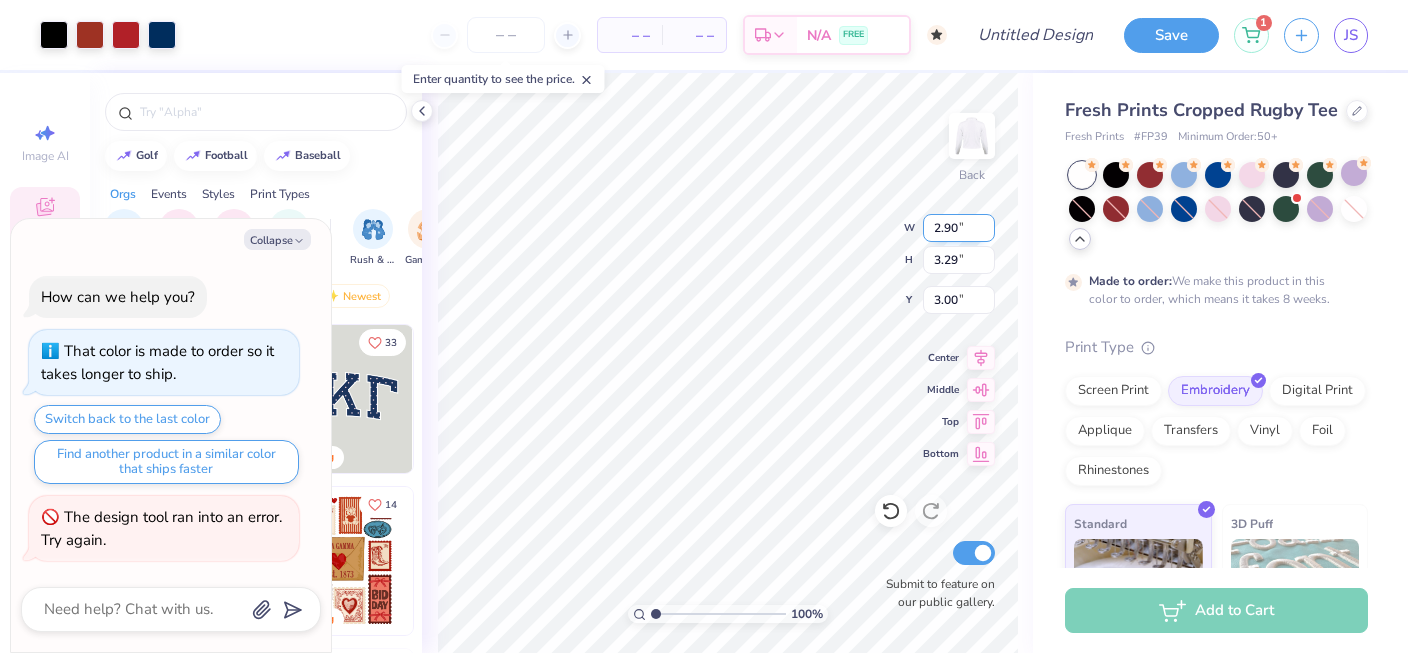 type on "x" 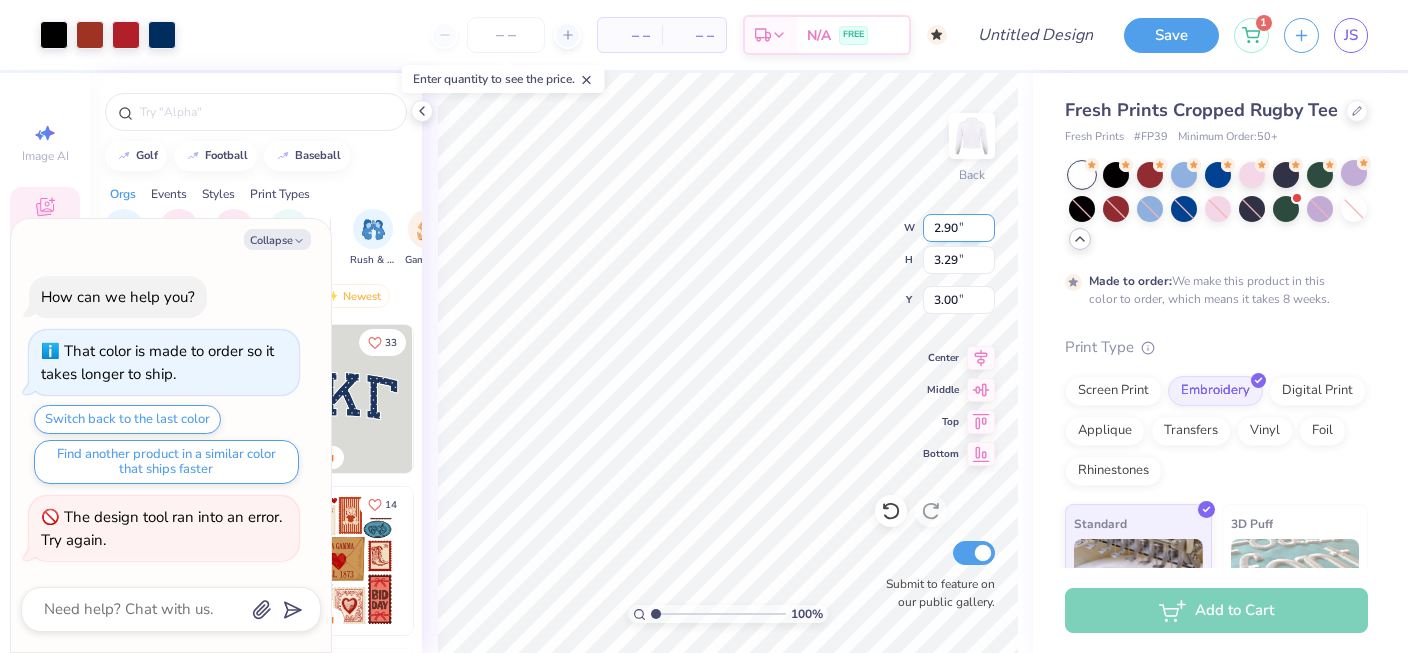 type on "1.88" 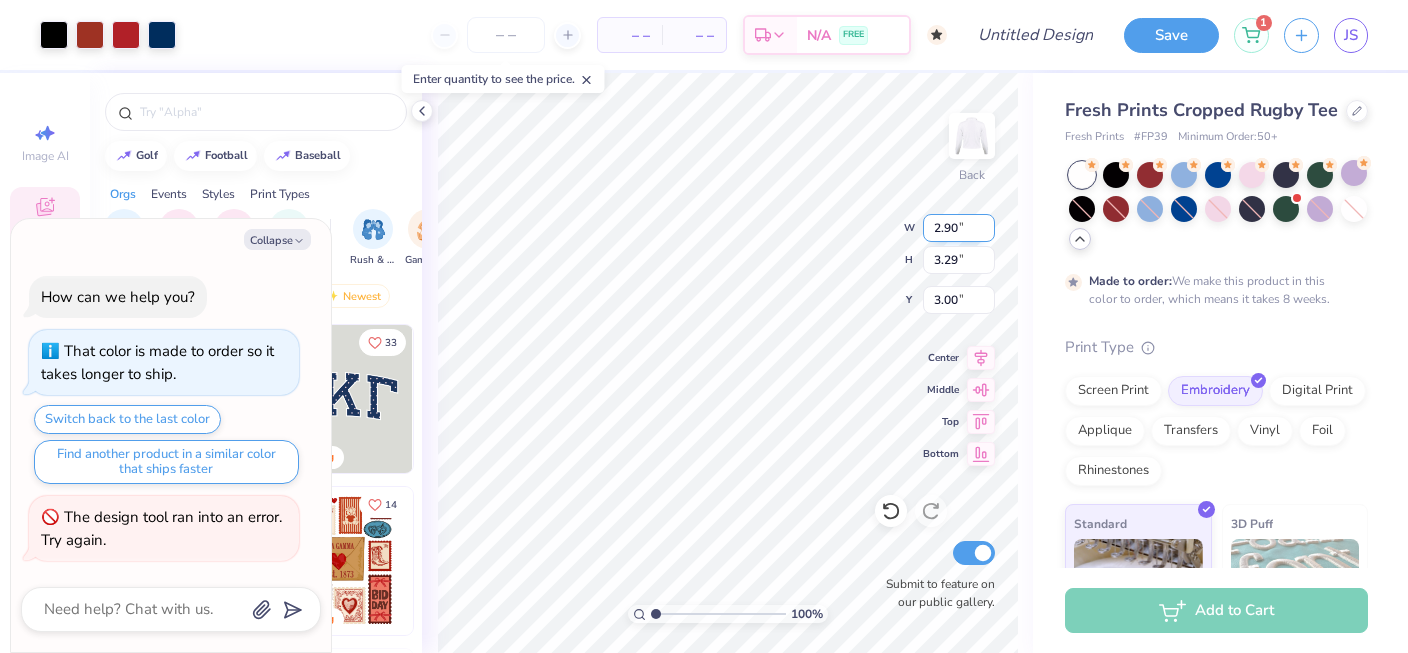 type on "2.13" 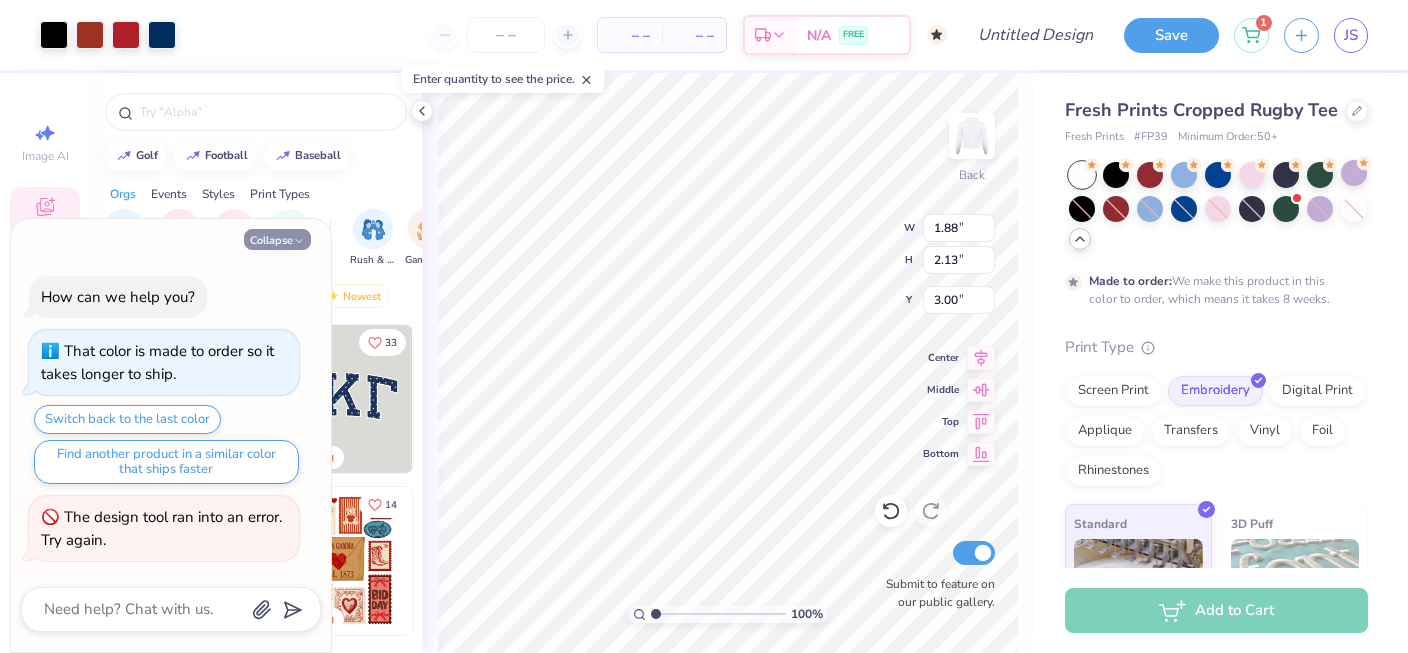 click on "Collapse" at bounding box center [277, 239] 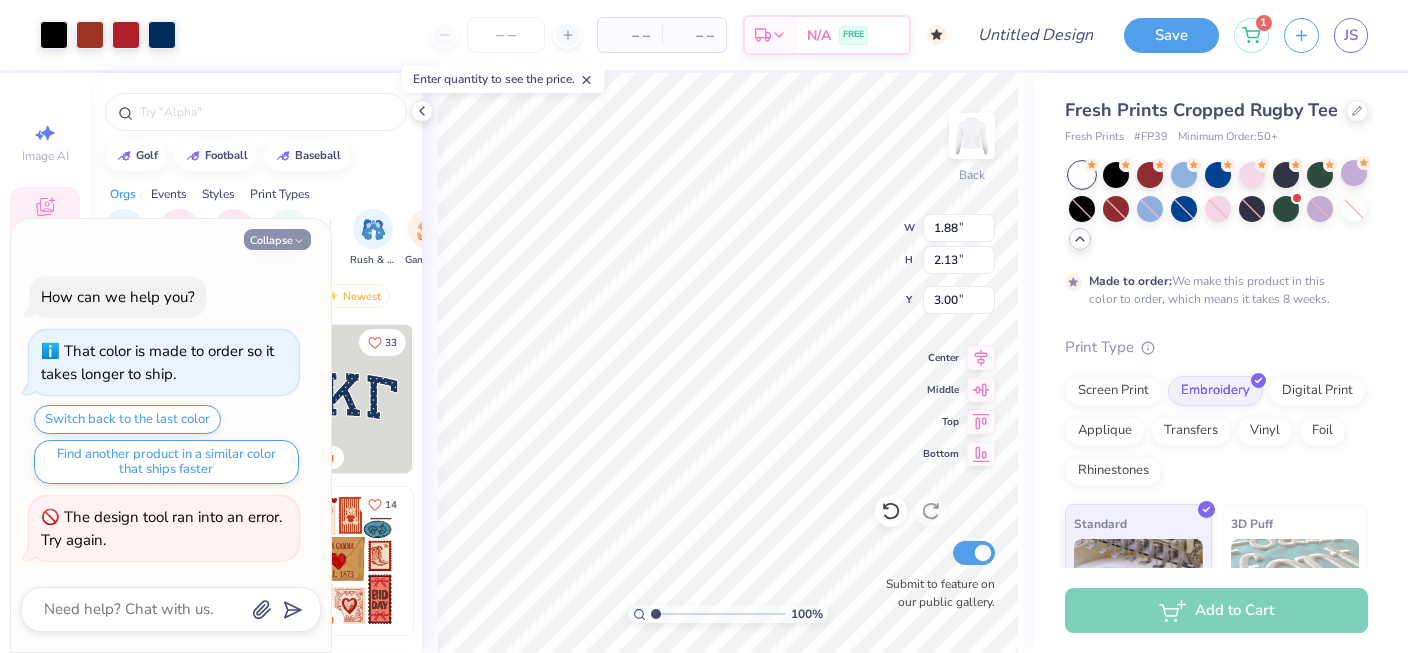 type on "x" 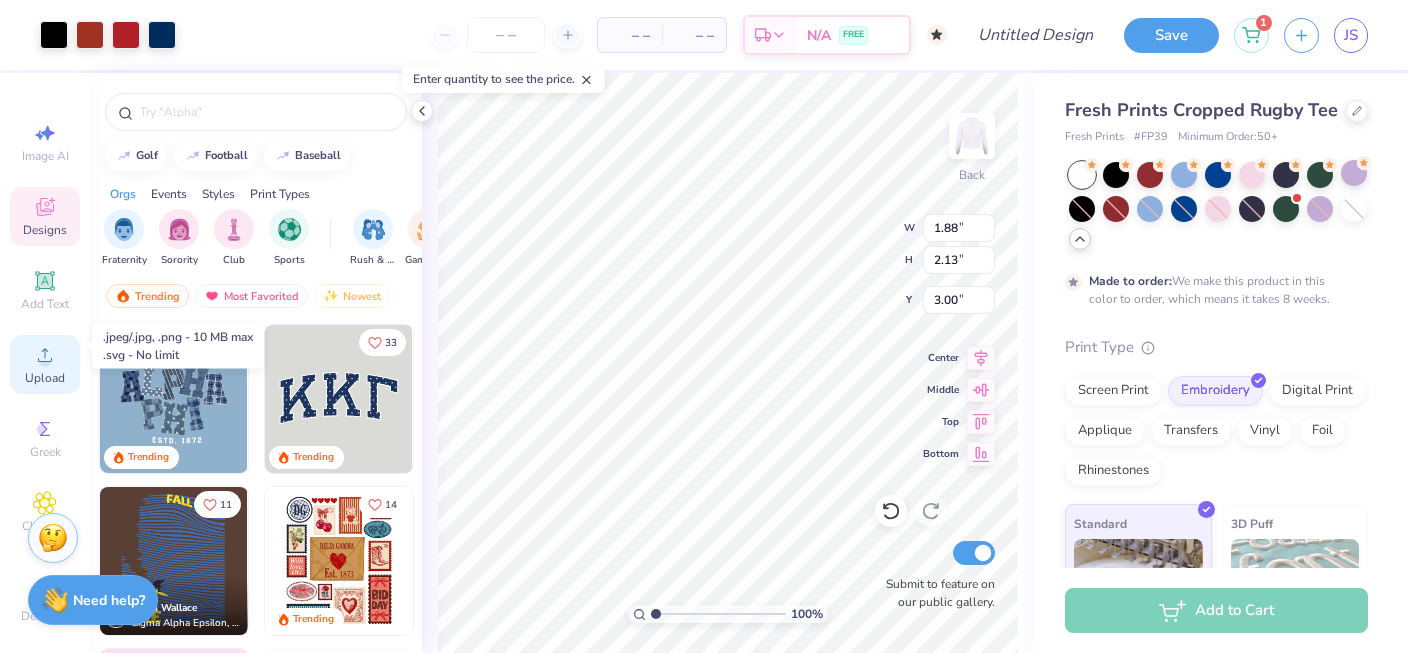 scroll, scrollTop: 19, scrollLeft: 0, axis: vertical 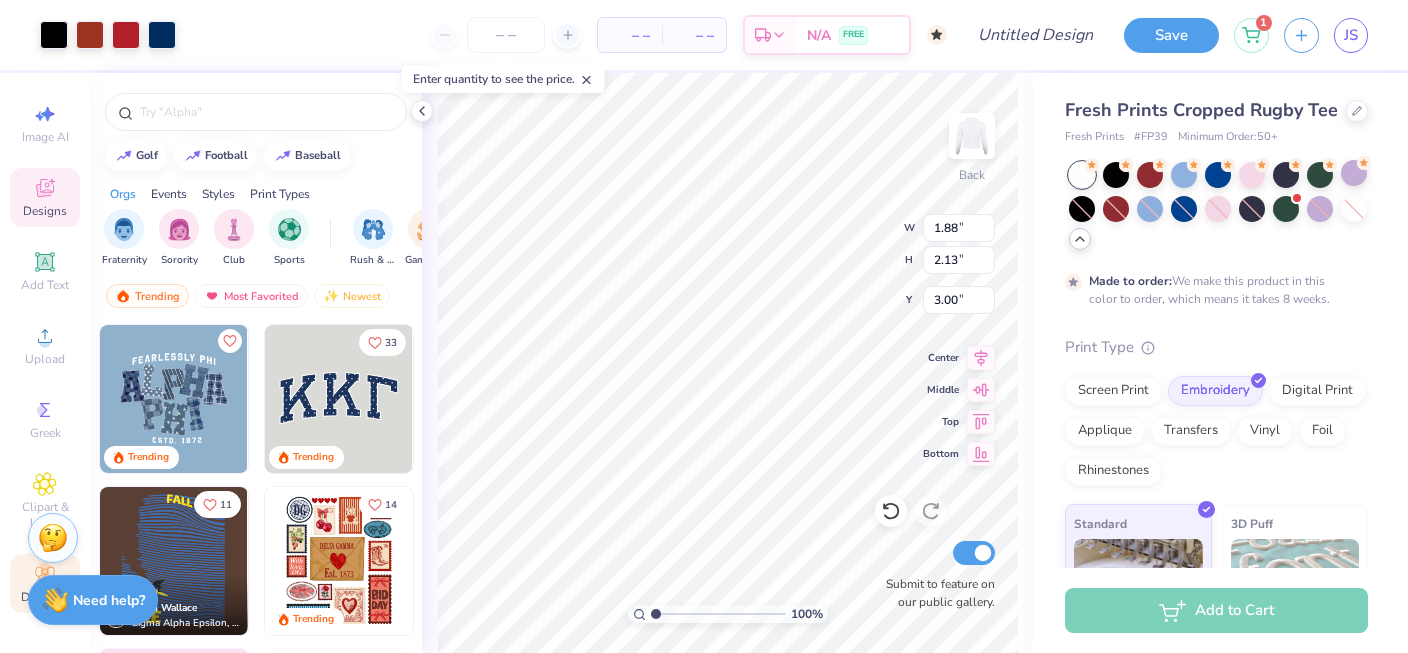 click on "Decorate" at bounding box center [45, 583] 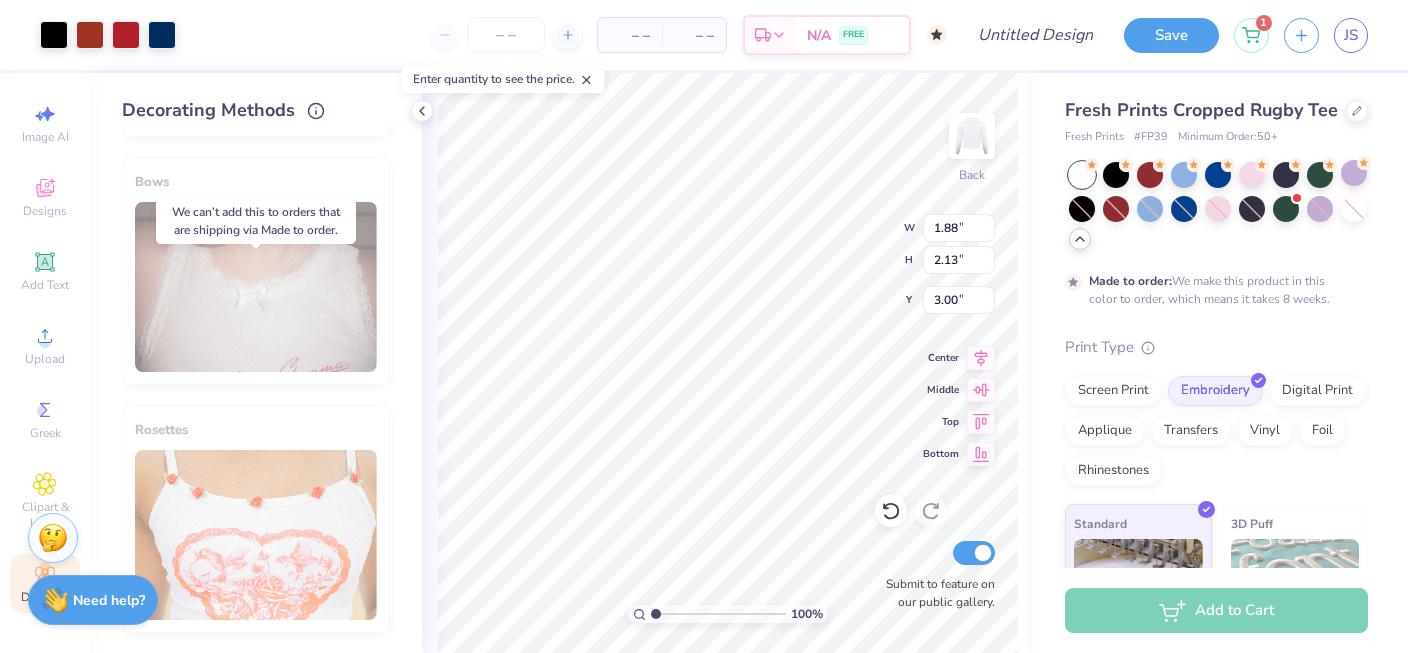 scroll, scrollTop: 0, scrollLeft: 0, axis: both 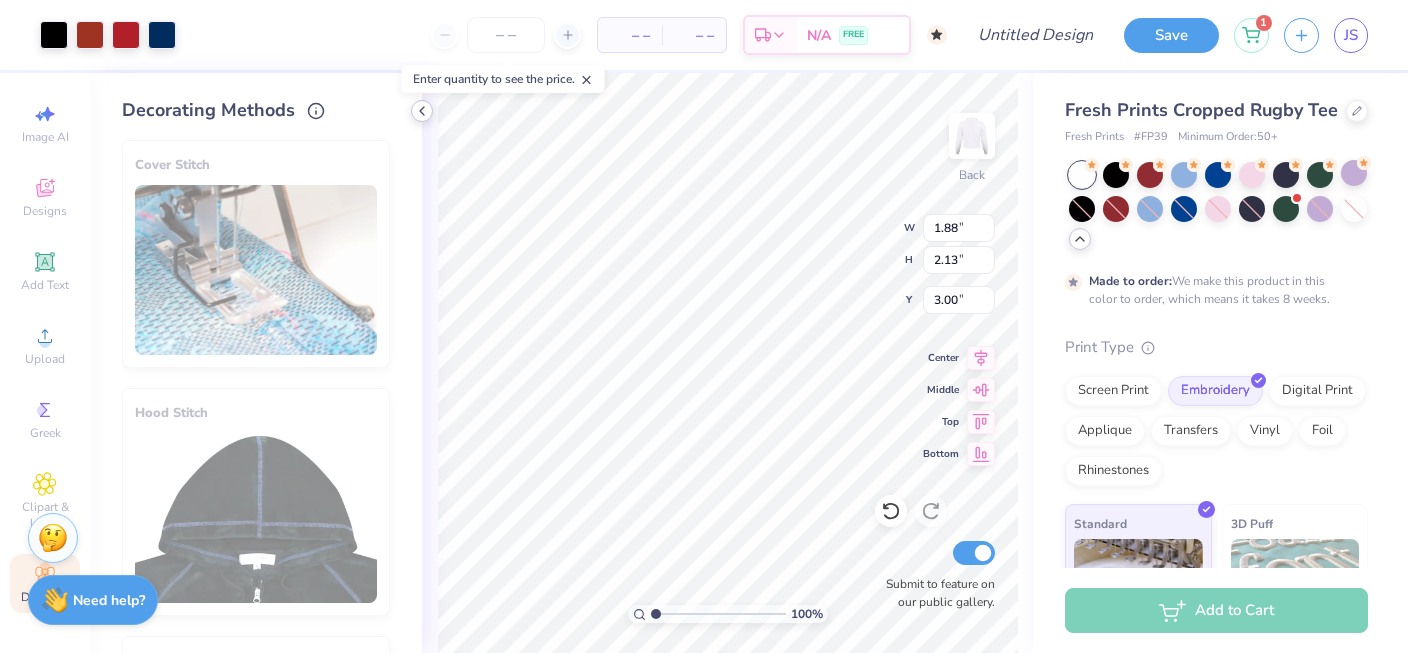 click 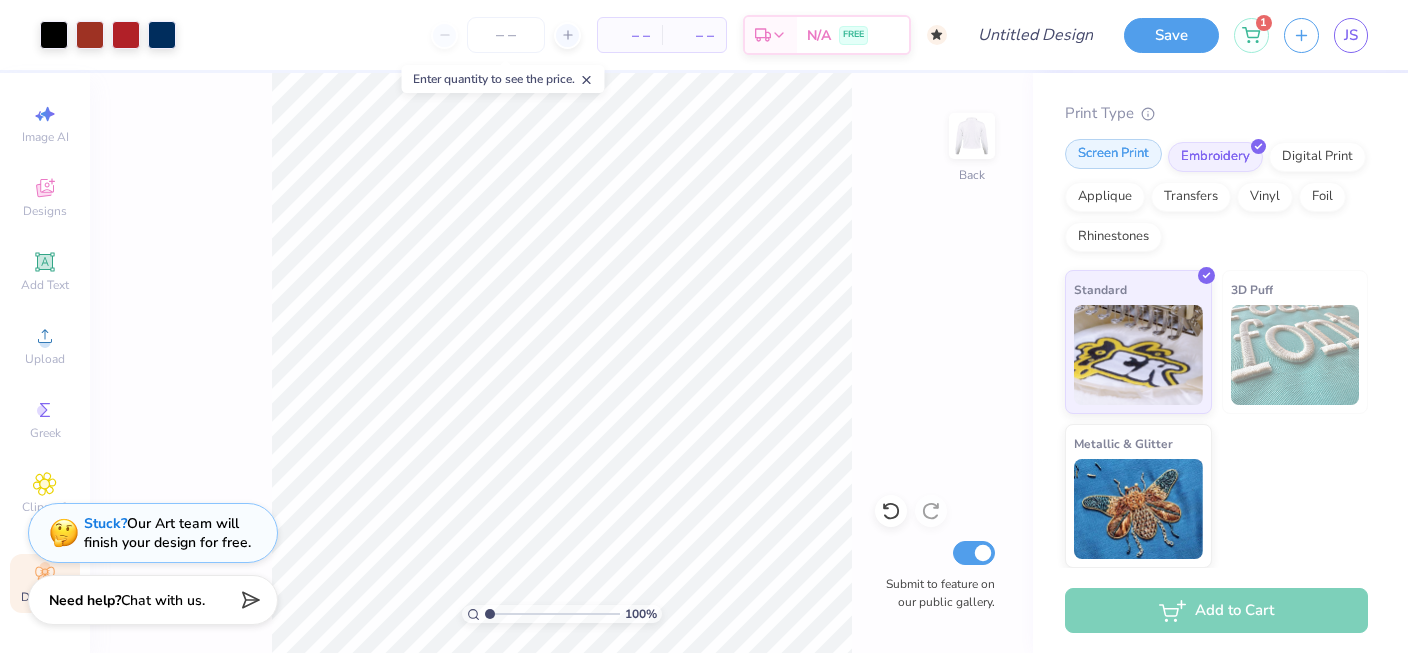 scroll, scrollTop: 0, scrollLeft: 0, axis: both 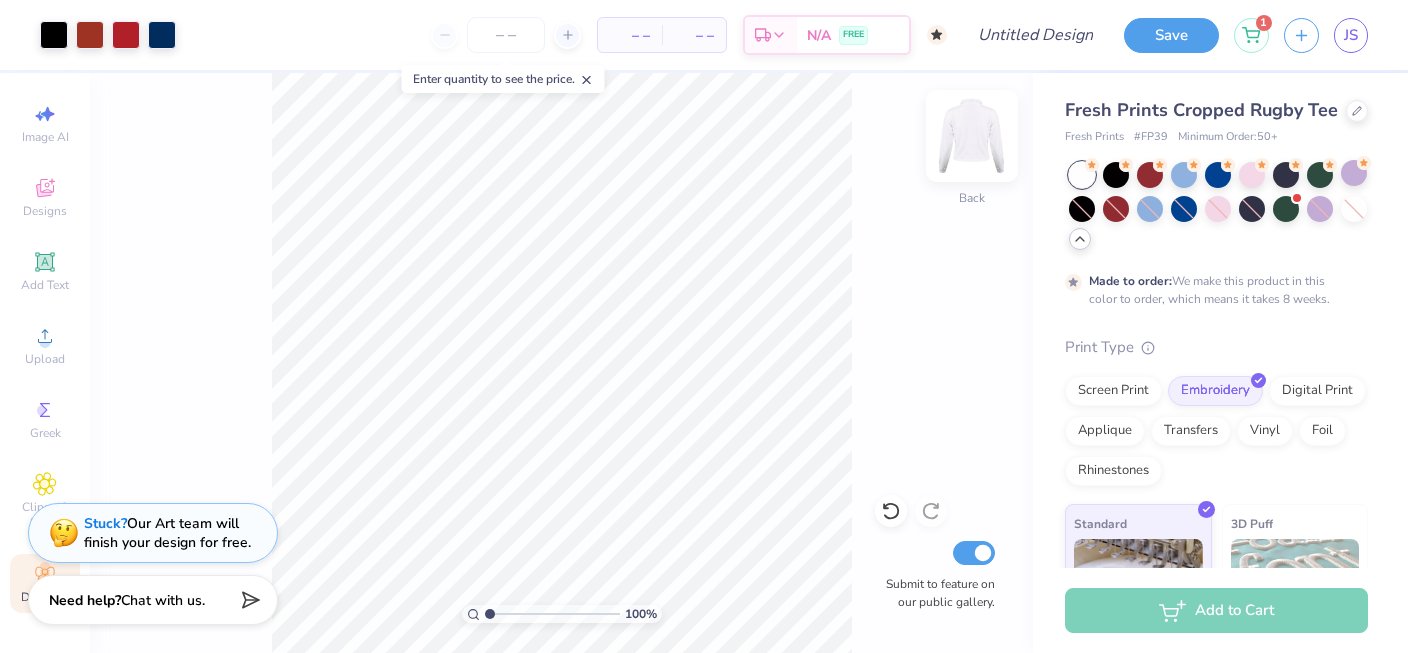 click at bounding box center (972, 136) 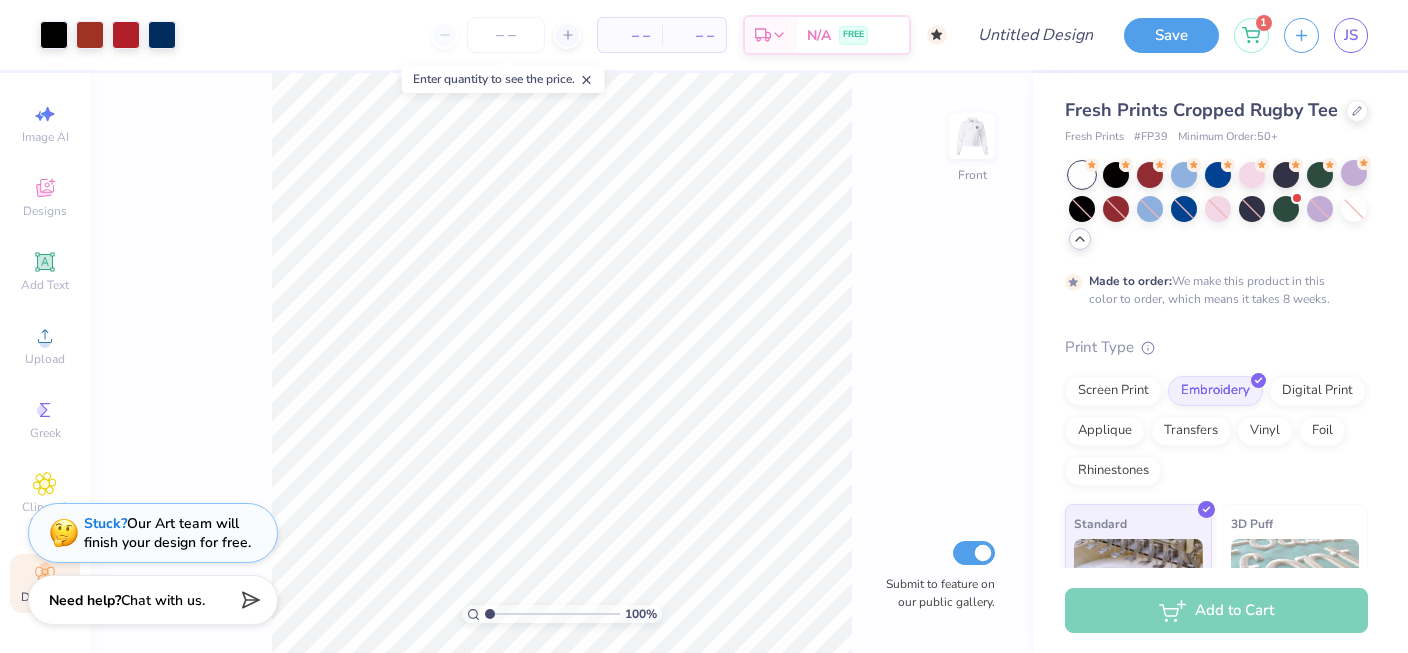 click at bounding box center (972, 136) 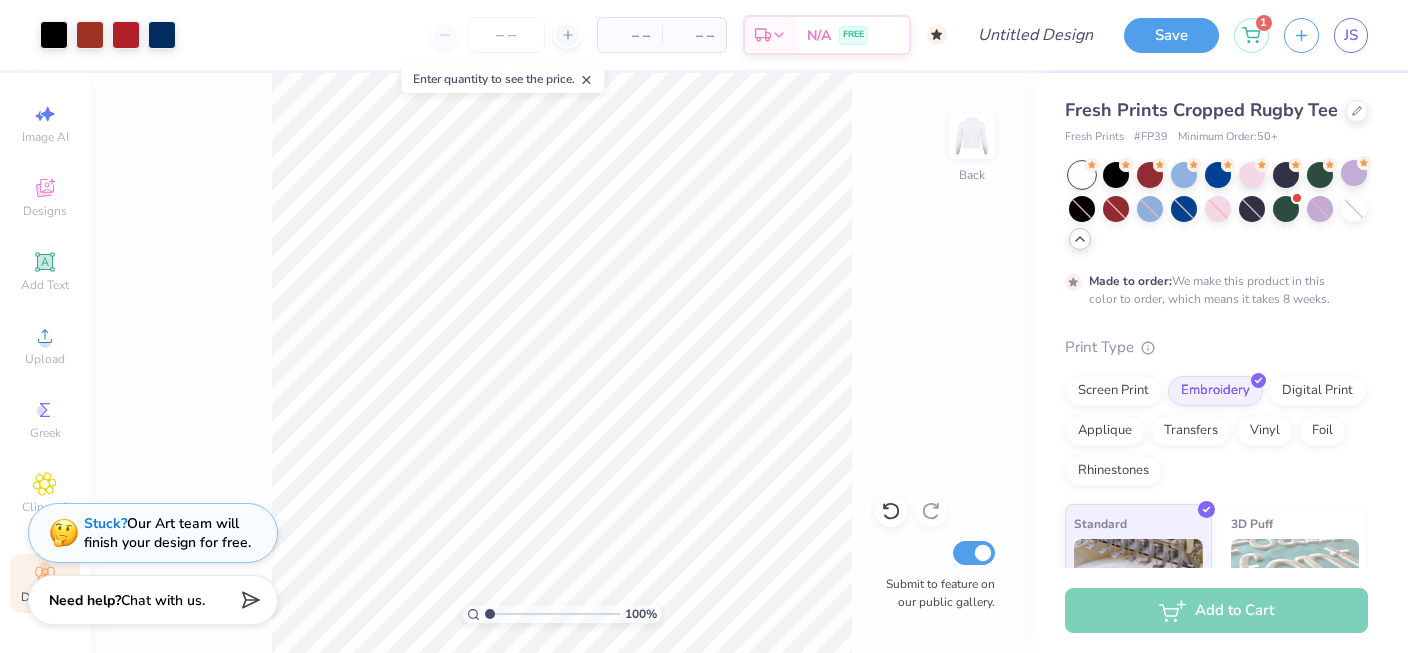 click at bounding box center (972, 136) 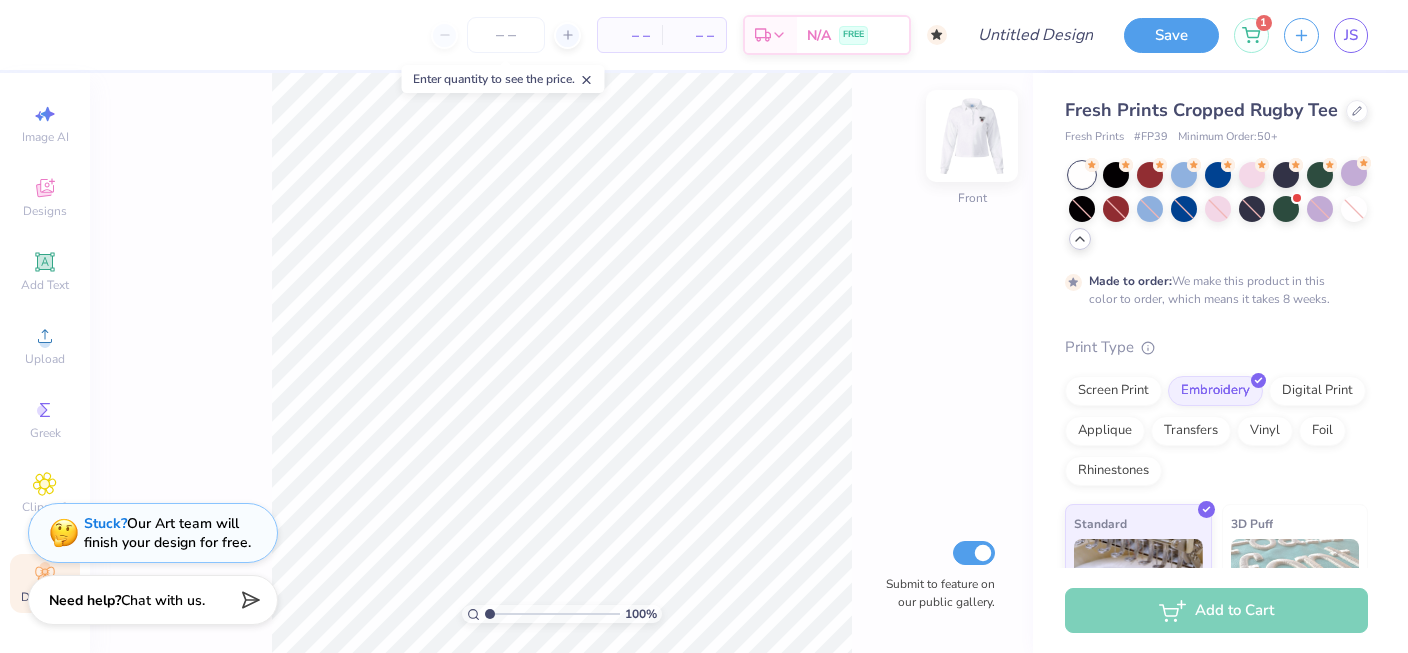 click at bounding box center [972, 136] 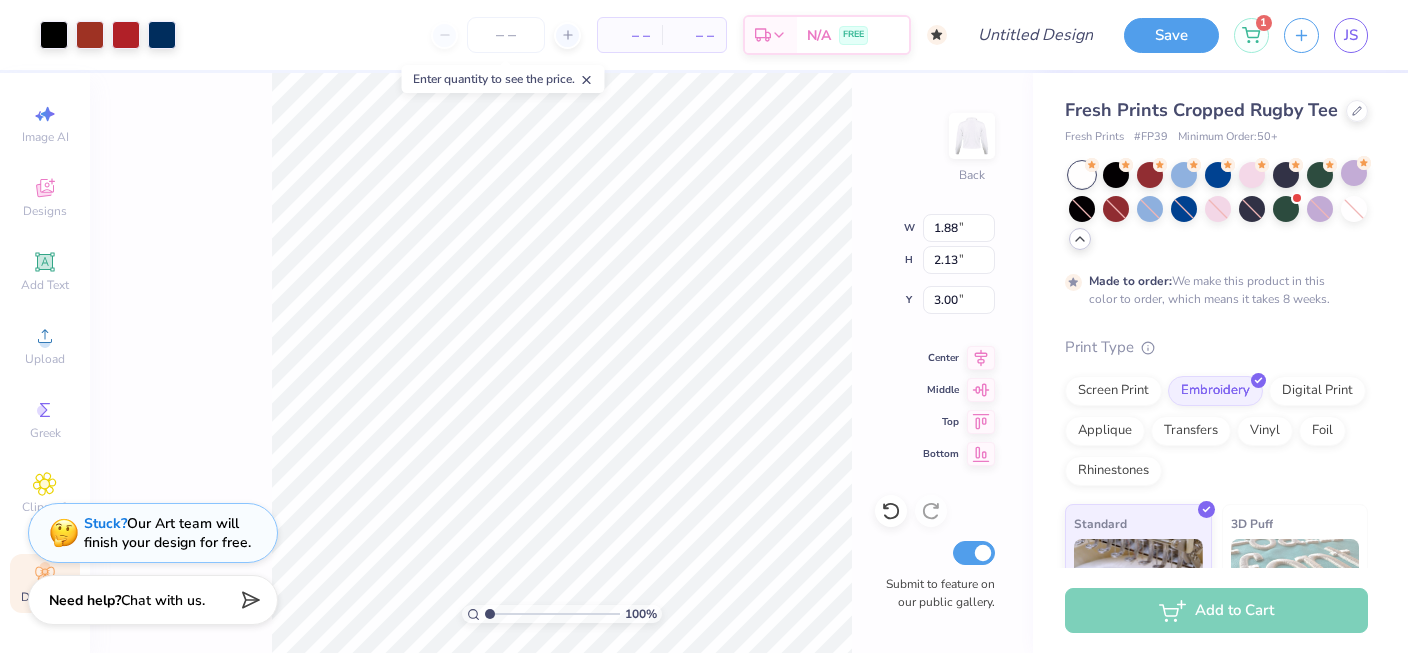 type on "2.53" 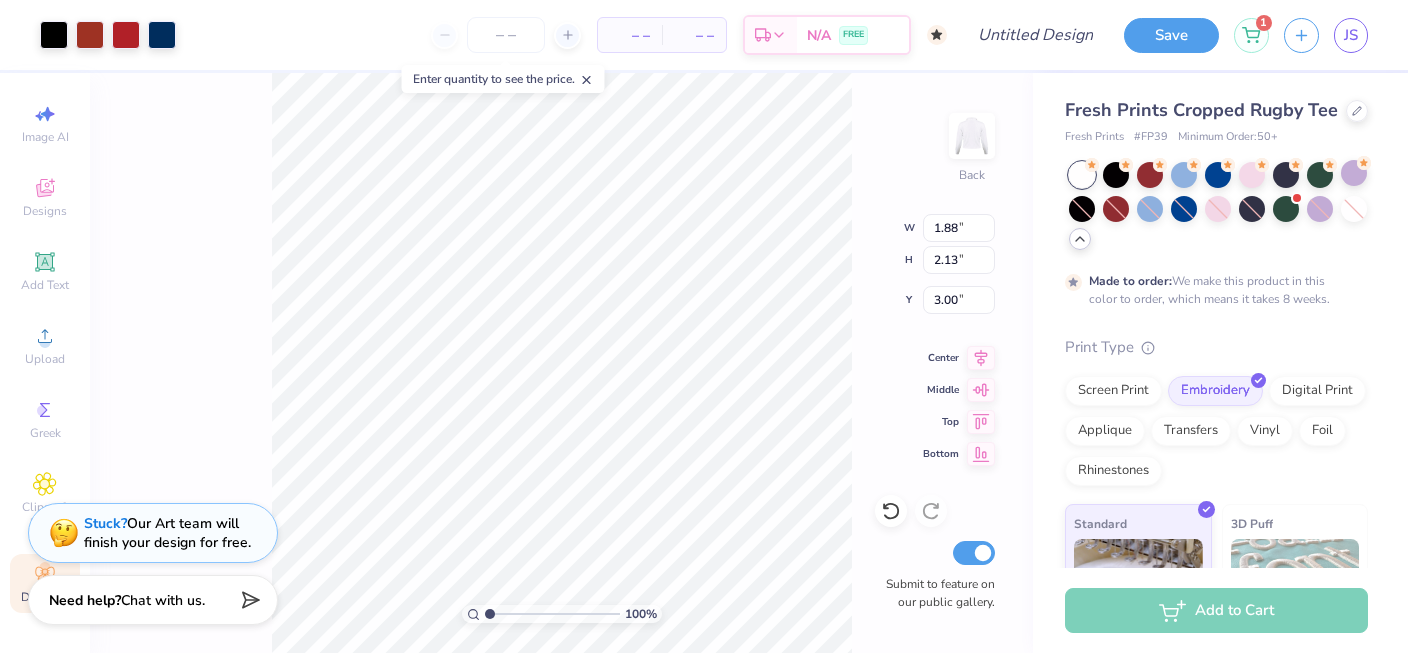 type on "2.87" 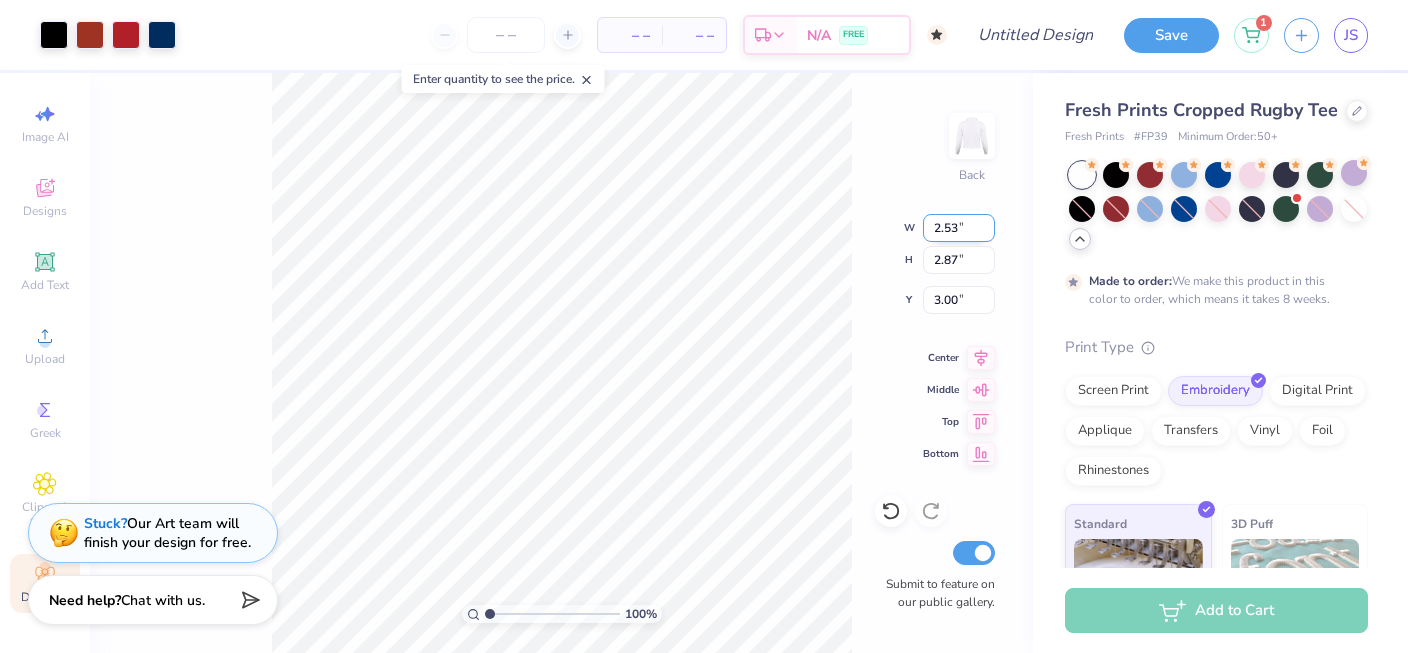 click on "100  % Back W 2.53 2.53 " H 2.87 2.87 " Y 3.00 3.00 " Center Middle Top Bottom Submit to feature on our public gallery." at bounding box center [561, 363] 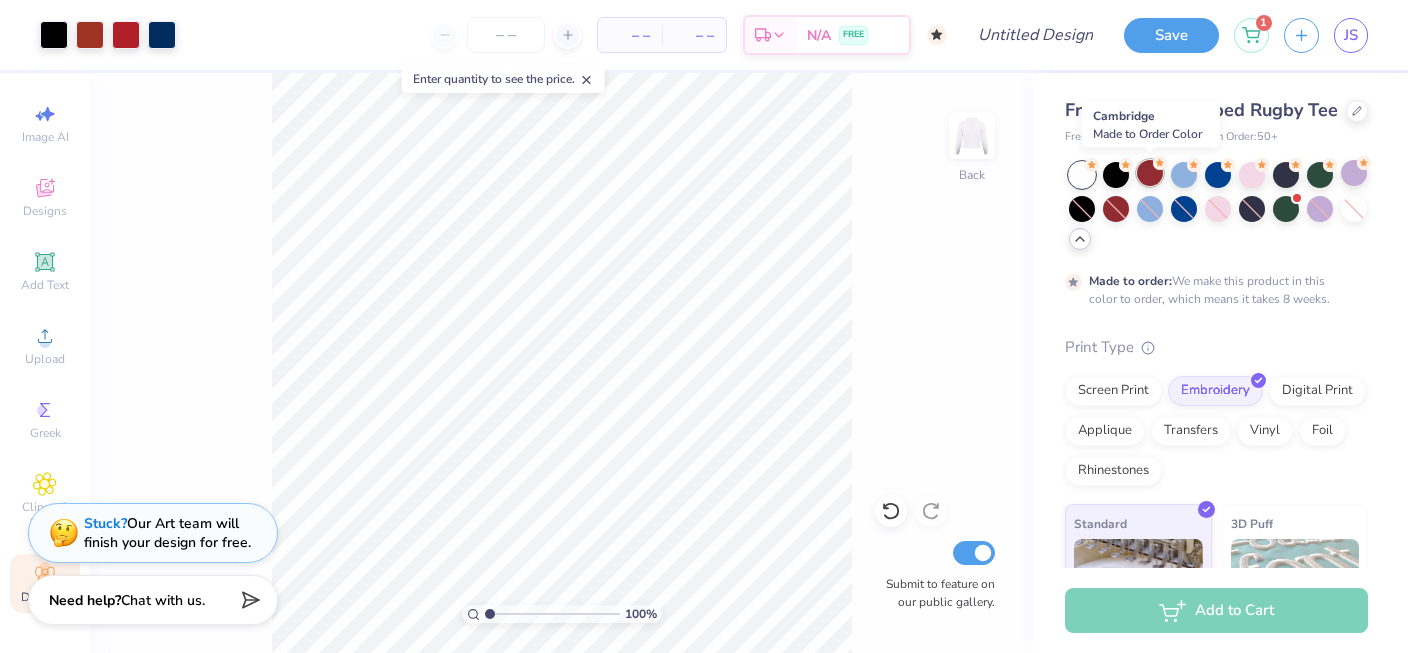 click at bounding box center (1150, 173) 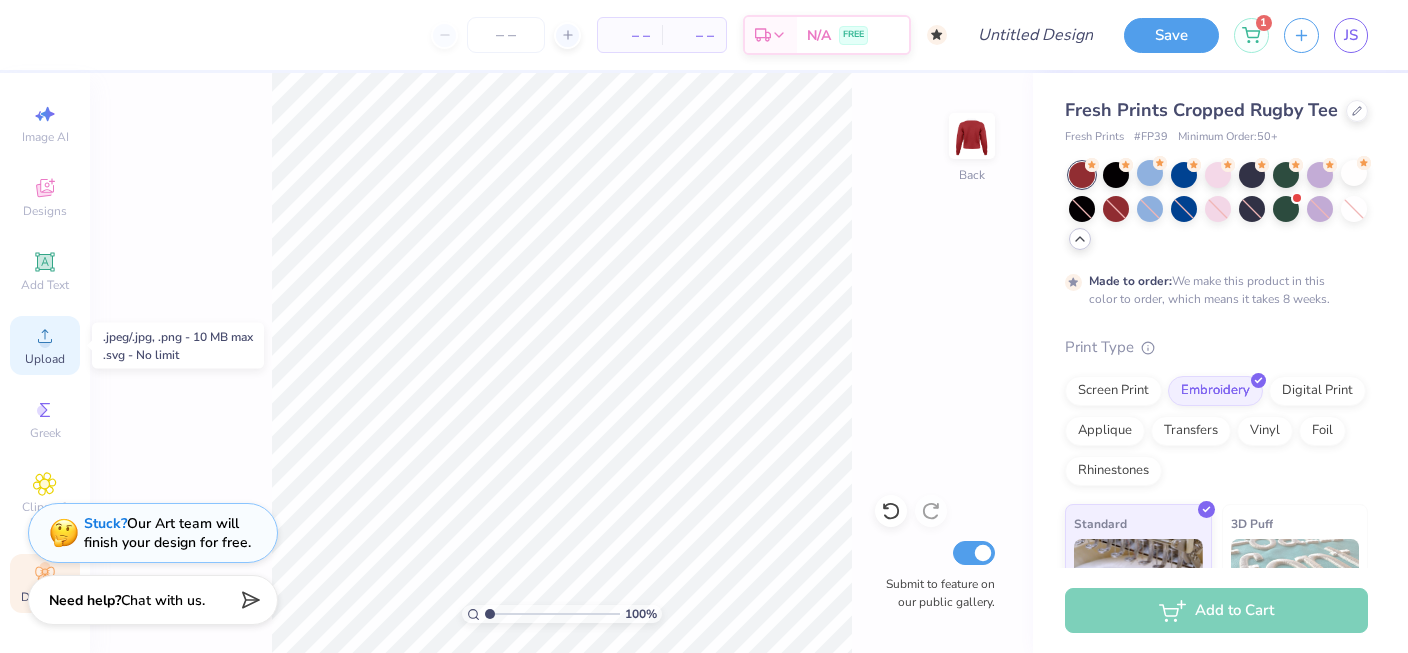 click 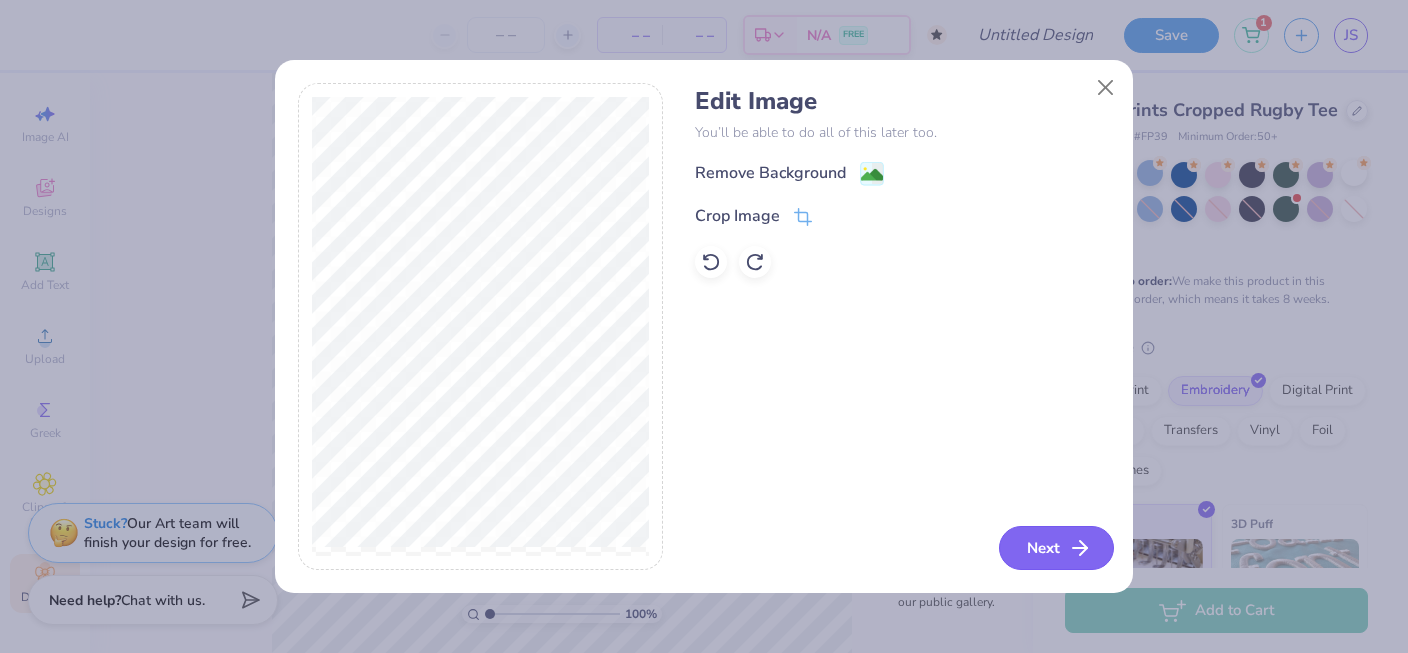 click 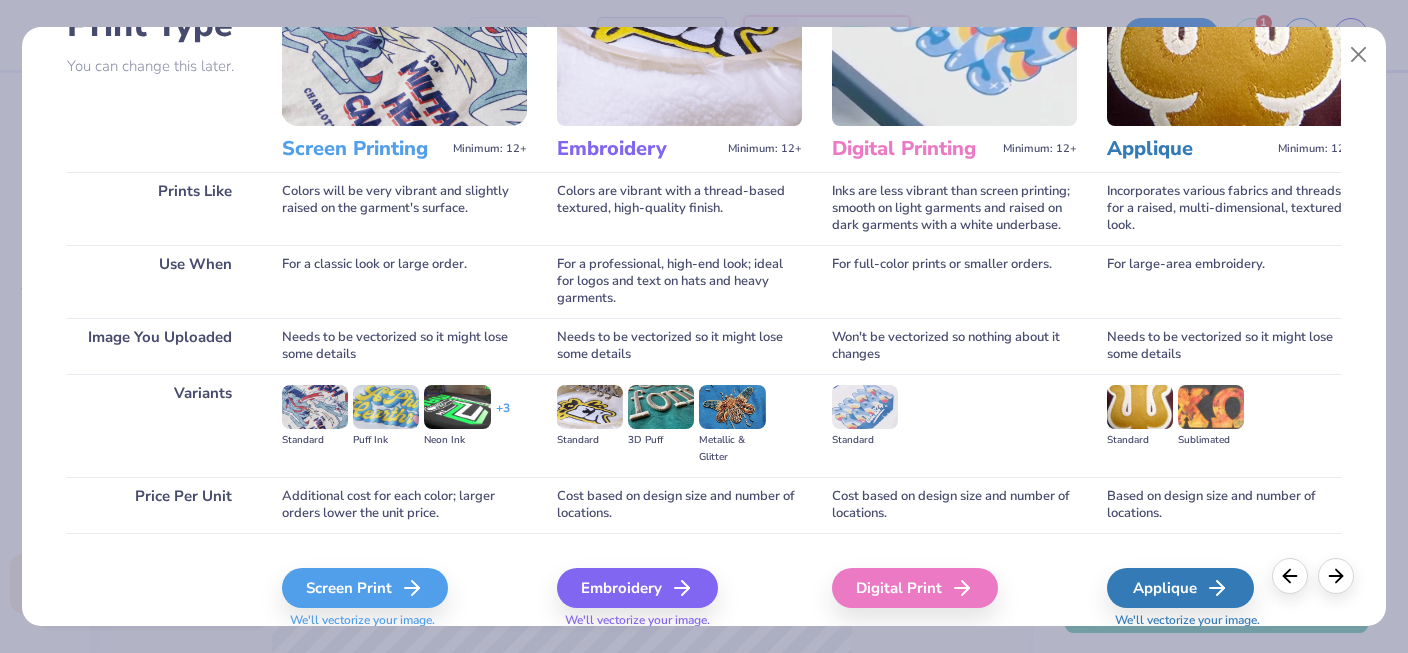 scroll, scrollTop: 244, scrollLeft: 0, axis: vertical 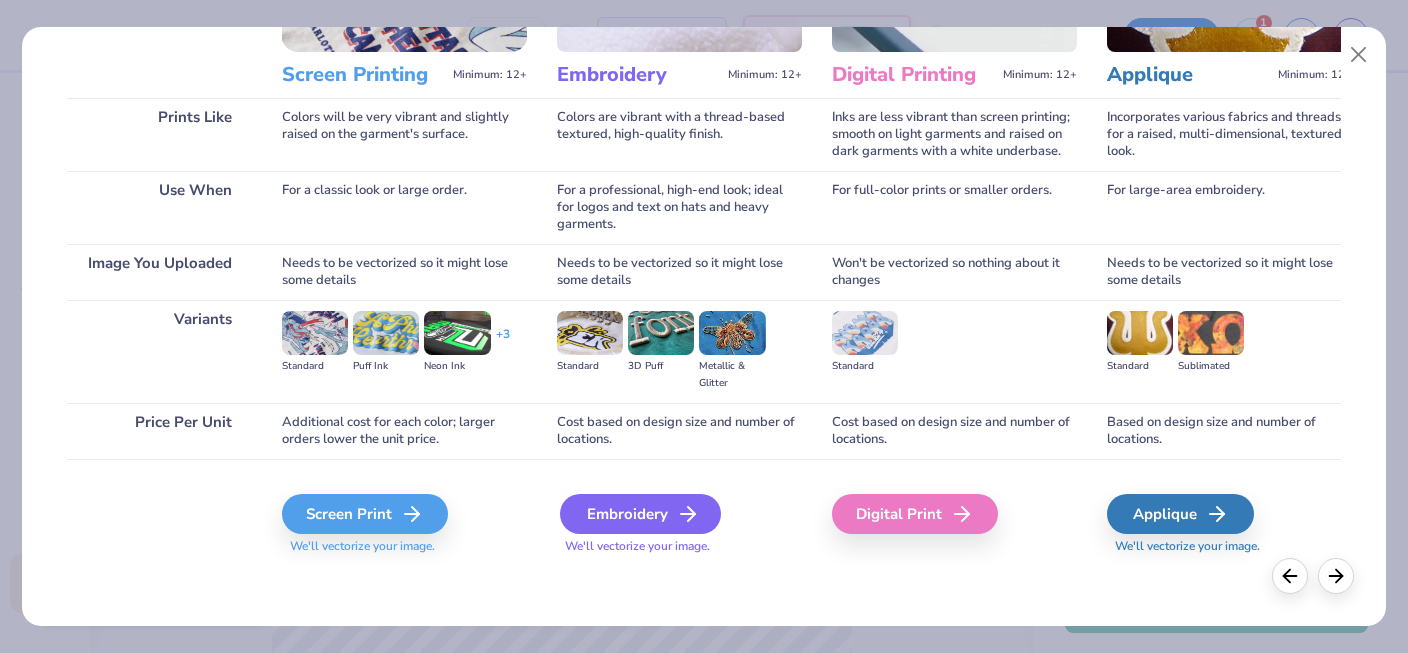 click on "Embroidery" at bounding box center [640, 514] 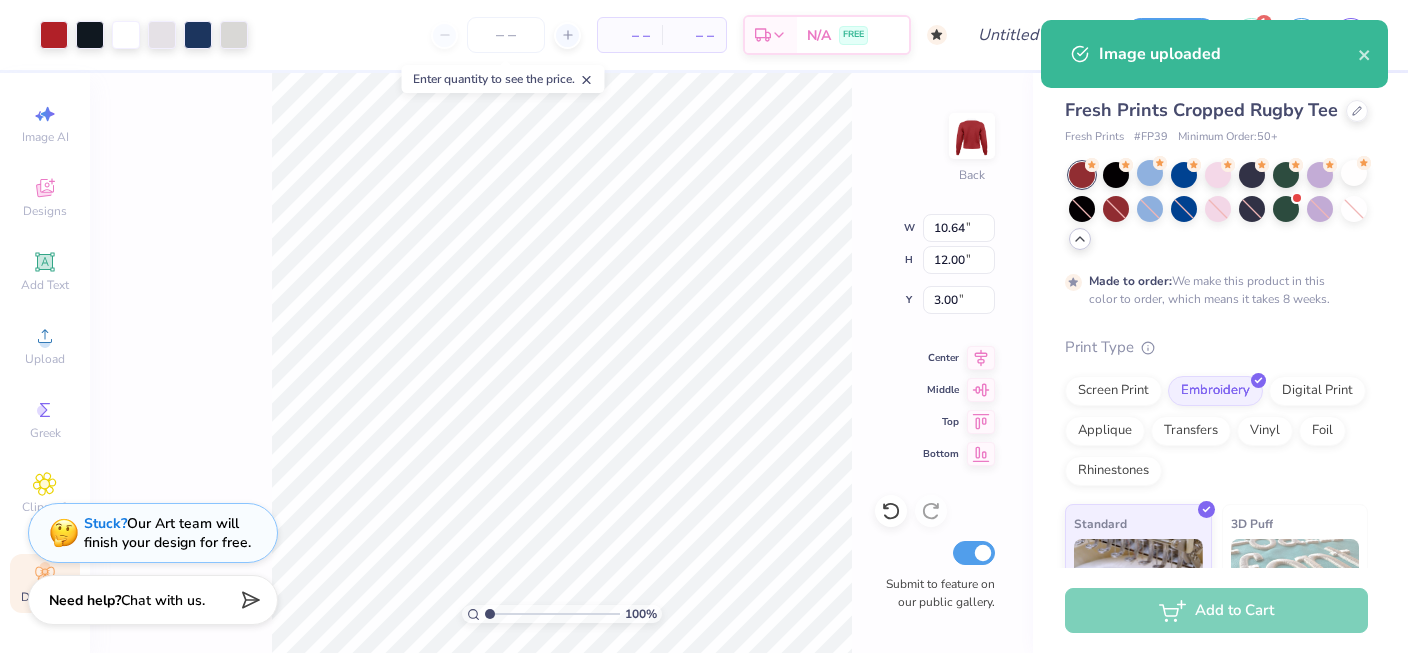 type on "2.26" 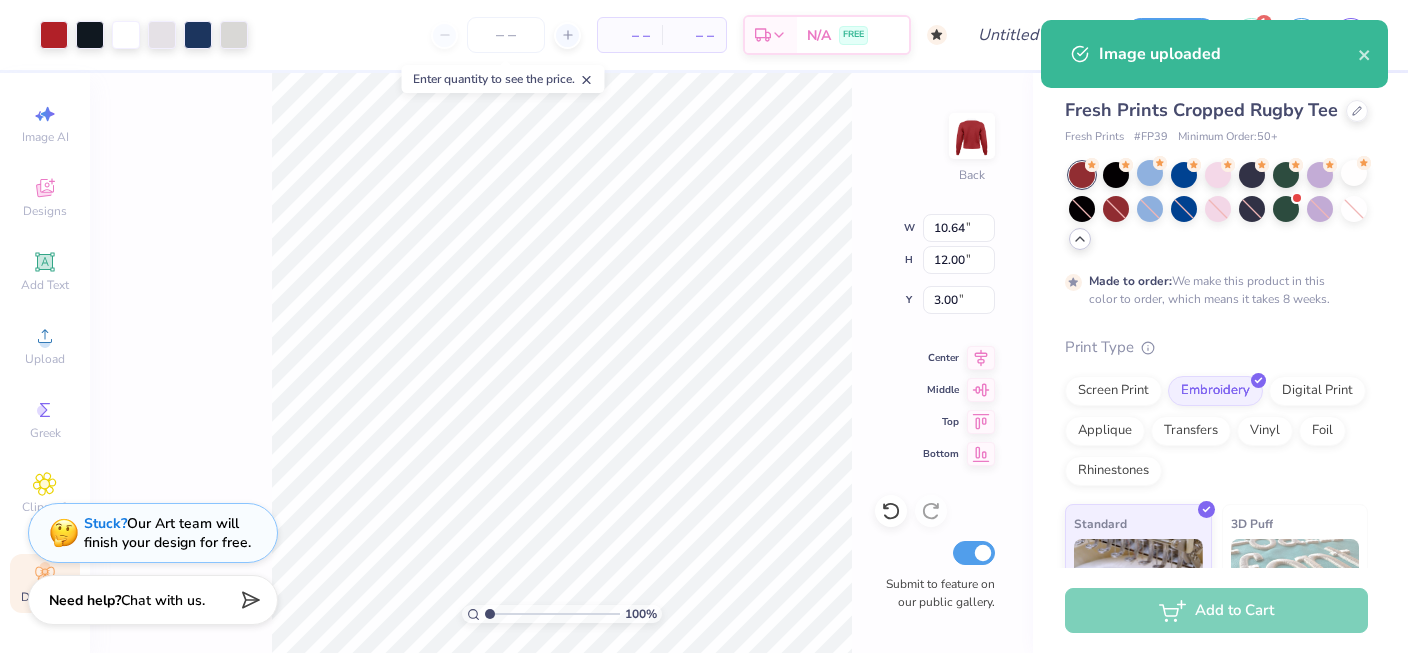 type on "2.54" 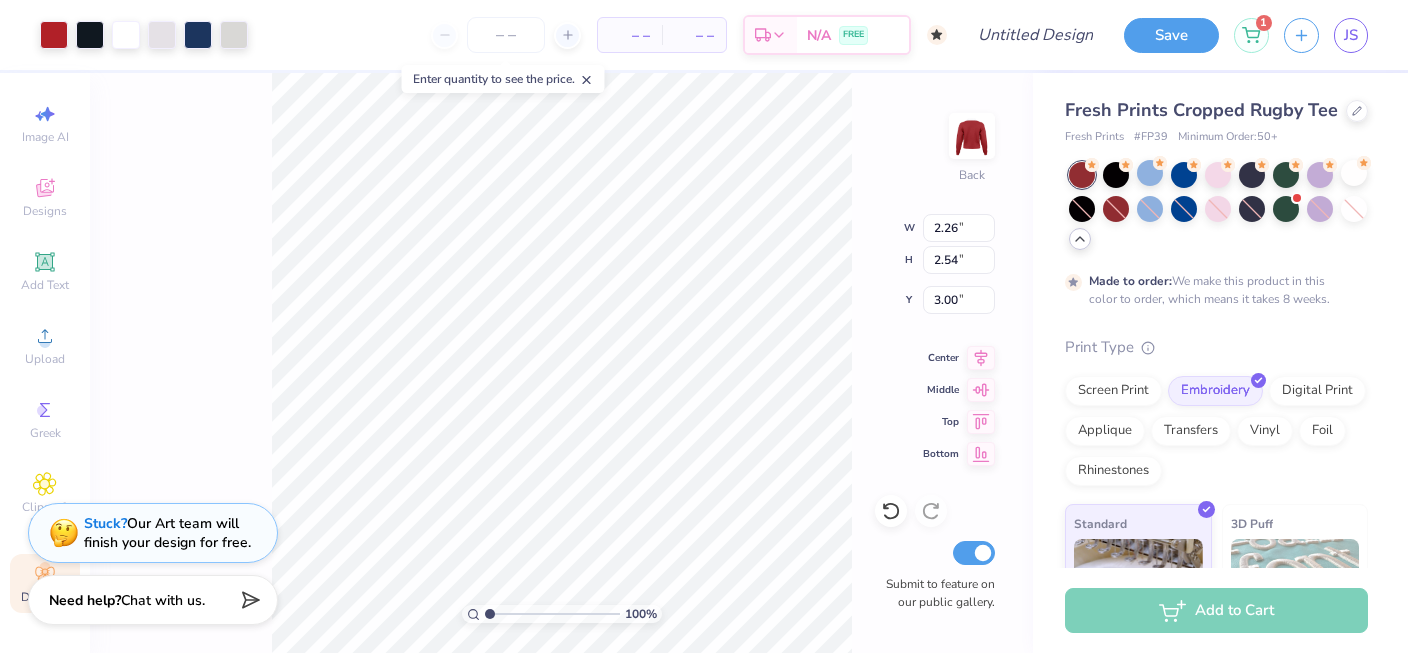 type on "3.61" 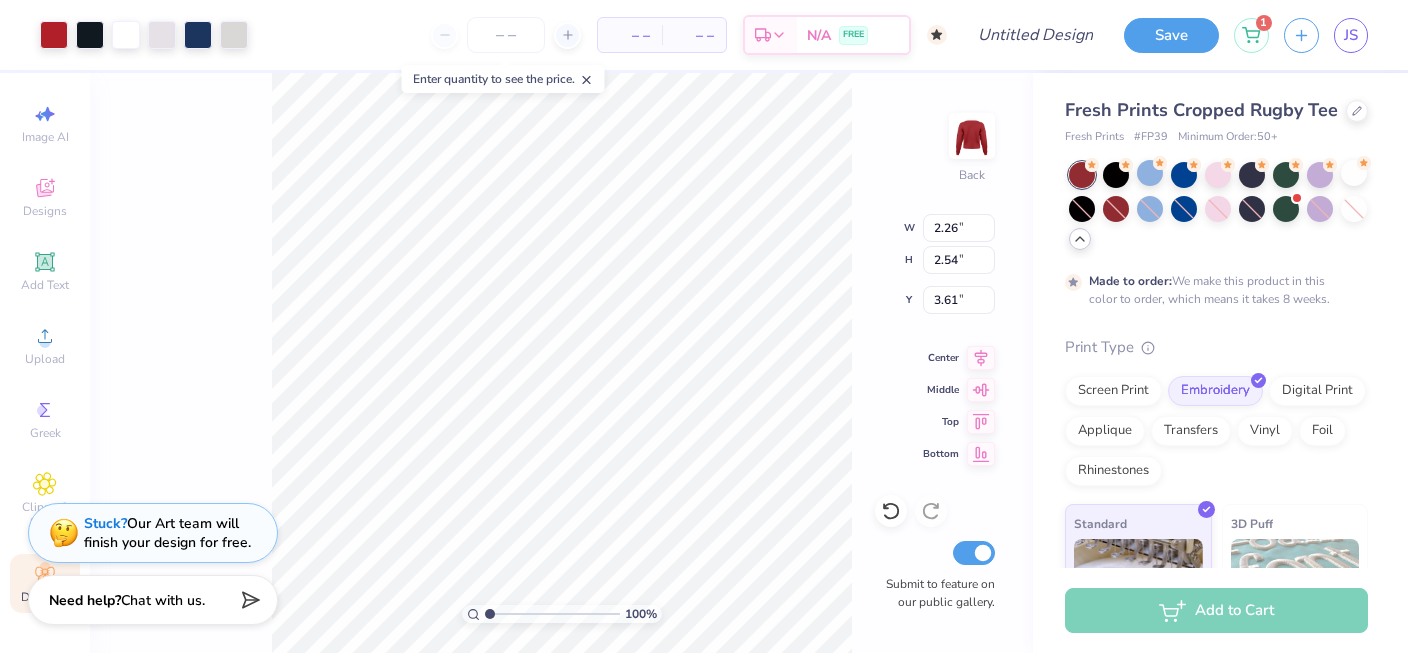 type on "3.00" 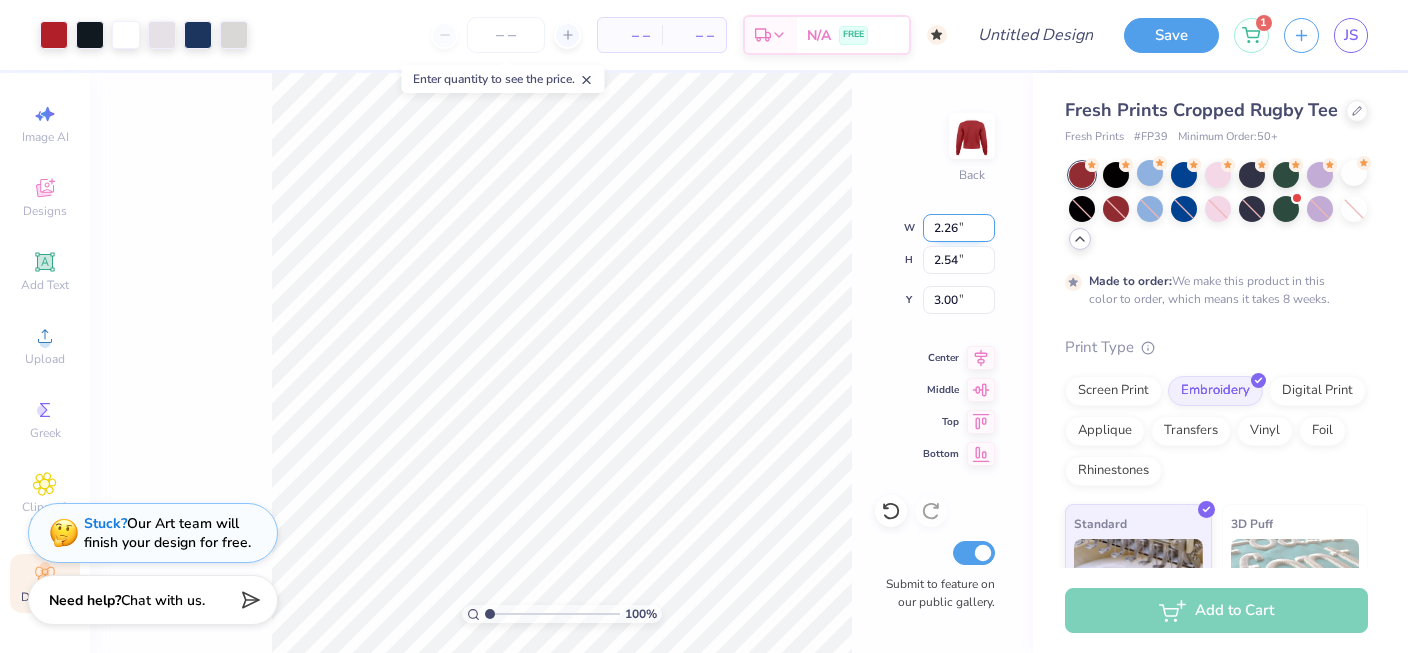 click on "100  % Back W 2.26 2.26 " H 2.54 2.54 " Y 3.00 3.00 " Center Middle Top Bottom Submit to feature on our public gallery." at bounding box center (561, 363) 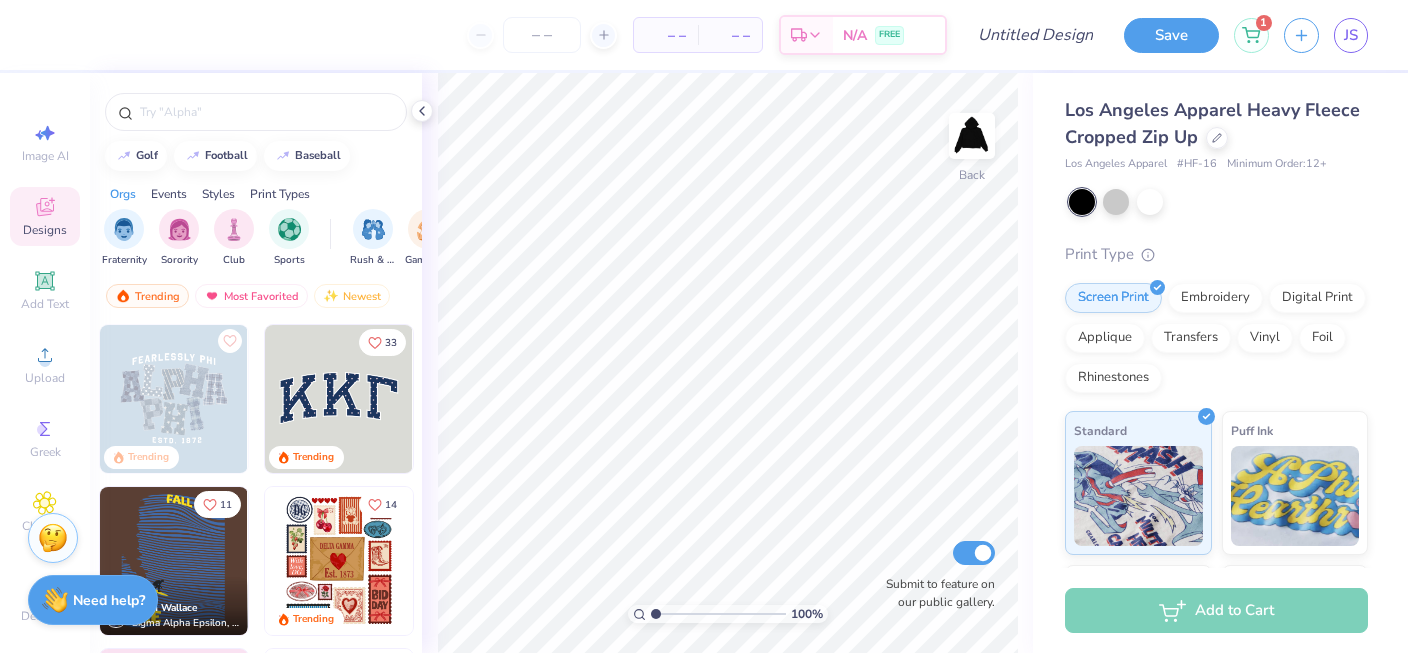 scroll, scrollTop: 0, scrollLeft: 0, axis: both 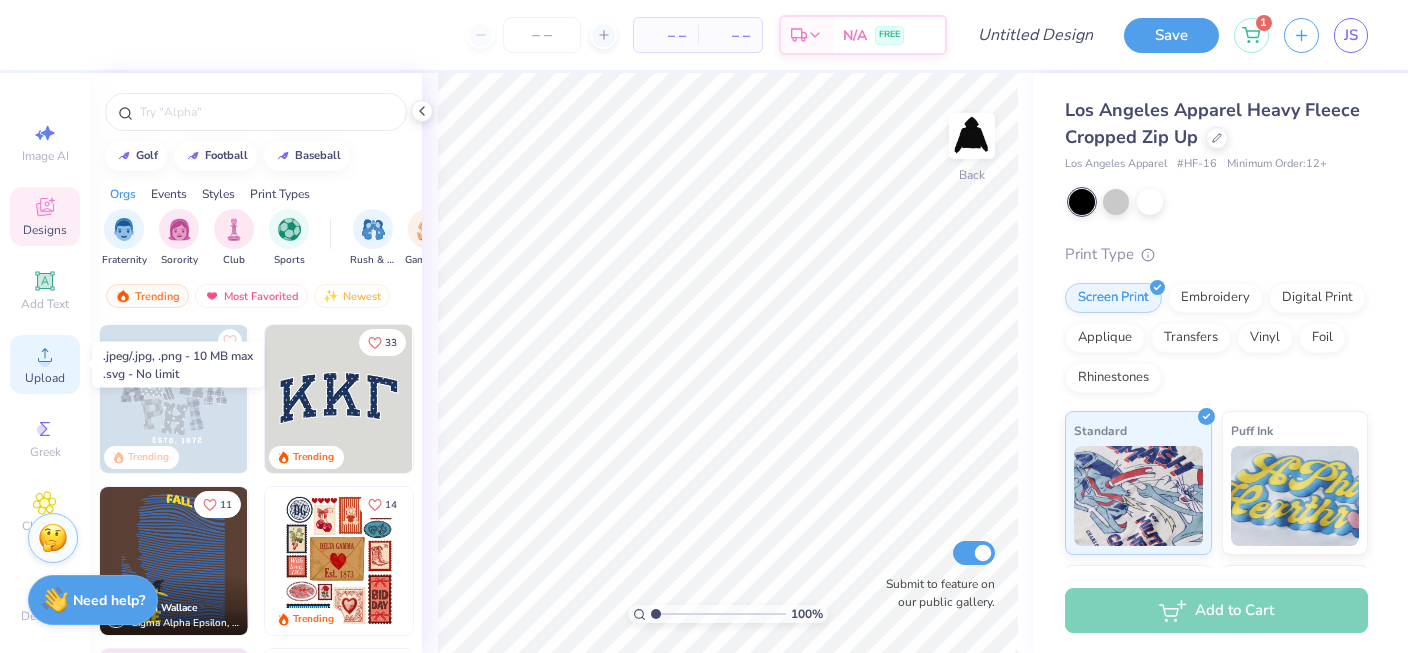 click 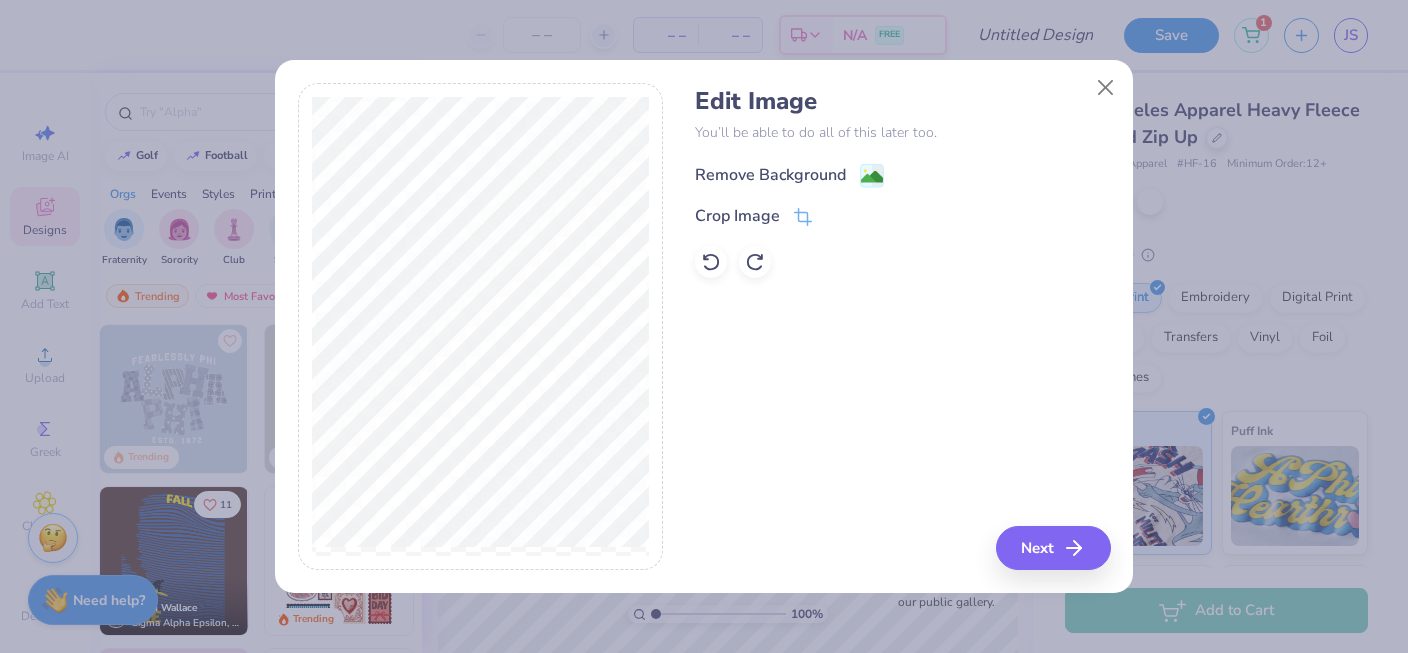 click 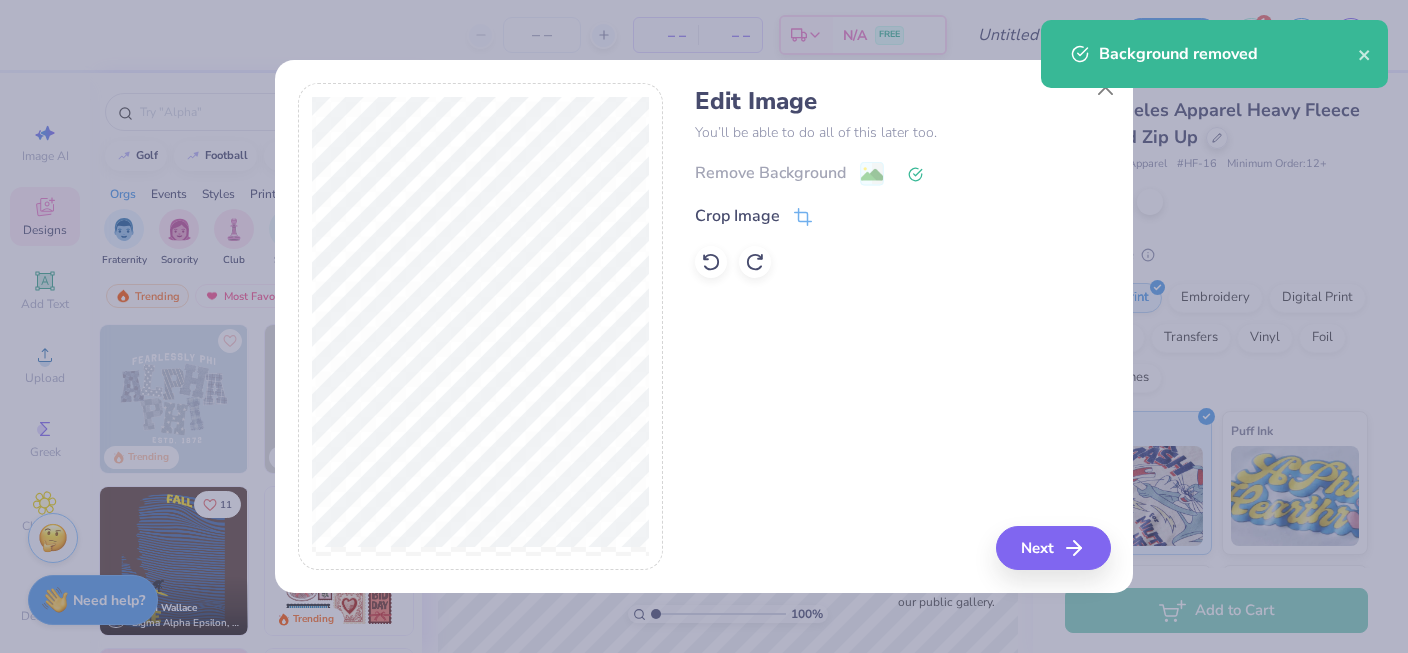 click on "Remove Background" at bounding box center [902, 173] 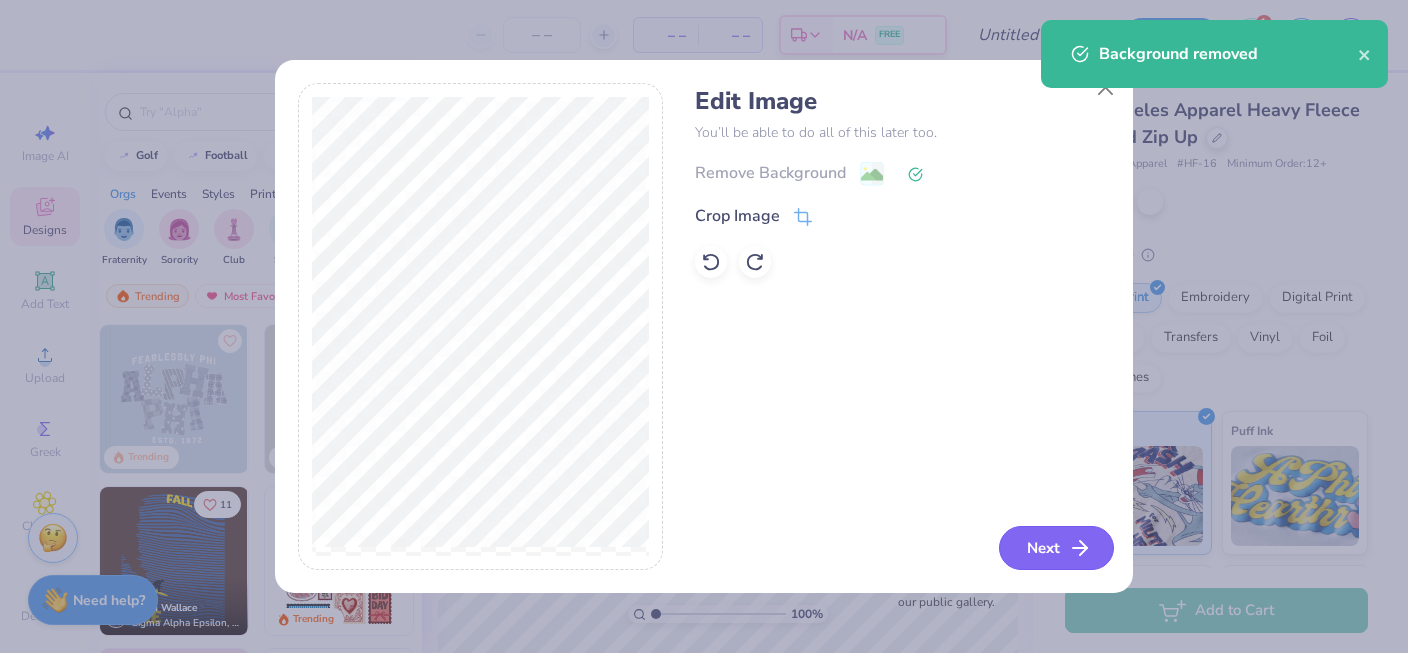 click on "Next" at bounding box center (1056, 548) 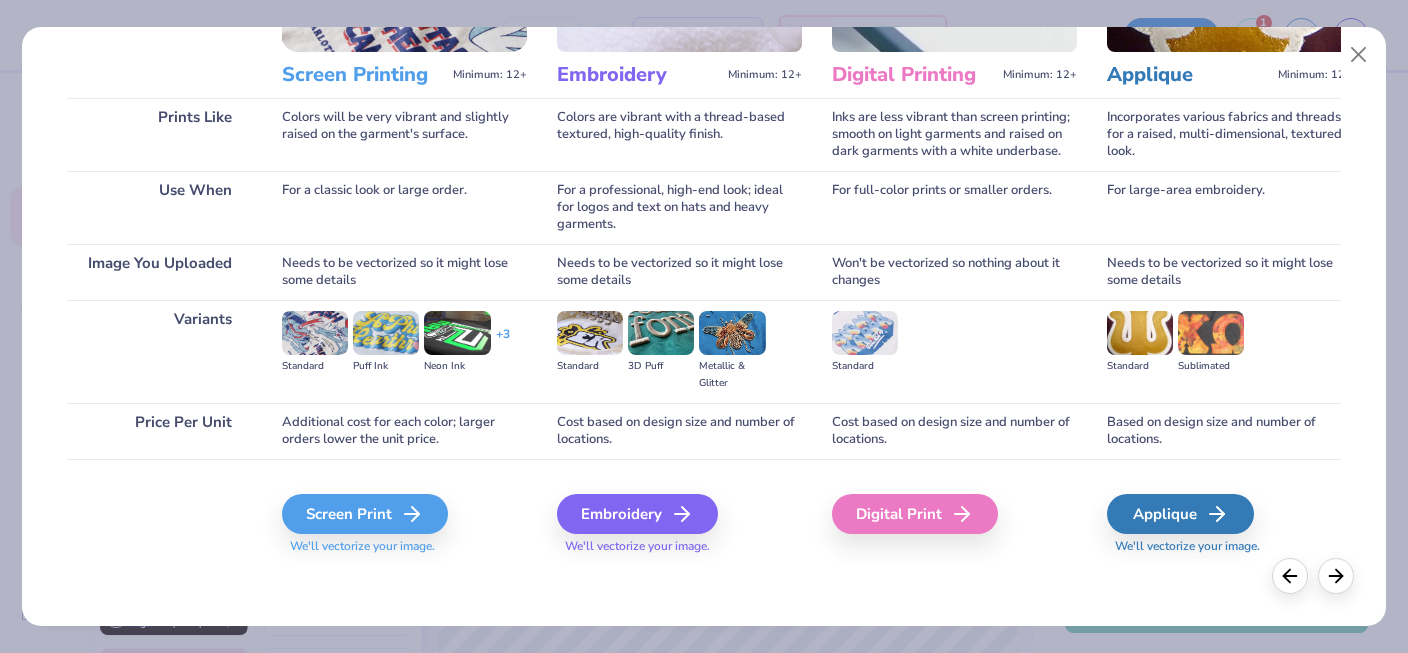 scroll, scrollTop: 236, scrollLeft: 0, axis: vertical 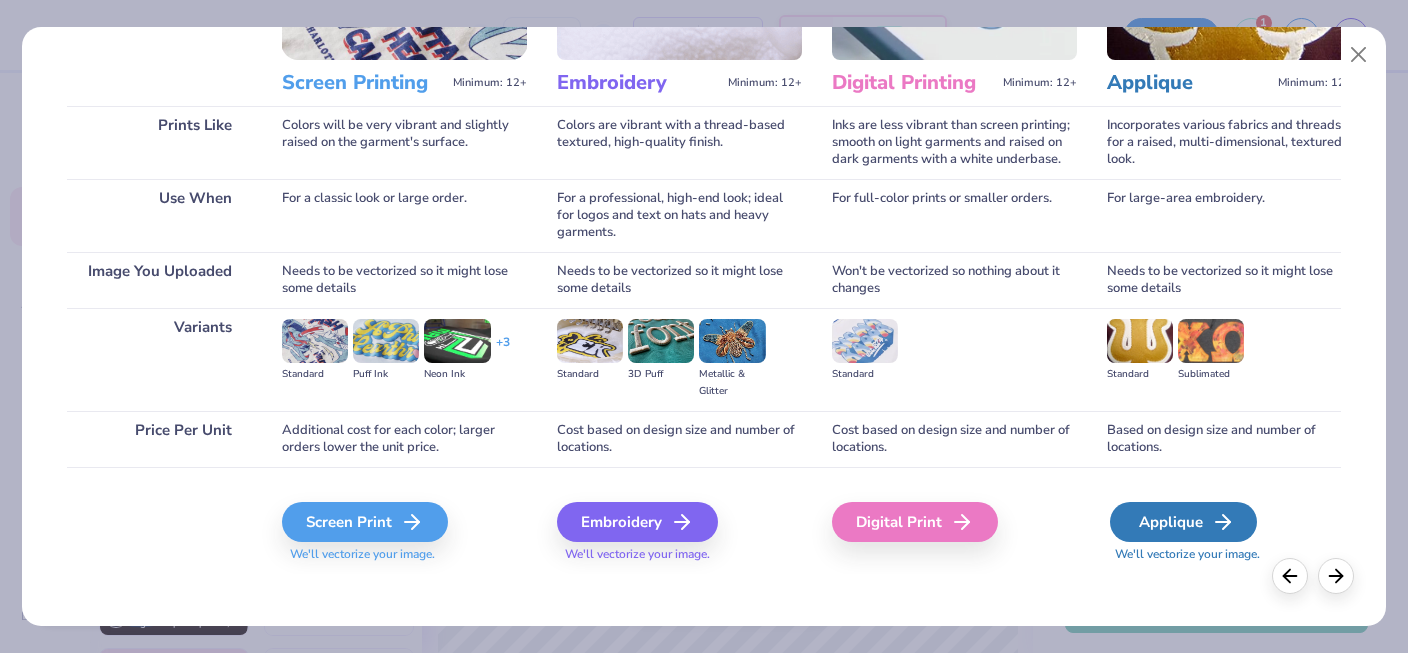click 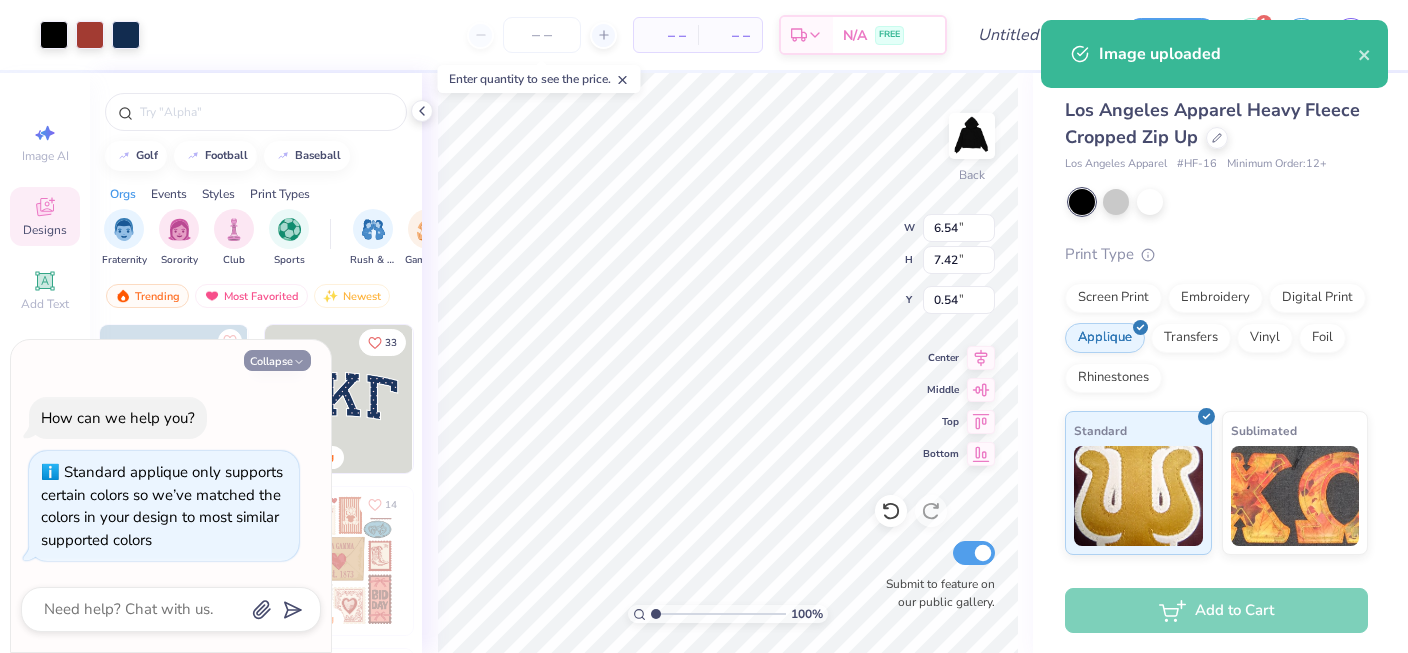 click on "Collapse" at bounding box center (277, 360) 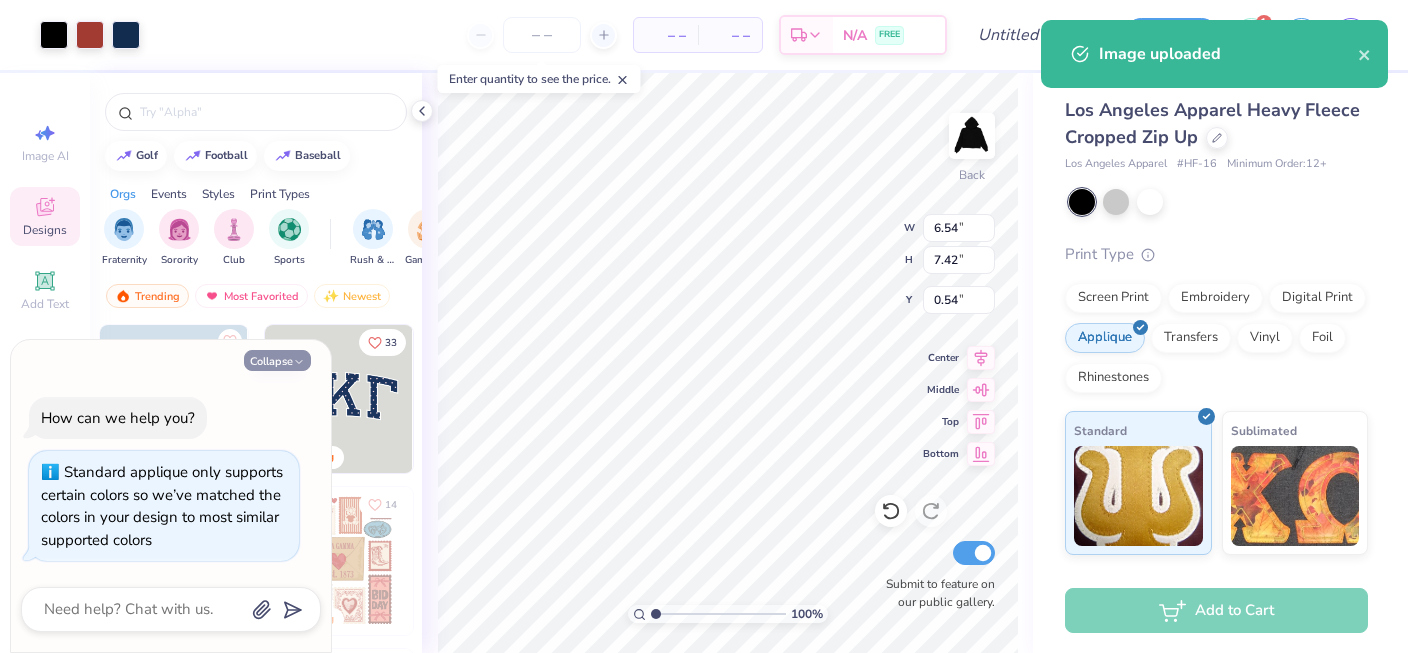 type on "x" 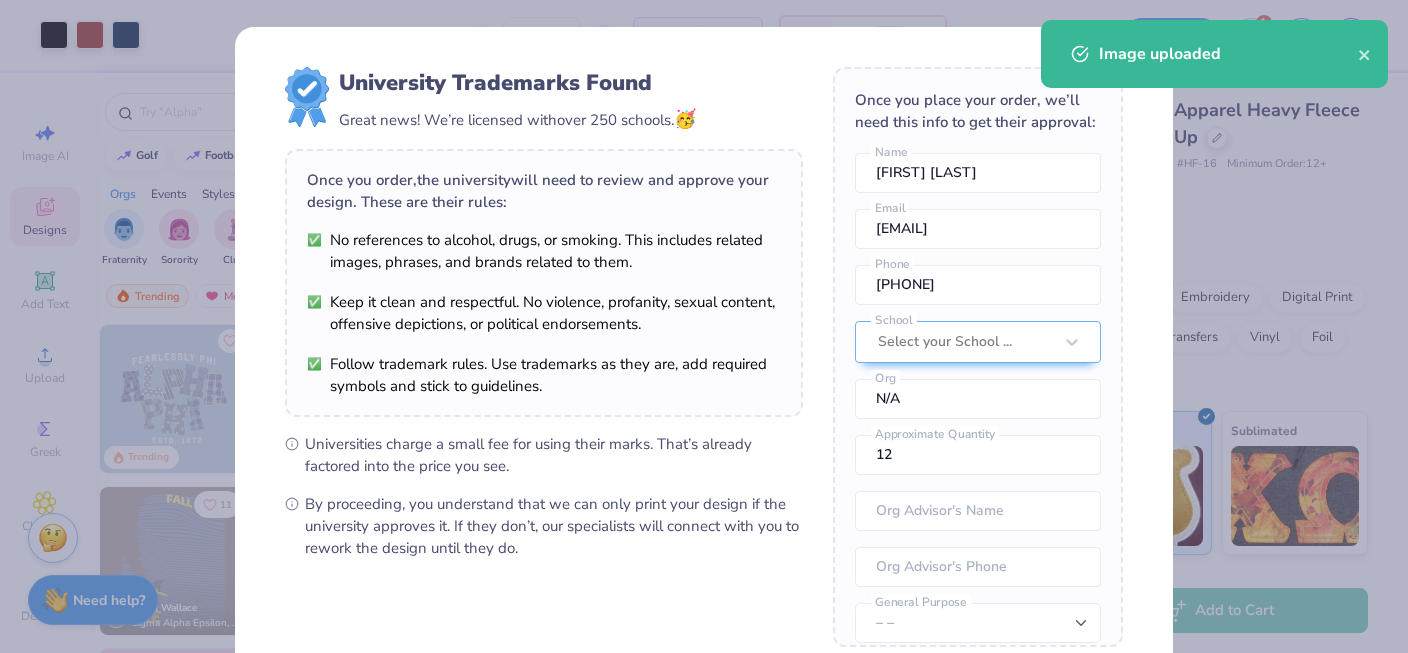click on "University Trademarks Found Great news! We’re licensed with  over 250 schools. 🥳 Once you order,  the university  will need to review and approve your design. These are their rules: No references to alcohol, drugs, or smoking. This includes related images, phrases, and brands related to them. Keep it clean and respectful. No violence, profanity, sexual content, offensive depictions, or political endorsements. Follow trademark rules. Use trademarks as they are, add required symbols and stick to guidelines. Universities charge a small fee for using their marks. That’s already factored into the price you see. By proceeding, you understand that we can only print your design if the university approves it. If they don’t, our specialists will connect with you to rework the design until they do. Once you place your order, we’ll need this info to get their approval: Julia Shin Name julijuls54@gmail.com Email 6145863435 Phone Select your School ... School N/A Org 12 Approximate Quantity Org Advisor's Name No" at bounding box center [704, 435] 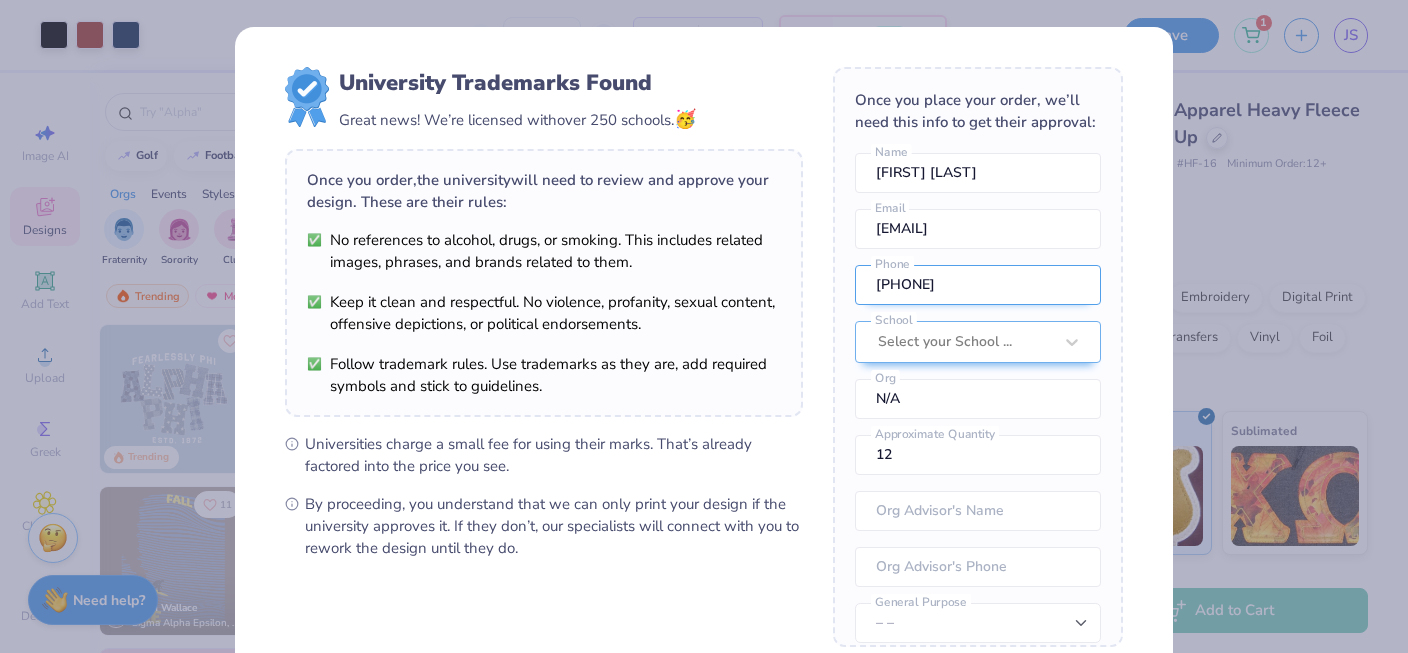 scroll, scrollTop: 74, scrollLeft: 0, axis: vertical 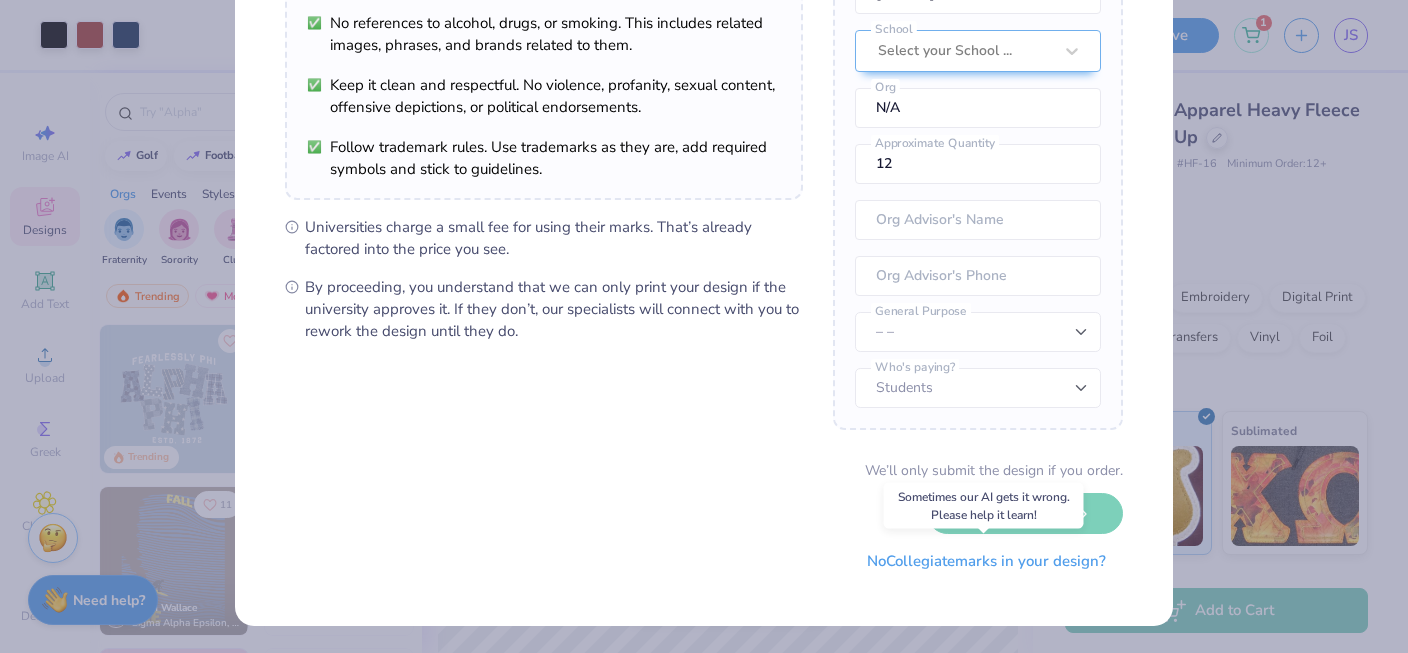 click on "No  Collegiate  marks in your design?" at bounding box center [986, 561] 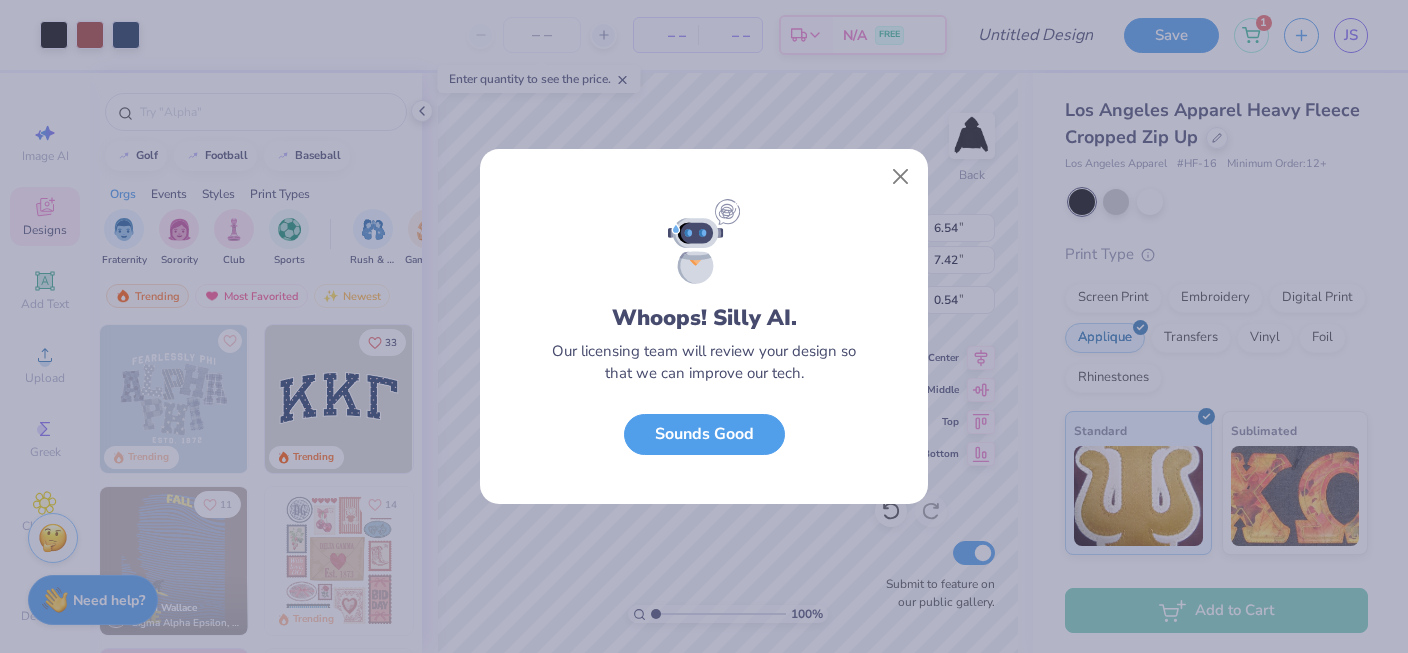 scroll, scrollTop: 0, scrollLeft: 0, axis: both 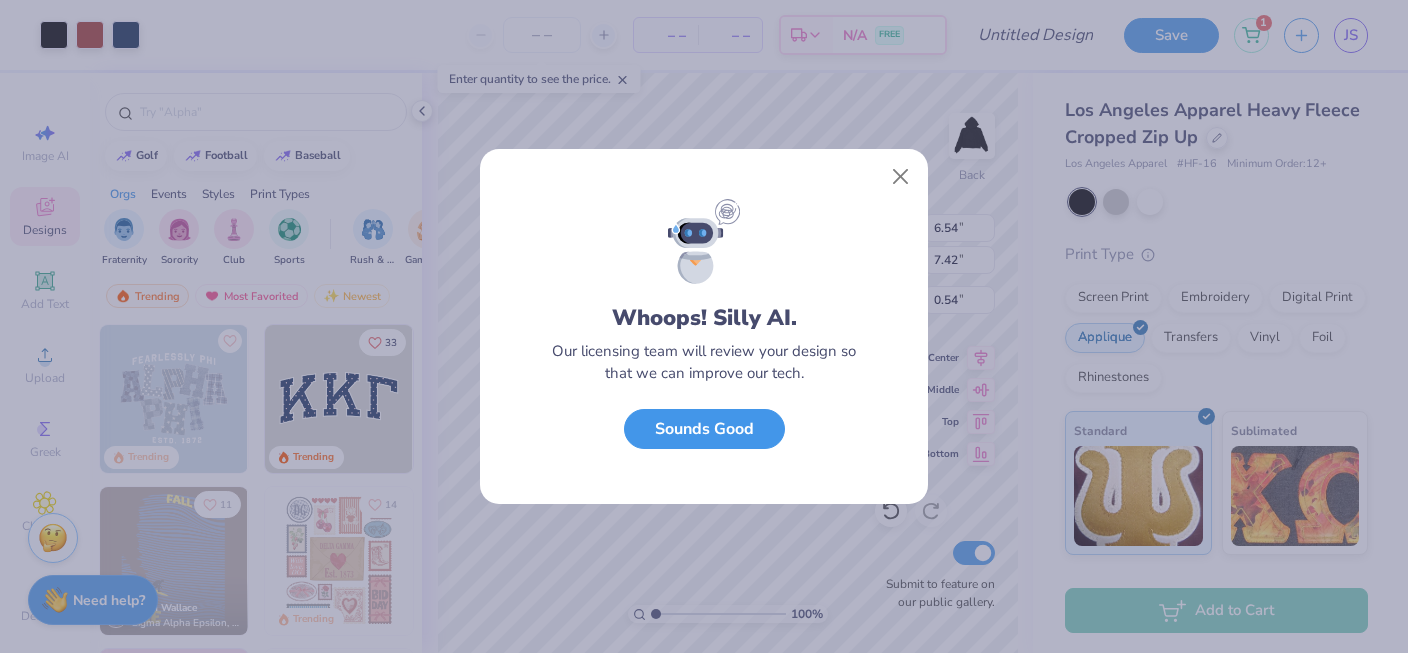 click on "Sounds Good" at bounding box center [704, 429] 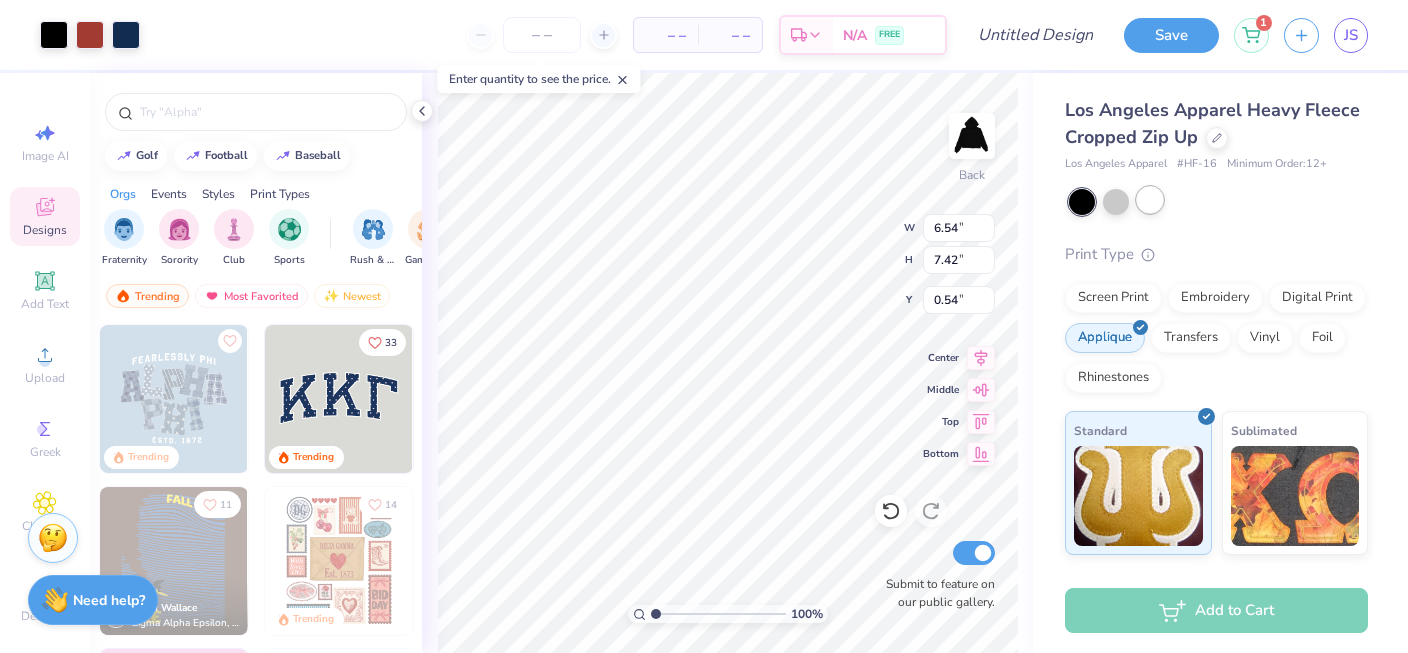 click at bounding box center [1150, 200] 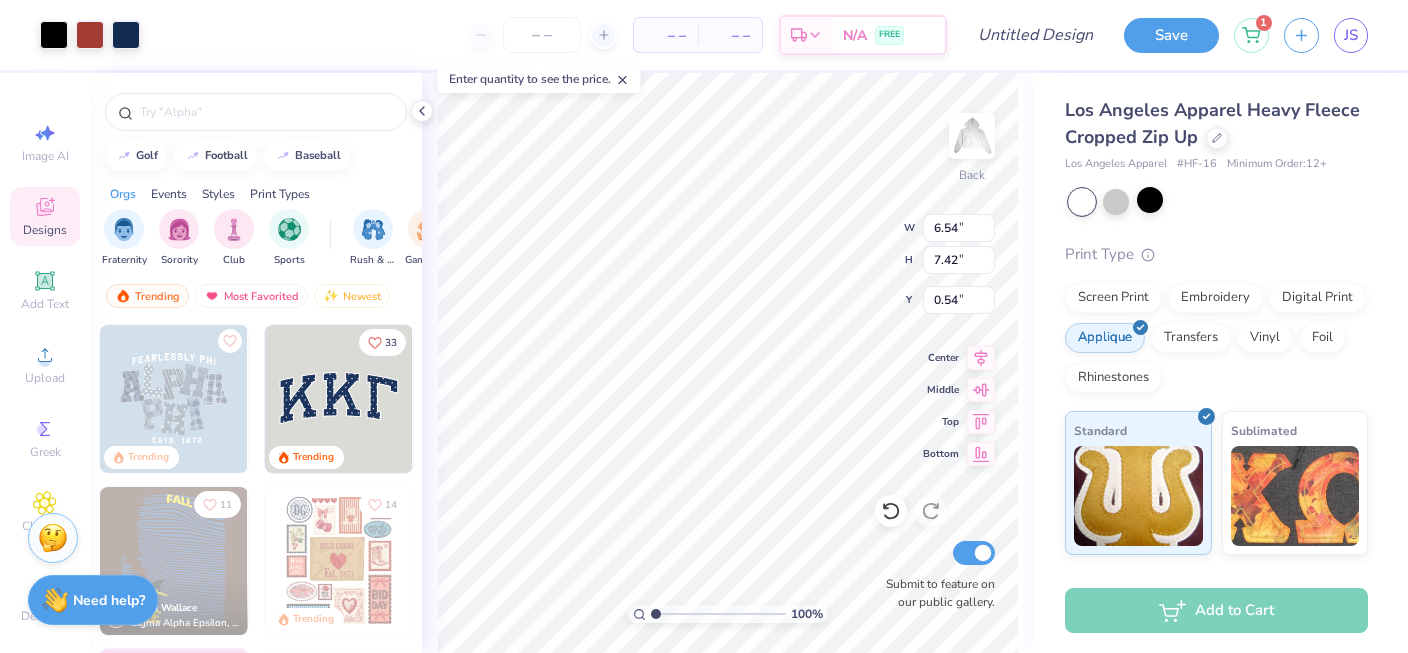 type on "3.13" 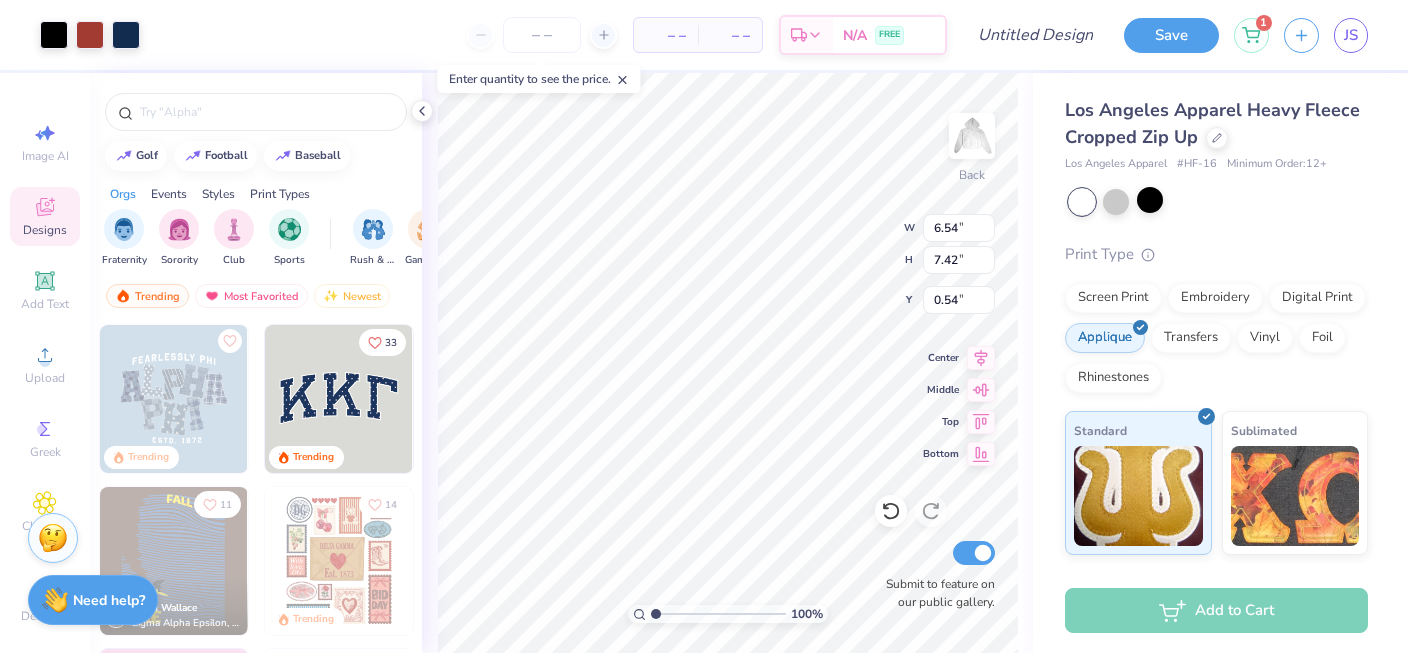 type on "3.54" 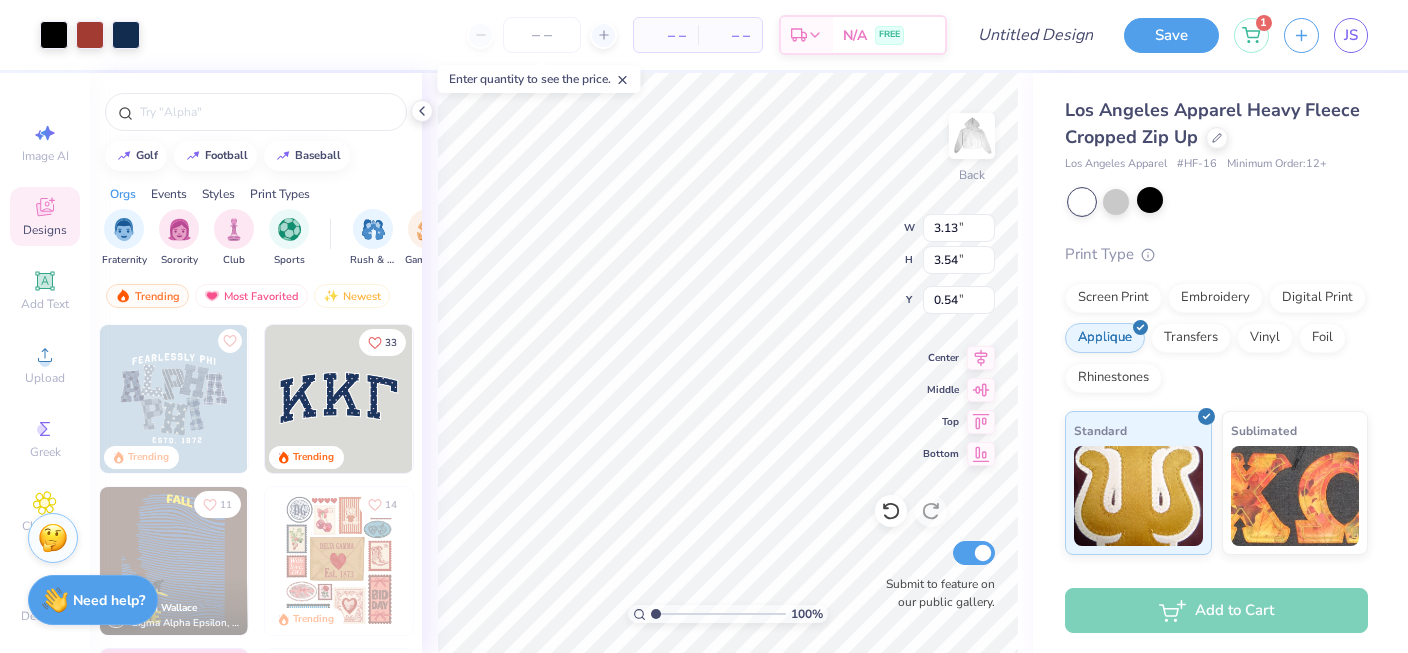 type on "0.71" 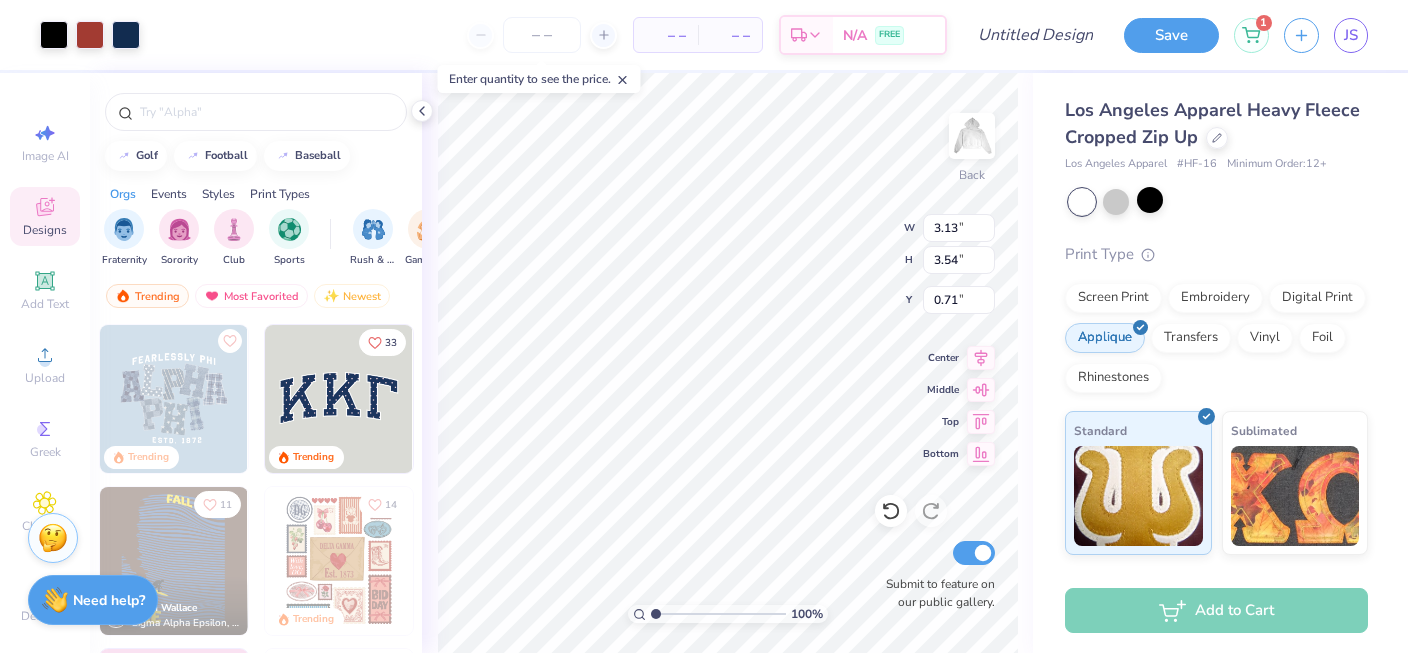 type on "1.23" 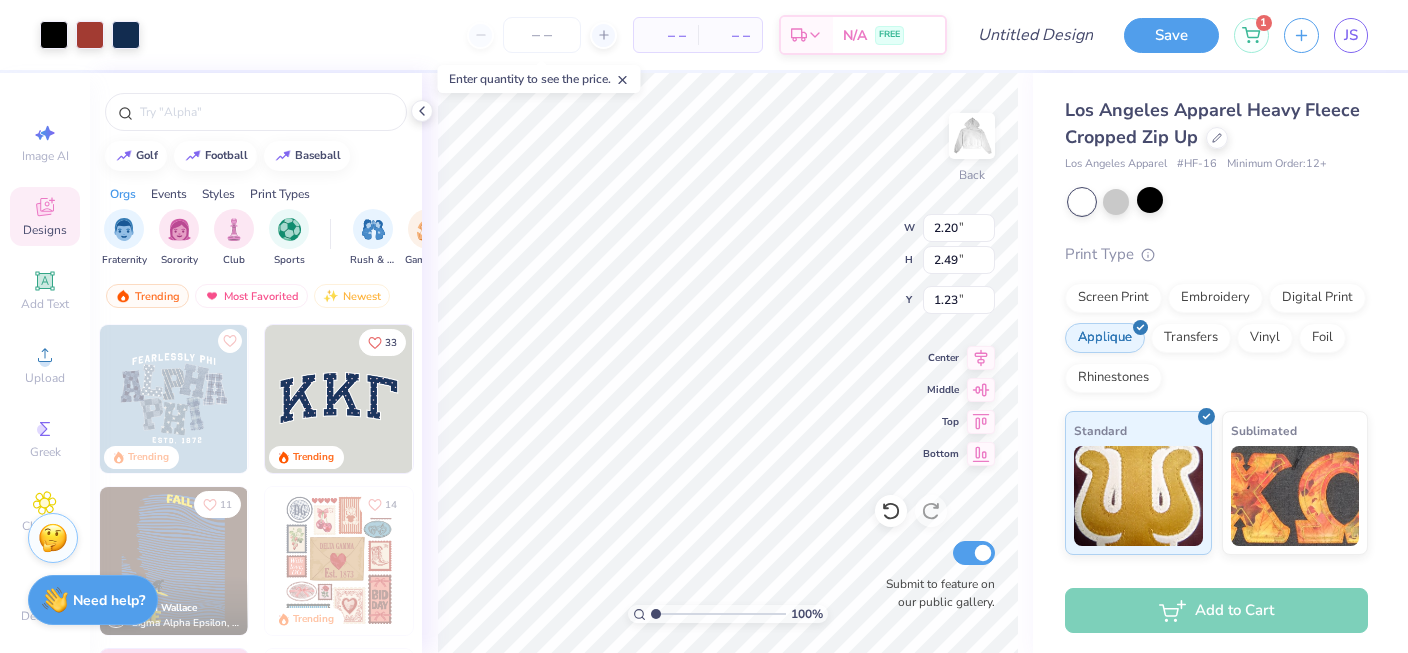 type on "2.20" 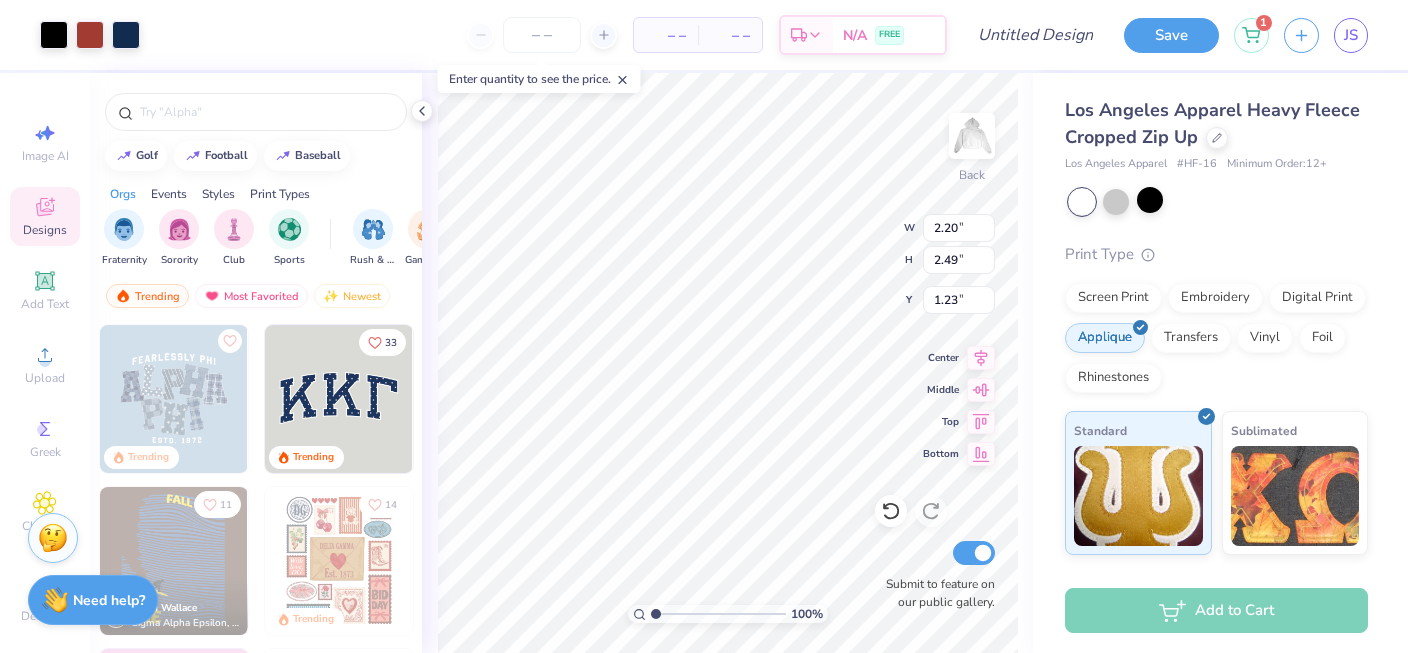 type on "2.49" 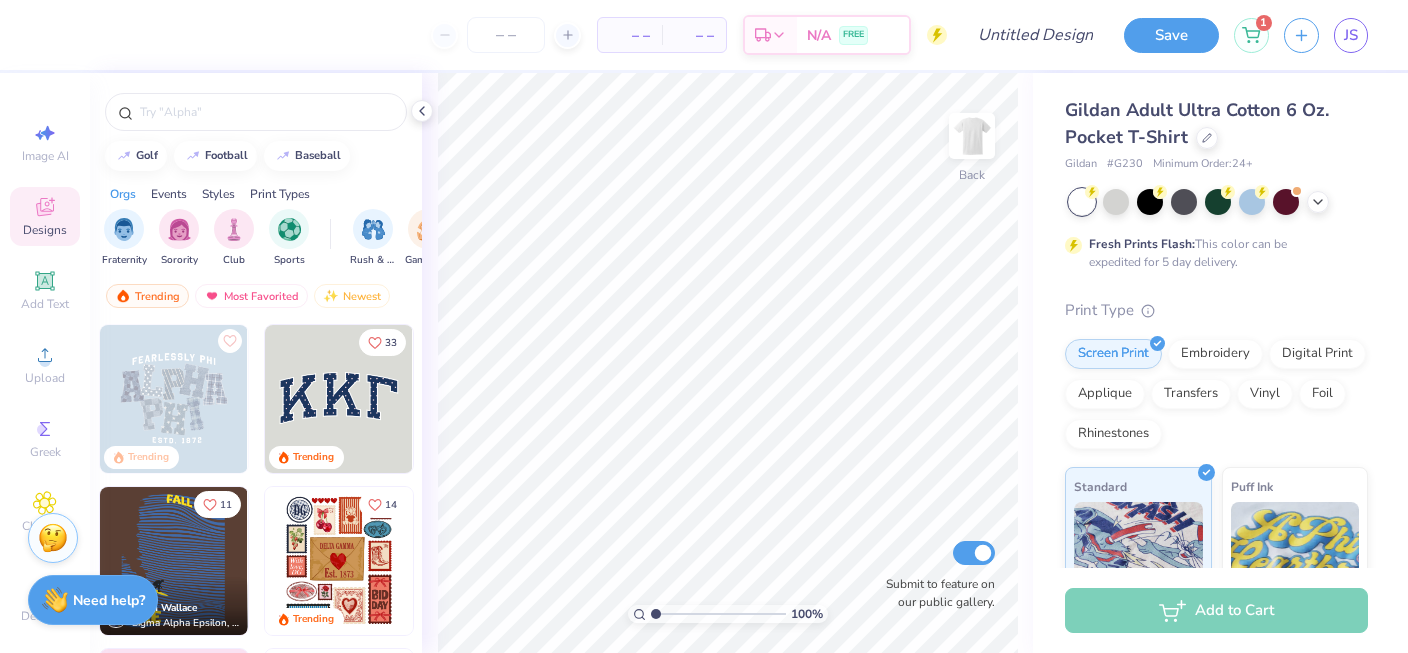 scroll, scrollTop: 0, scrollLeft: 0, axis: both 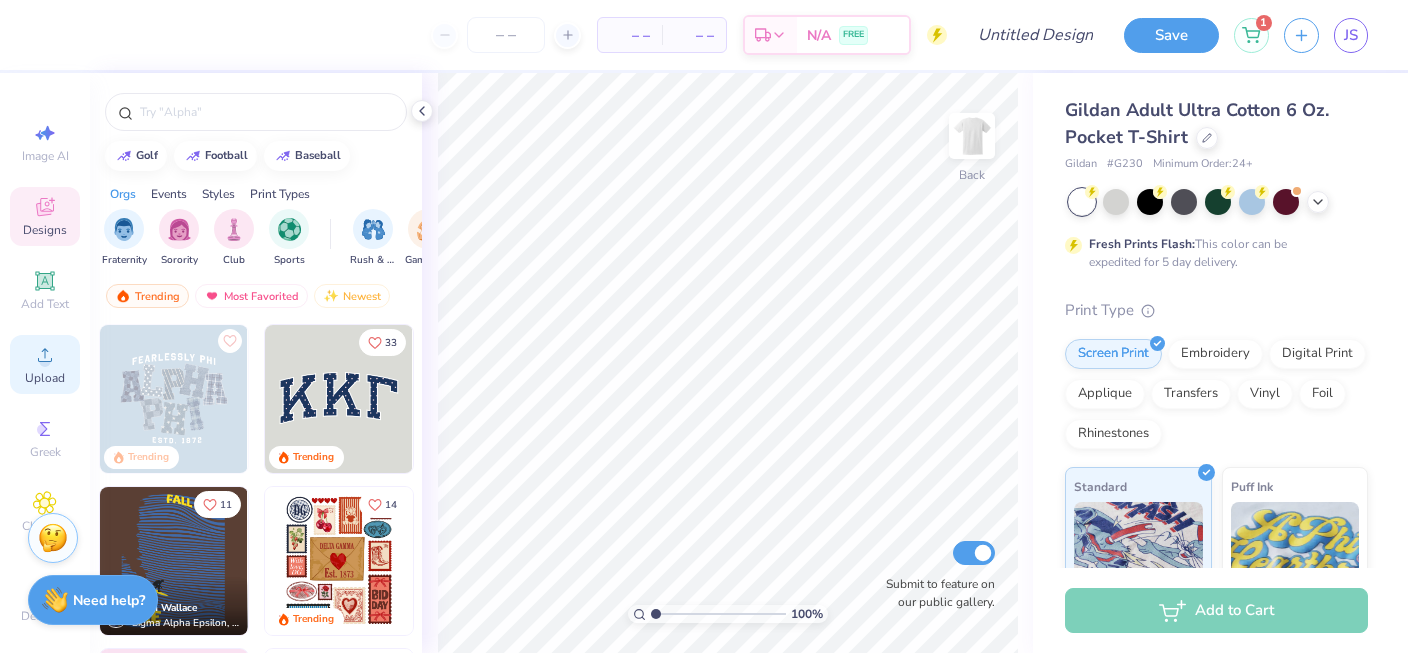 click 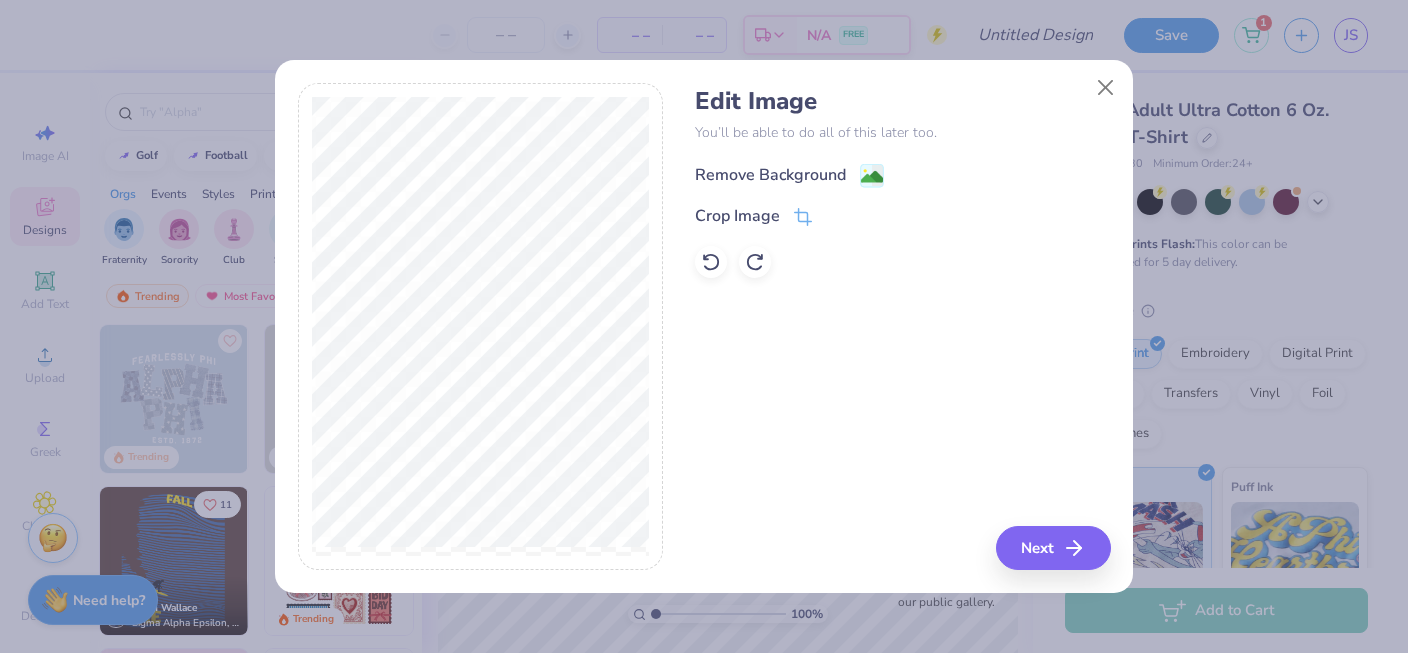 click 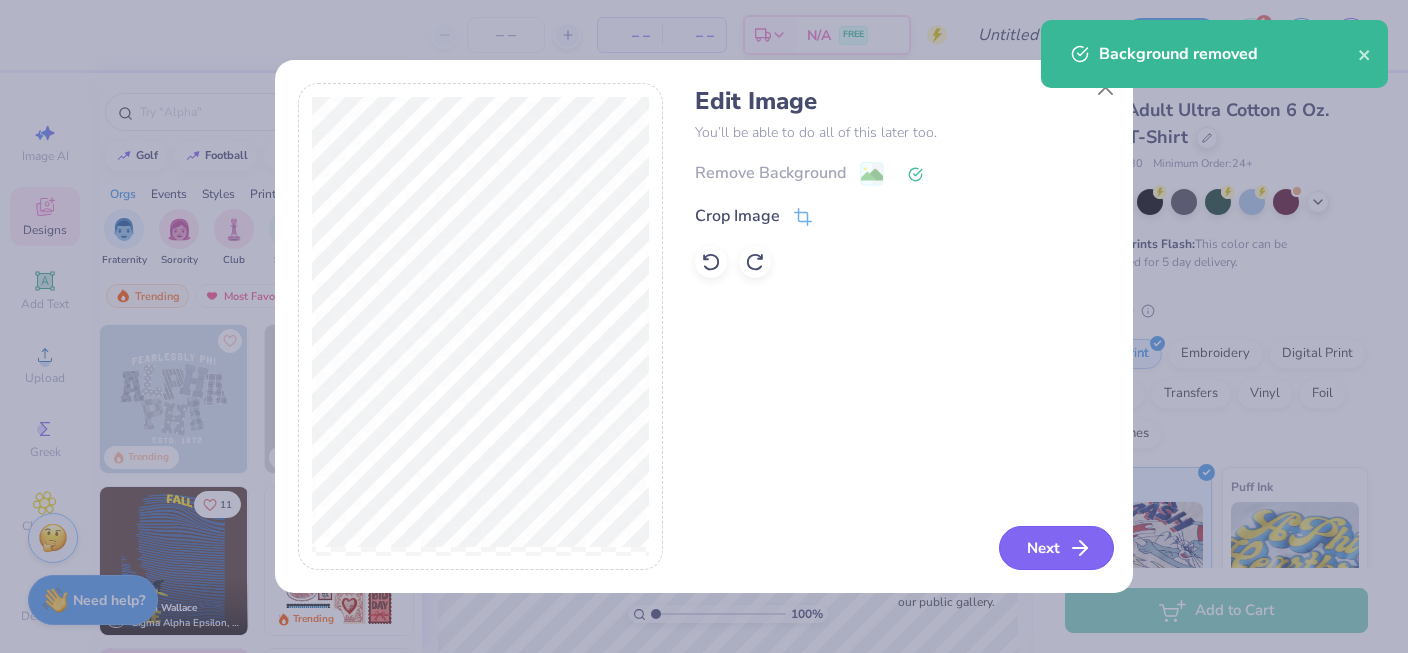 click on "Next" at bounding box center [1056, 548] 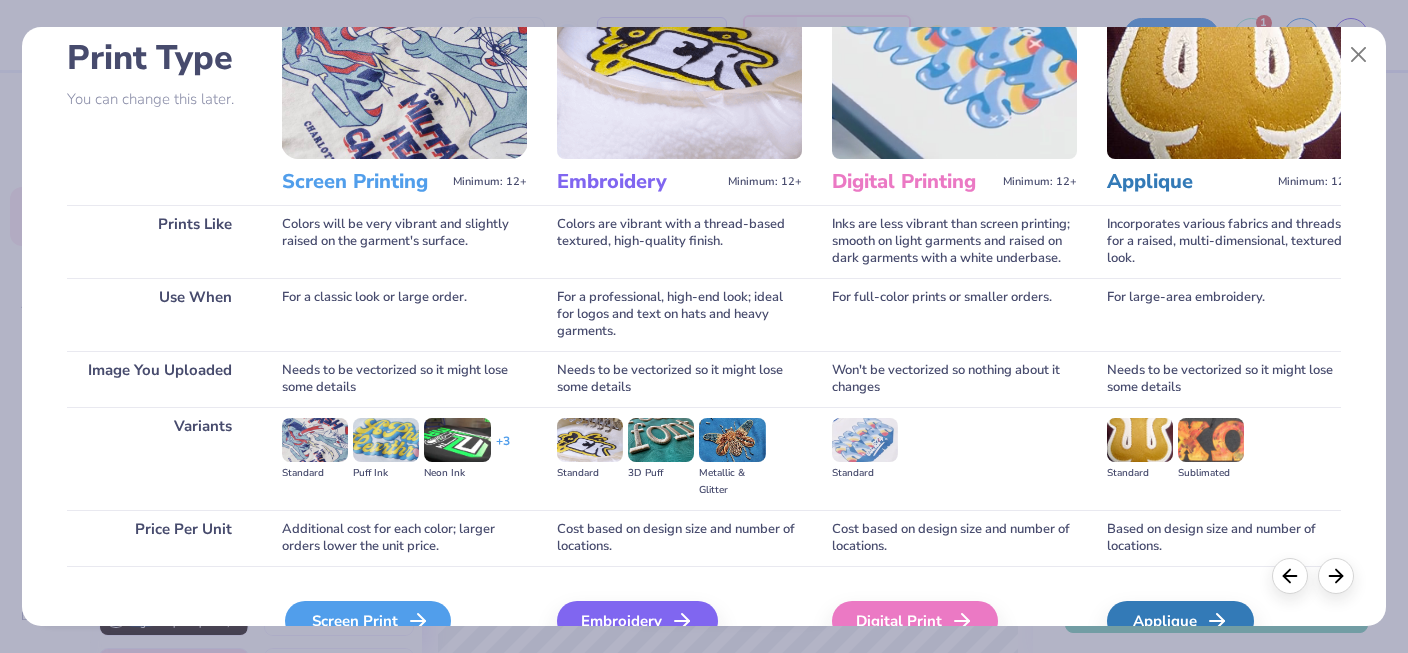scroll, scrollTop: 244, scrollLeft: 0, axis: vertical 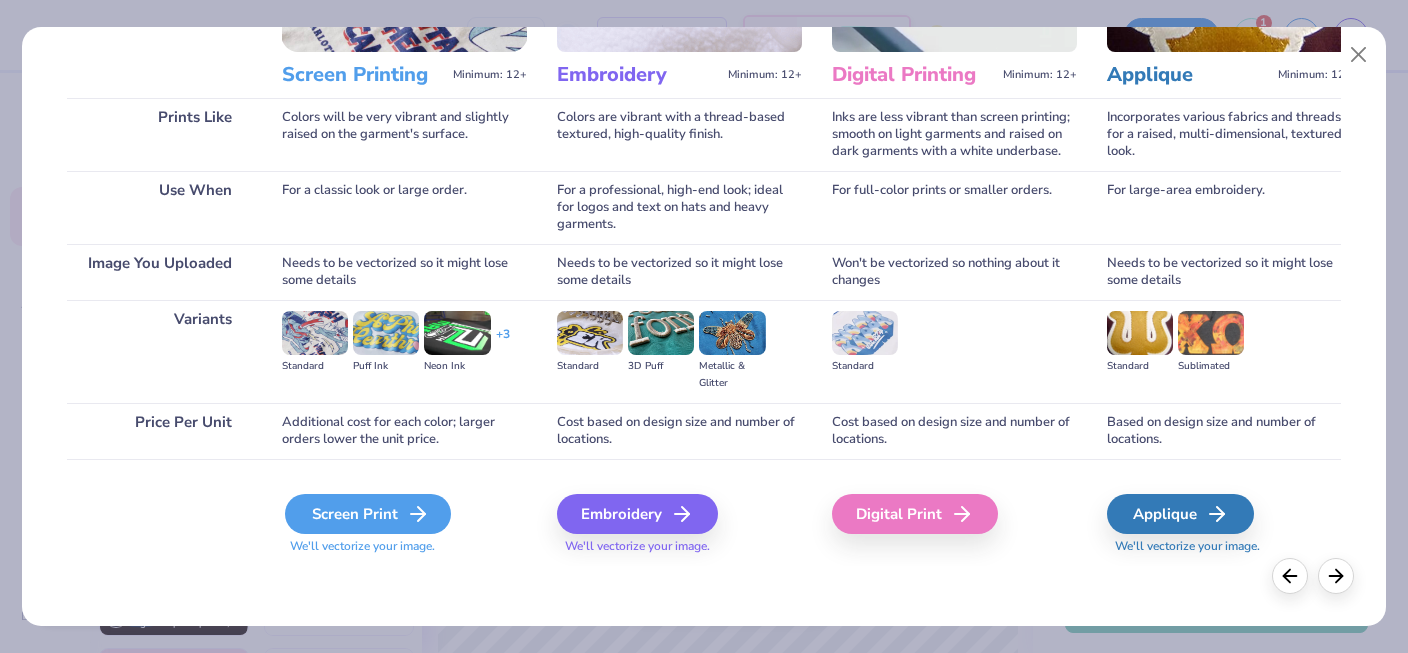 click on "Screen Print" at bounding box center [368, 514] 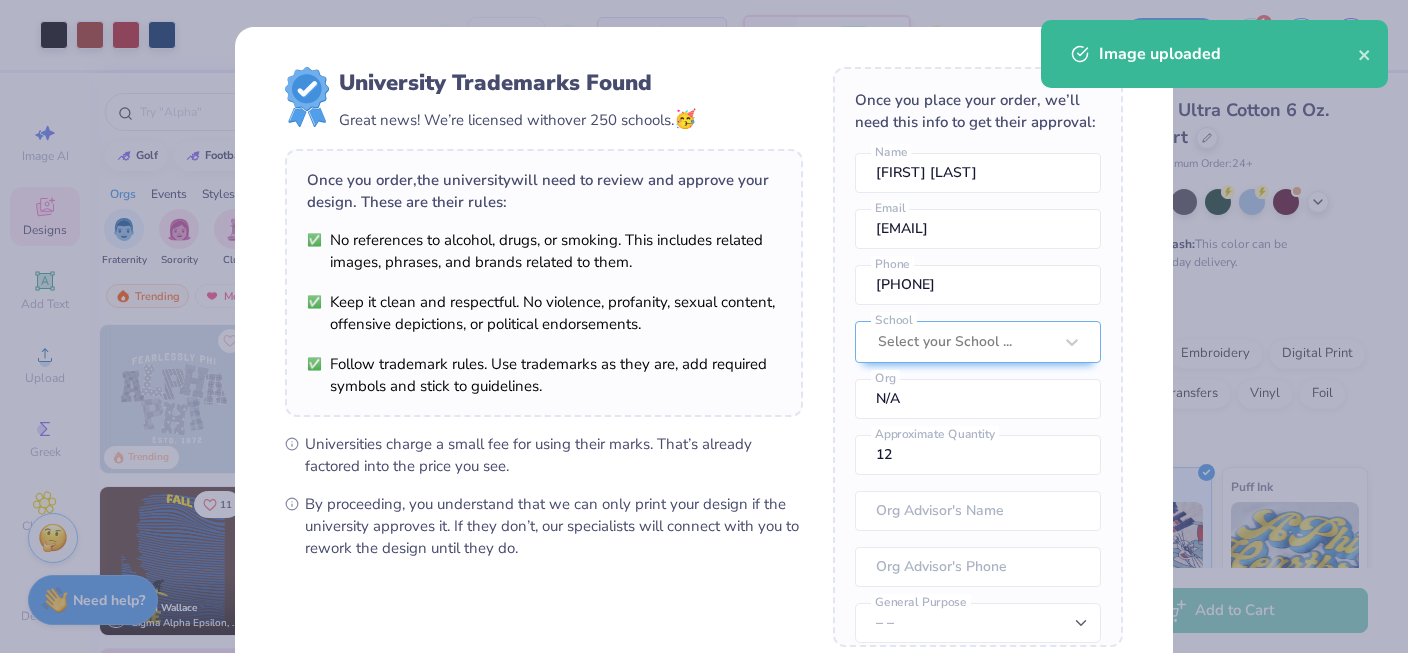 click on "Follow trademark rules. Use trademarks as they are, add required symbols and stick to guidelines." at bounding box center [544, 375] 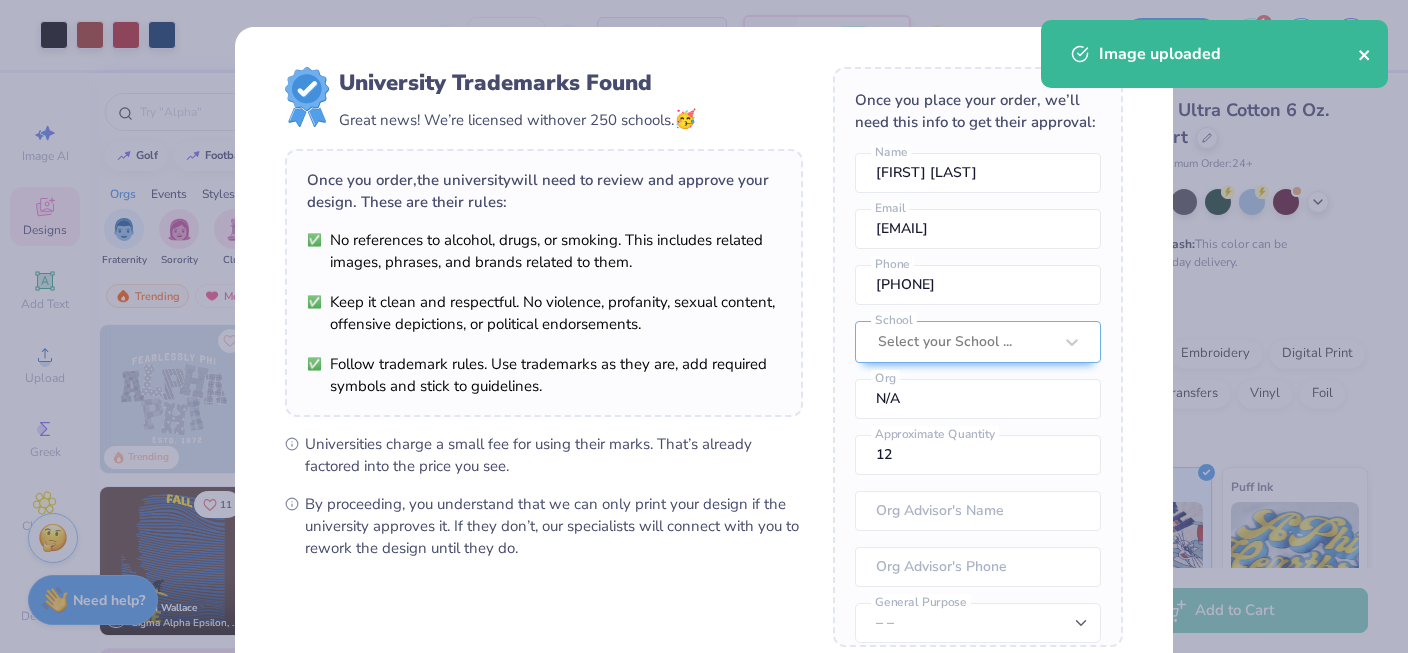 click 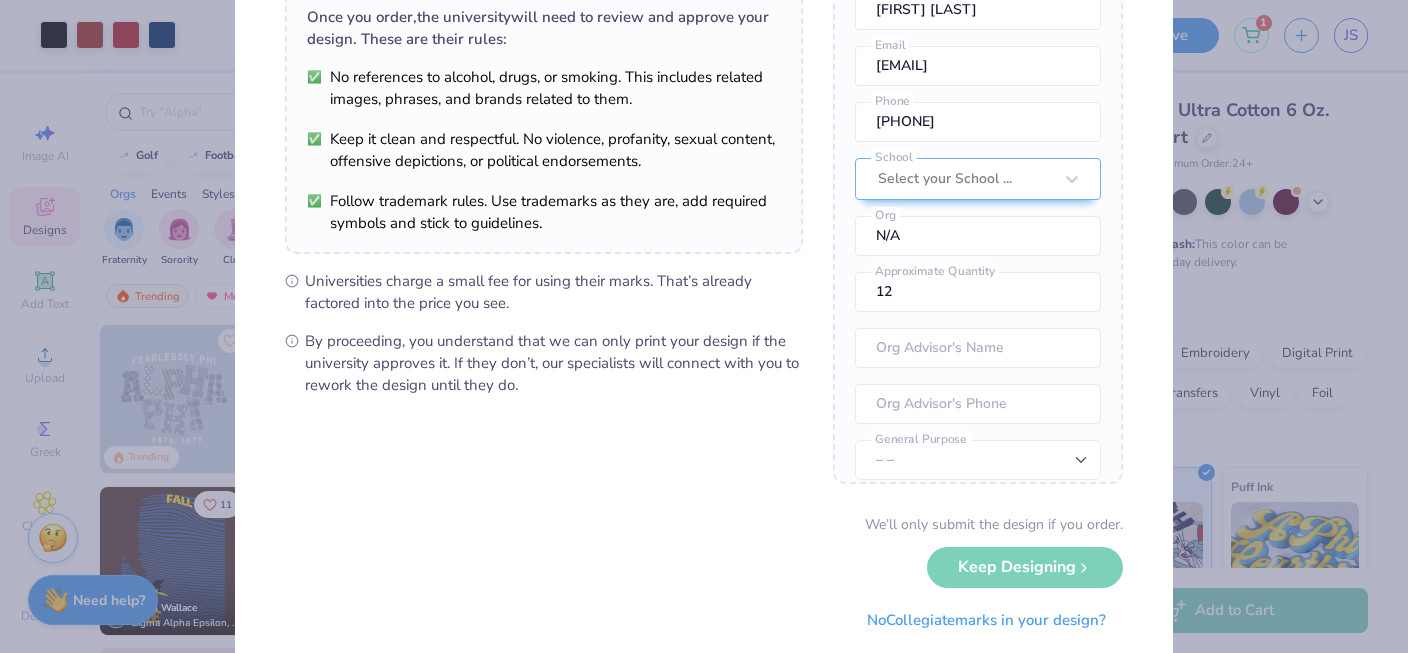 scroll, scrollTop: 203, scrollLeft: 0, axis: vertical 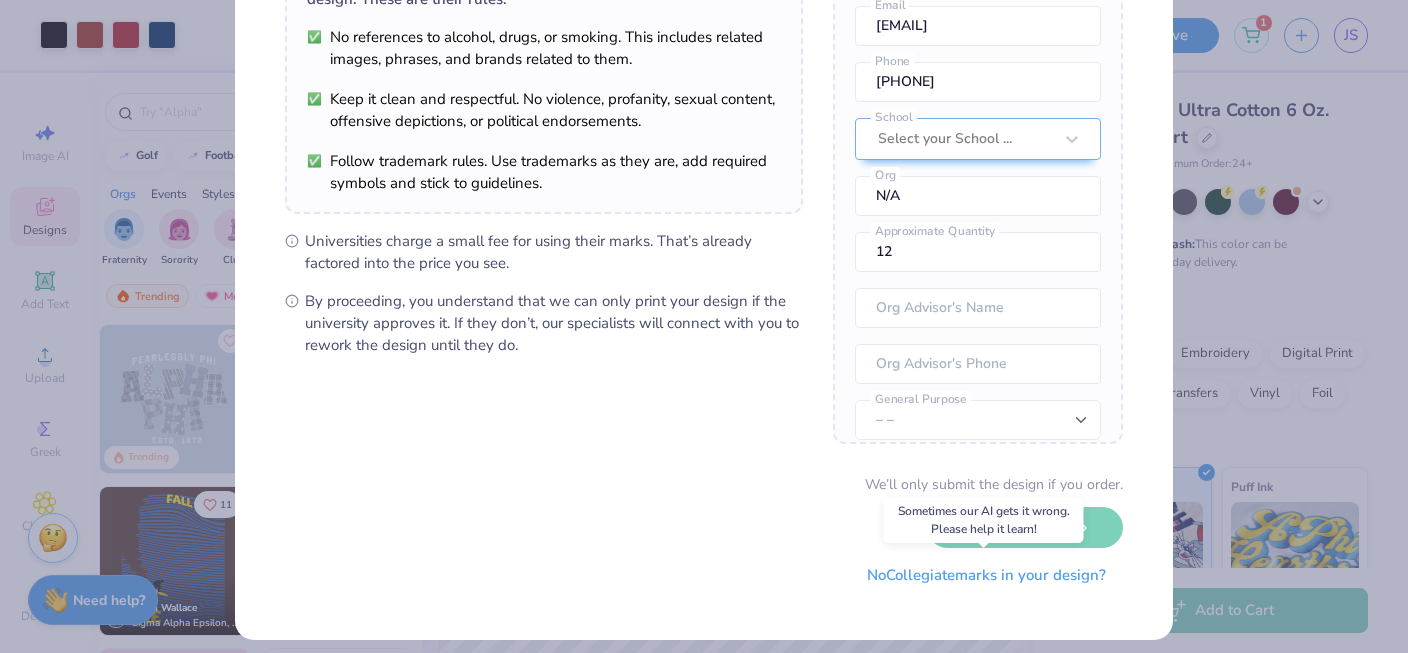 click on "No  Collegiate  marks in your design?" at bounding box center (986, 575) 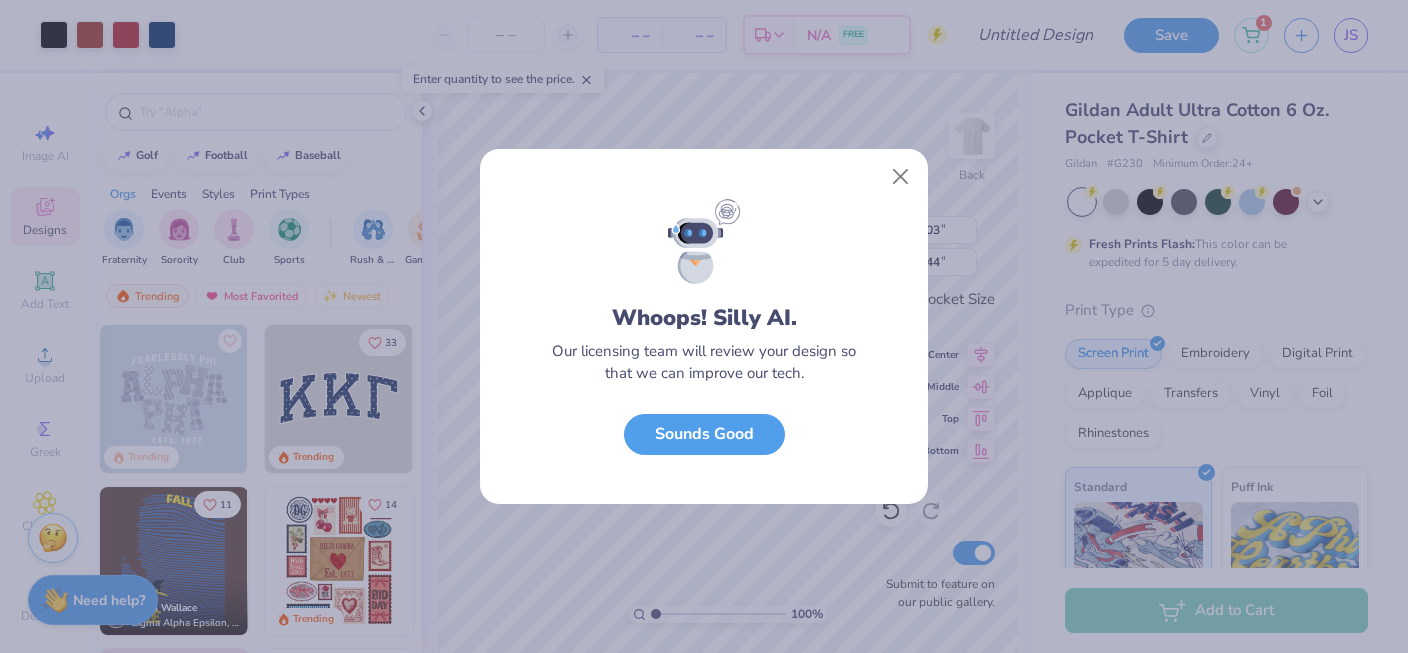 scroll, scrollTop: 0, scrollLeft: 0, axis: both 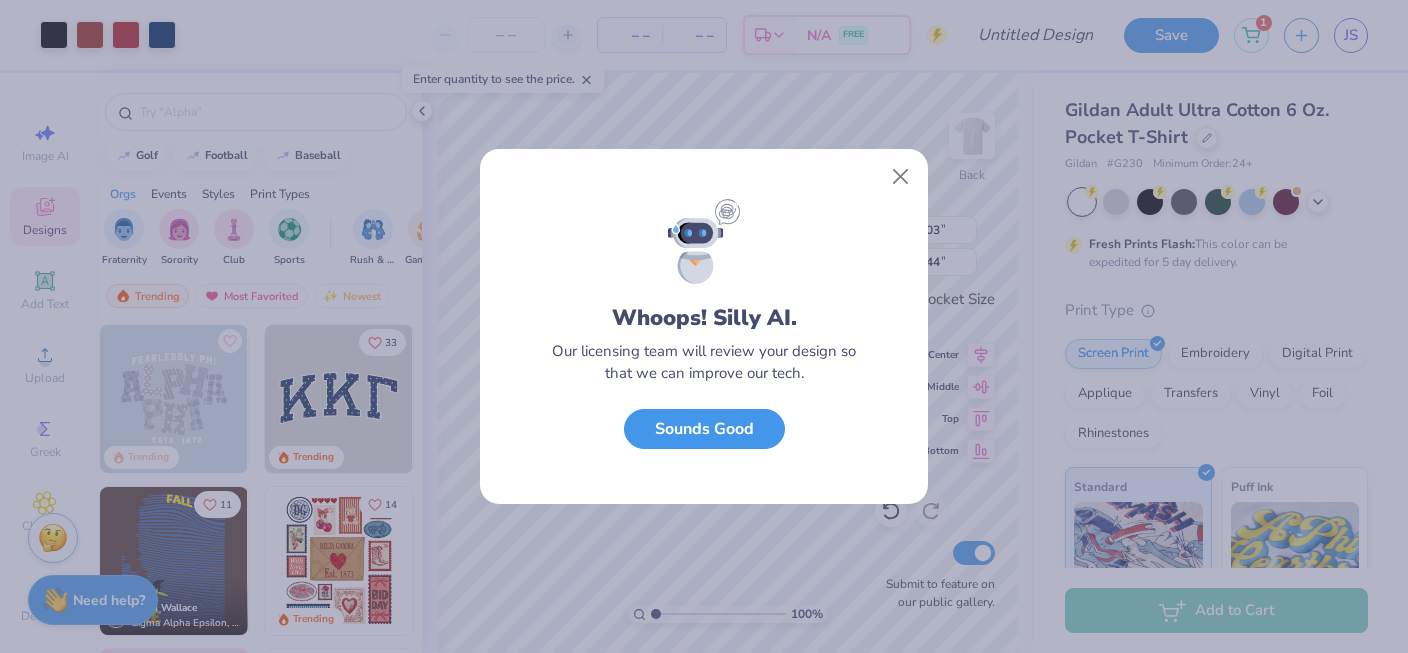 click on "Sounds Good" at bounding box center (704, 429) 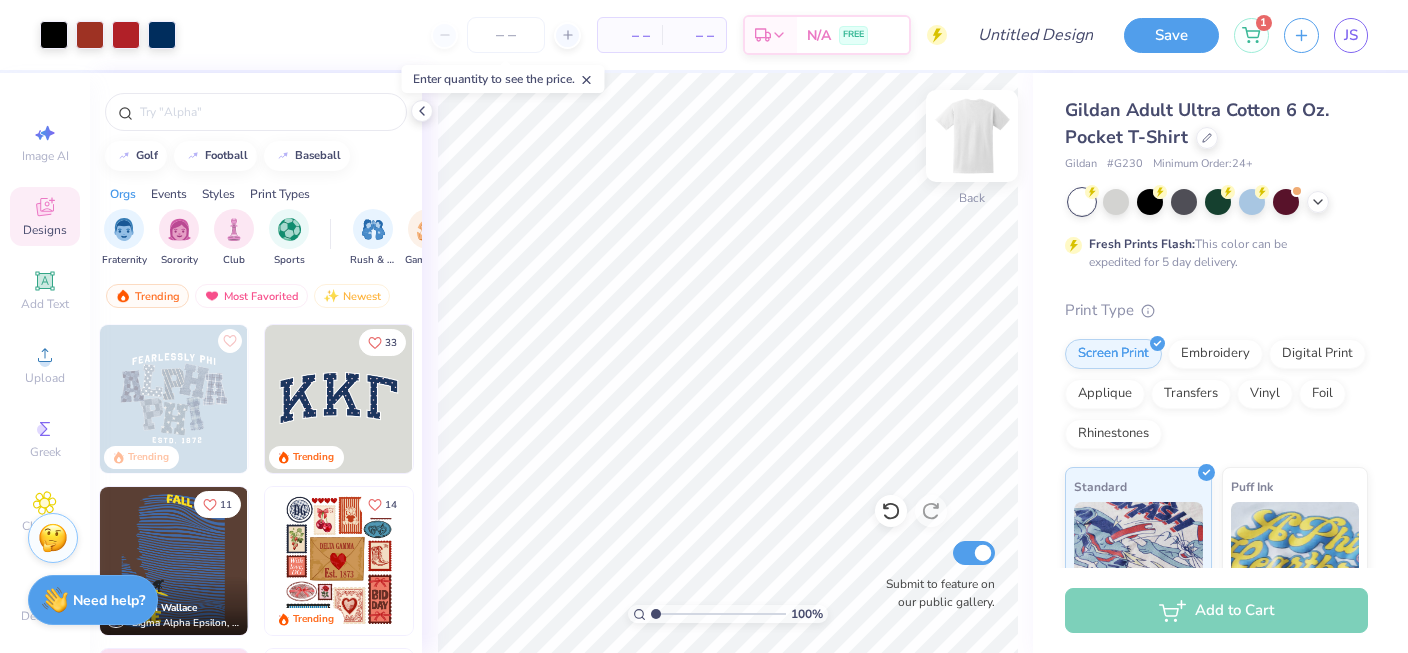 click at bounding box center (972, 136) 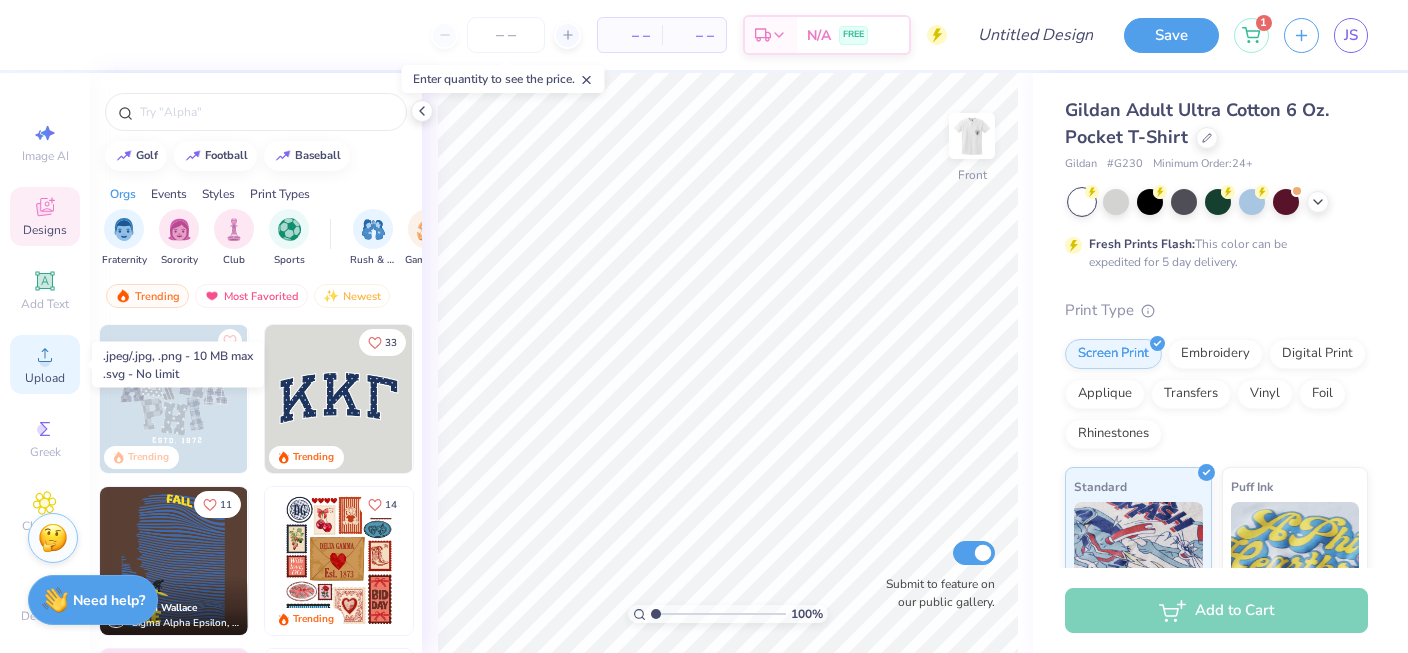 click on "Upload" at bounding box center [45, 364] 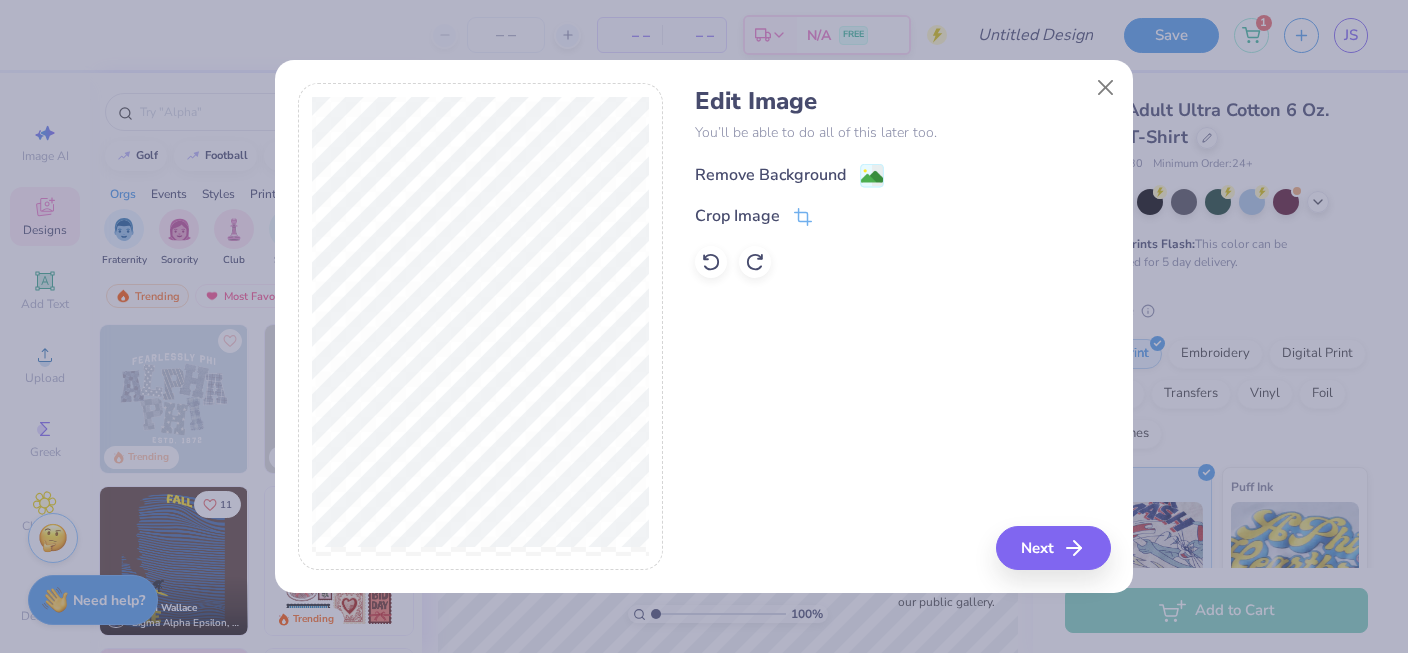 click 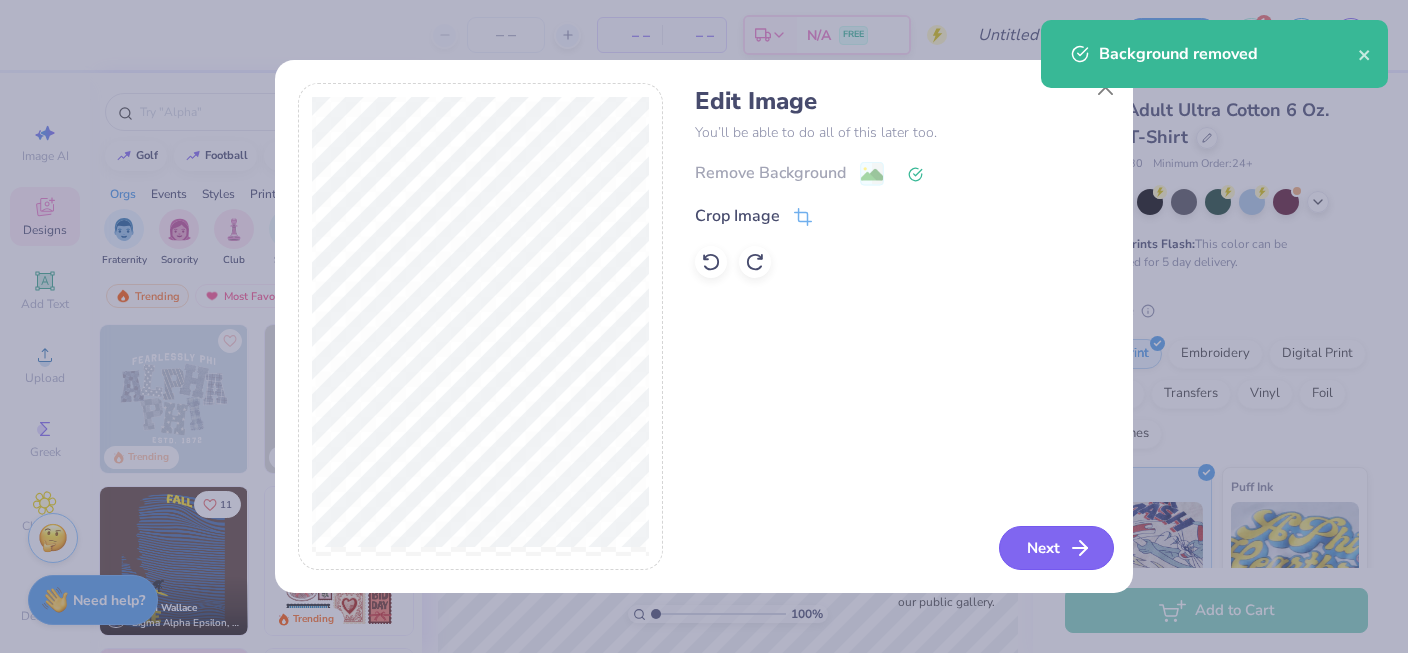 click on "Next" at bounding box center [1056, 548] 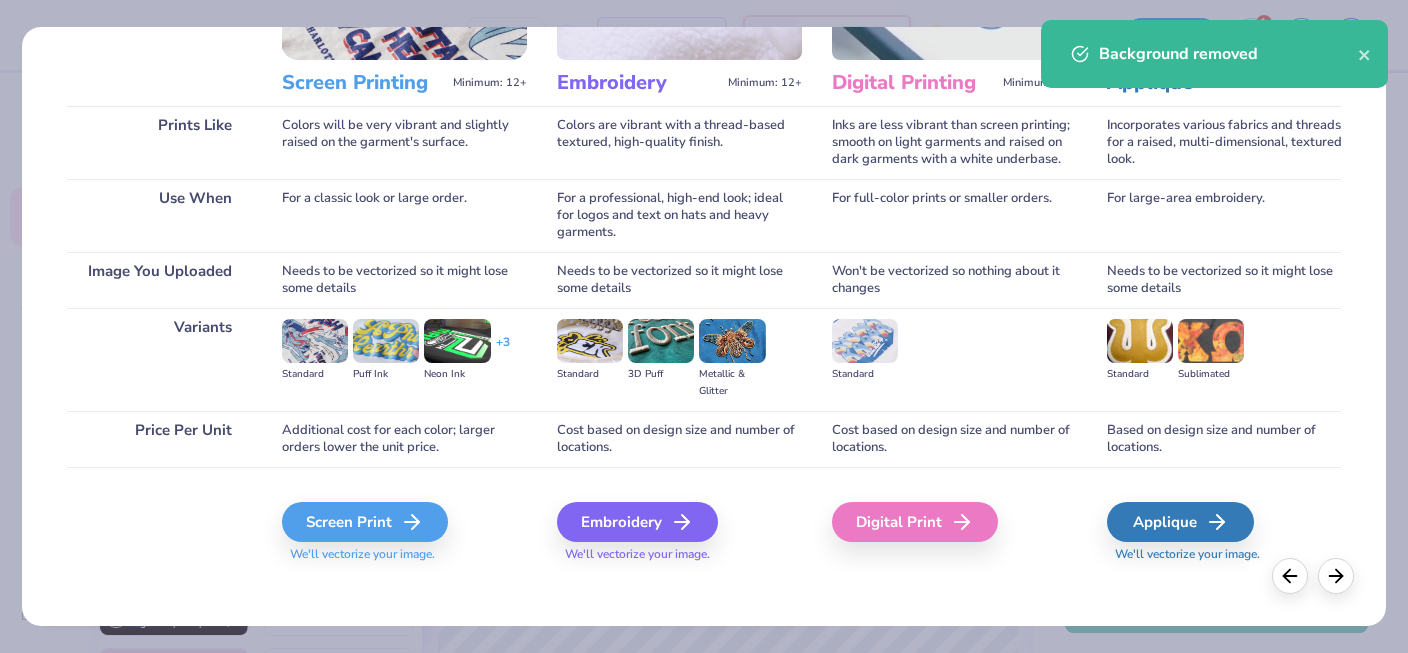 scroll, scrollTop: 244, scrollLeft: 0, axis: vertical 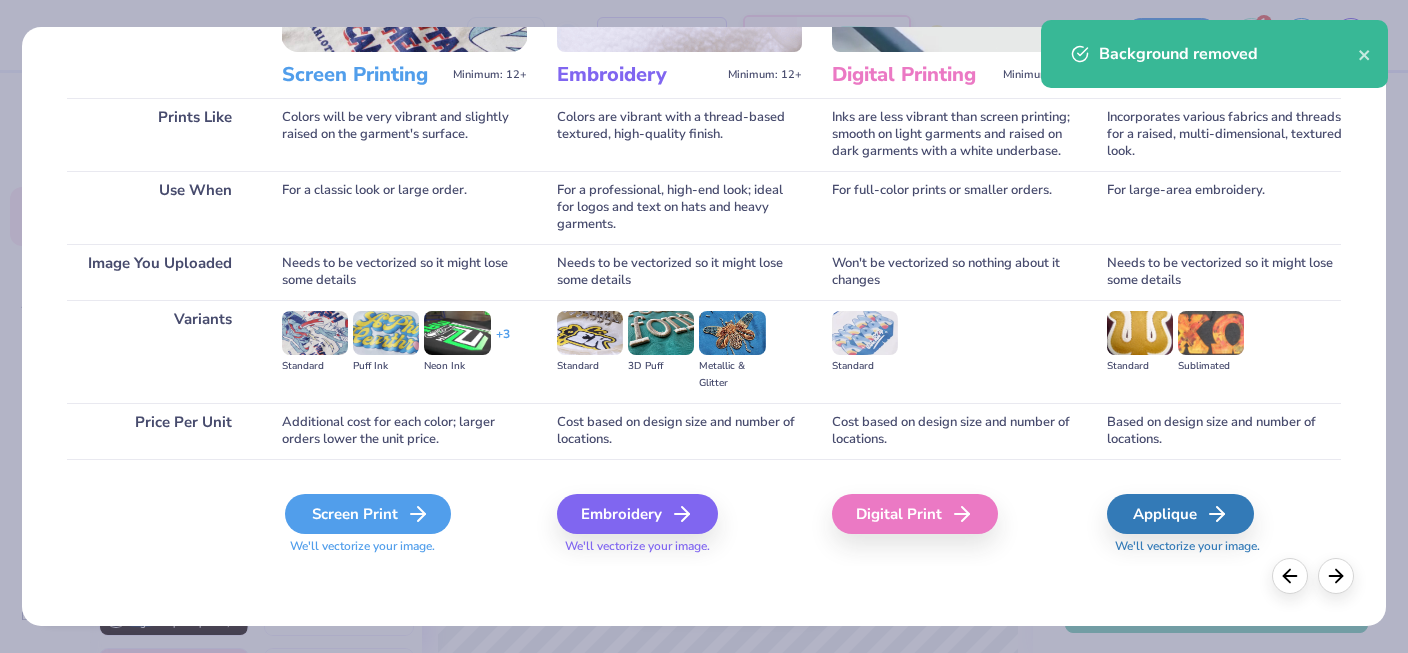 click on "Screen Print" at bounding box center (368, 514) 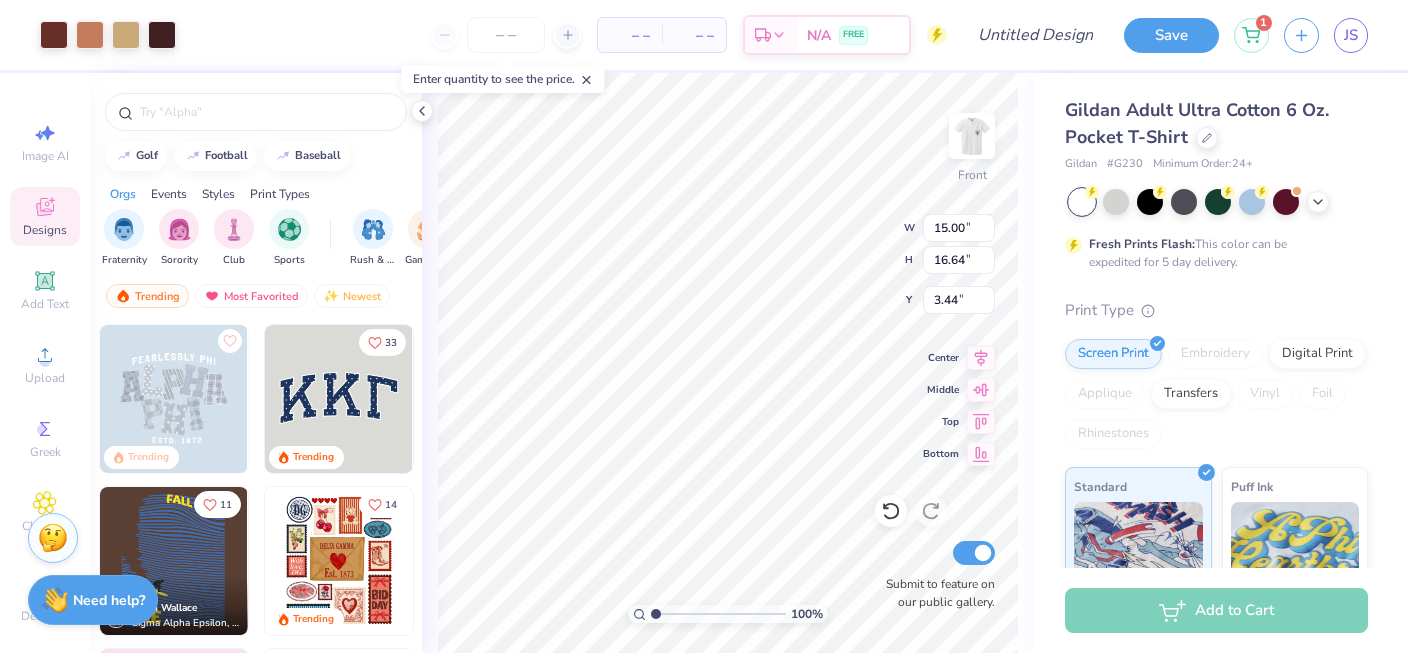 type on "3.44" 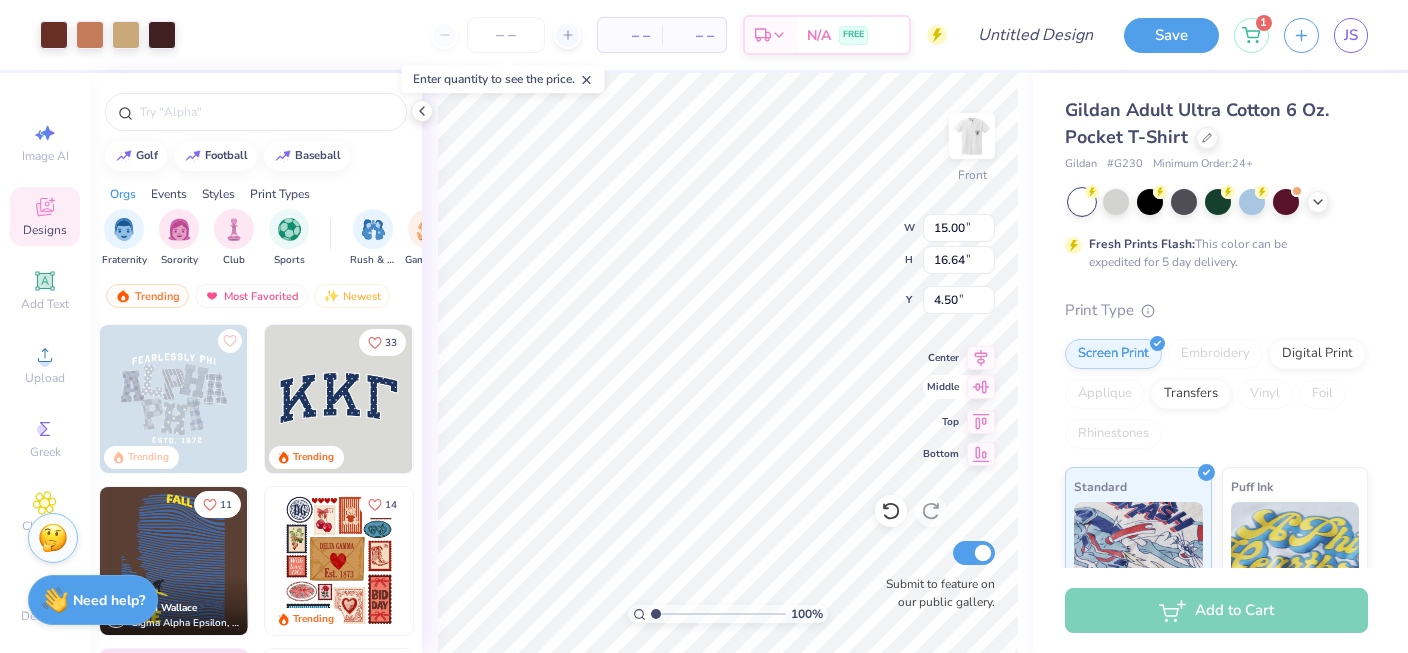 click 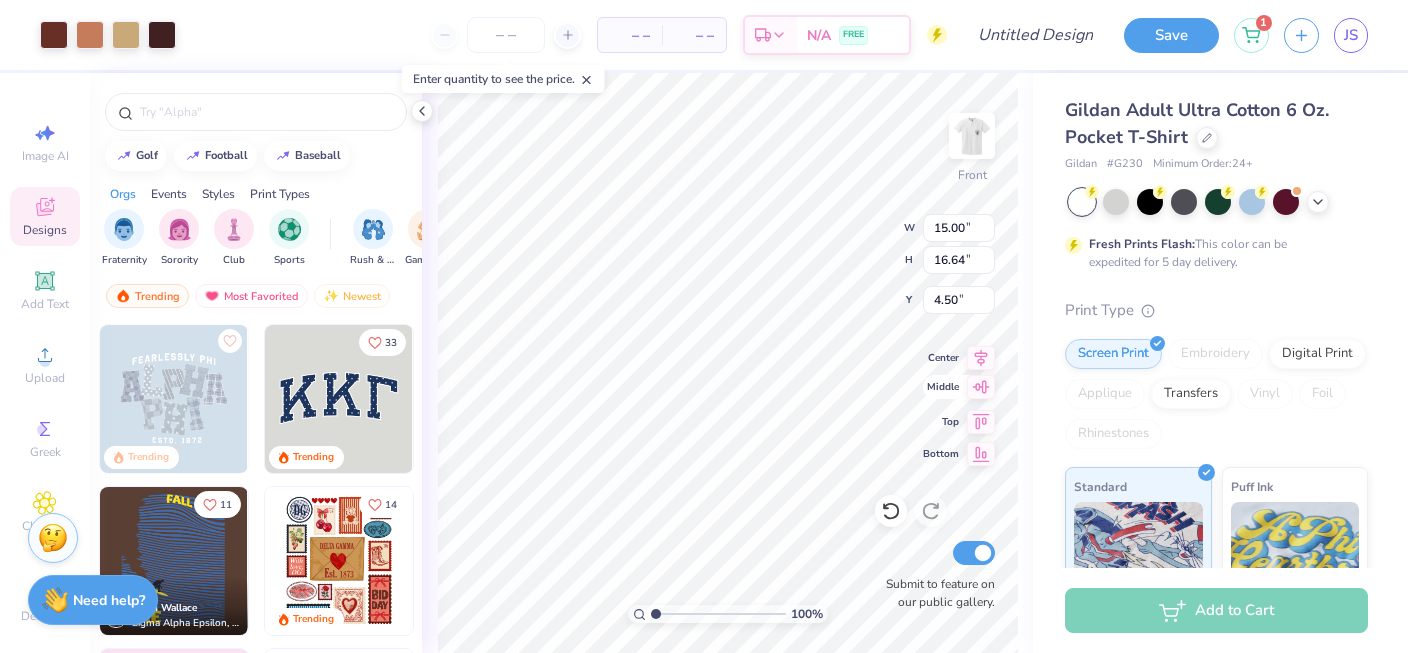 type on "5.68" 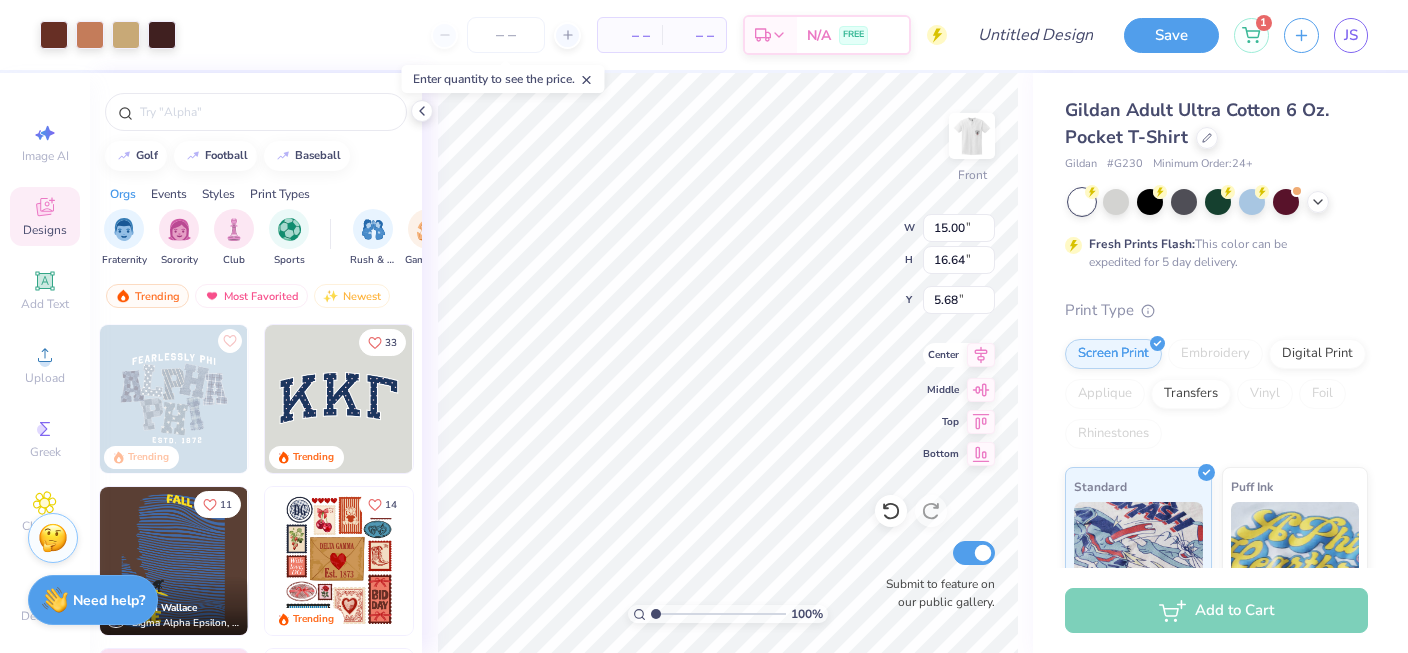 click 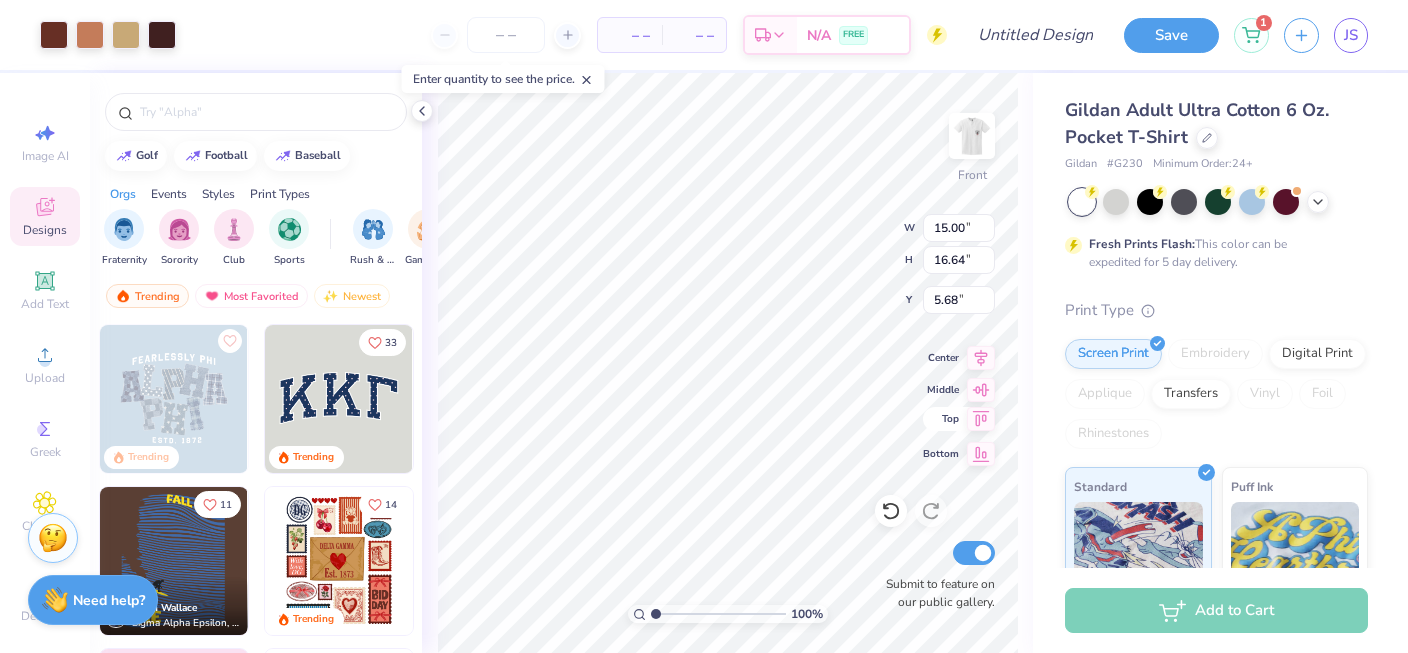 click 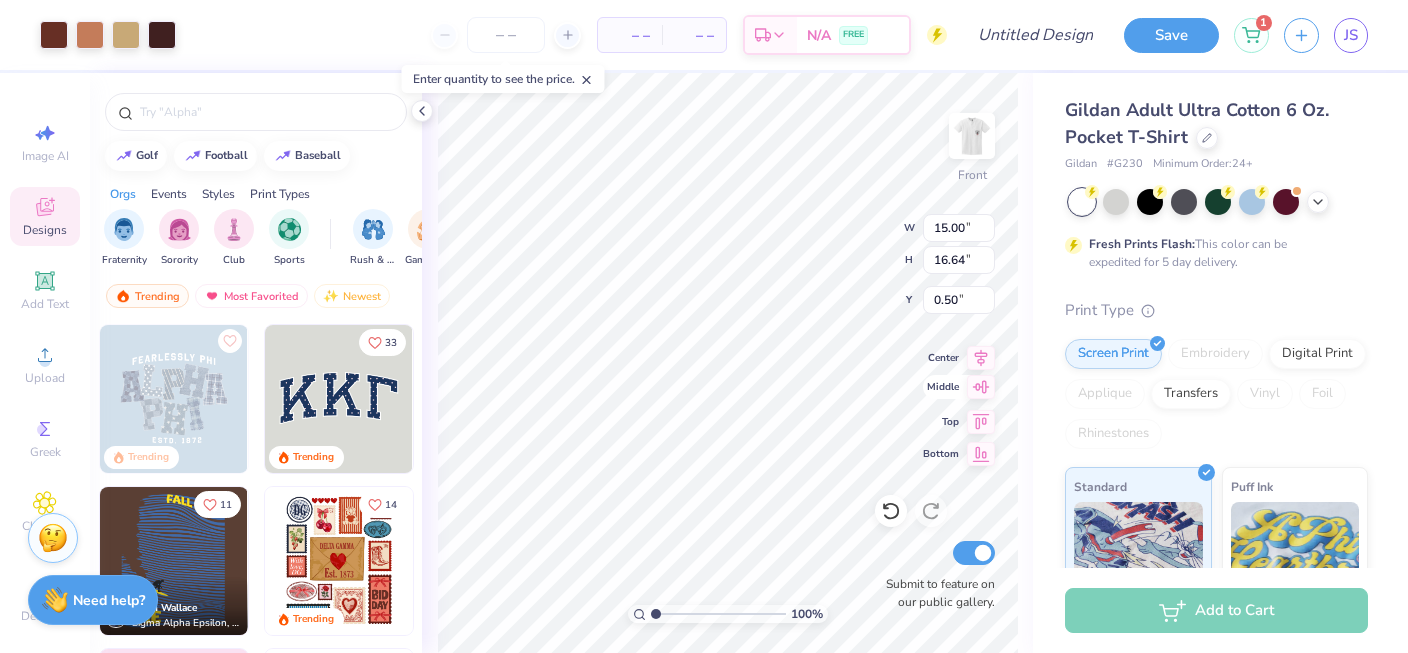 click 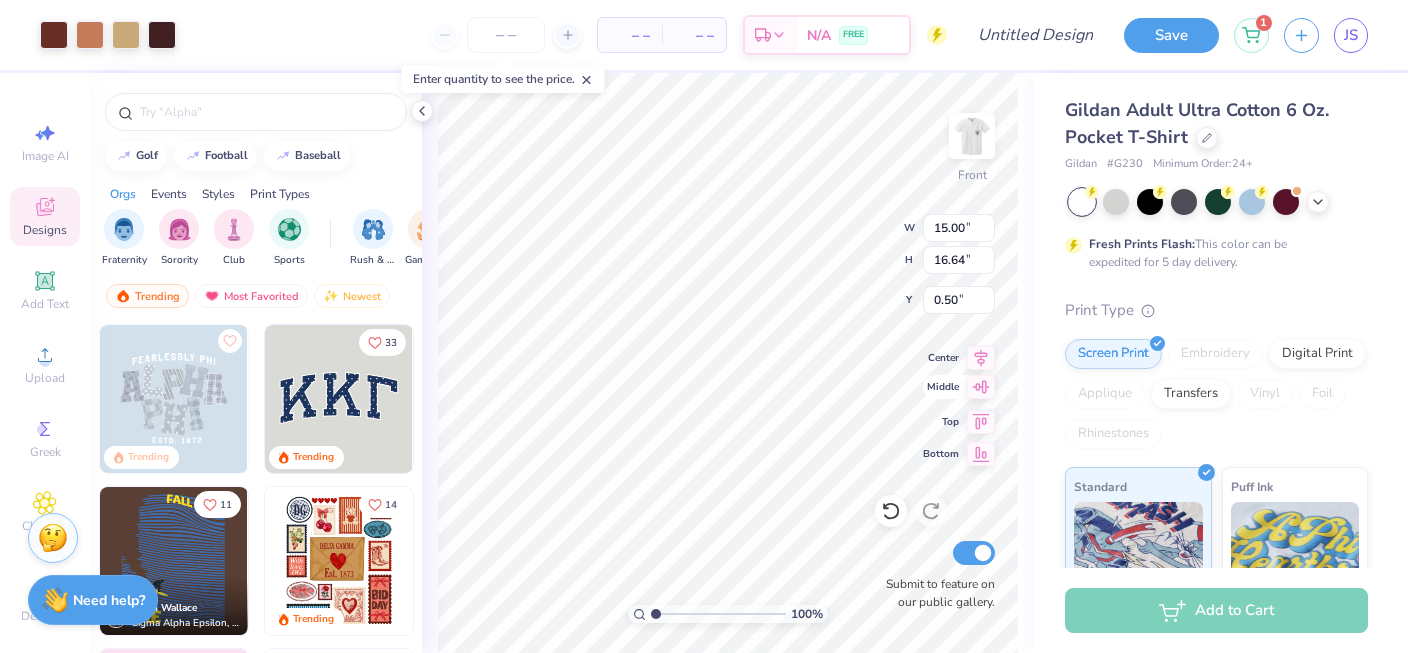 type on "5.68" 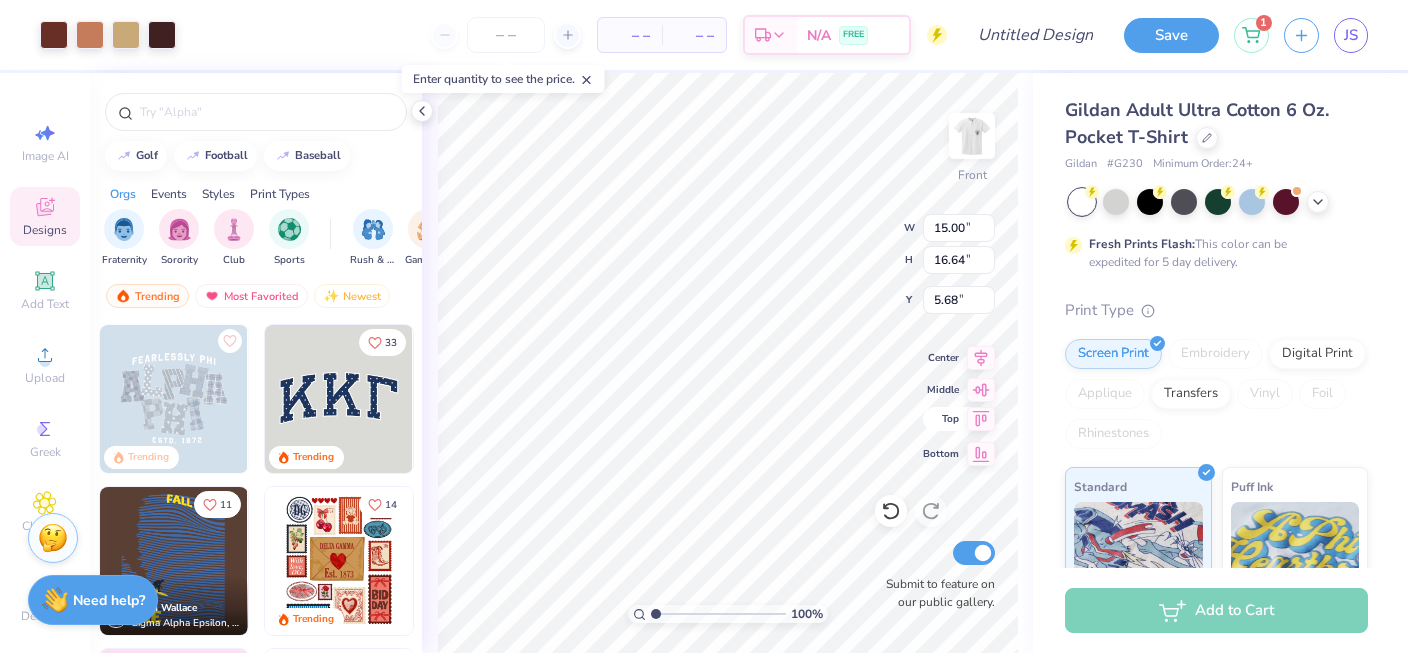 click 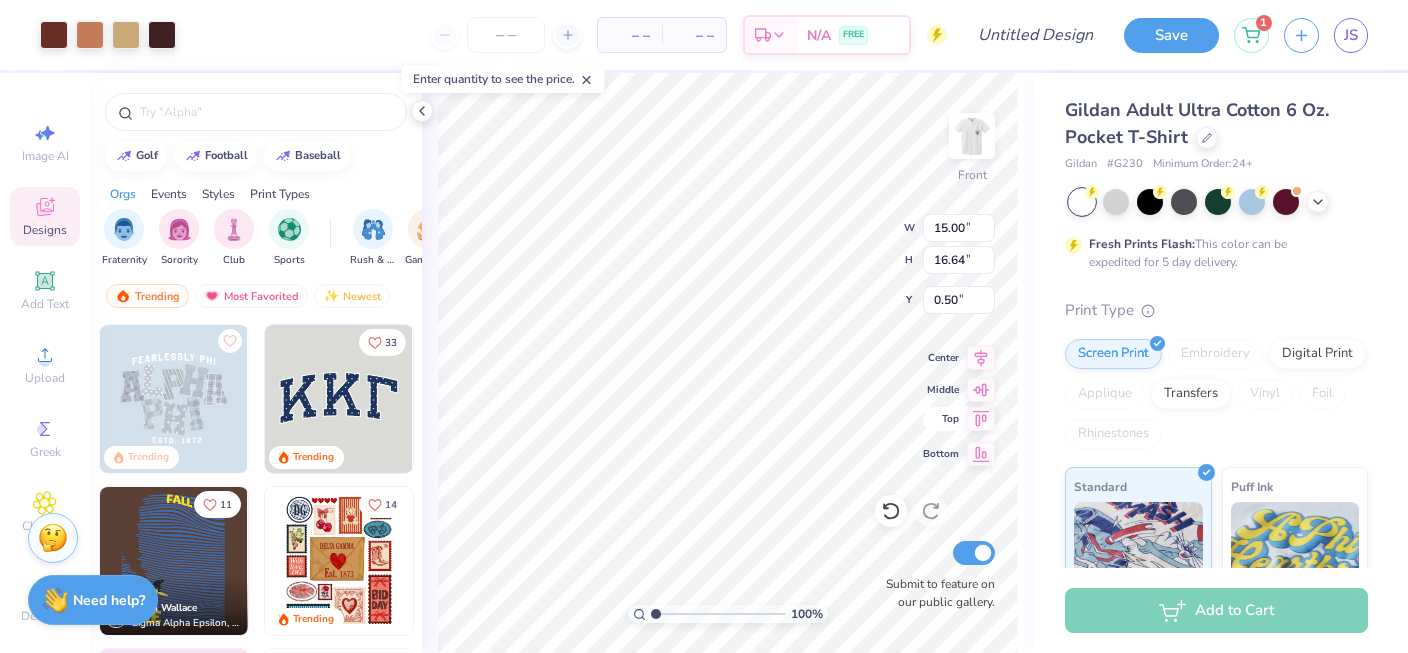 type on "0.50" 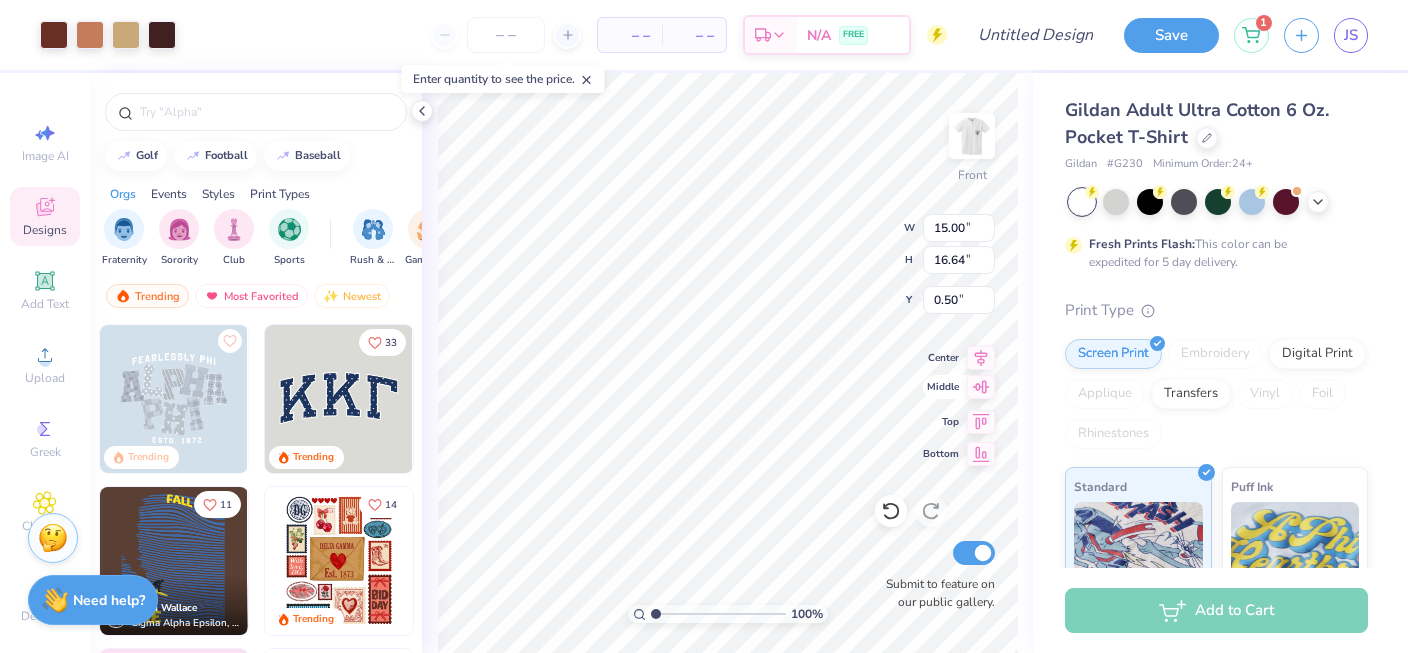 click 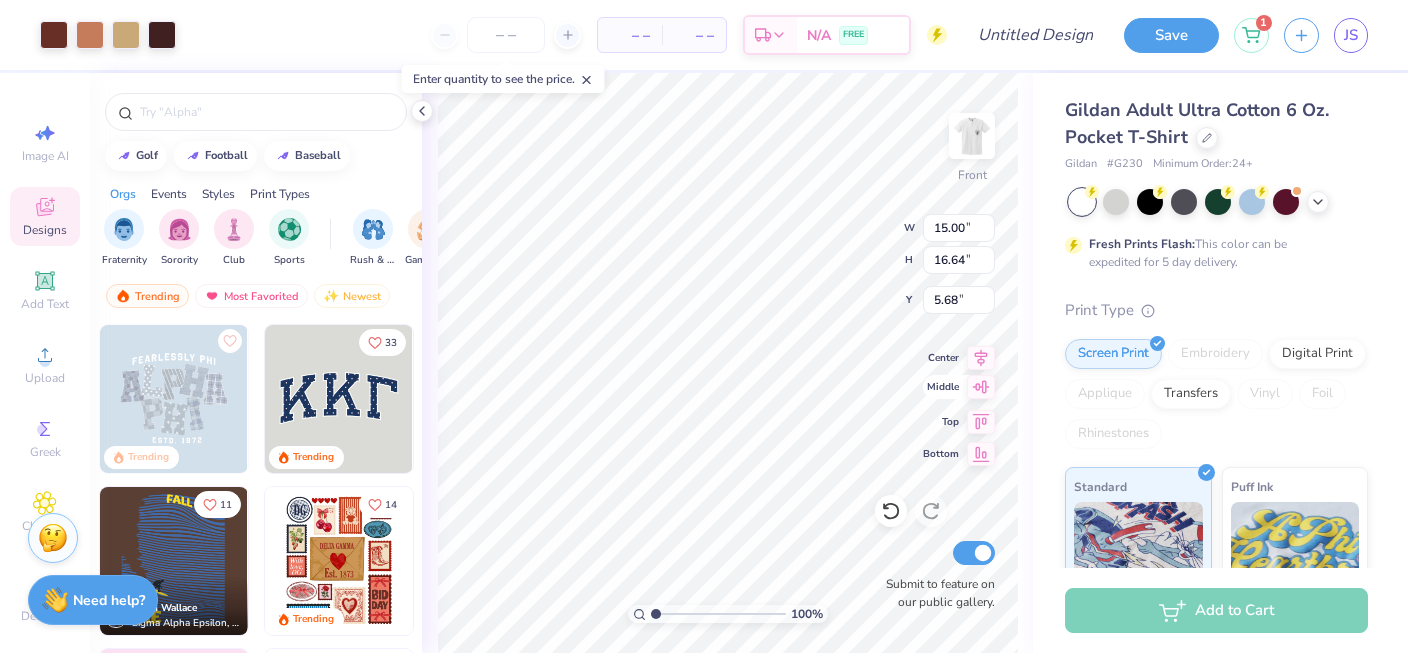 type on "5.68" 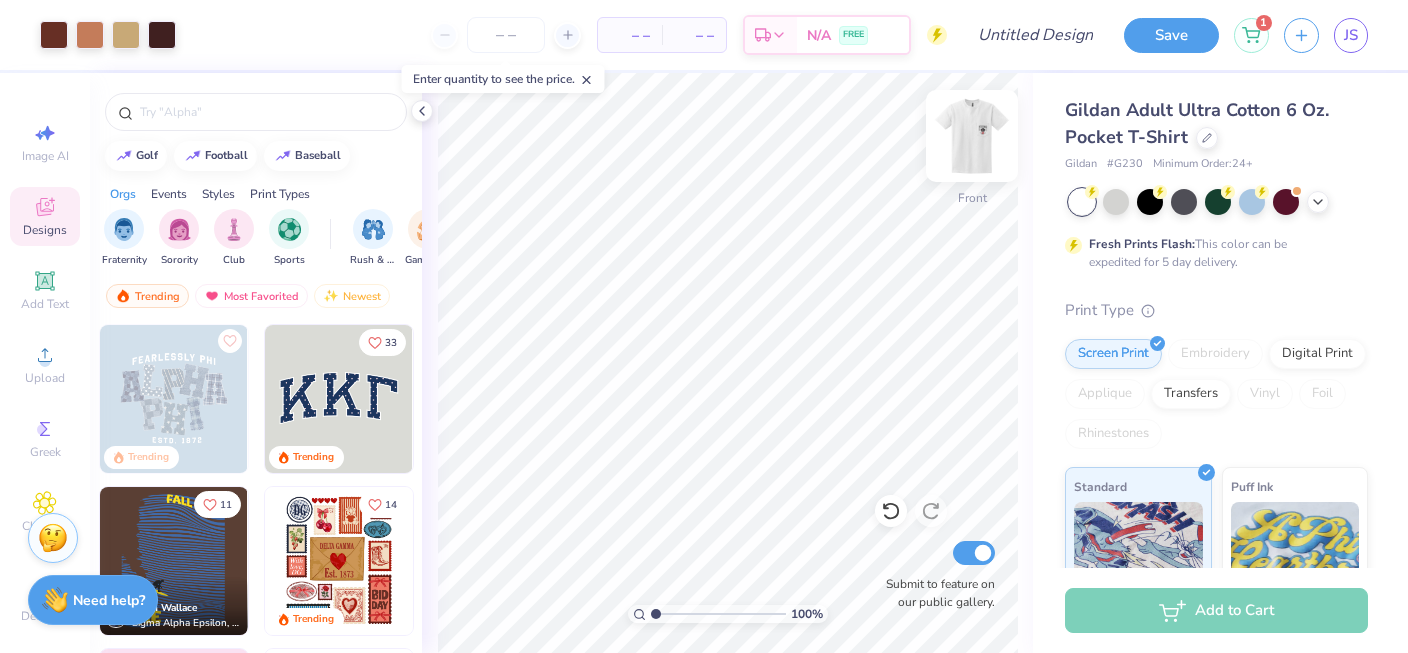 click at bounding box center [972, 136] 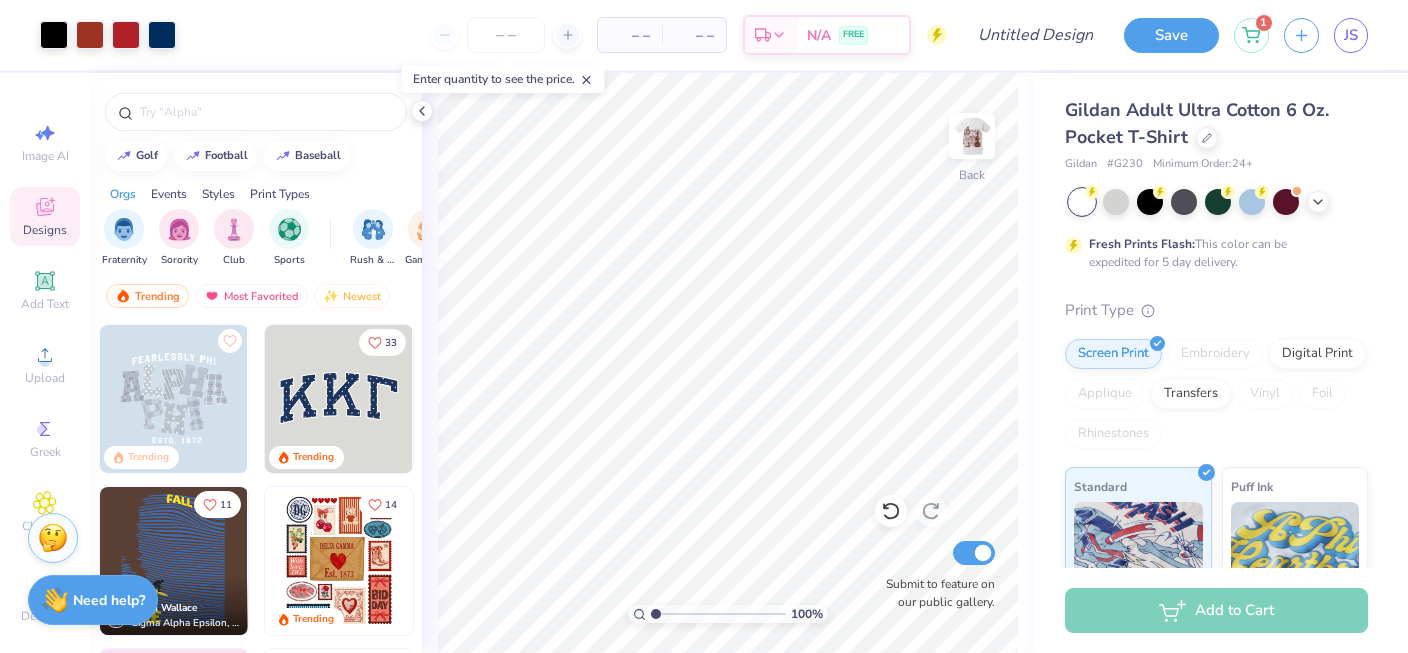 click at bounding box center (972, 136) 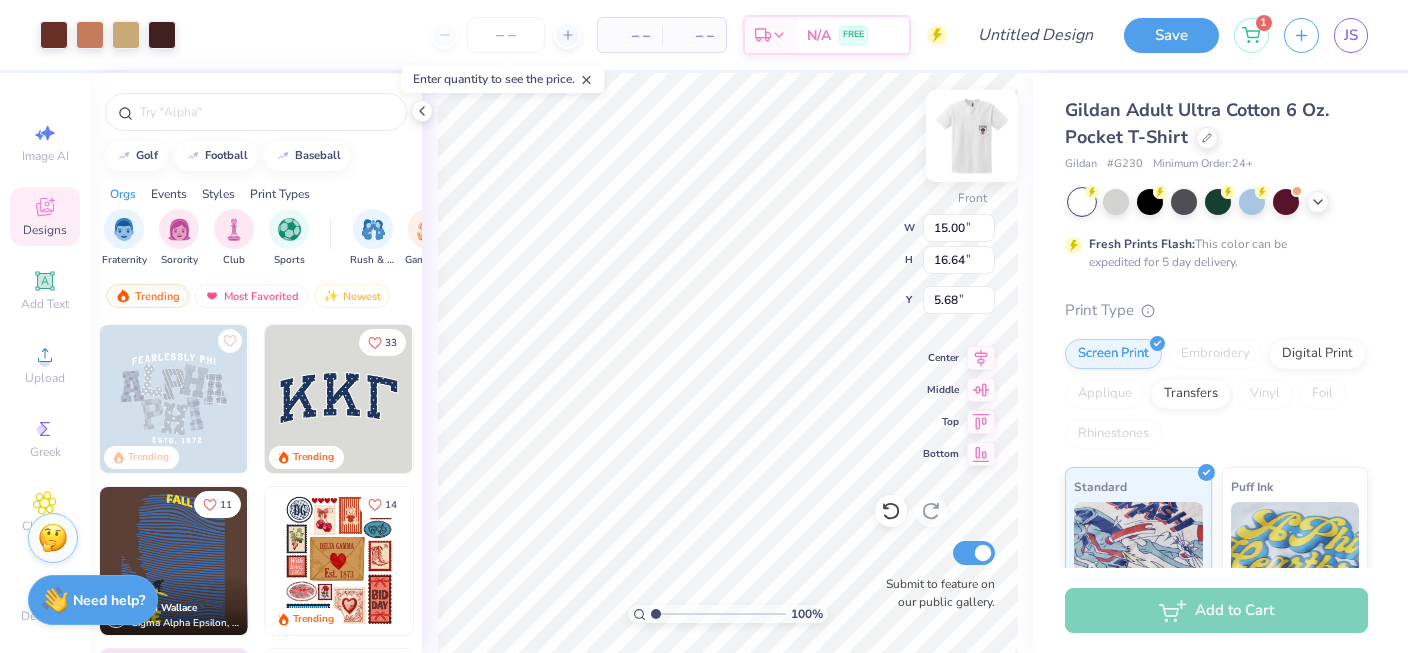 type on "3.95" 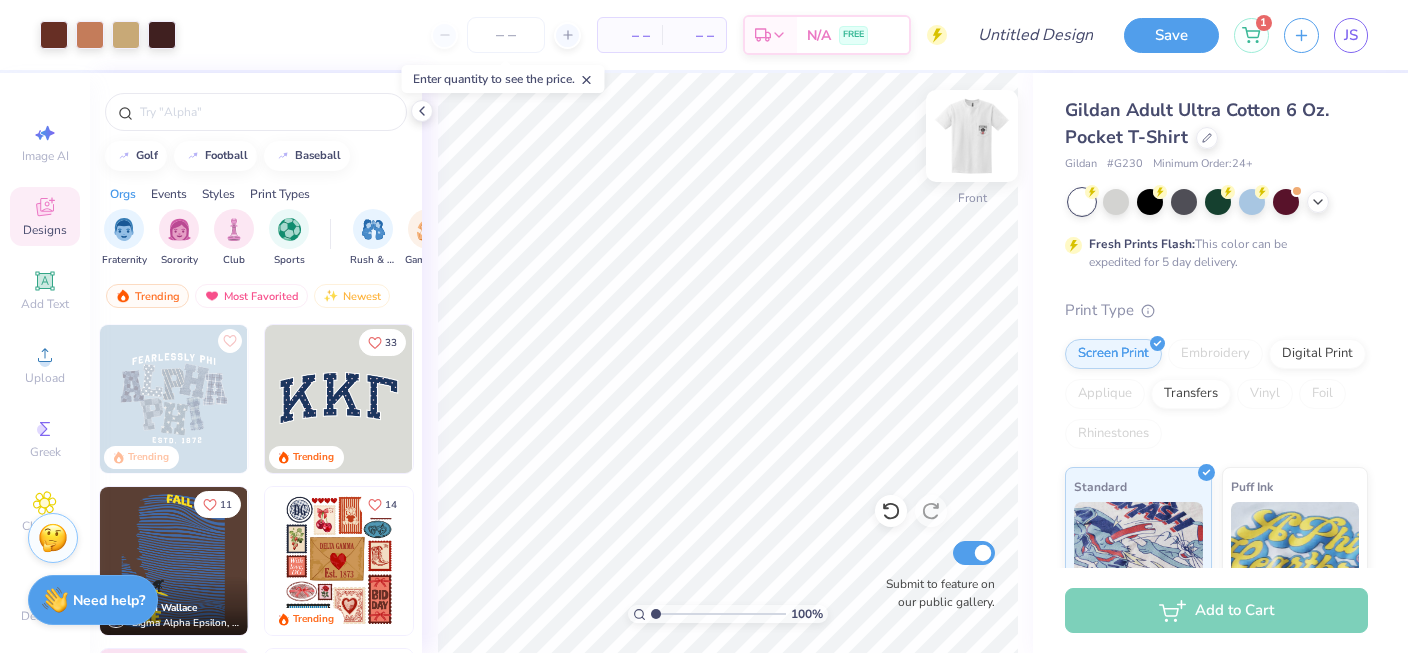 click at bounding box center [972, 136] 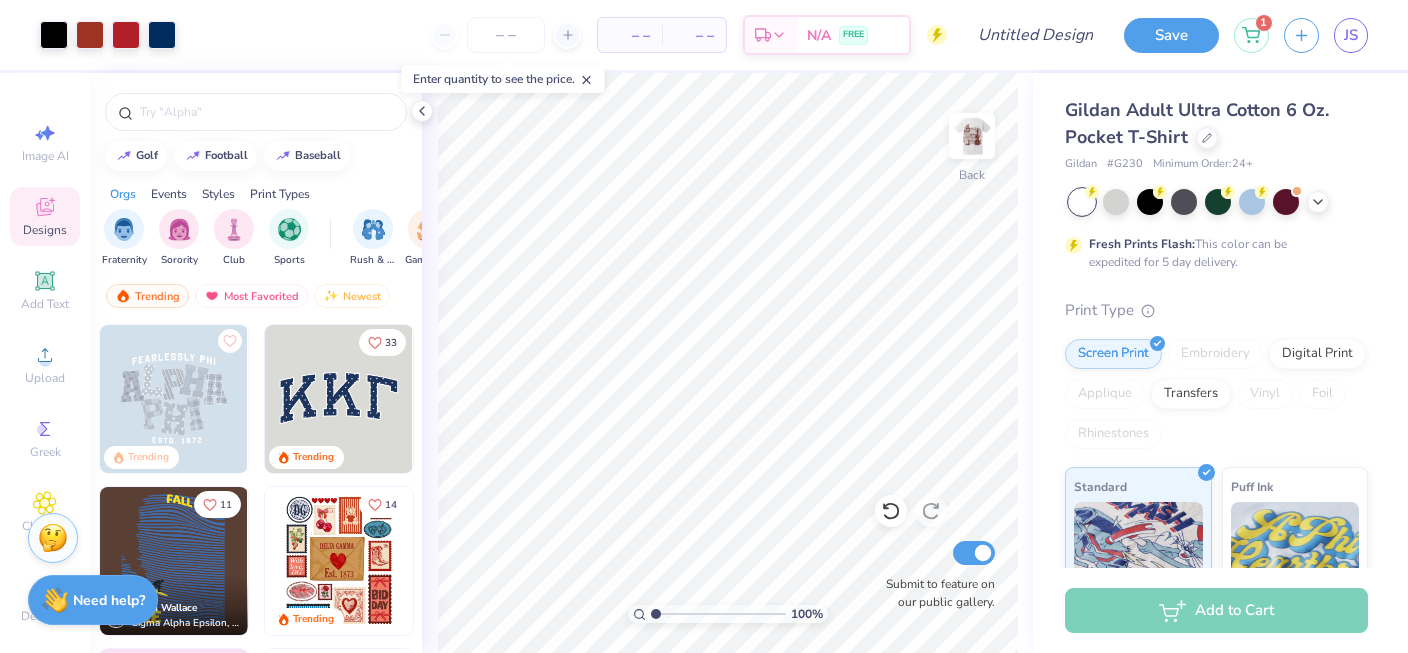 click at bounding box center (972, 136) 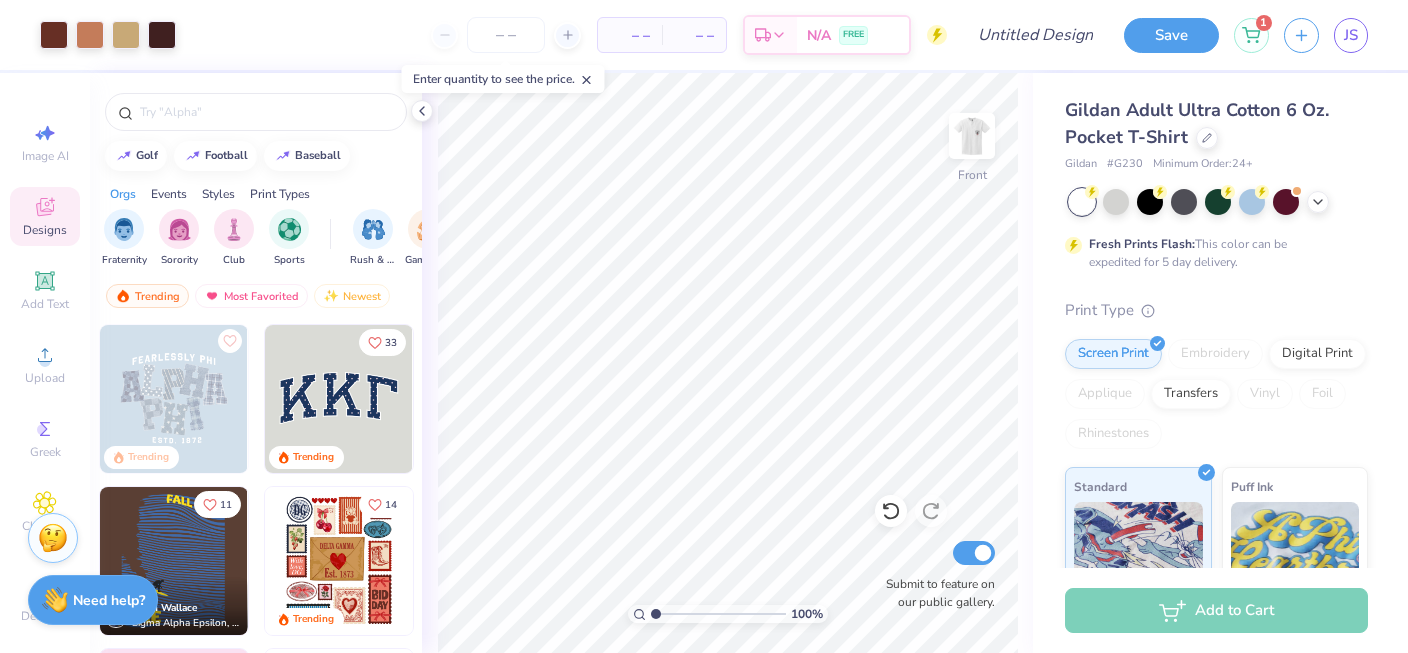 click at bounding box center (972, 136) 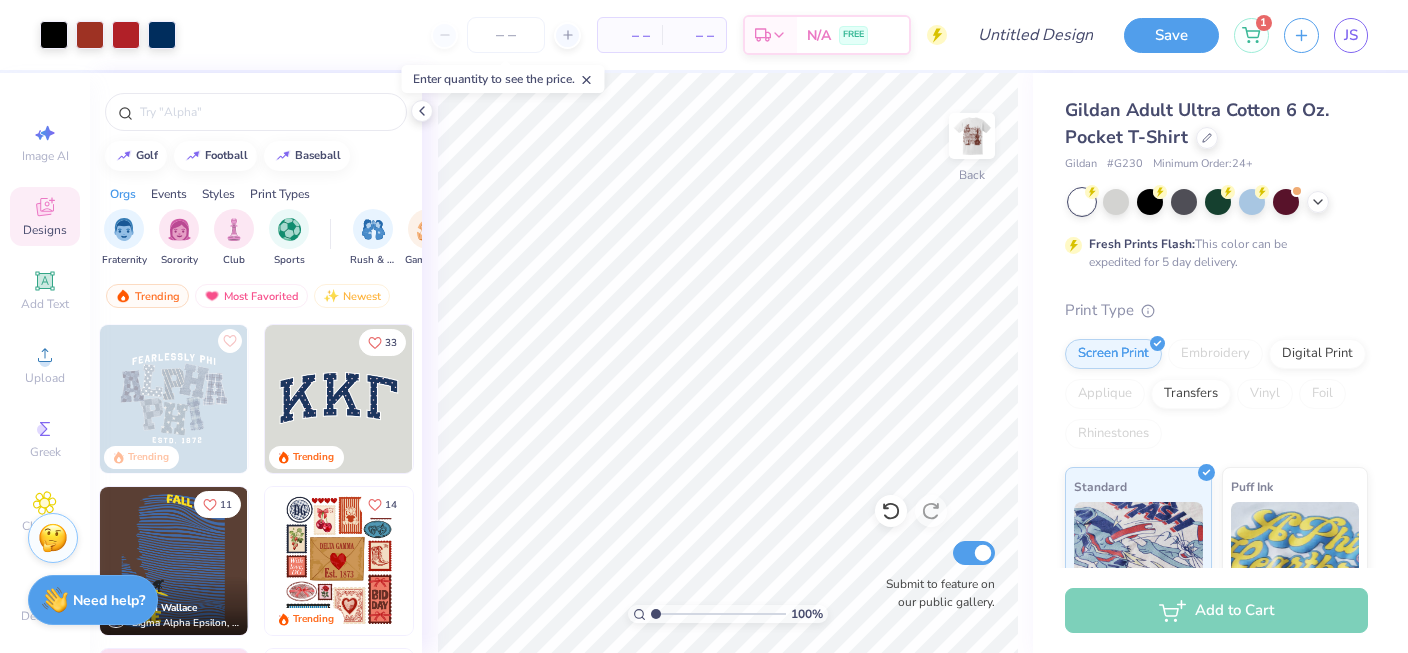 click at bounding box center [972, 136] 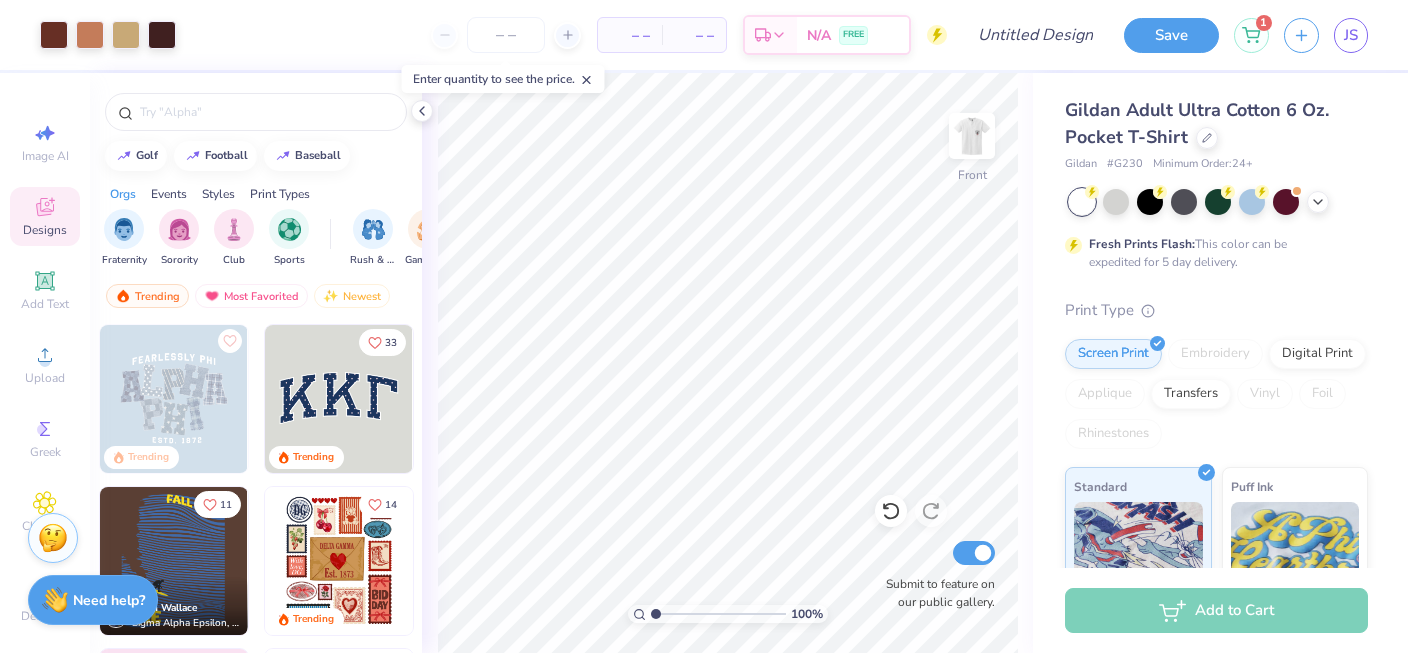 click at bounding box center [972, 136] 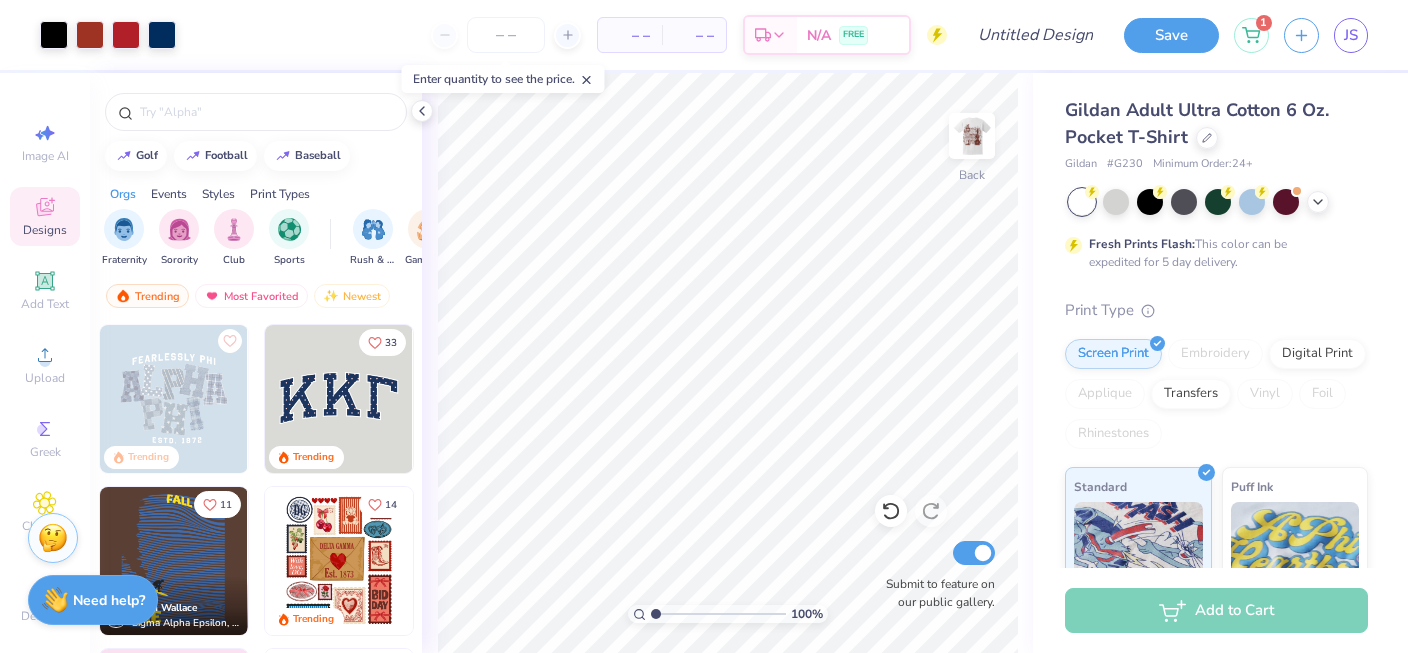 click at bounding box center (972, 136) 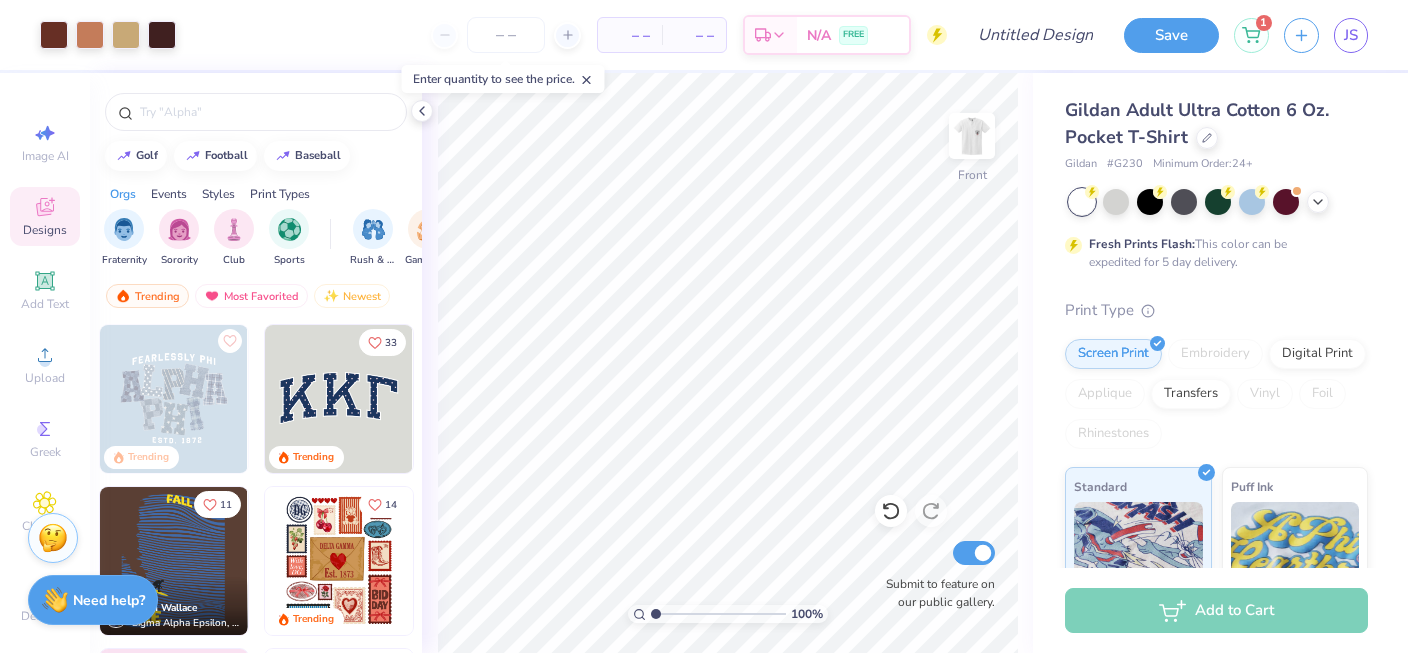 click at bounding box center (972, 136) 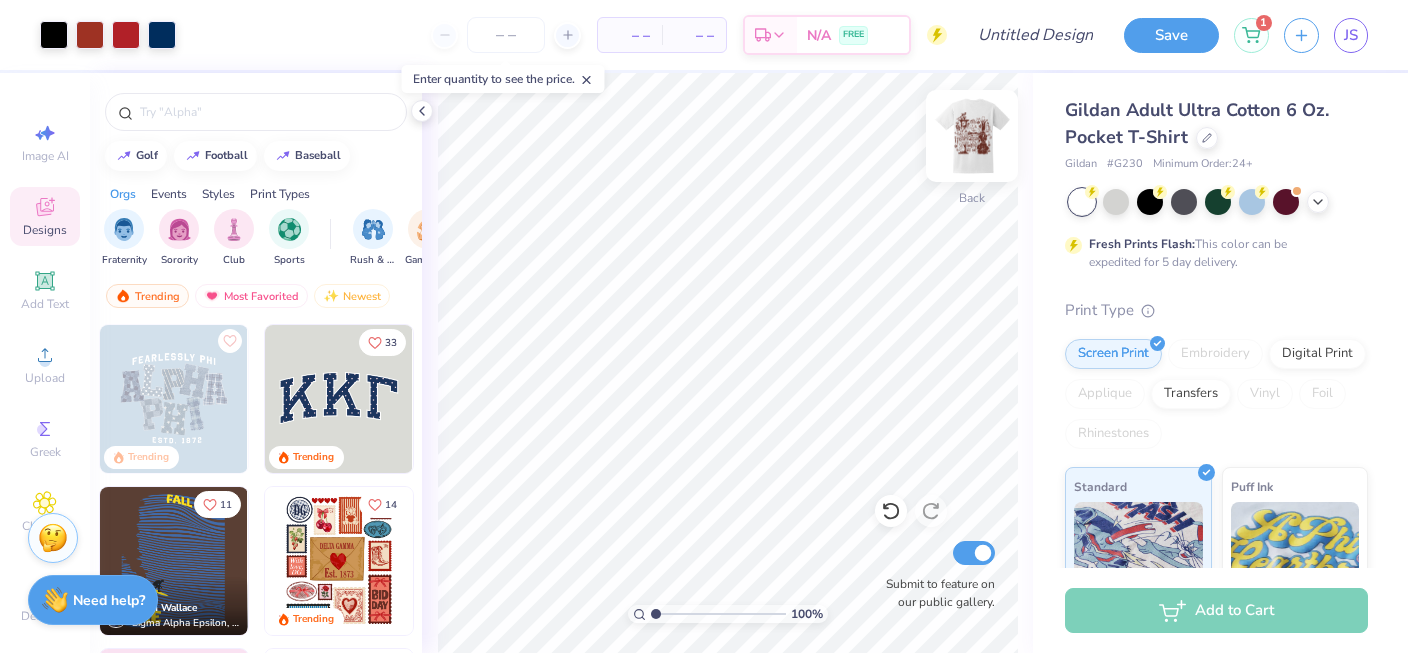 click at bounding box center (972, 136) 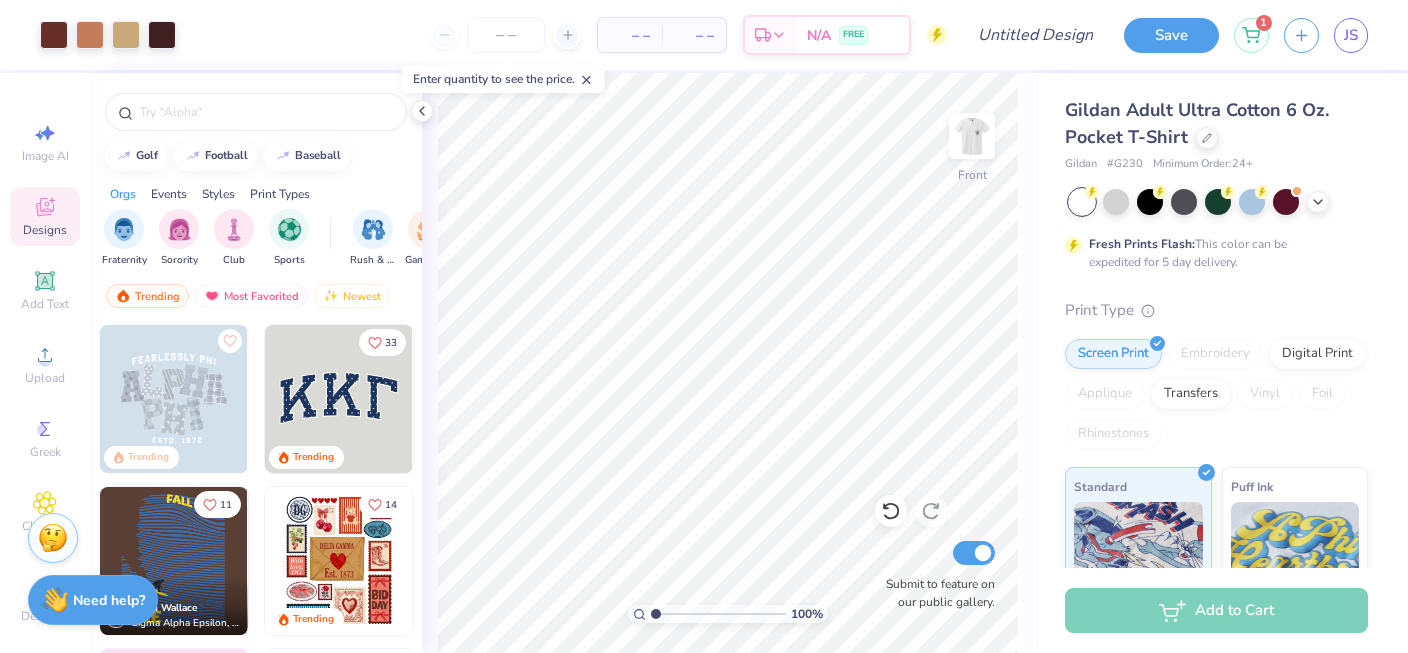 click at bounding box center (972, 136) 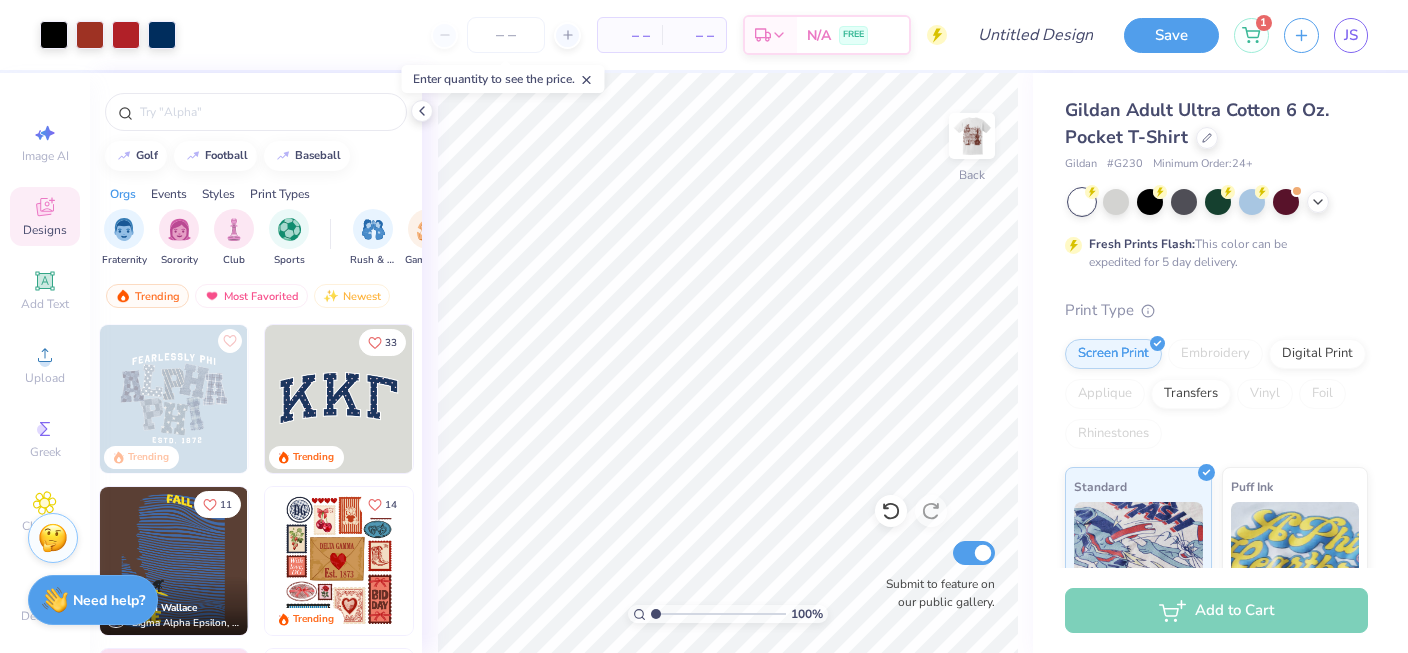 click at bounding box center (972, 136) 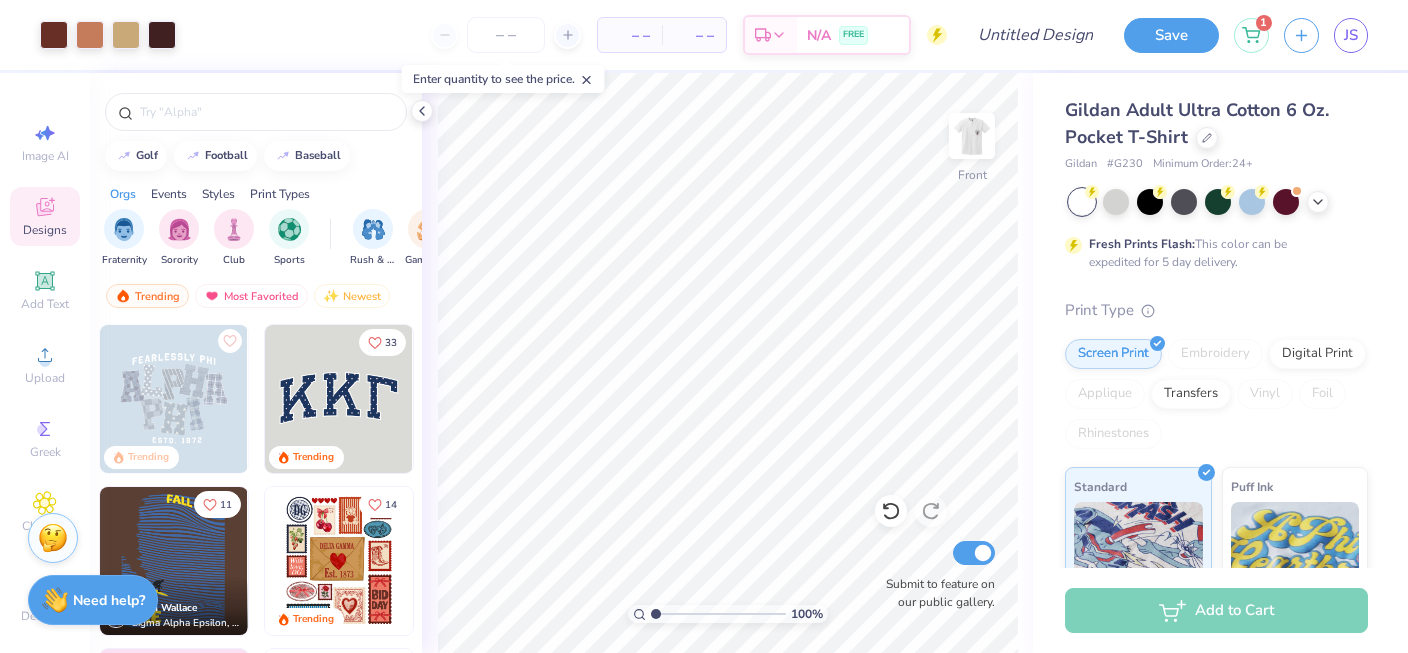 click at bounding box center [972, 136] 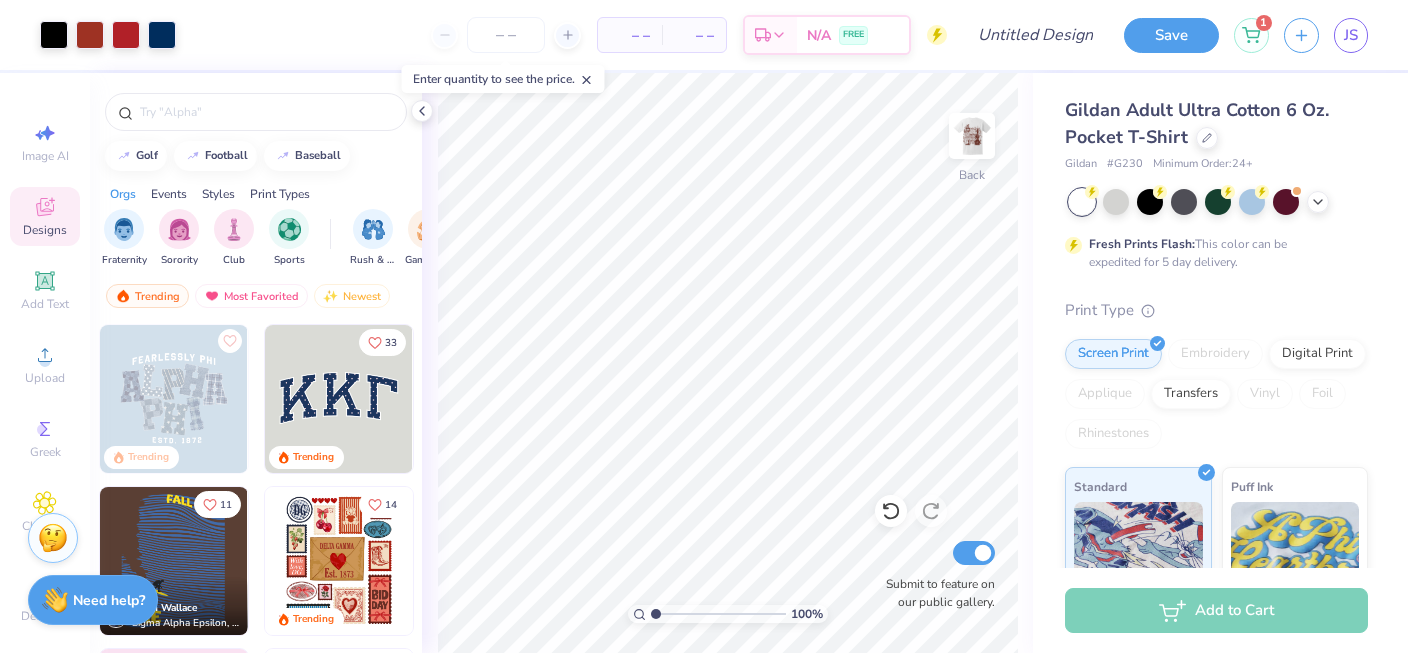 click at bounding box center [972, 136] 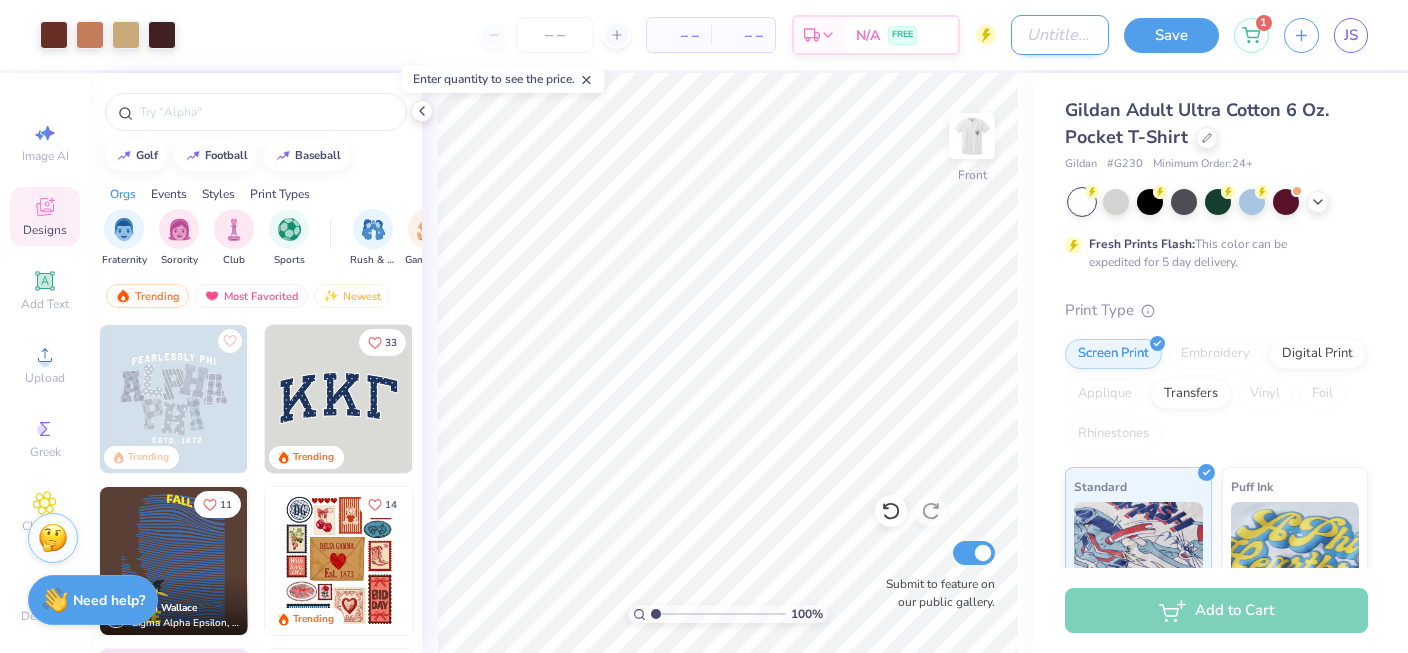 click on "Design Title" at bounding box center (1060, 35) 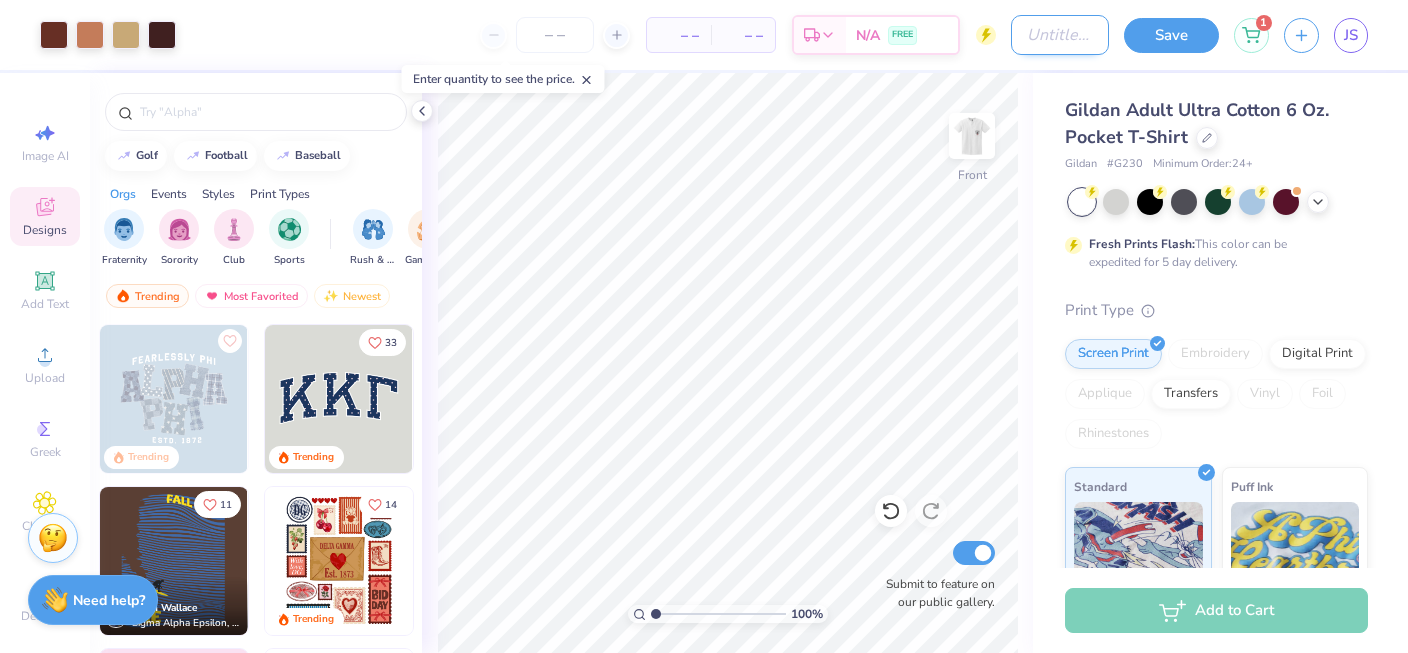 type on "ㅅ" 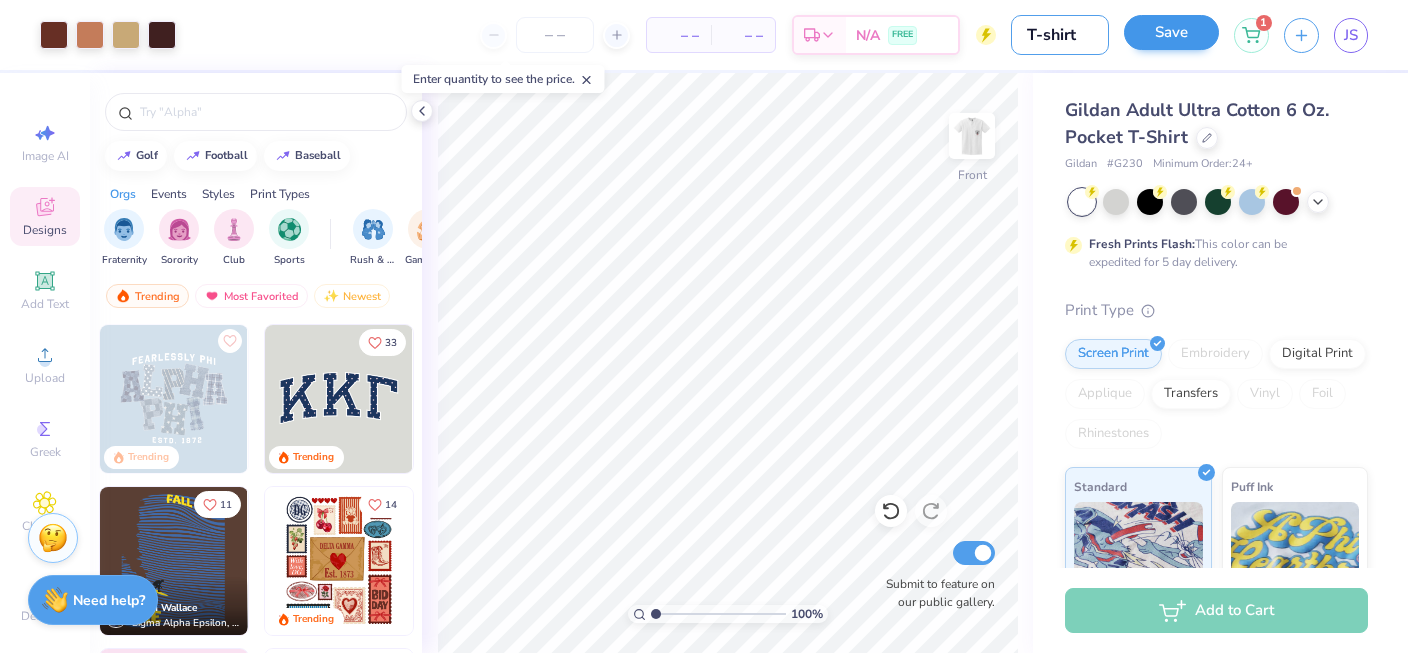 type on "T-shirt" 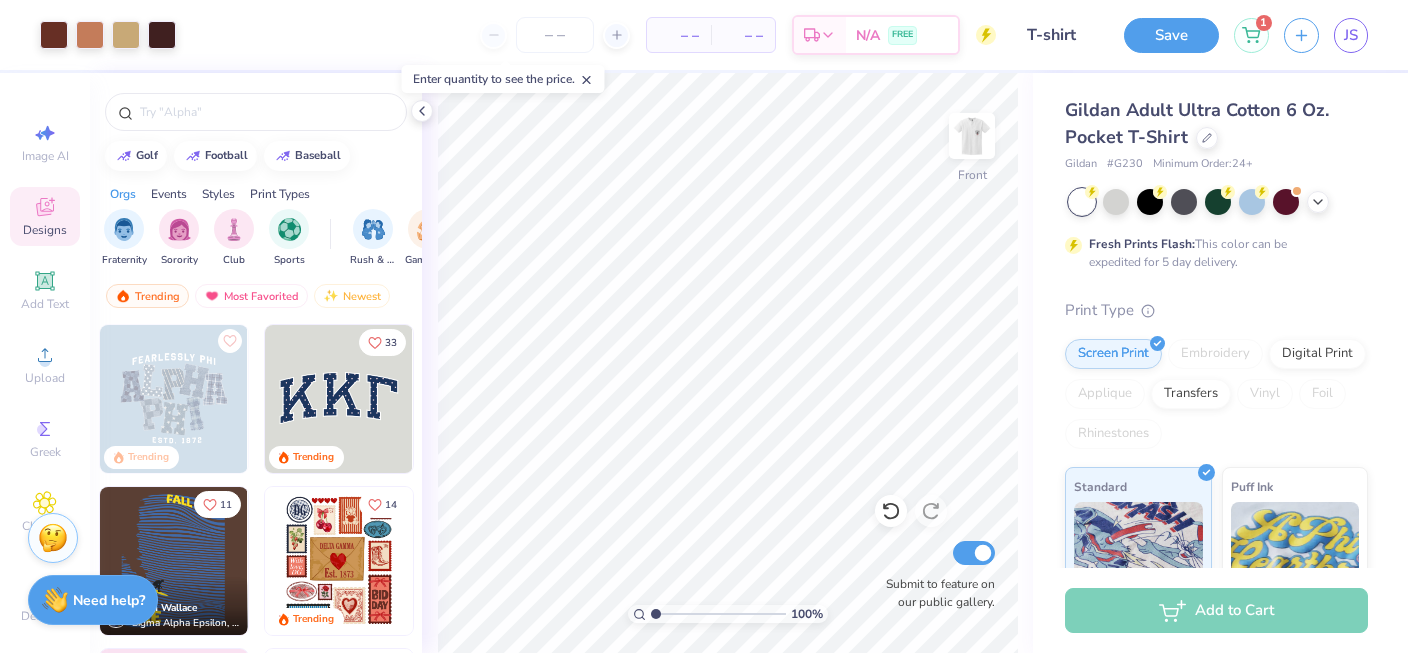 drag, startPoint x: 1163, startPoint y: 28, endPoint x: 937, endPoint y: 3, distance: 227.37854 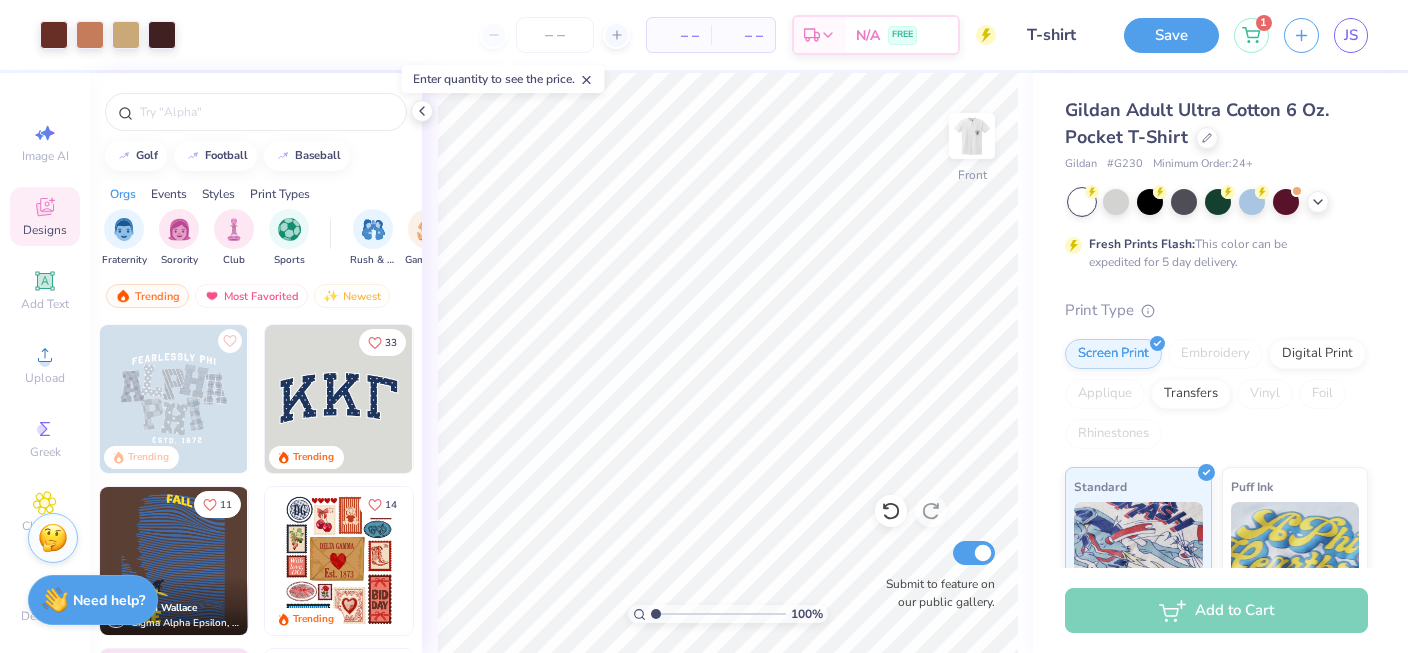 click on "Save" at bounding box center (1171, 35) 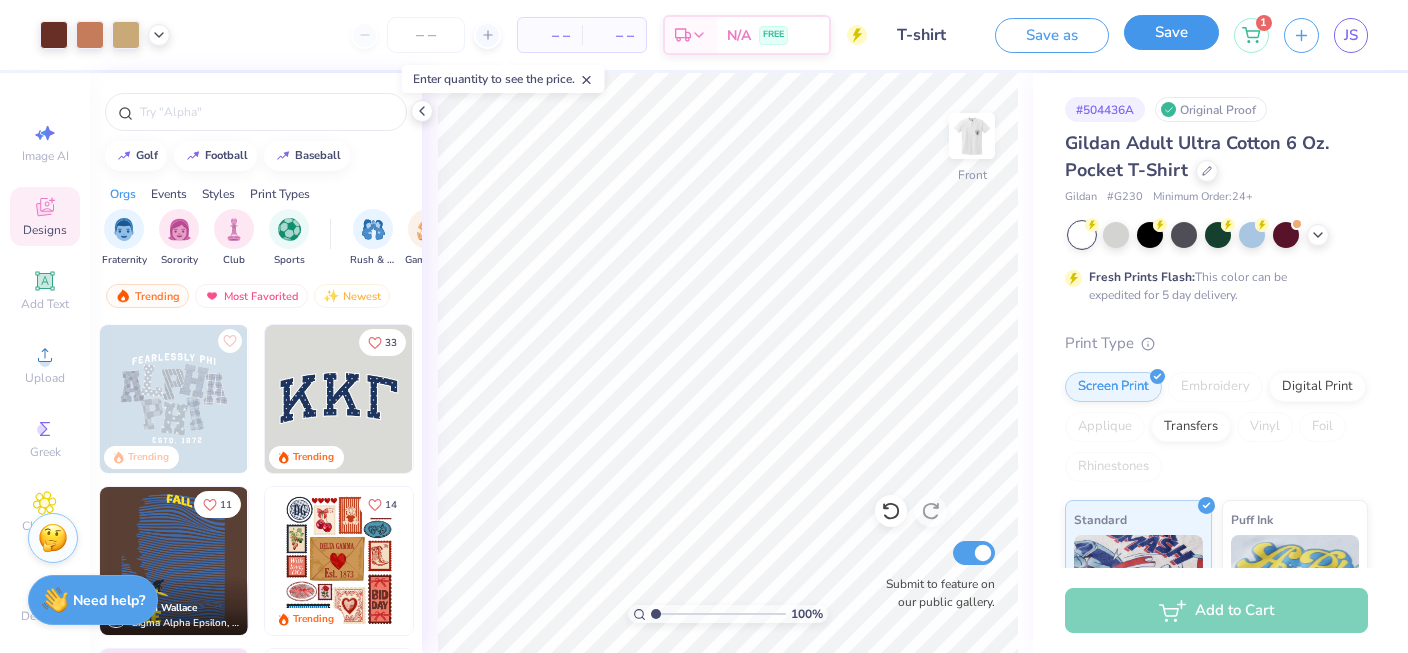 click on "Save" at bounding box center [1171, 32] 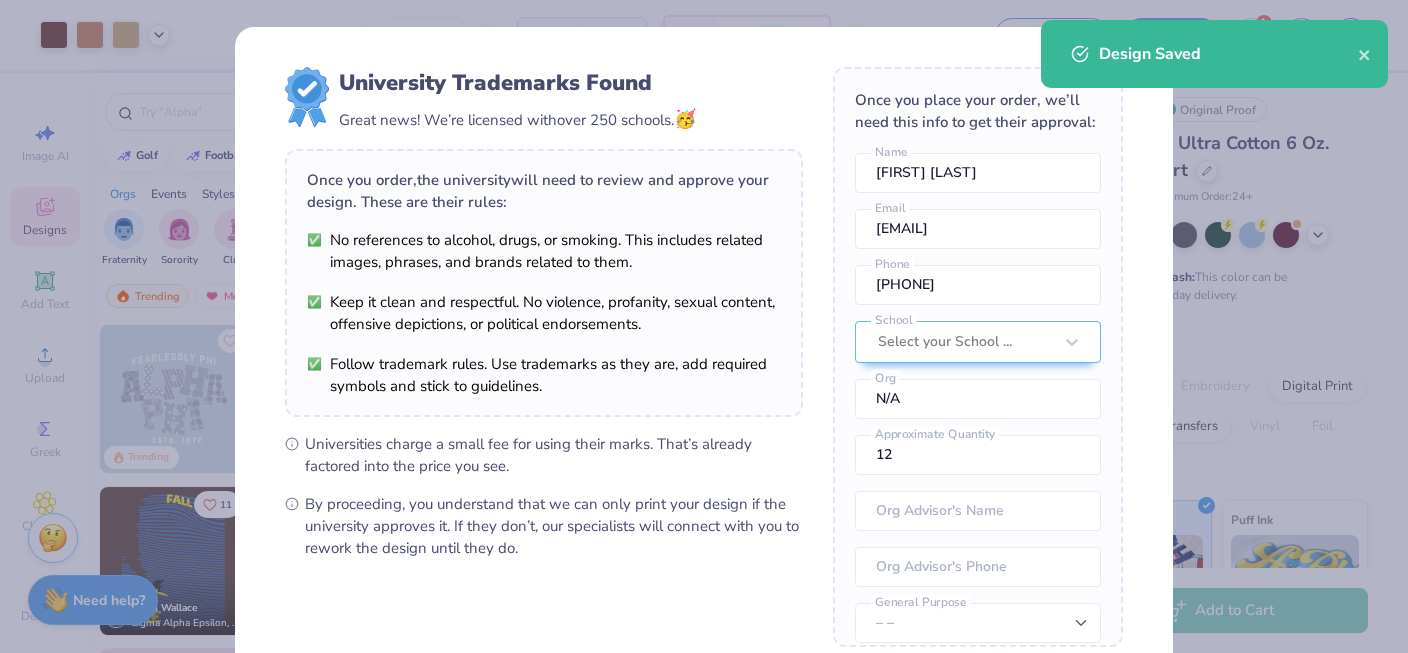 click on "Design Saved" at bounding box center [1214, 54] 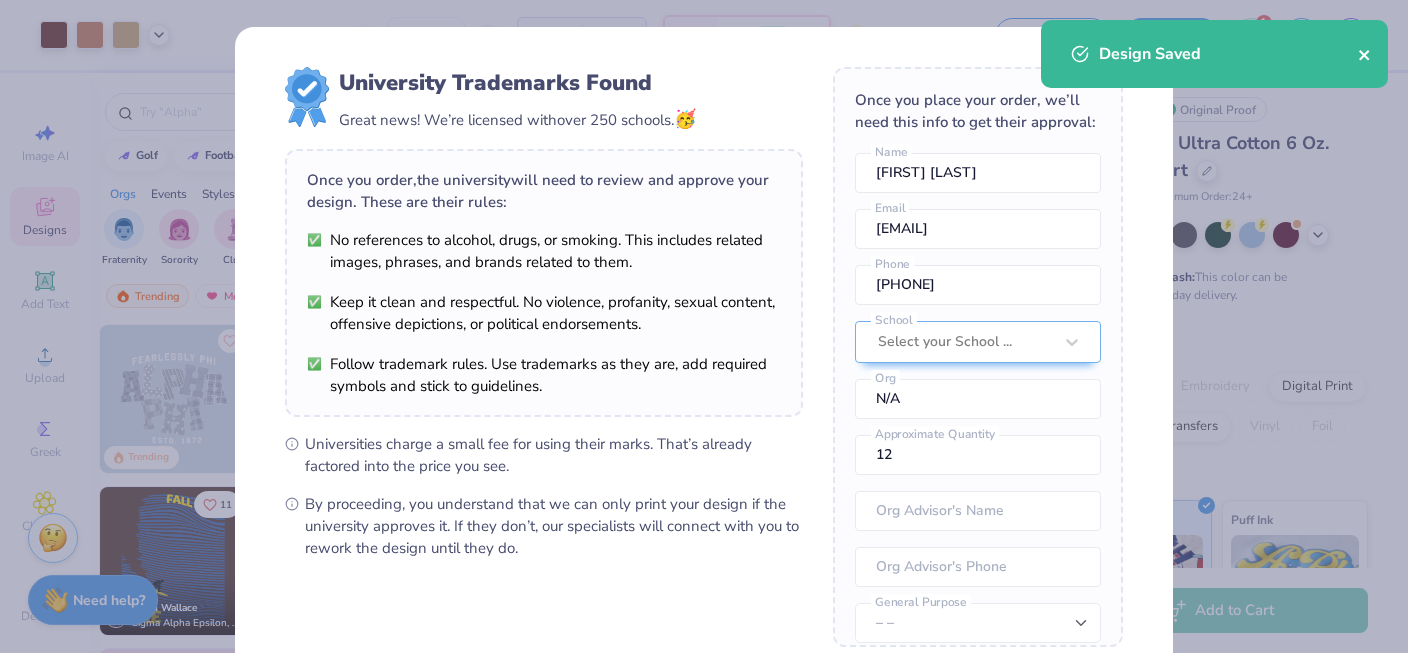 click 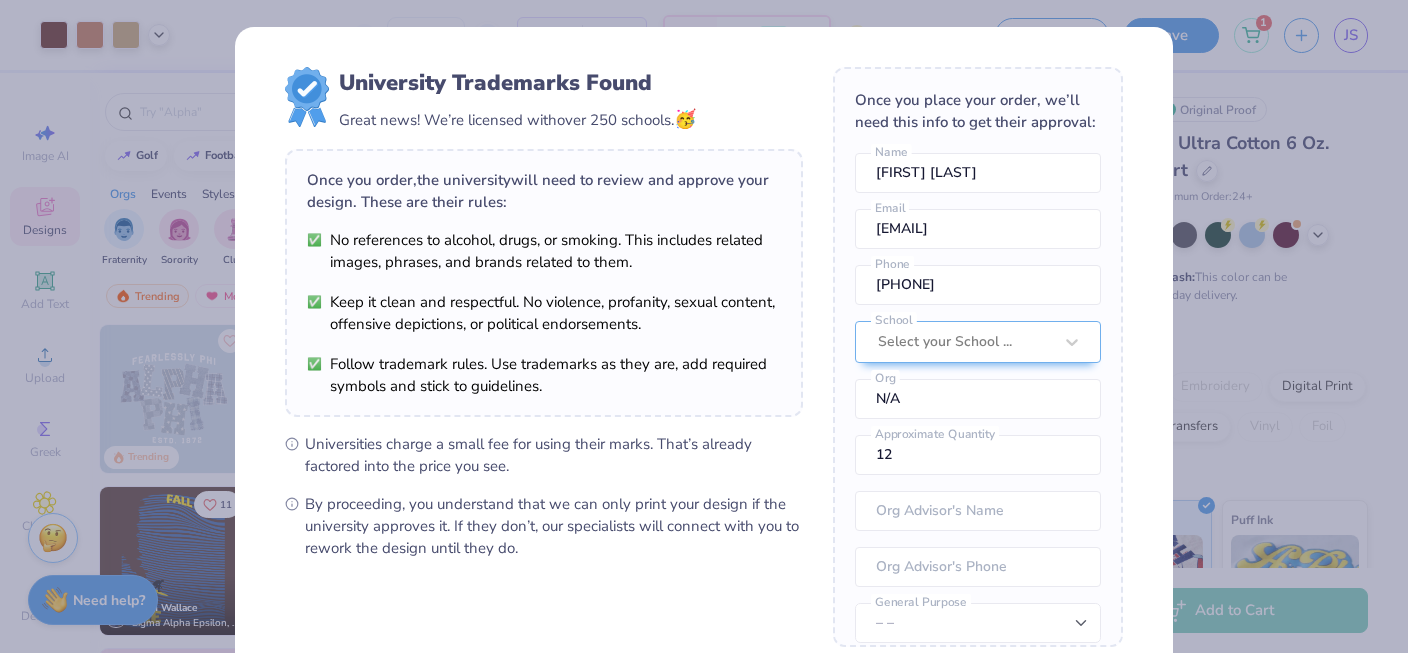 scroll, scrollTop: 217, scrollLeft: 0, axis: vertical 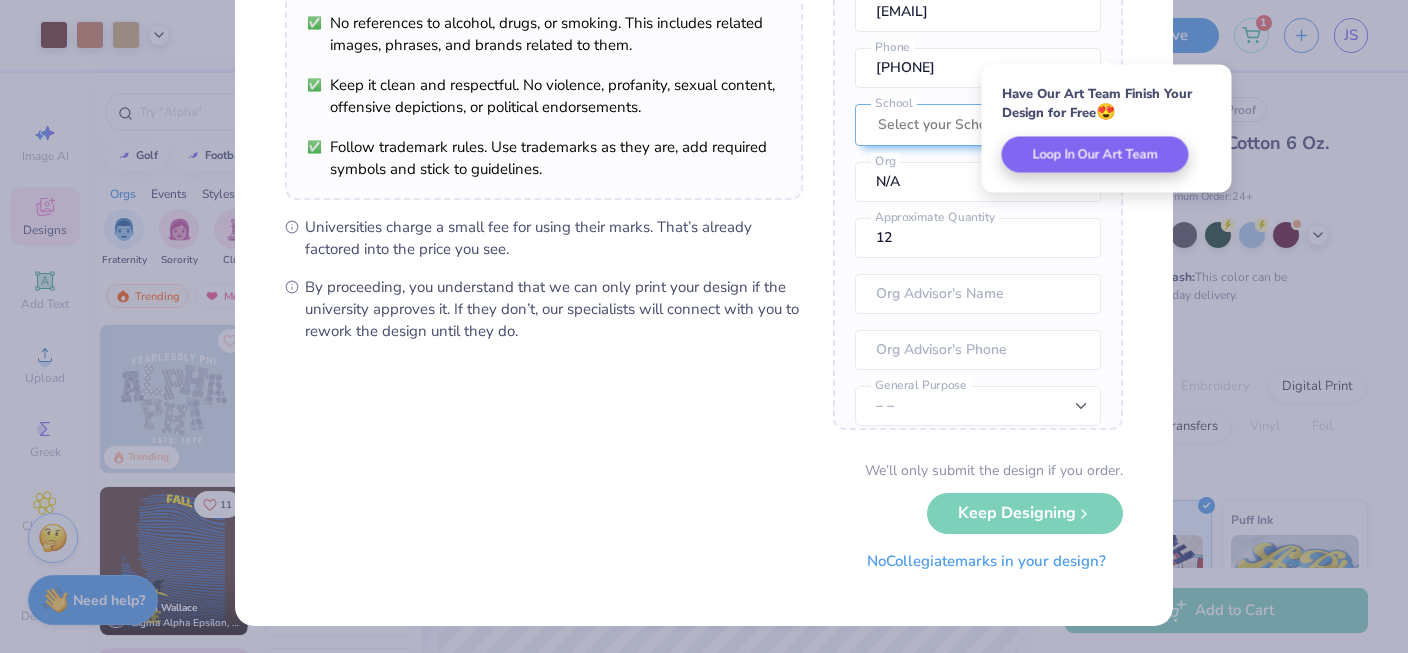 click on "No  Collegiate  marks in your design?" at bounding box center (986, 561) 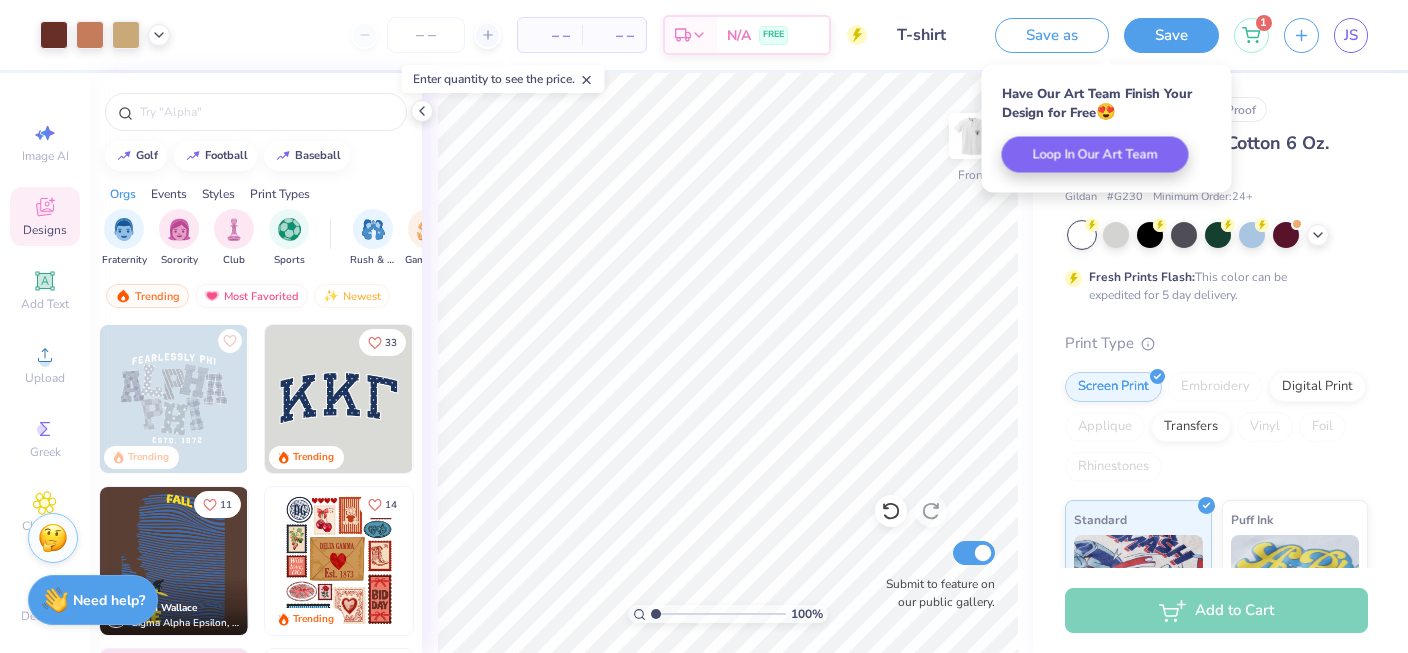scroll, scrollTop: 0, scrollLeft: 0, axis: both 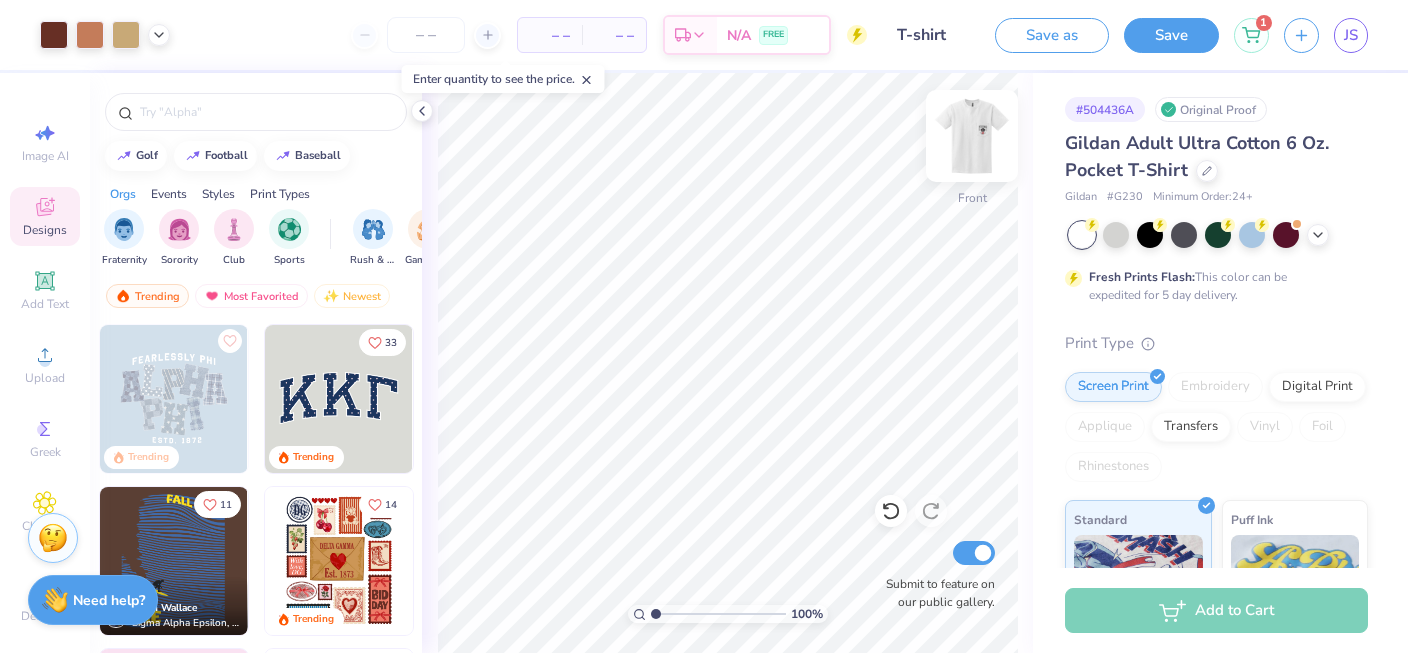 click at bounding box center [972, 136] 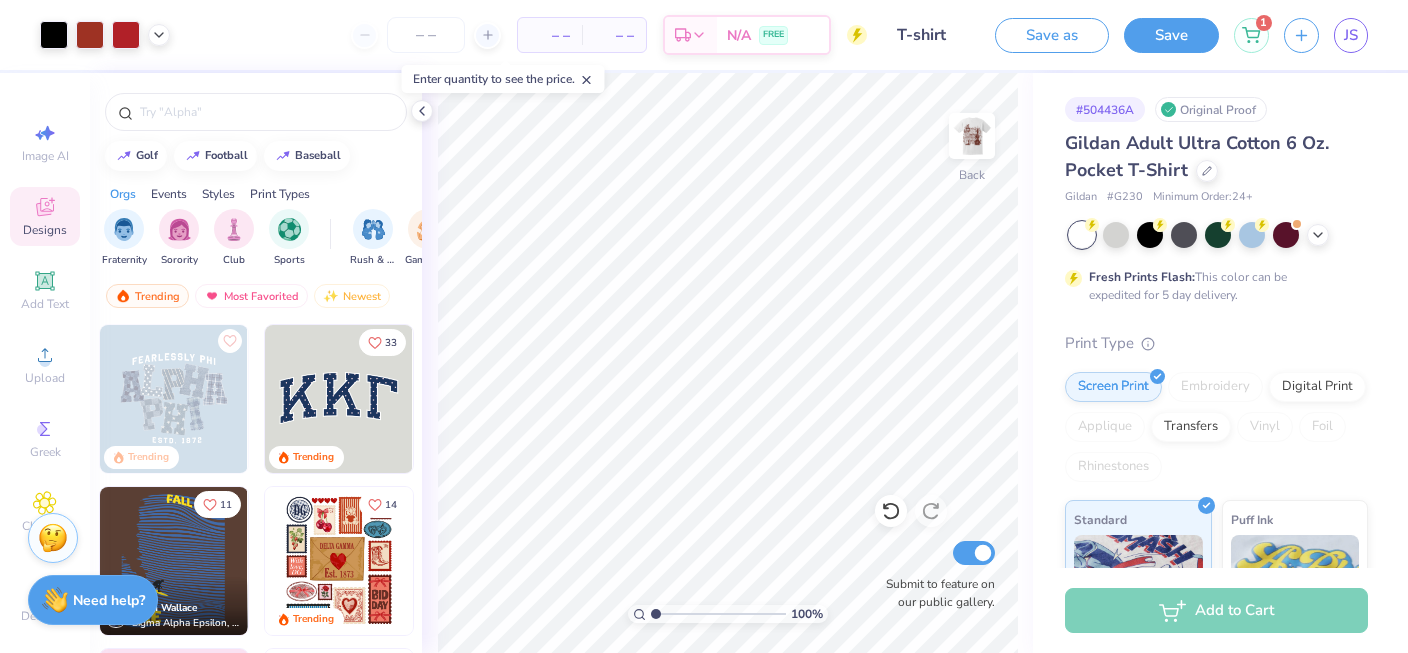 click at bounding box center [972, 136] 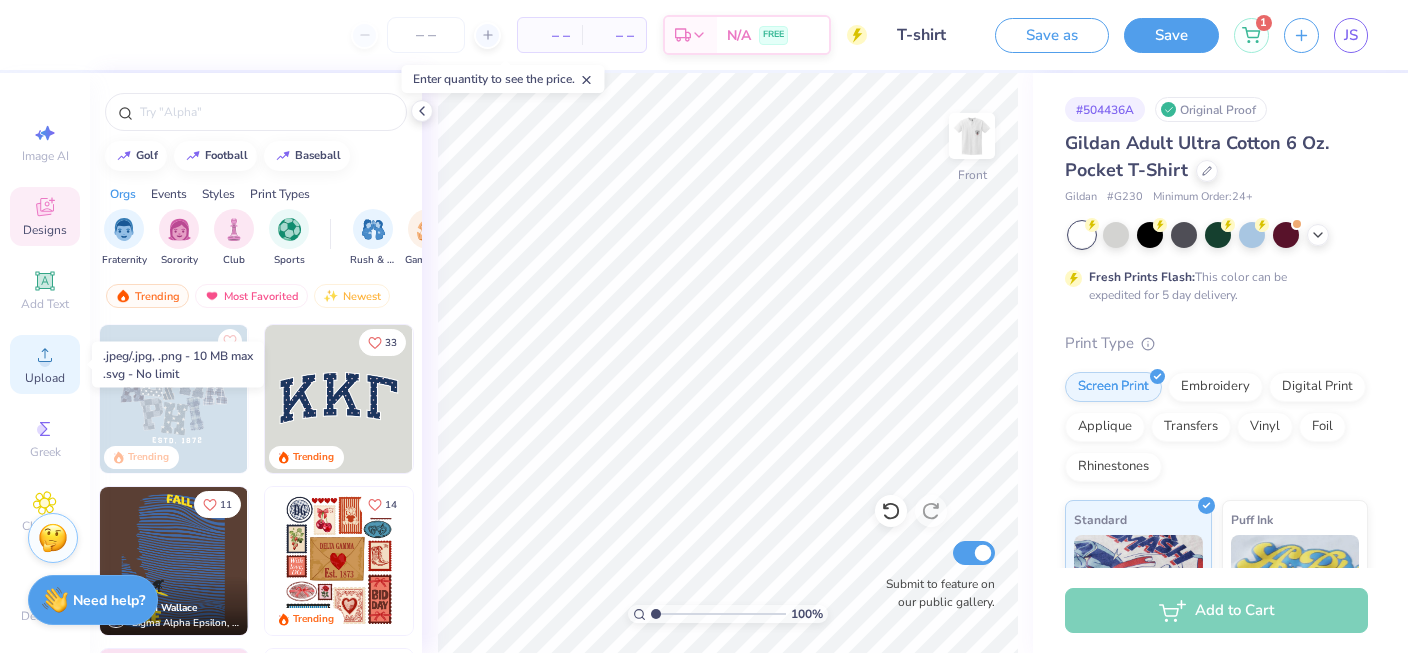 click on "Upload" at bounding box center (45, 364) 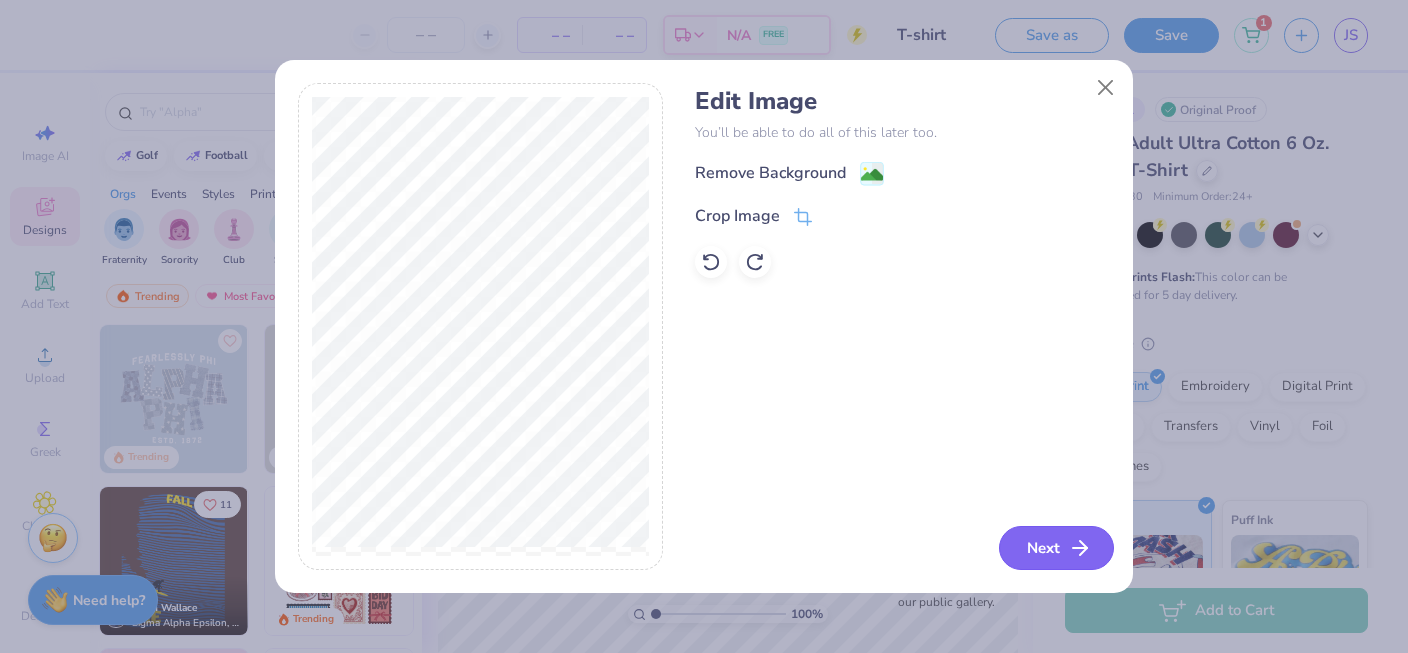 click on "Next" at bounding box center (1056, 548) 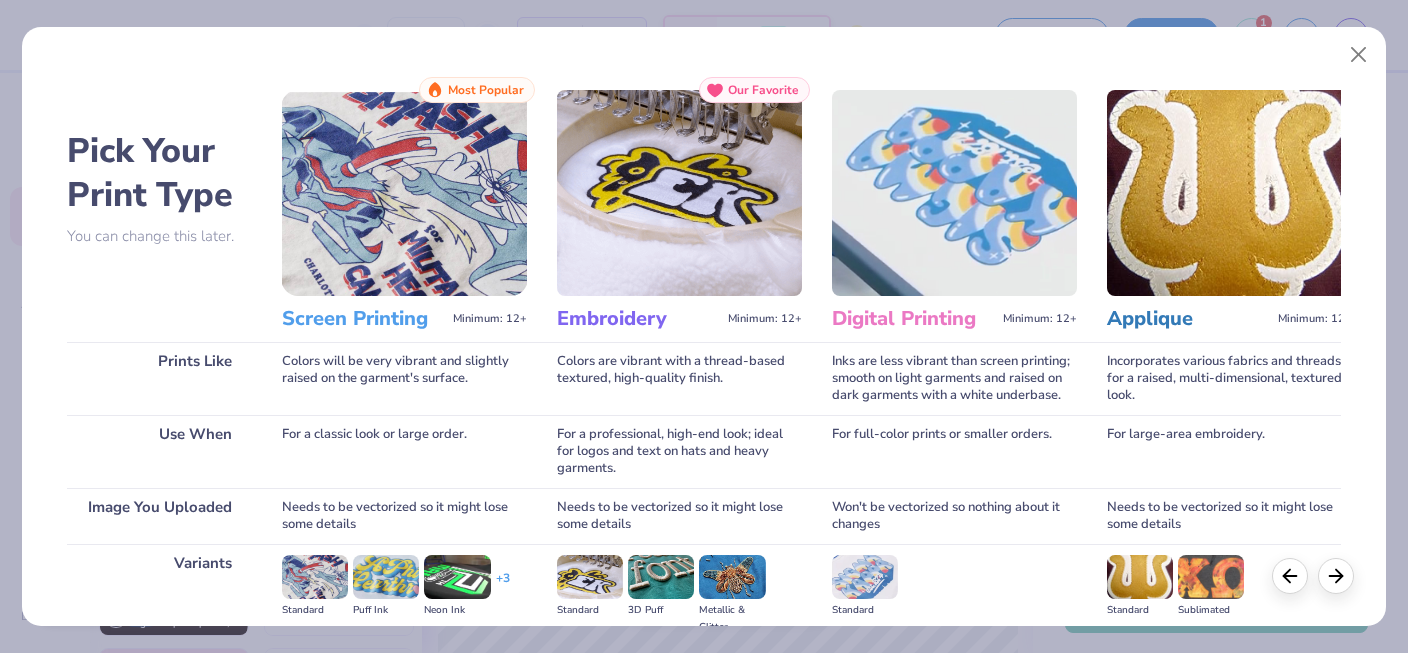 scroll, scrollTop: 244, scrollLeft: 0, axis: vertical 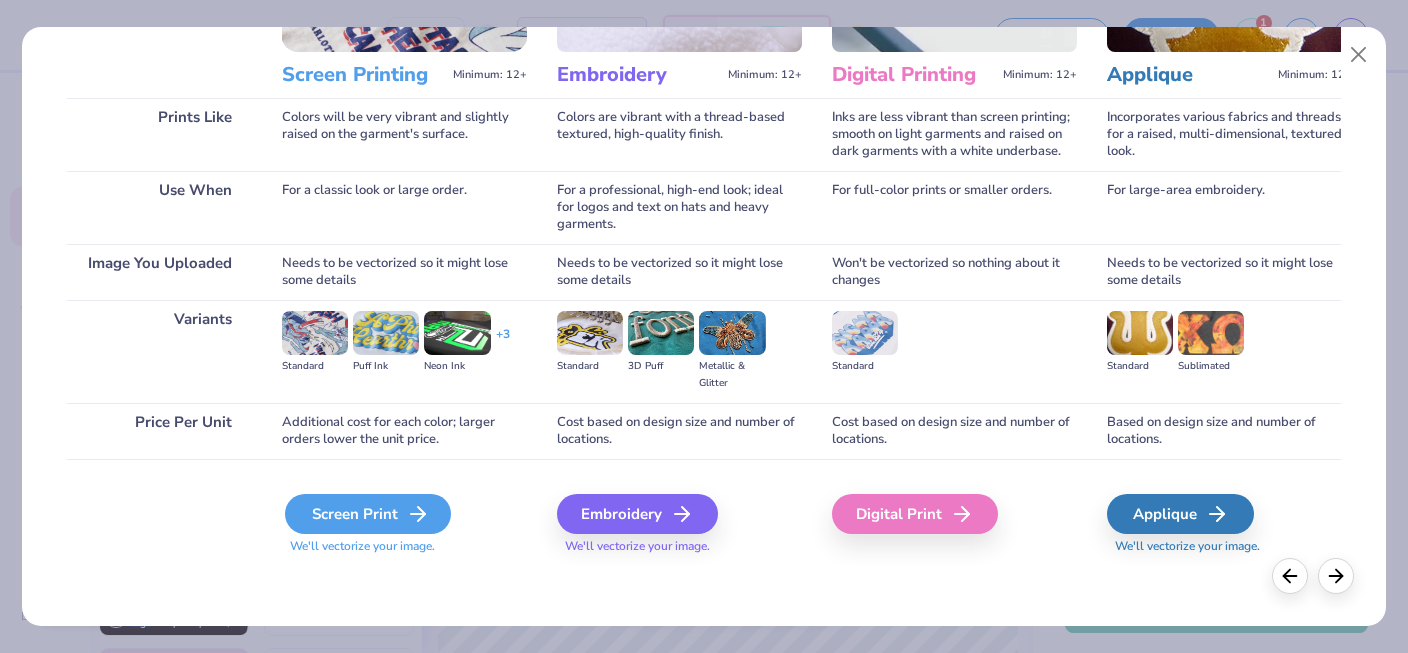 click on "Screen Print" at bounding box center [368, 514] 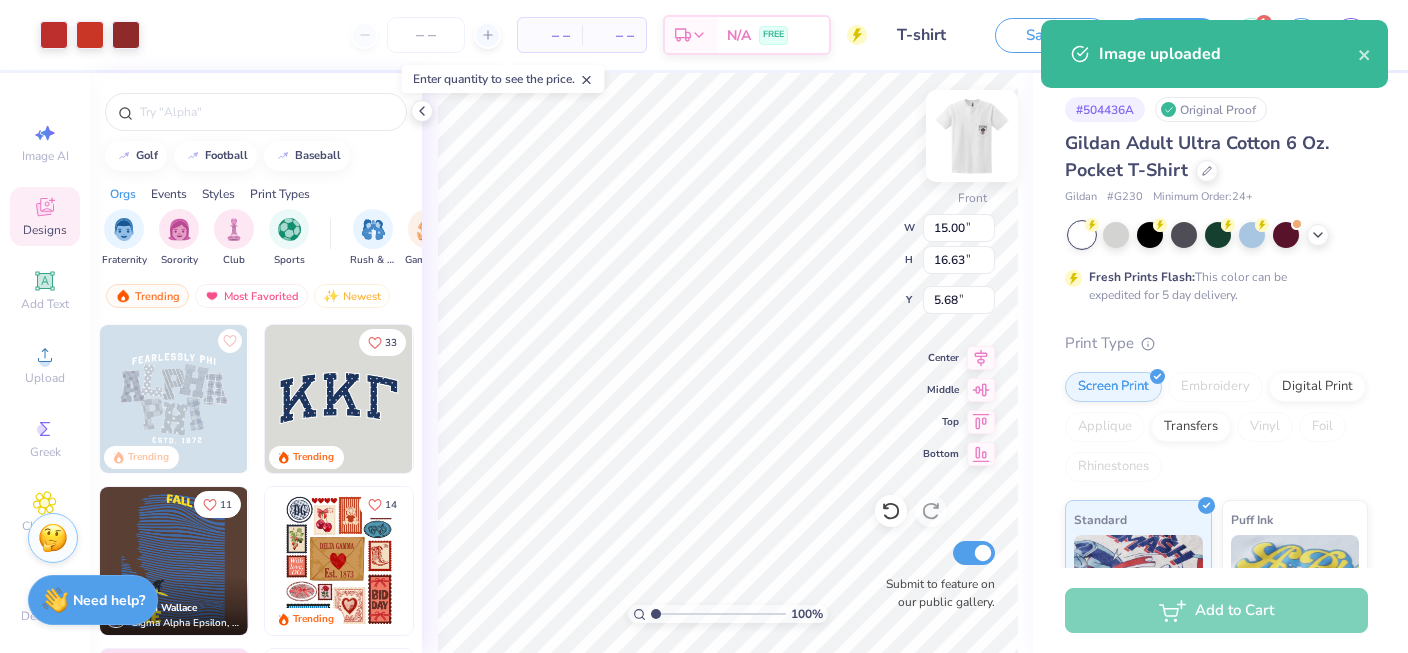 click at bounding box center [972, 136] 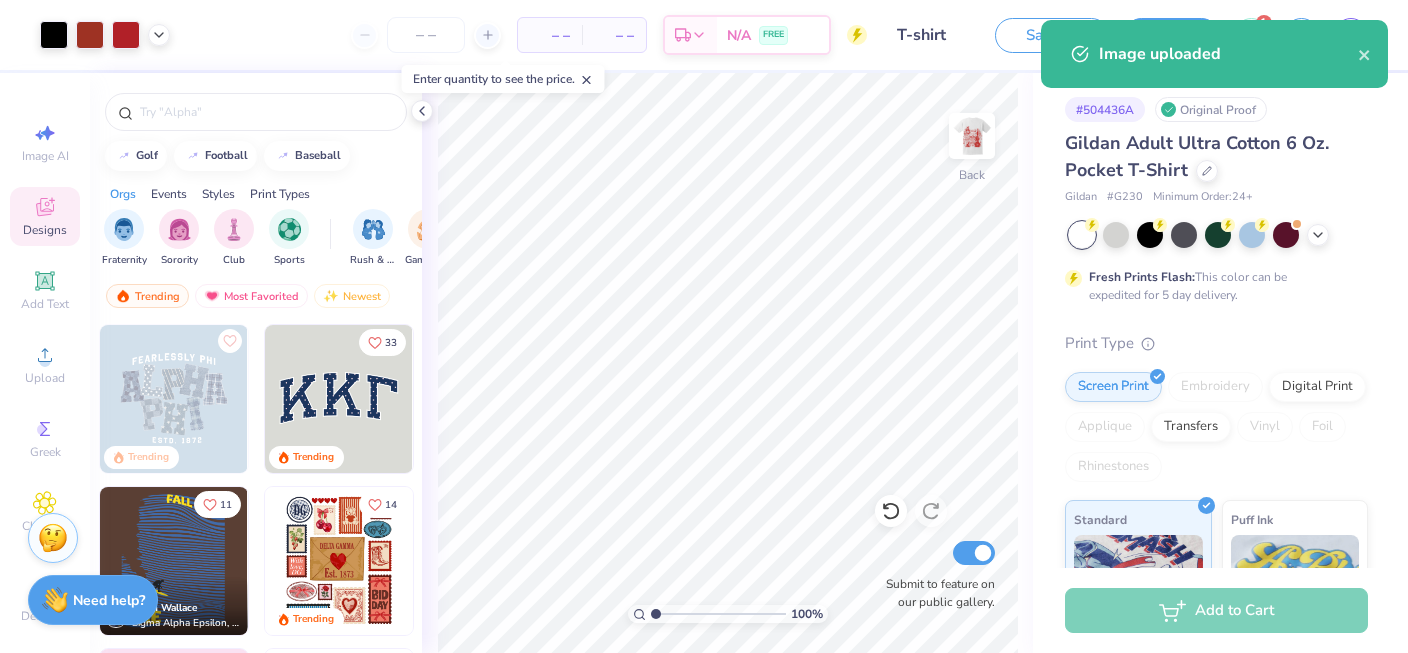 click at bounding box center (972, 136) 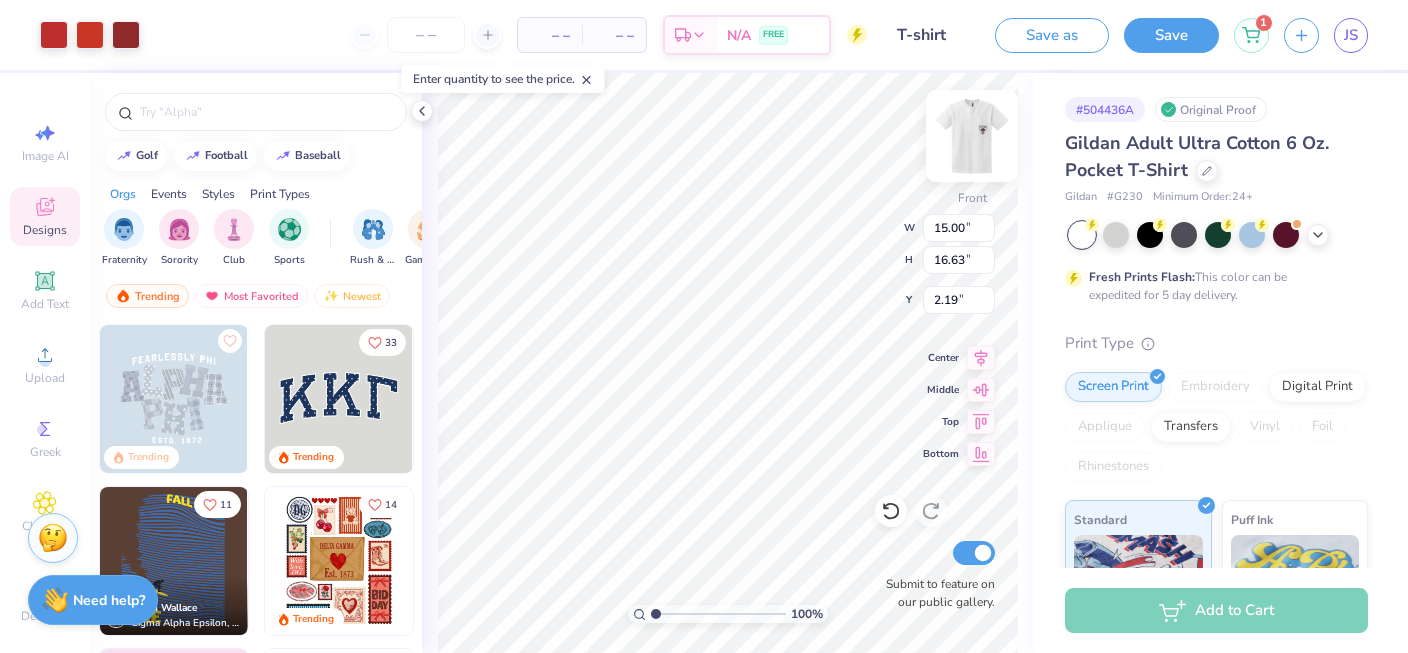 type on "3.00" 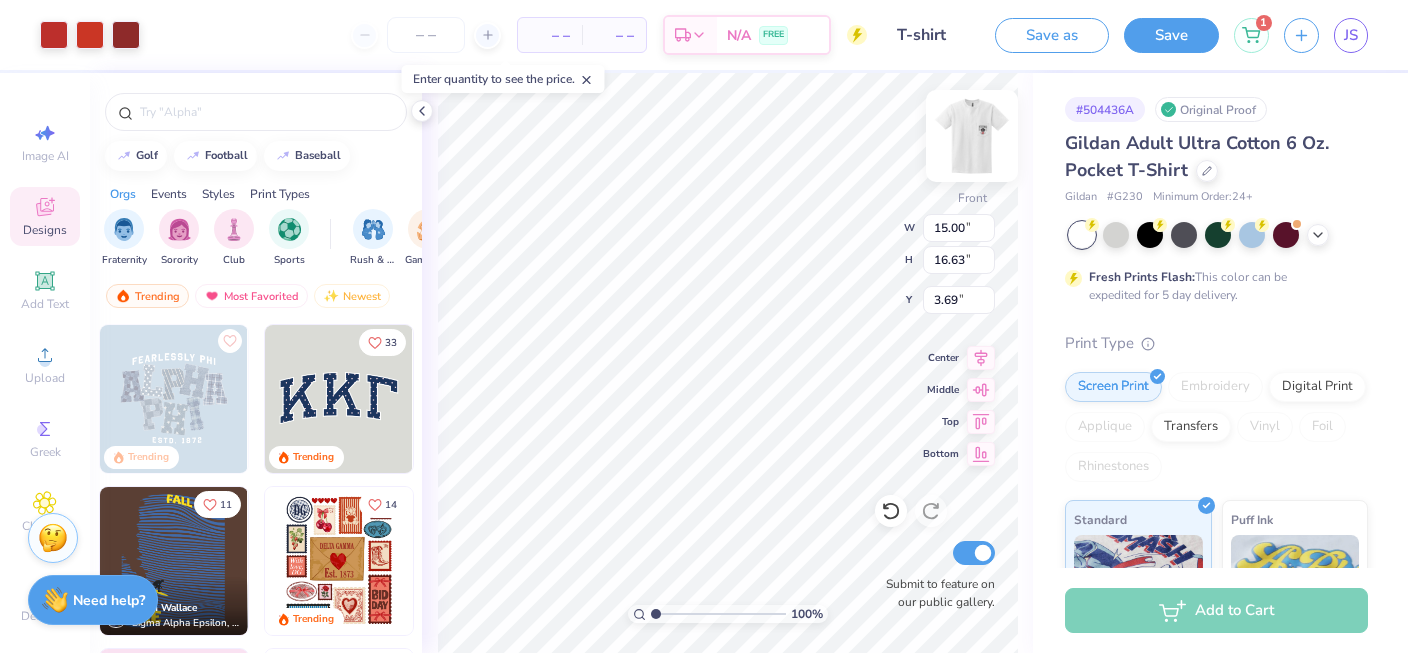 type on "3.69" 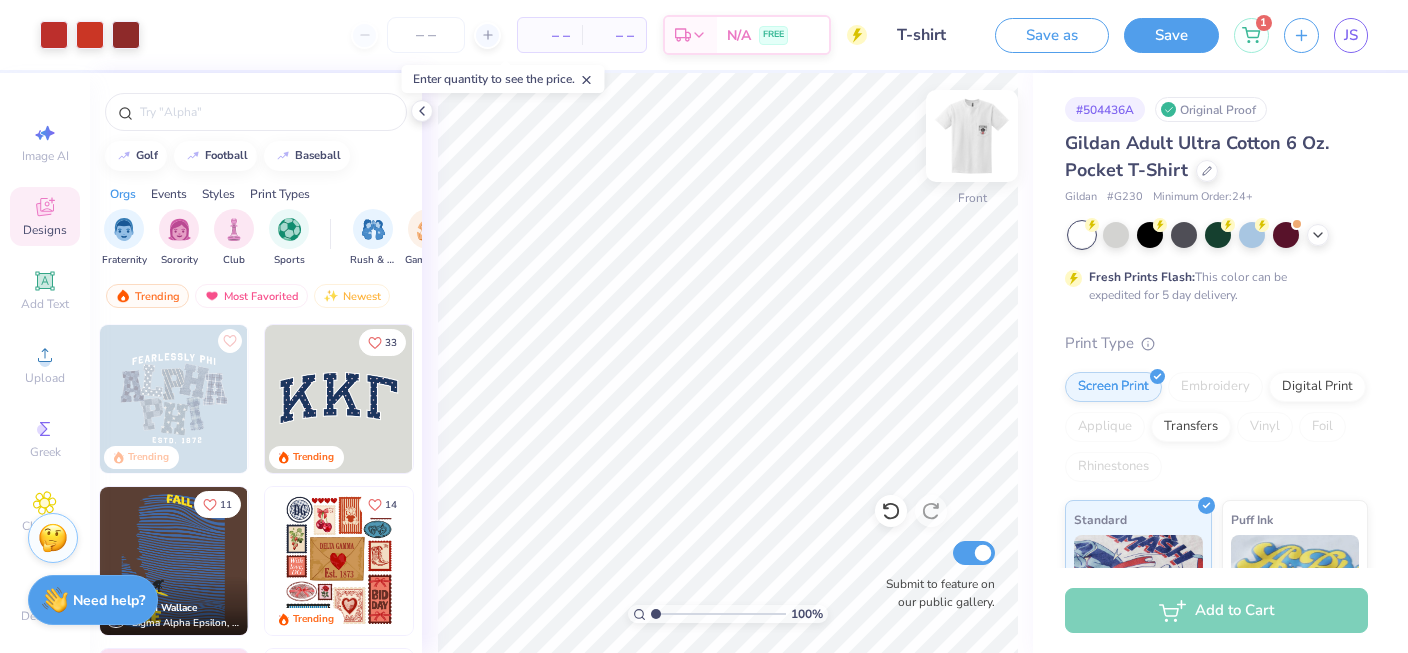 click at bounding box center (972, 136) 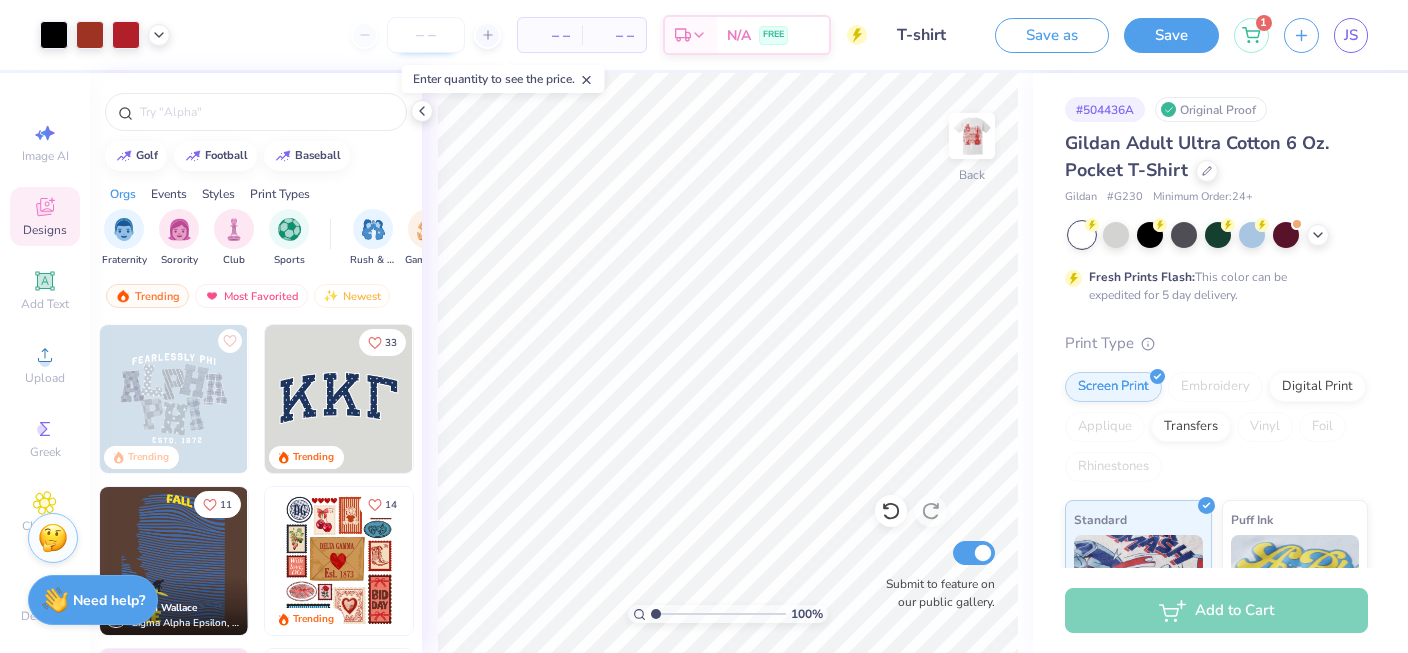 click at bounding box center [426, 35] 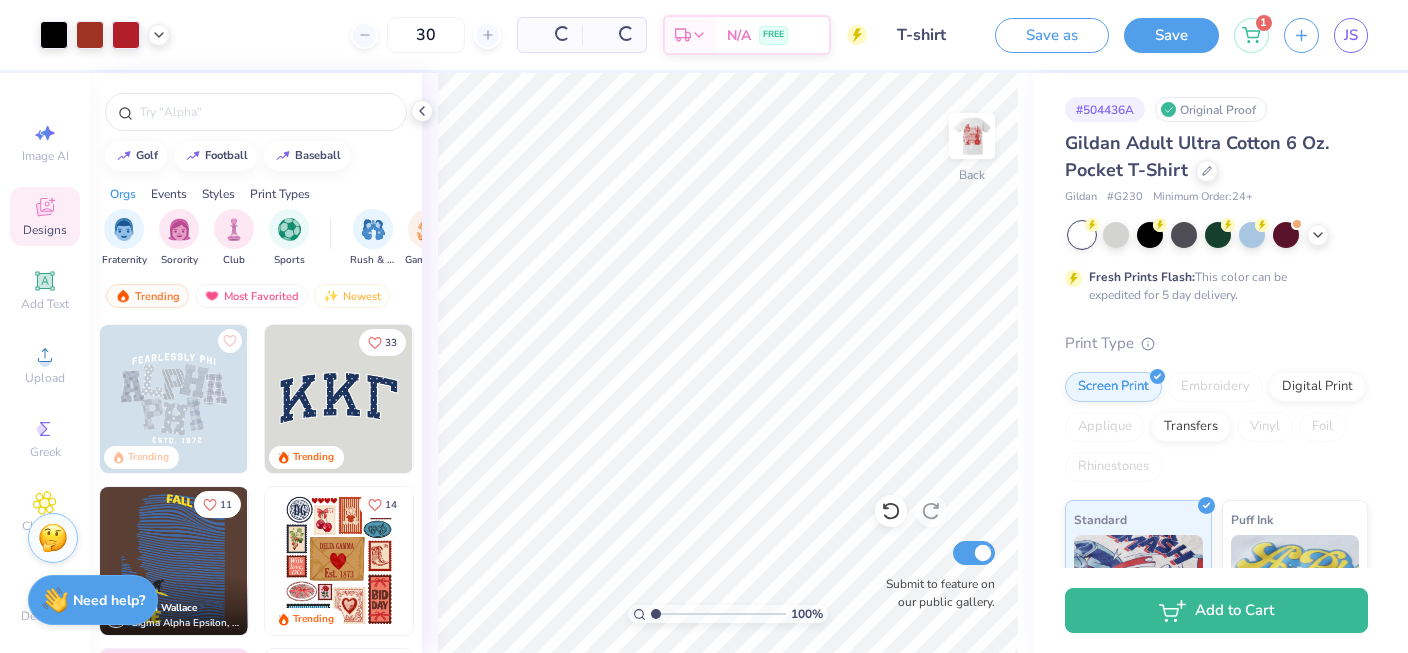 type on "30" 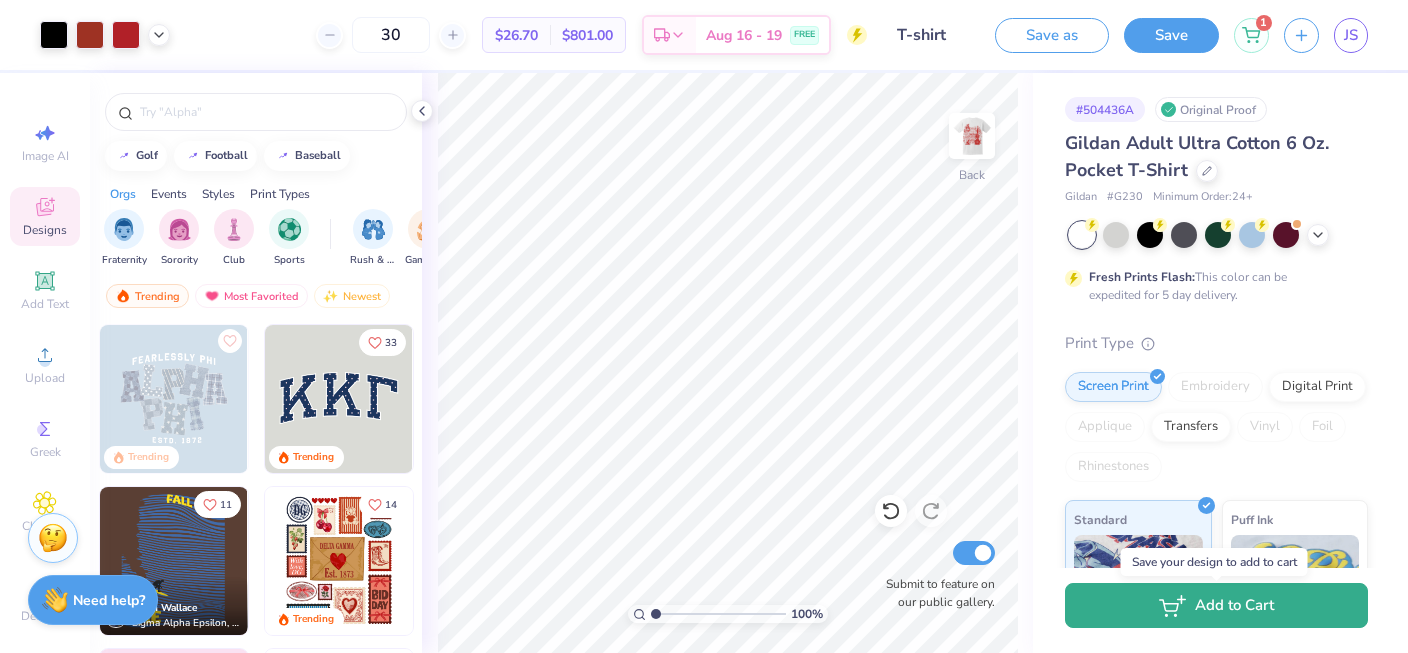 click on "Add to Cart" at bounding box center [1216, 605] 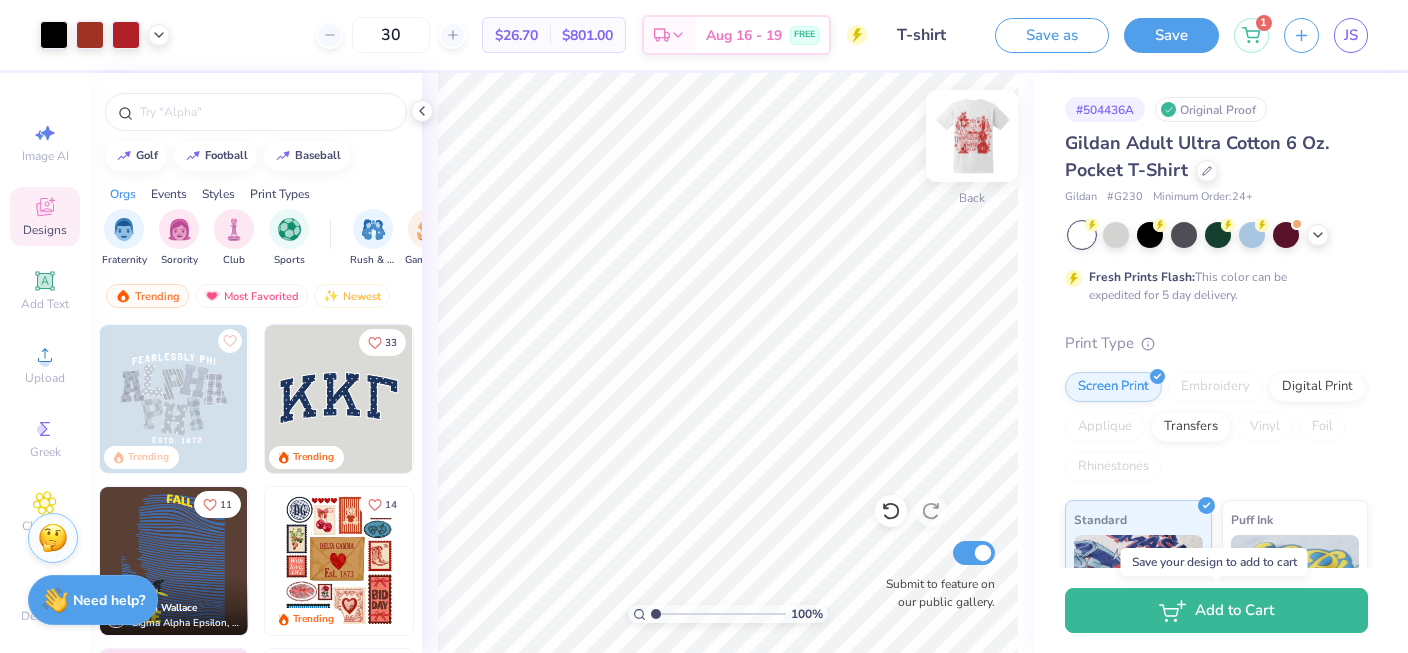 click at bounding box center [972, 136] 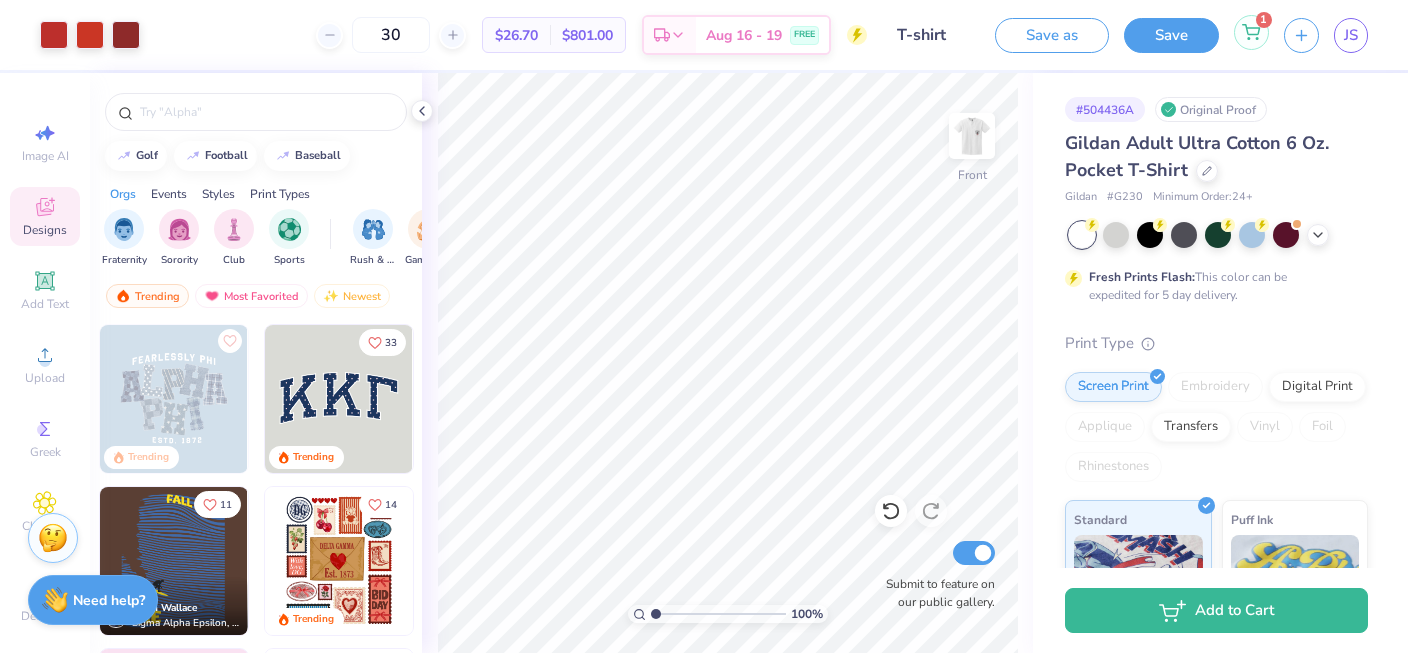 click on "1" at bounding box center [1251, 32] 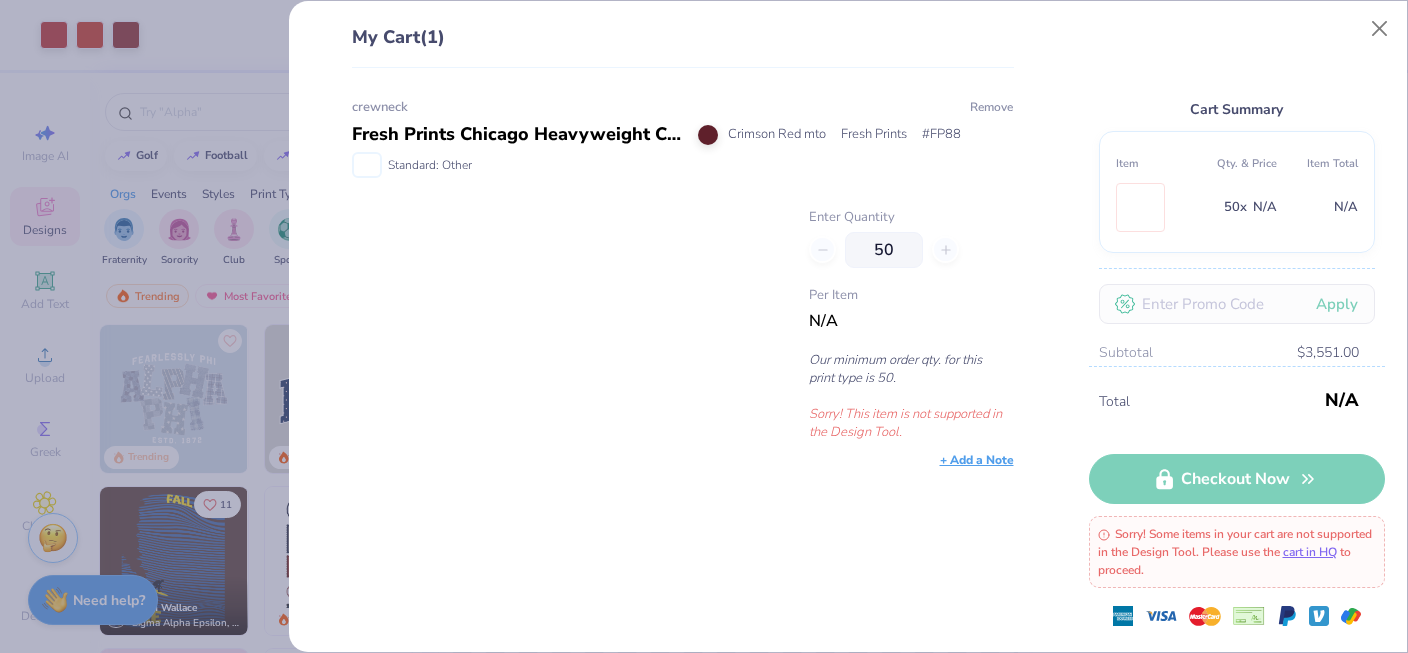 click on "Remove" at bounding box center (991, 107) 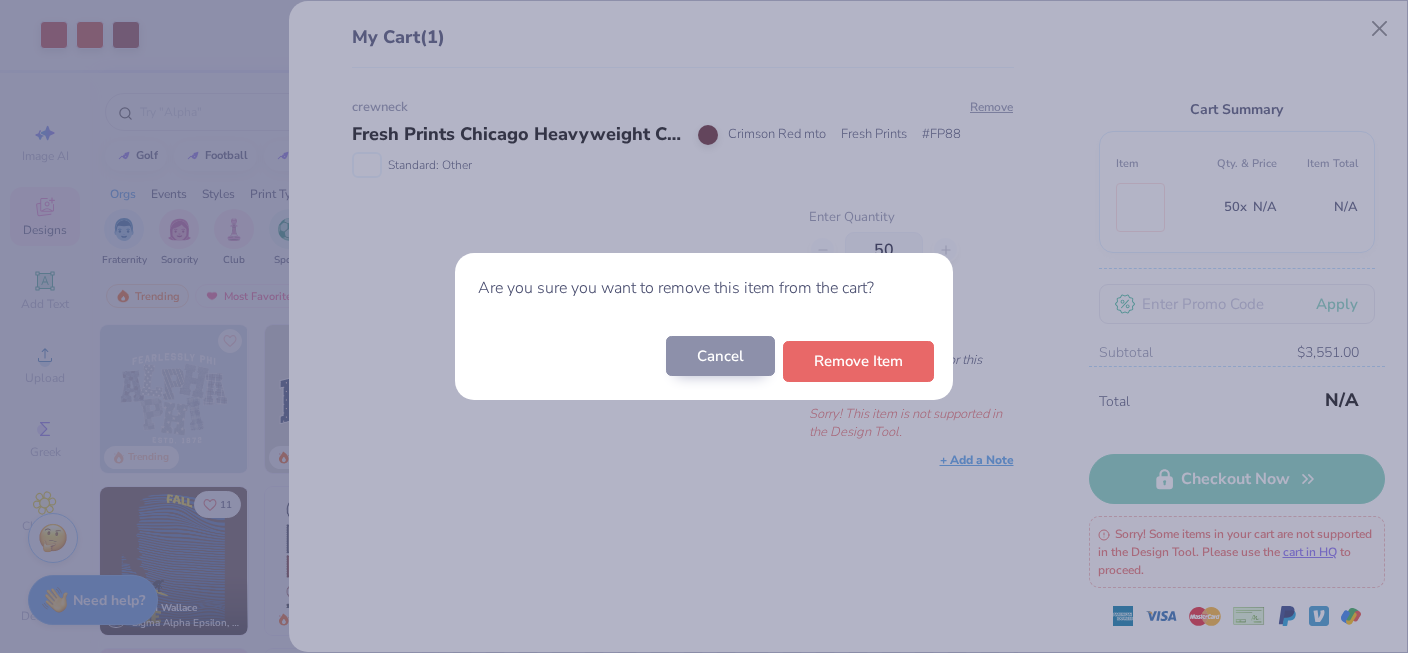 click on "Cancel" at bounding box center (720, 356) 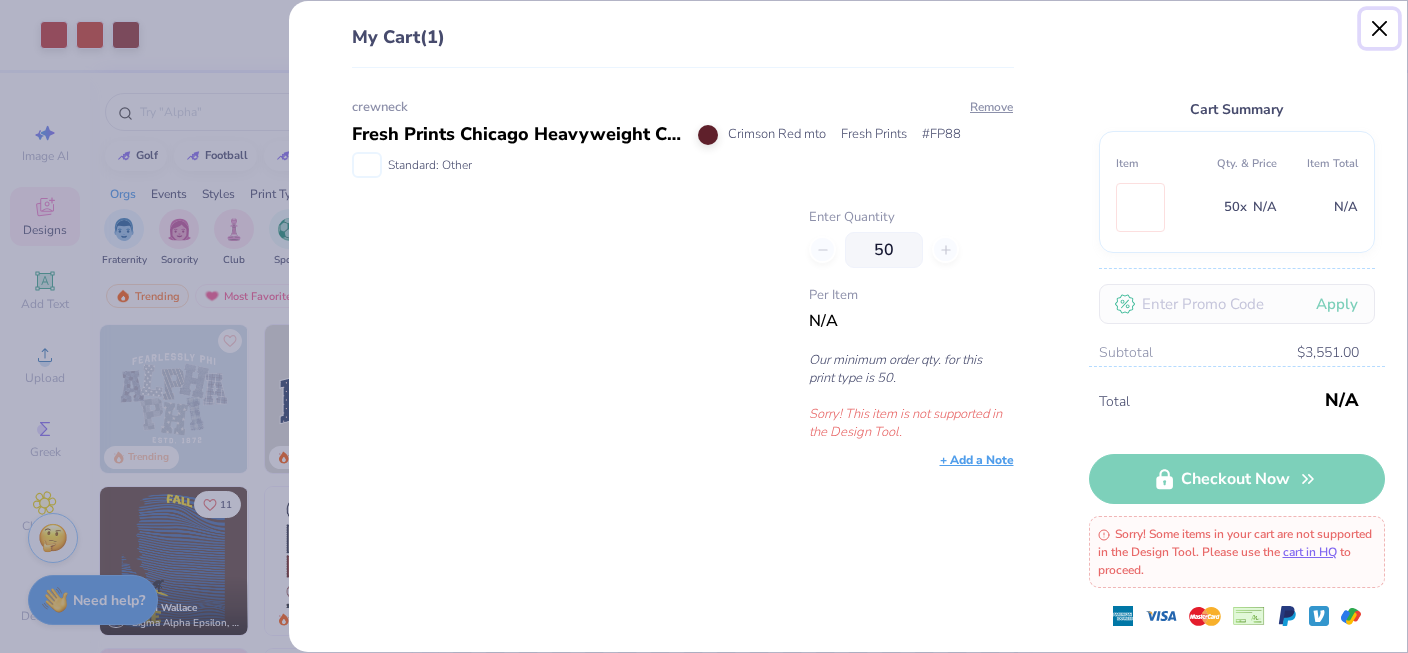 click at bounding box center [1380, 29] 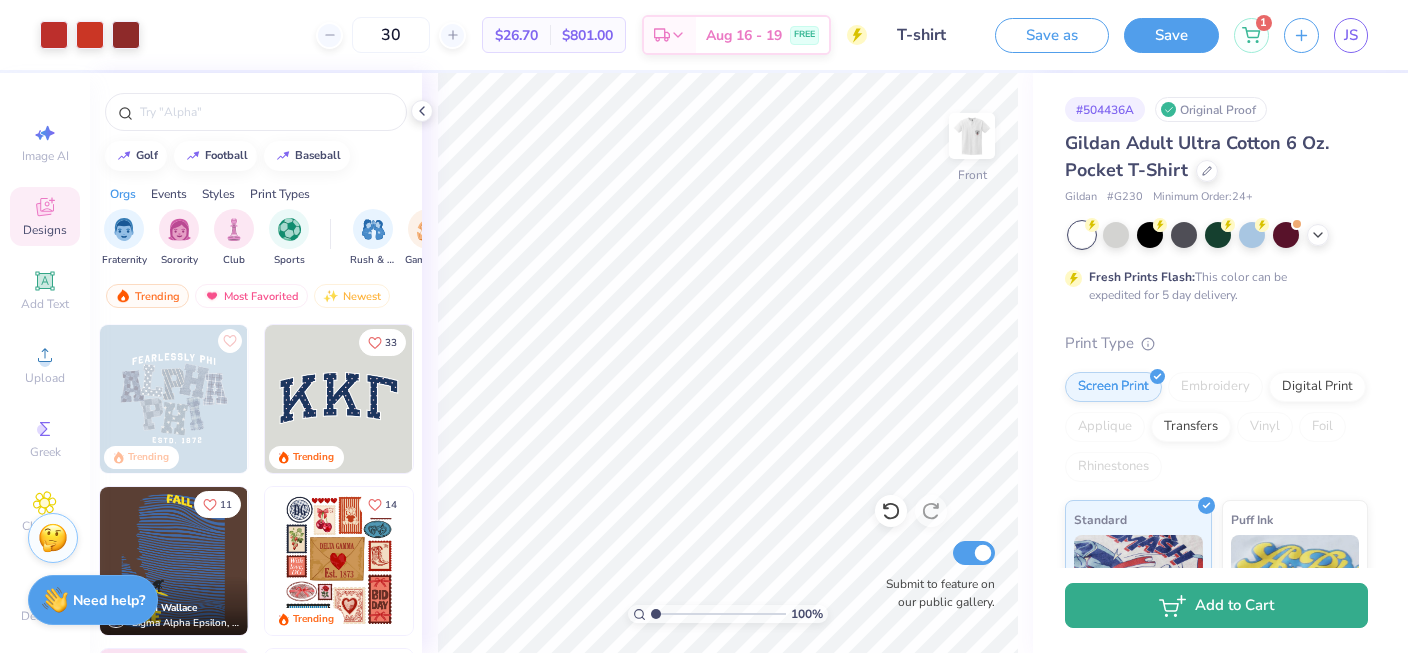 click 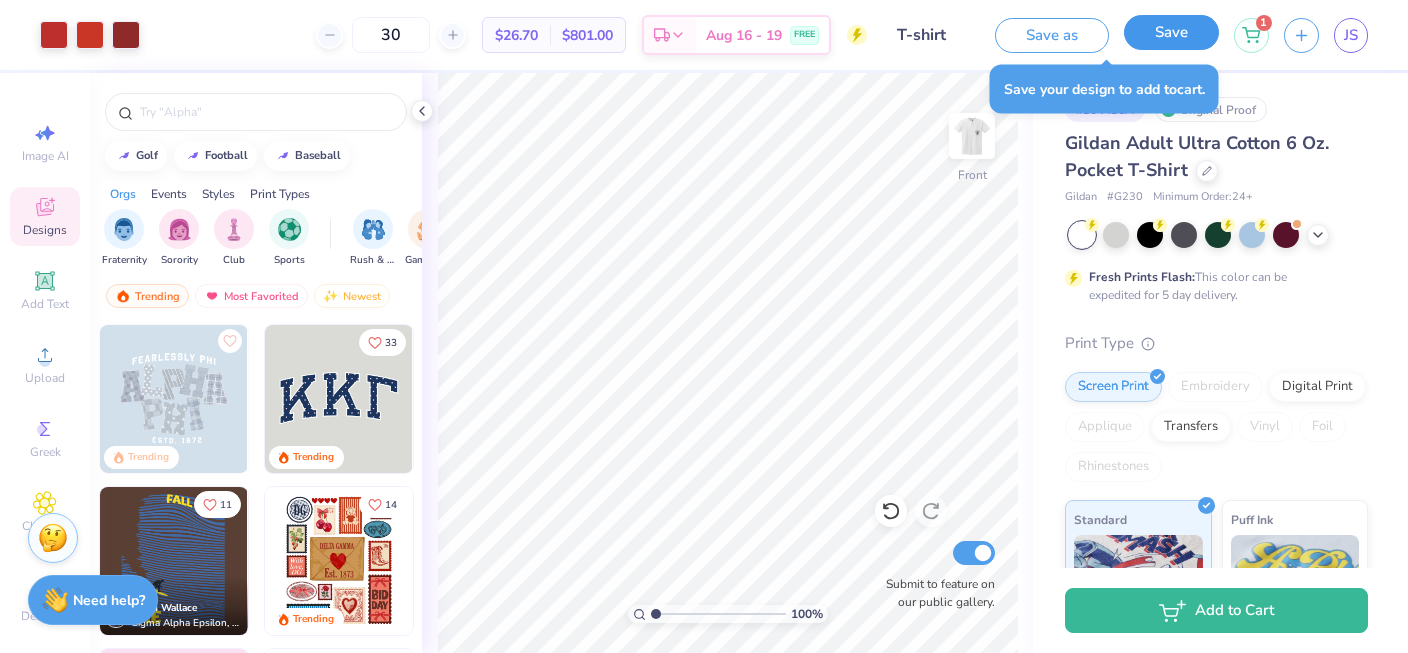 click on "Save" at bounding box center (1171, 32) 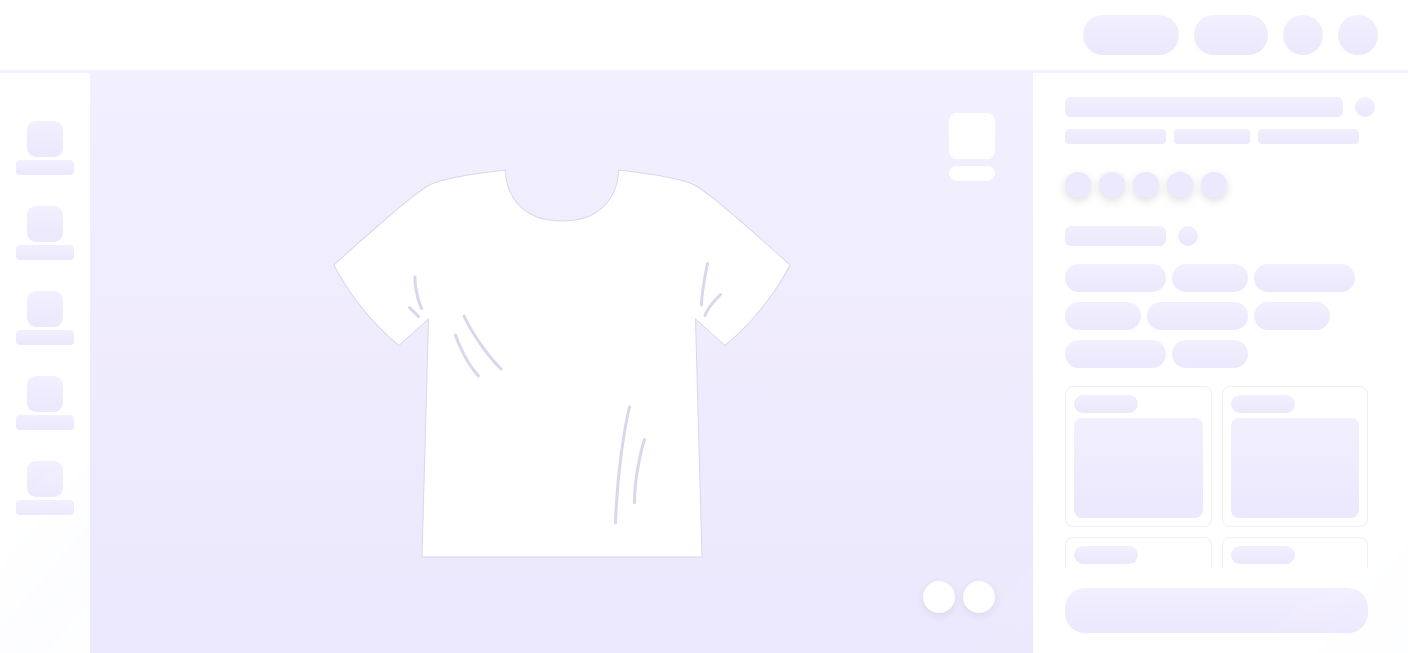 scroll, scrollTop: 0, scrollLeft: 0, axis: both 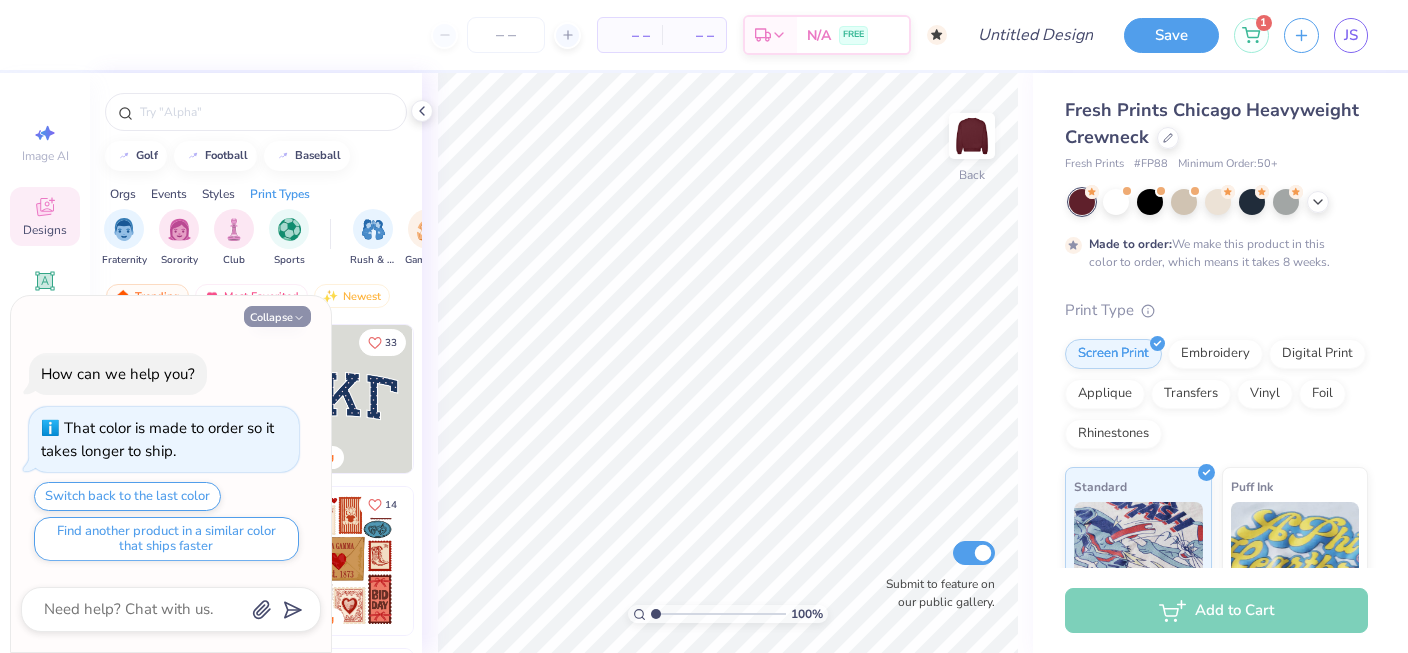 click on "Collapse" at bounding box center [277, 316] 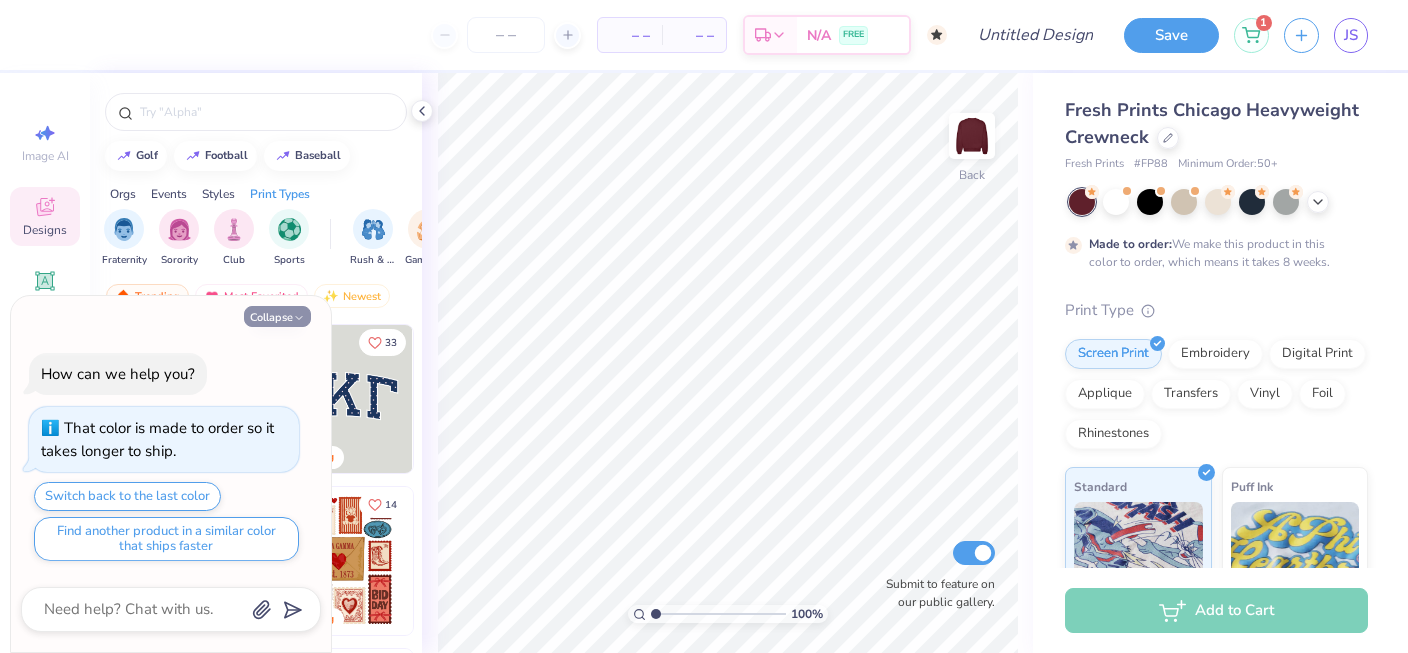 type on "x" 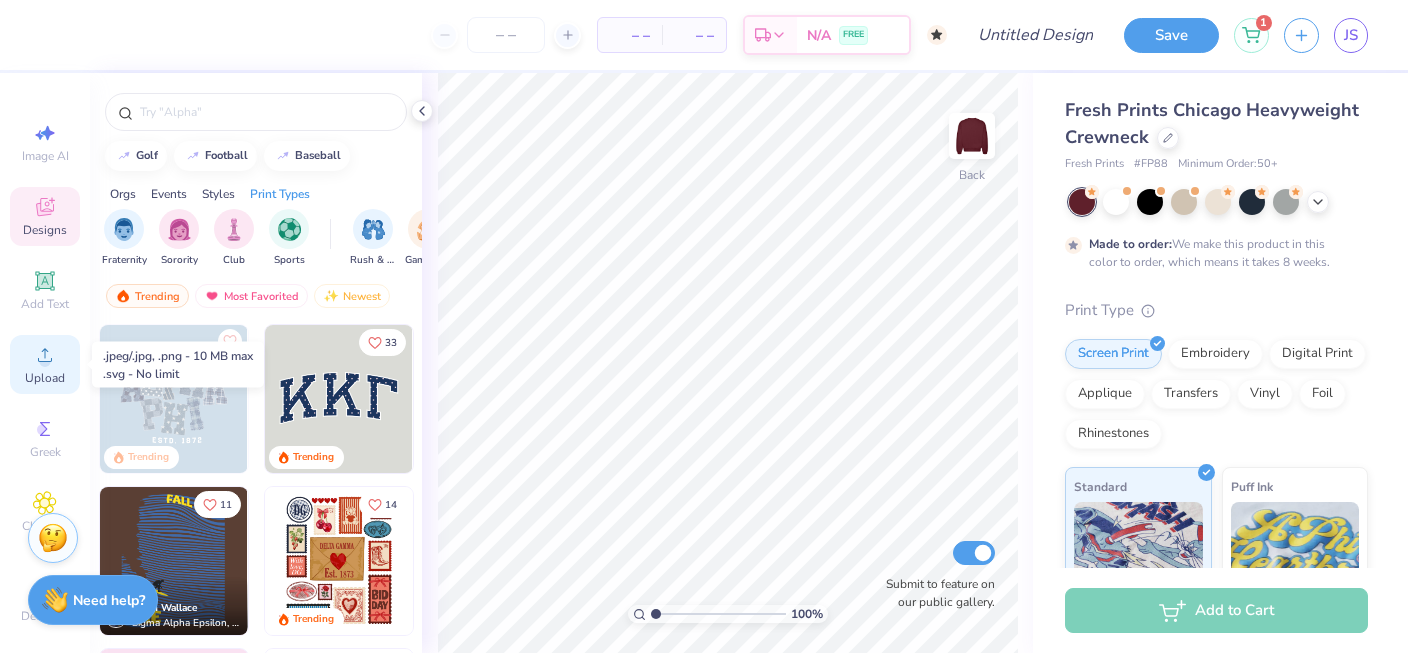 scroll, scrollTop: 19, scrollLeft: 0, axis: vertical 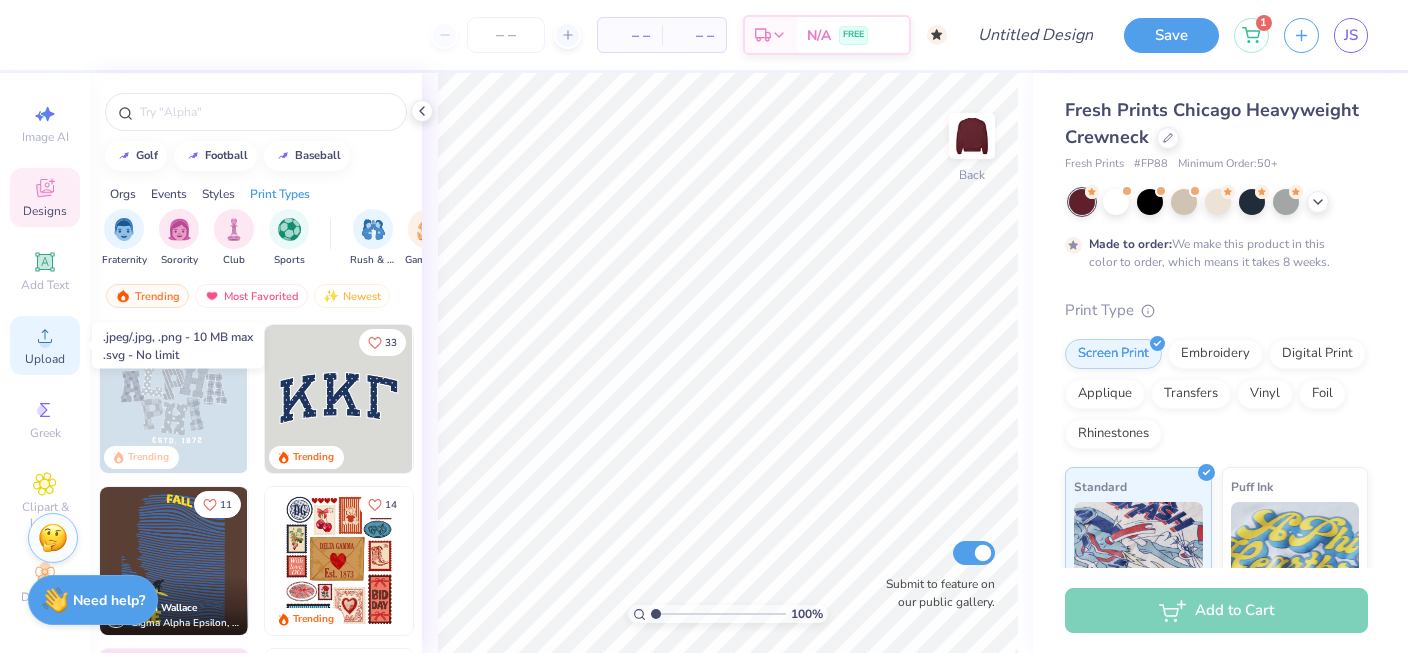 click 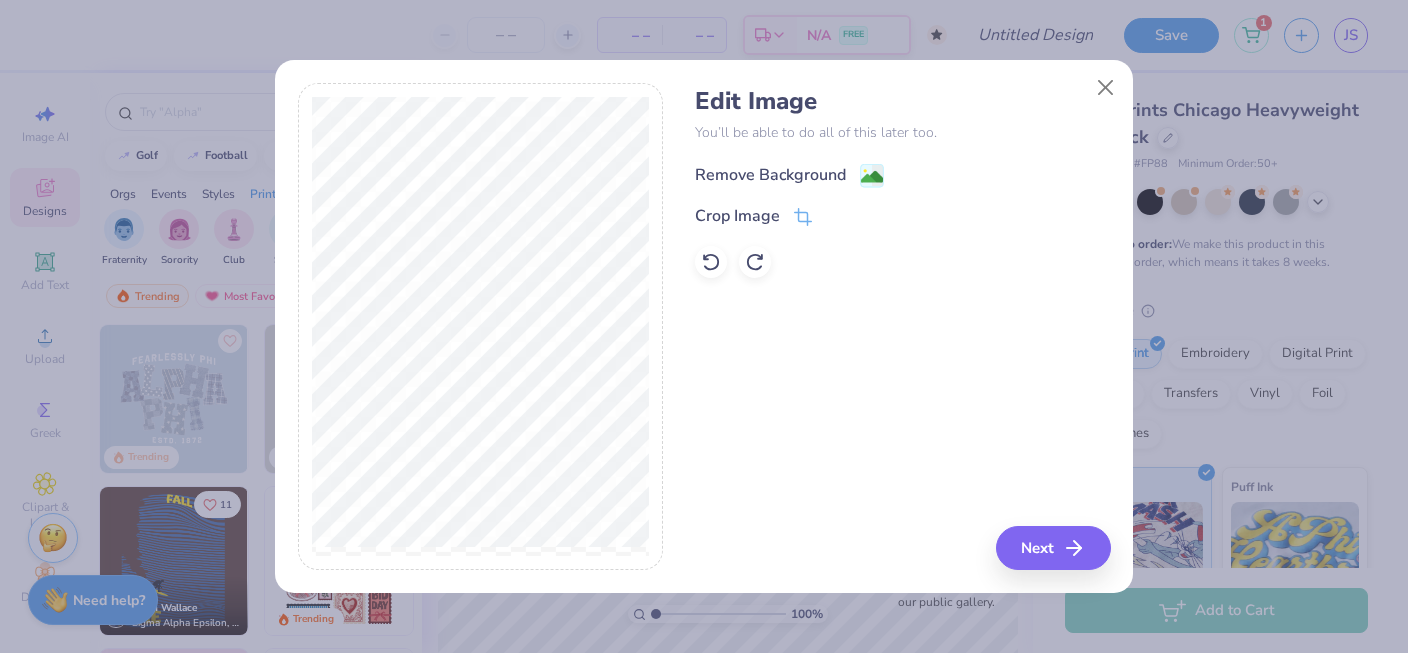 click 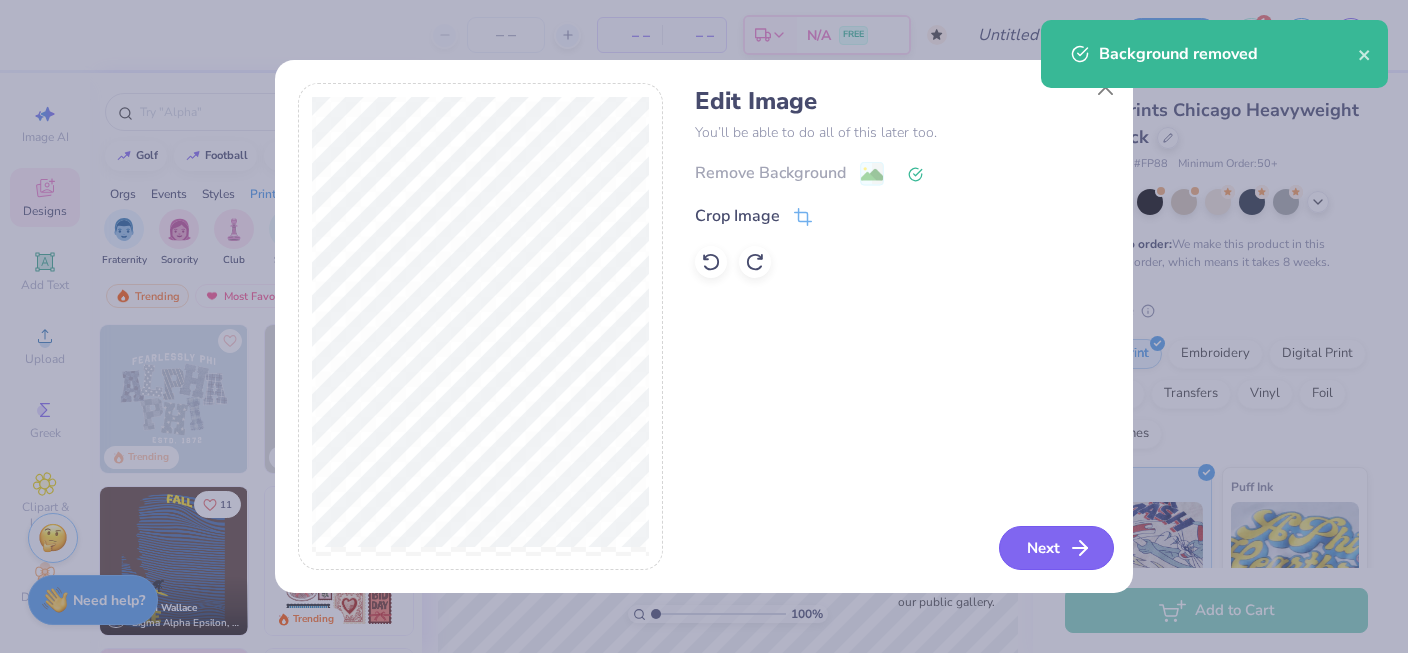 click on "Next" at bounding box center [1056, 548] 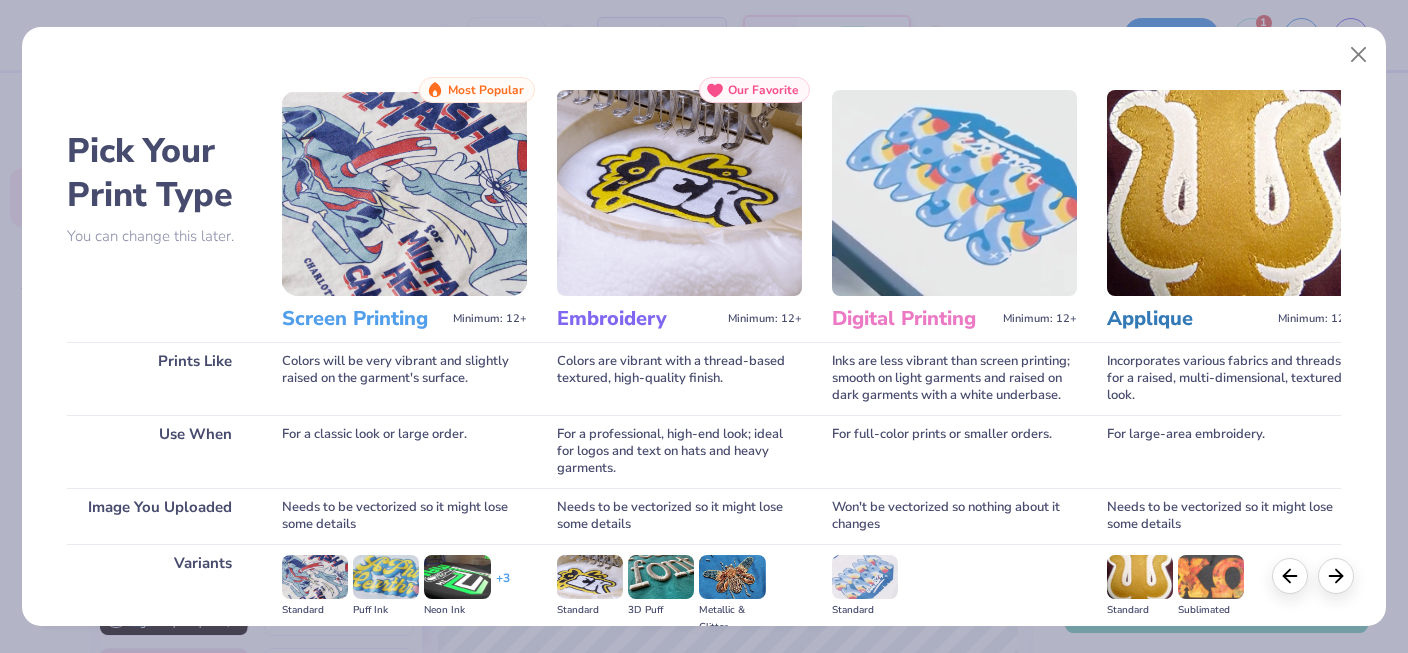 scroll, scrollTop: 244, scrollLeft: 0, axis: vertical 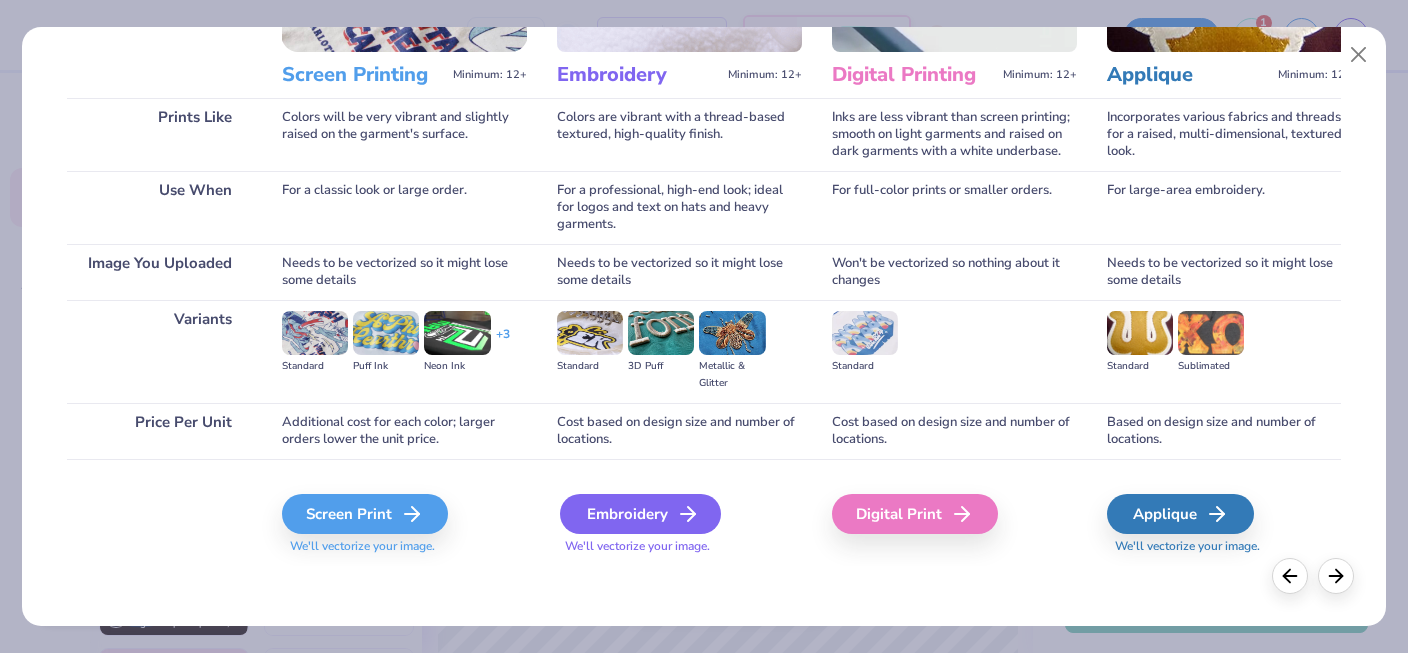 click on "Embroidery" at bounding box center [640, 514] 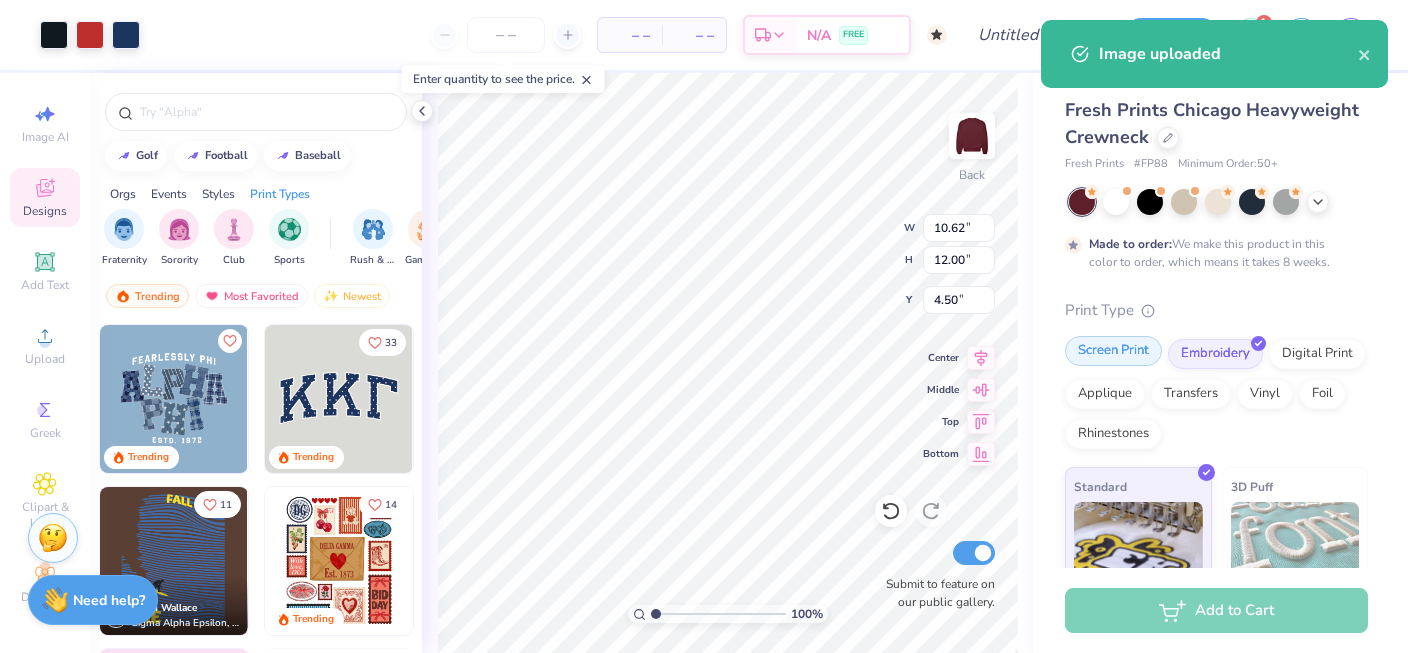 click on "Screen Print" at bounding box center [1113, 351] 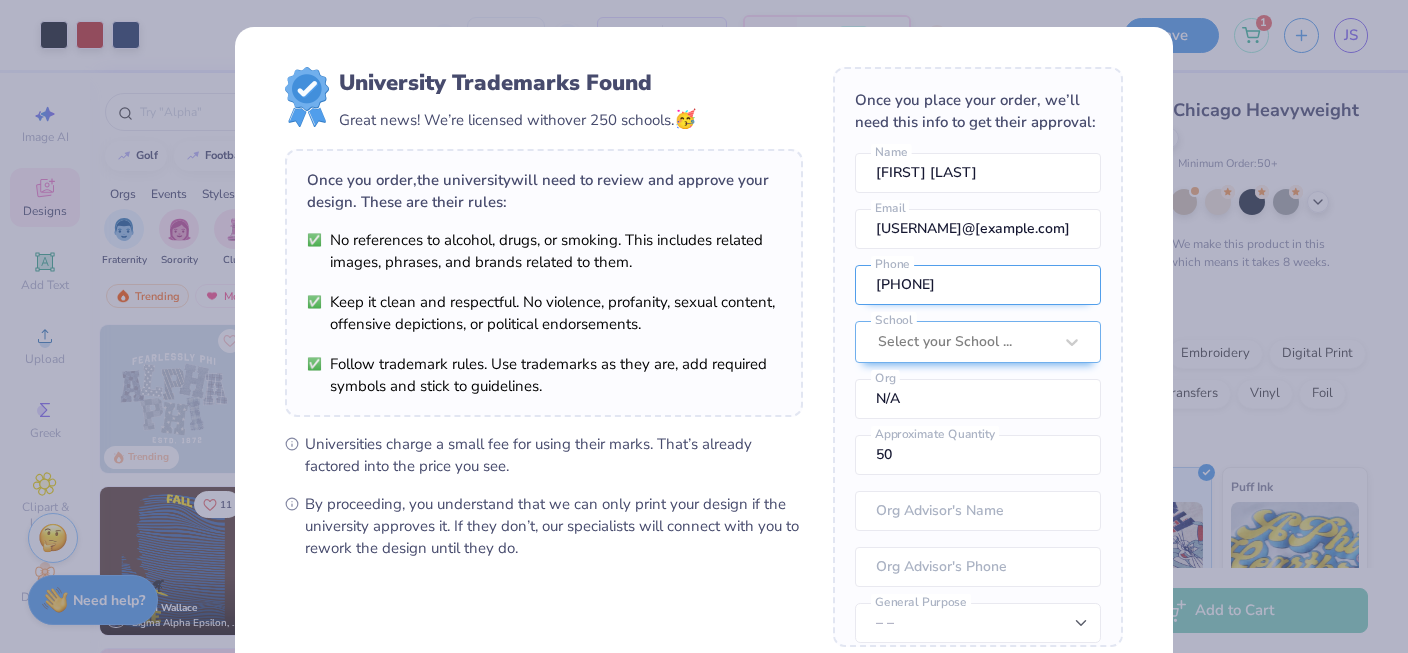 scroll, scrollTop: 74, scrollLeft: 0, axis: vertical 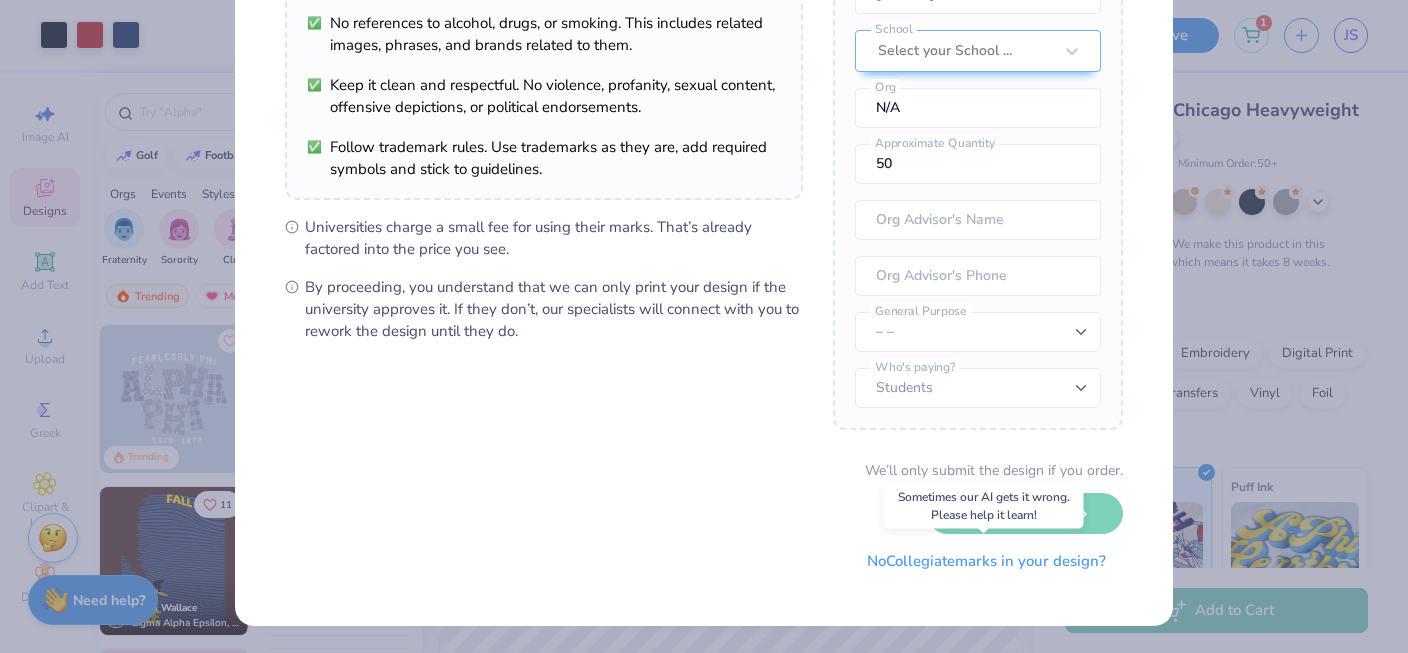 click on "No  Collegiate  marks in your design?" at bounding box center [986, 561] 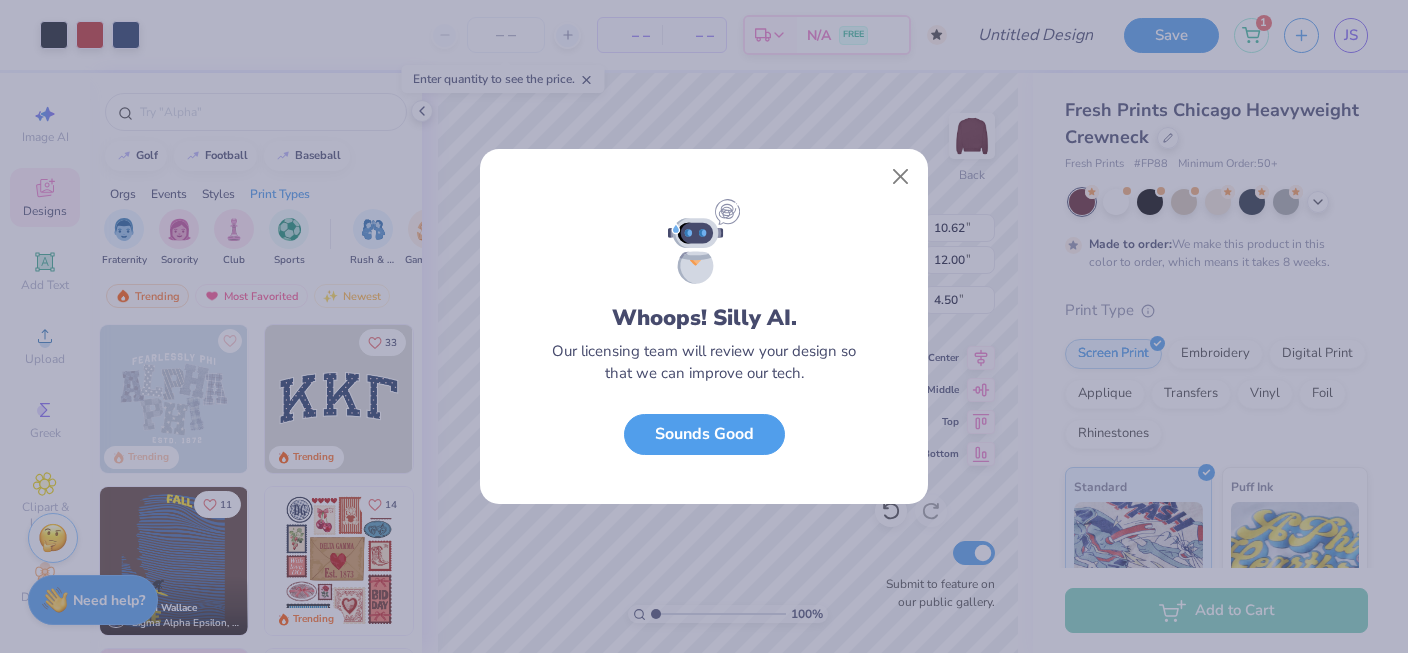 scroll, scrollTop: 0, scrollLeft: 0, axis: both 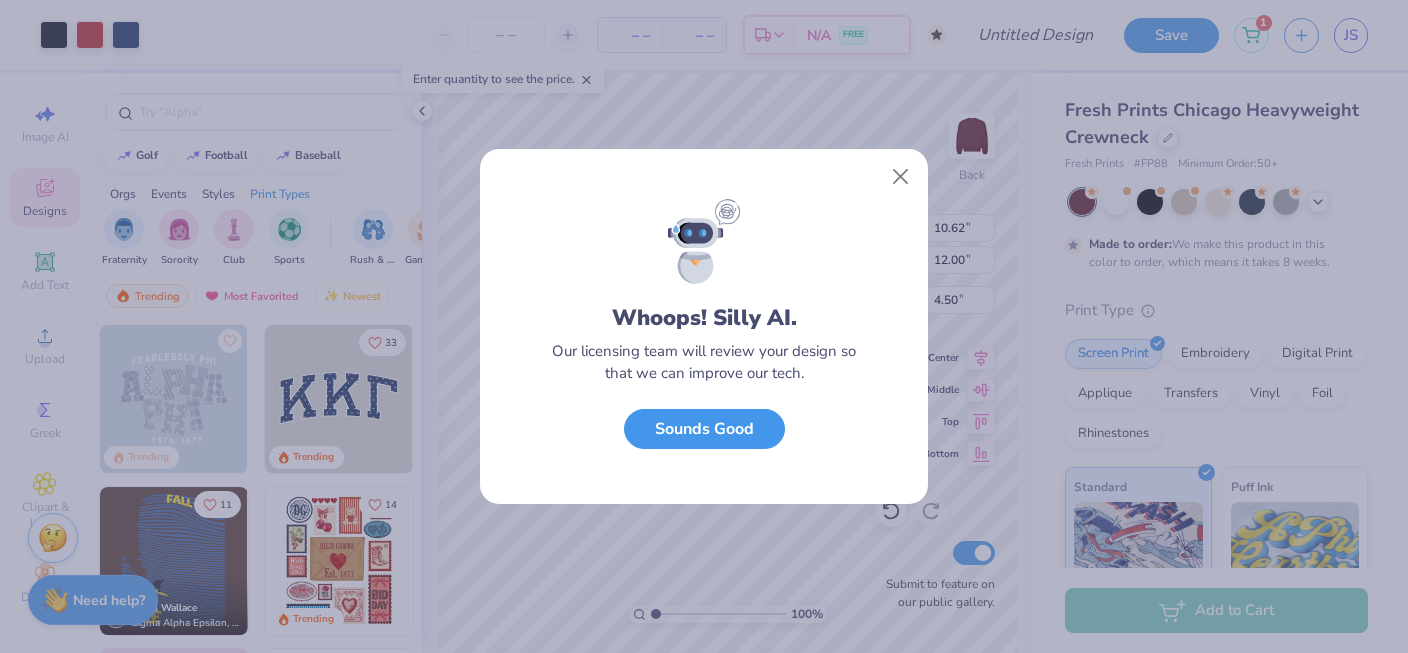 click on "Sounds Good" at bounding box center [704, 429] 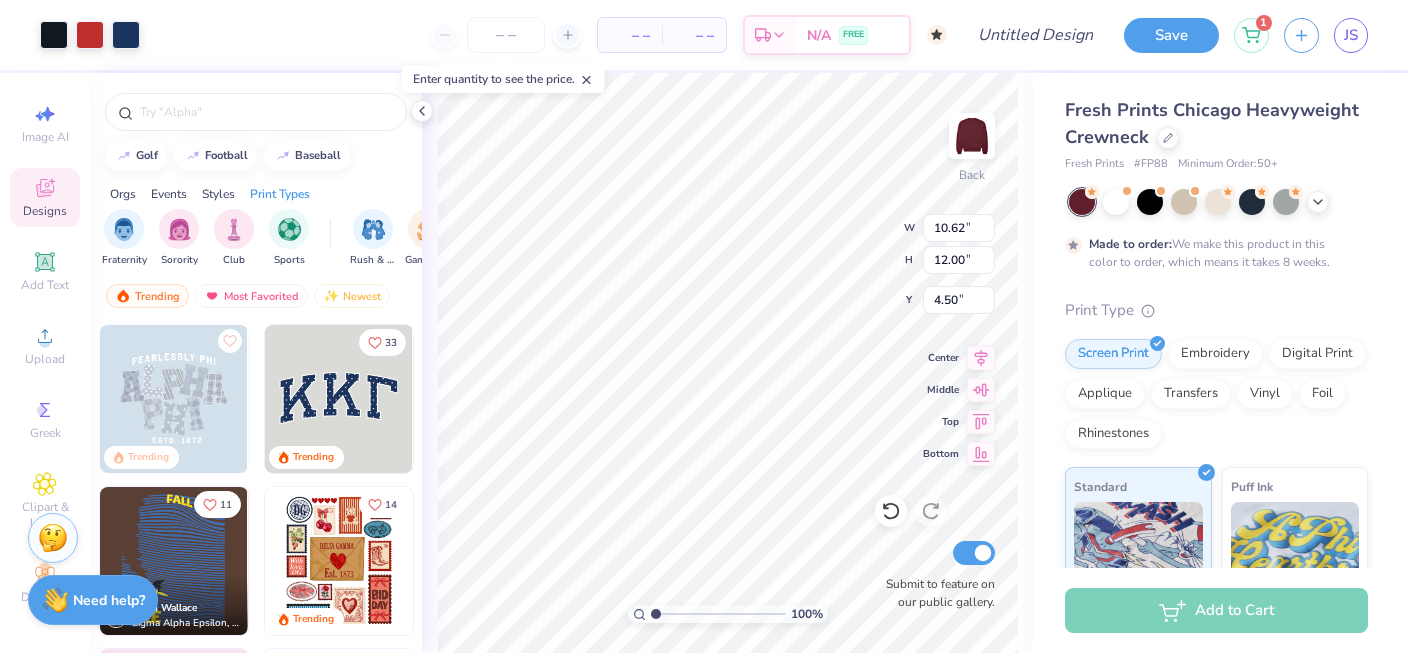 type on "6.18" 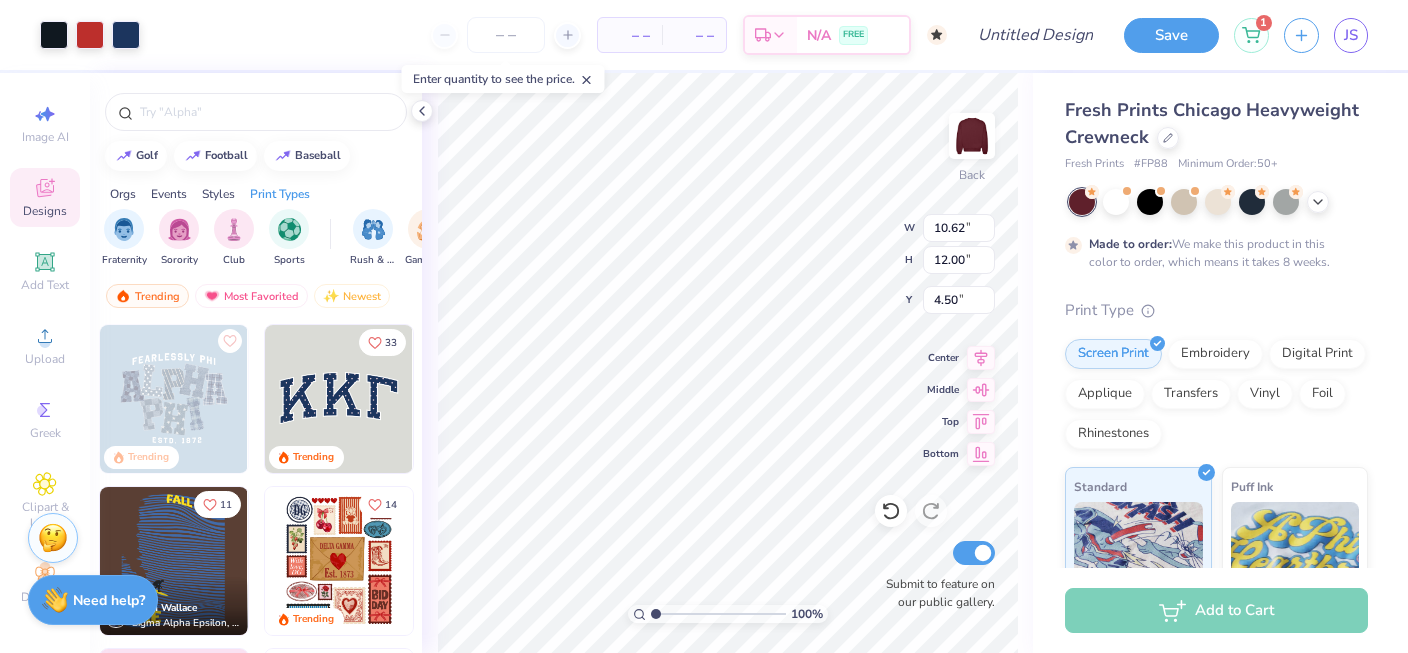 type on "6.98" 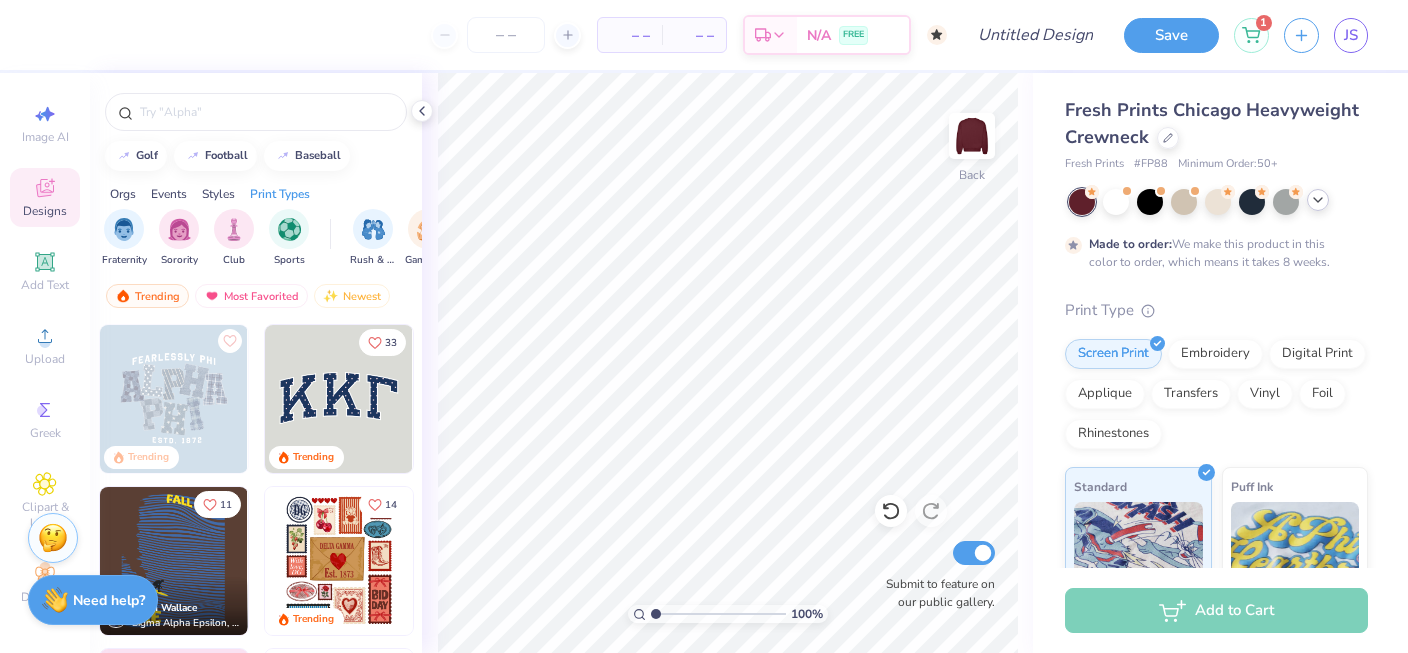 click 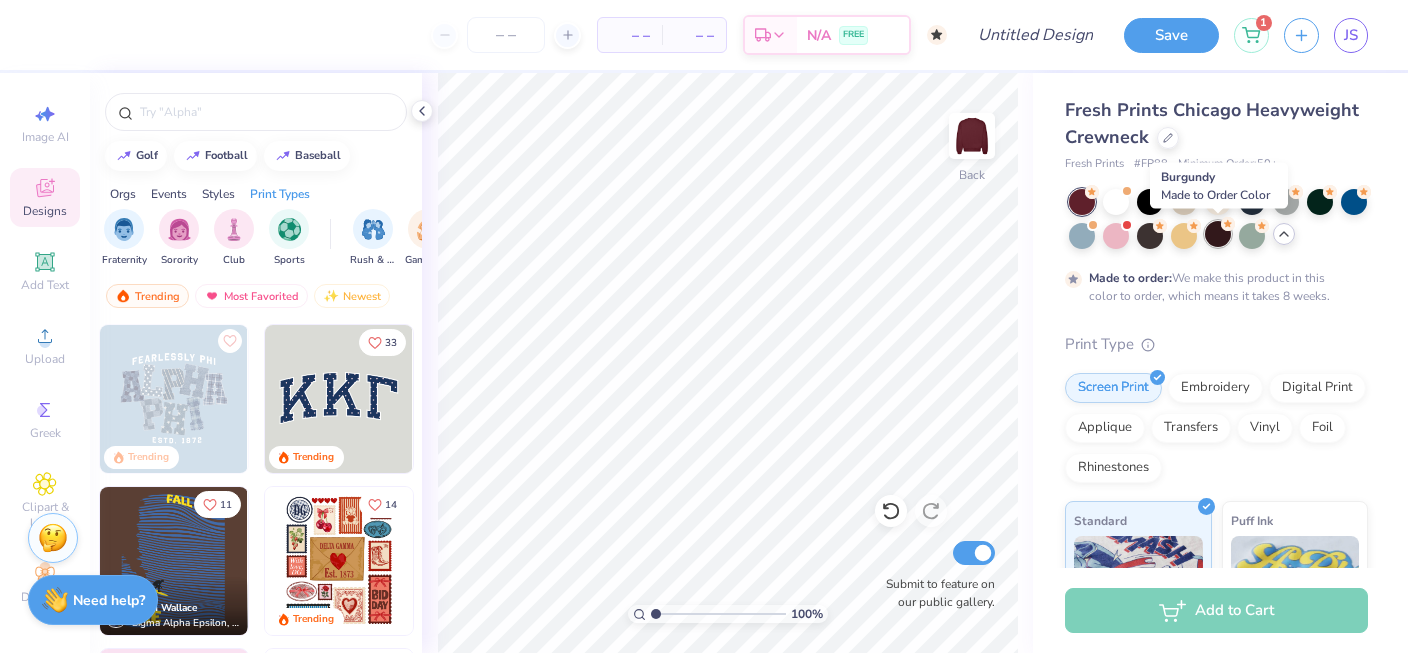 click at bounding box center (1218, 234) 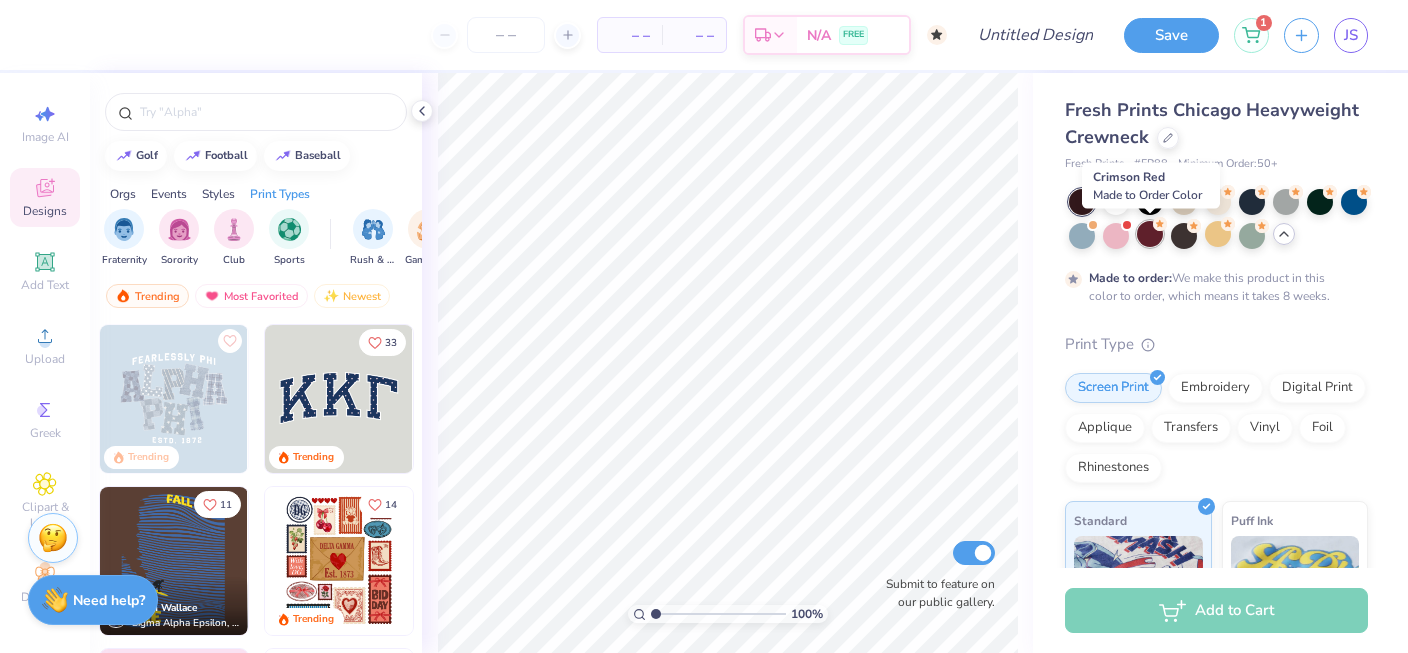 click at bounding box center (1150, 234) 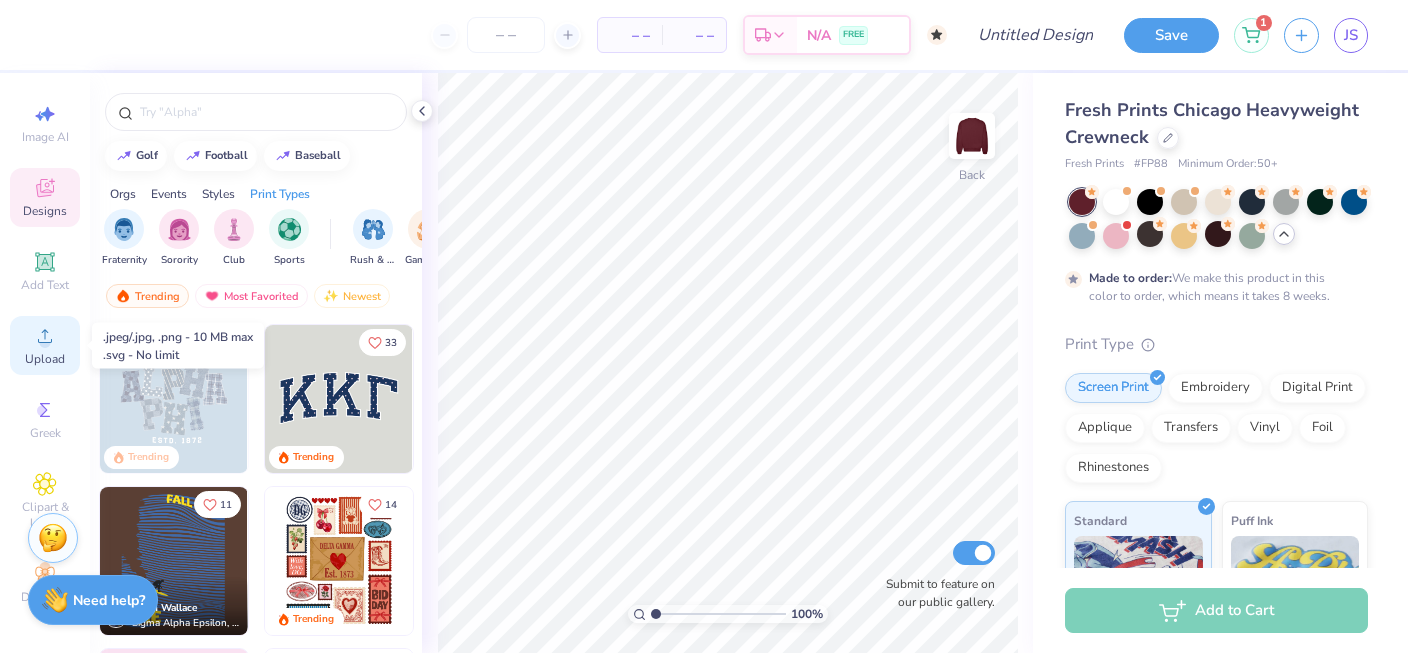 click on "Upload" at bounding box center [45, 359] 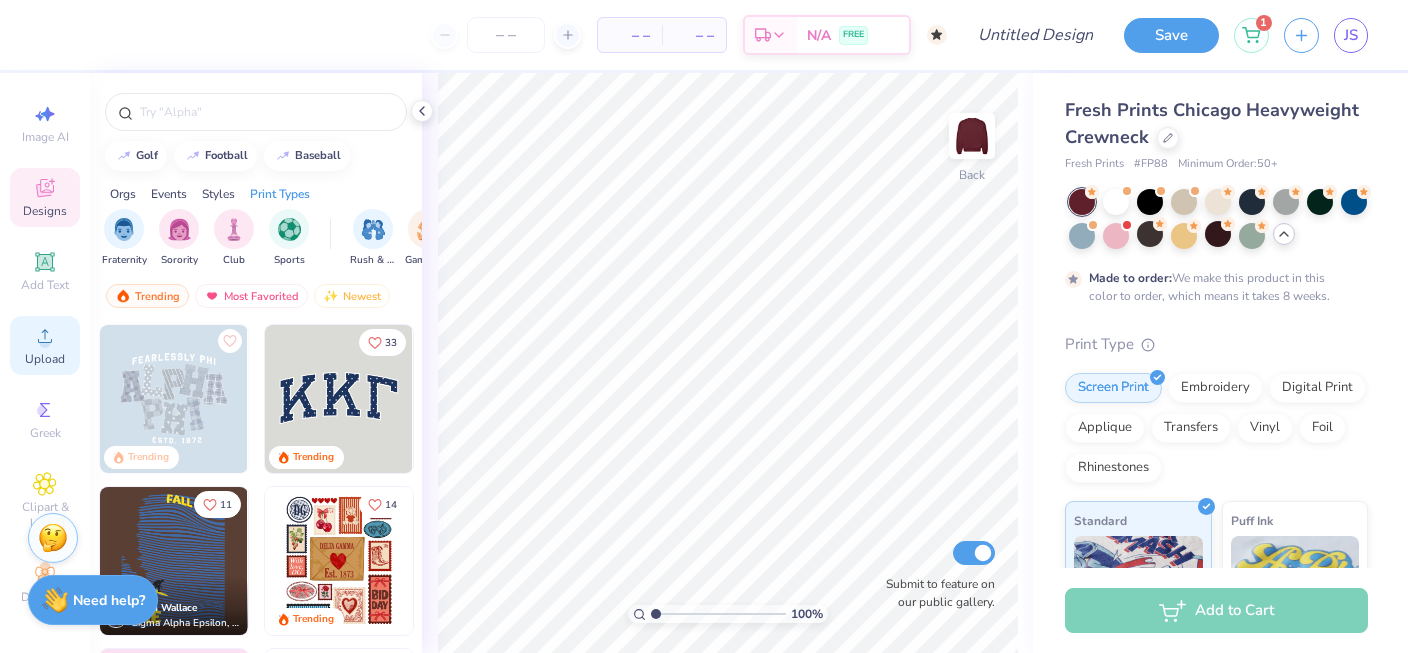 click on "Upload" at bounding box center (45, 359) 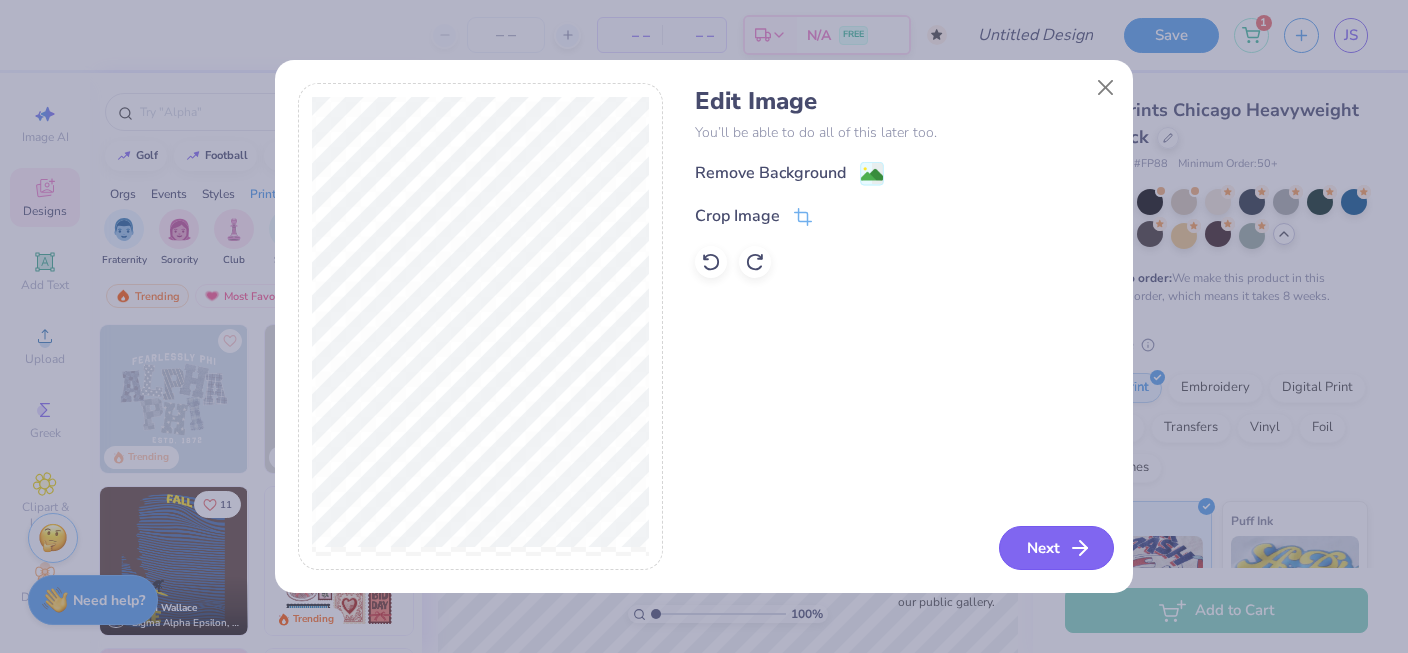 click on "Next" at bounding box center (1056, 548) 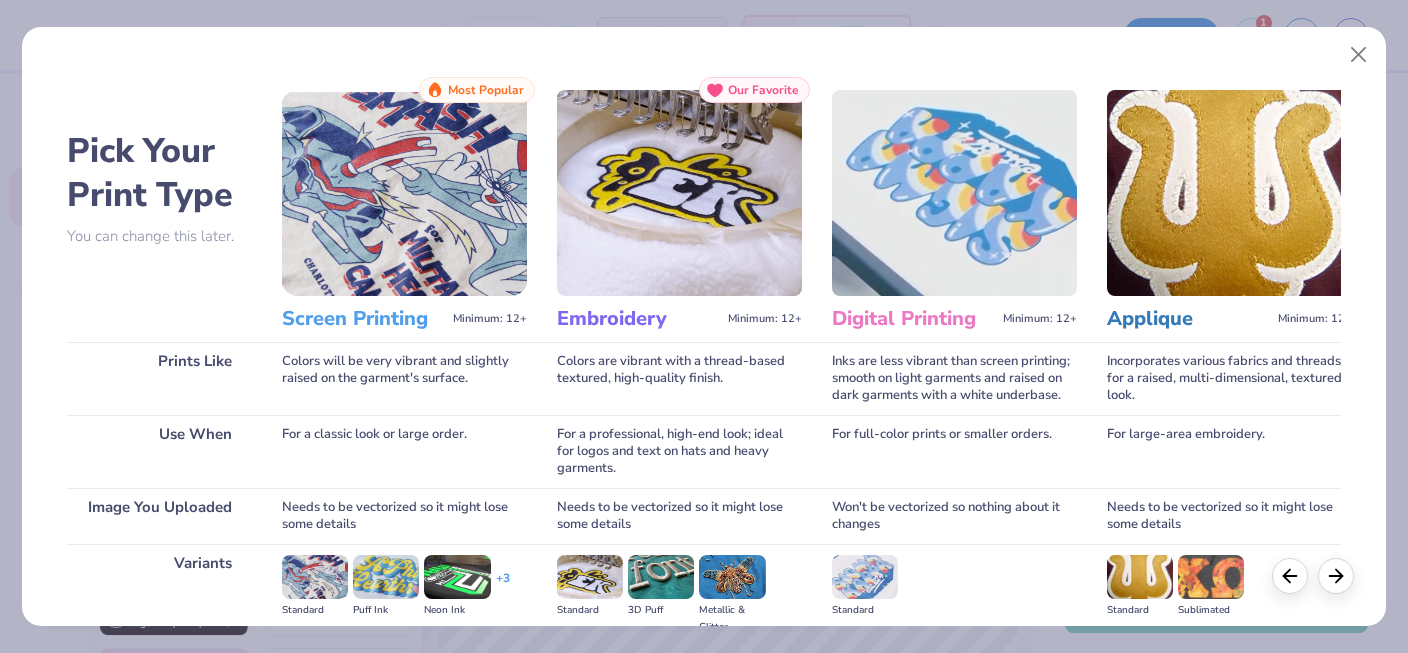 scroll, scrollTop: 244, scrollLeft: 0, axis: vertical 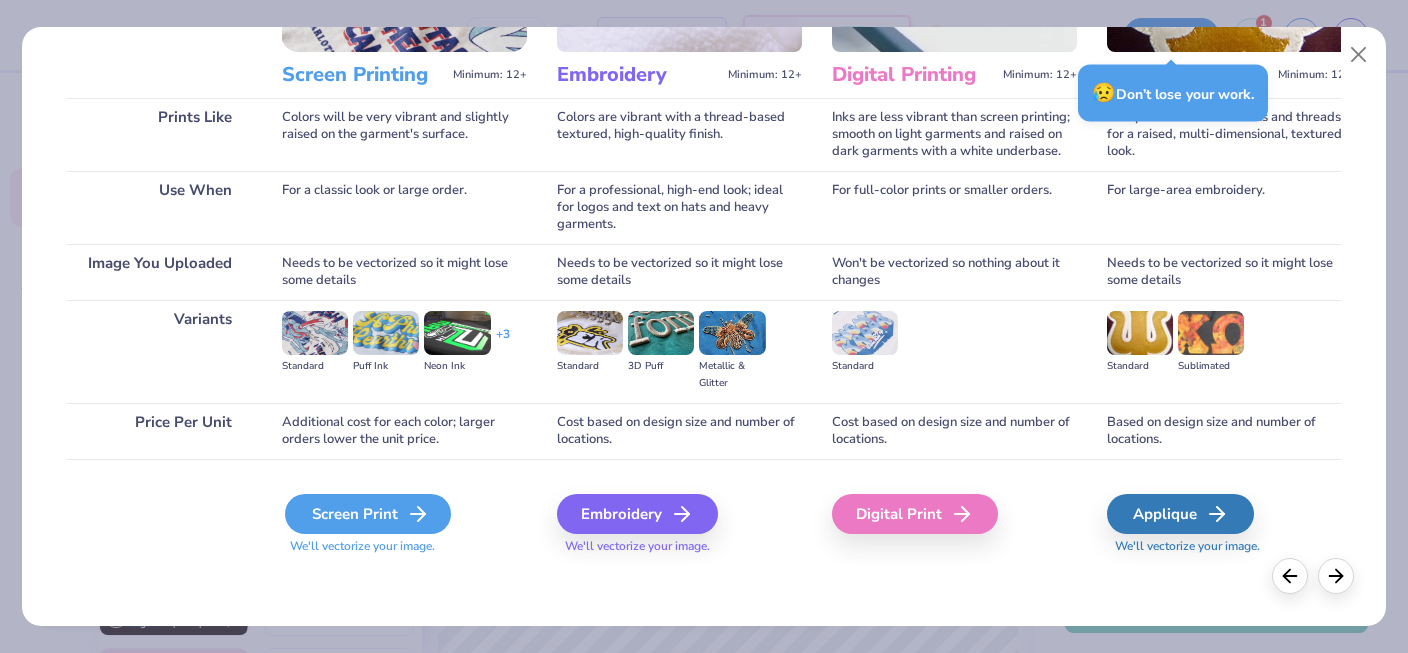 click on "Screen Print" at bounding box center [368, 514] 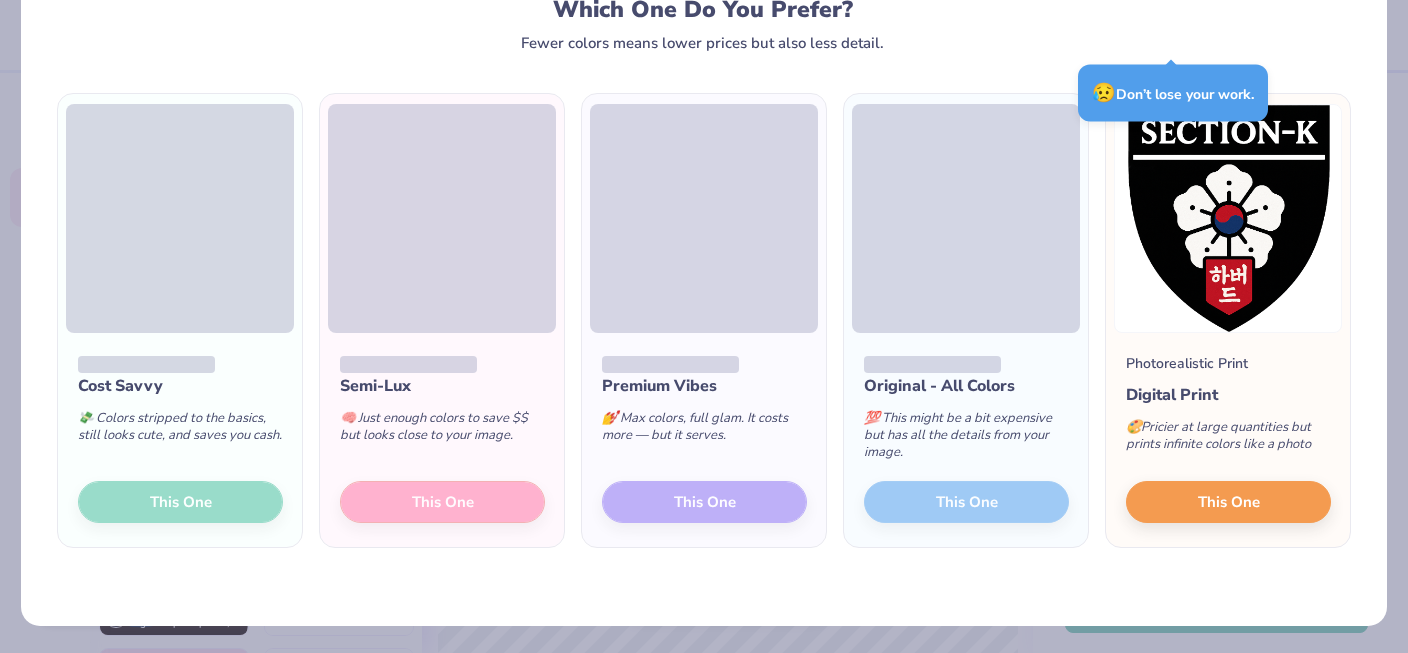 scroll, scrollTop: 19, scrollLeft: 0, axis: vertical 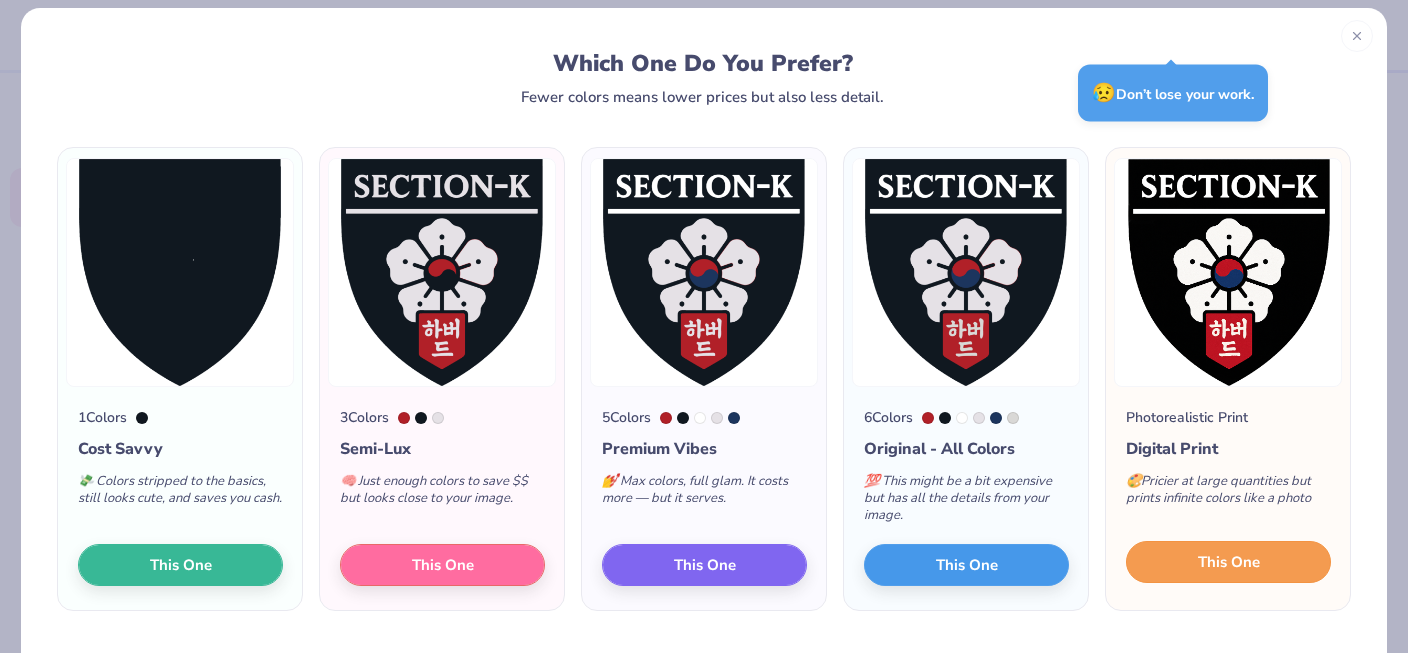 click on "This One" at bounding box center [1229, 562] 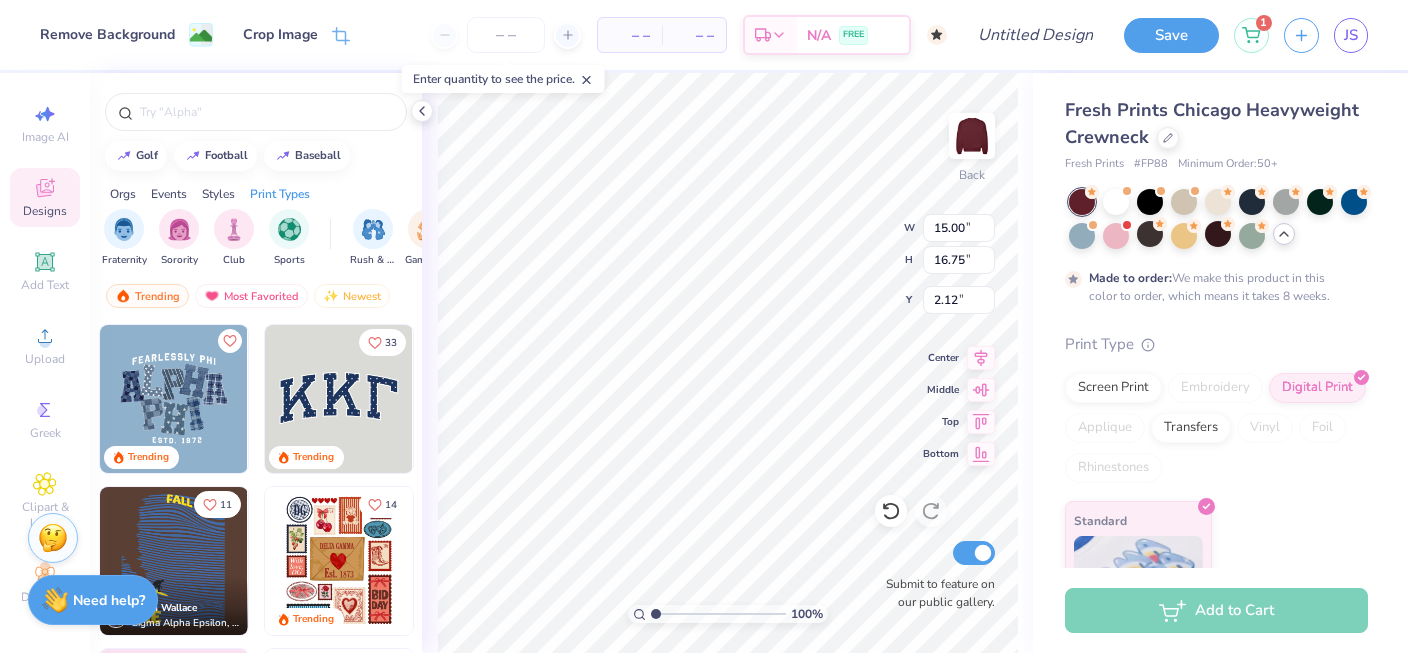 type on "4.38" 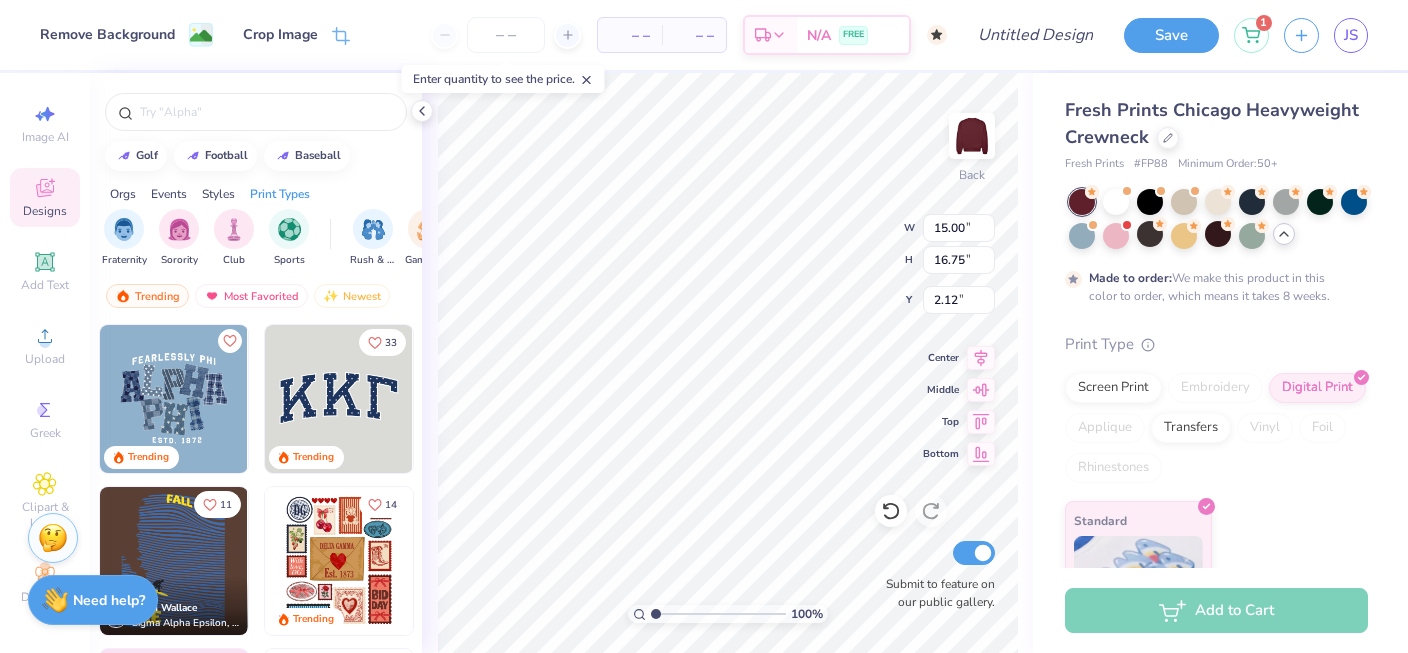 type on "4.89" 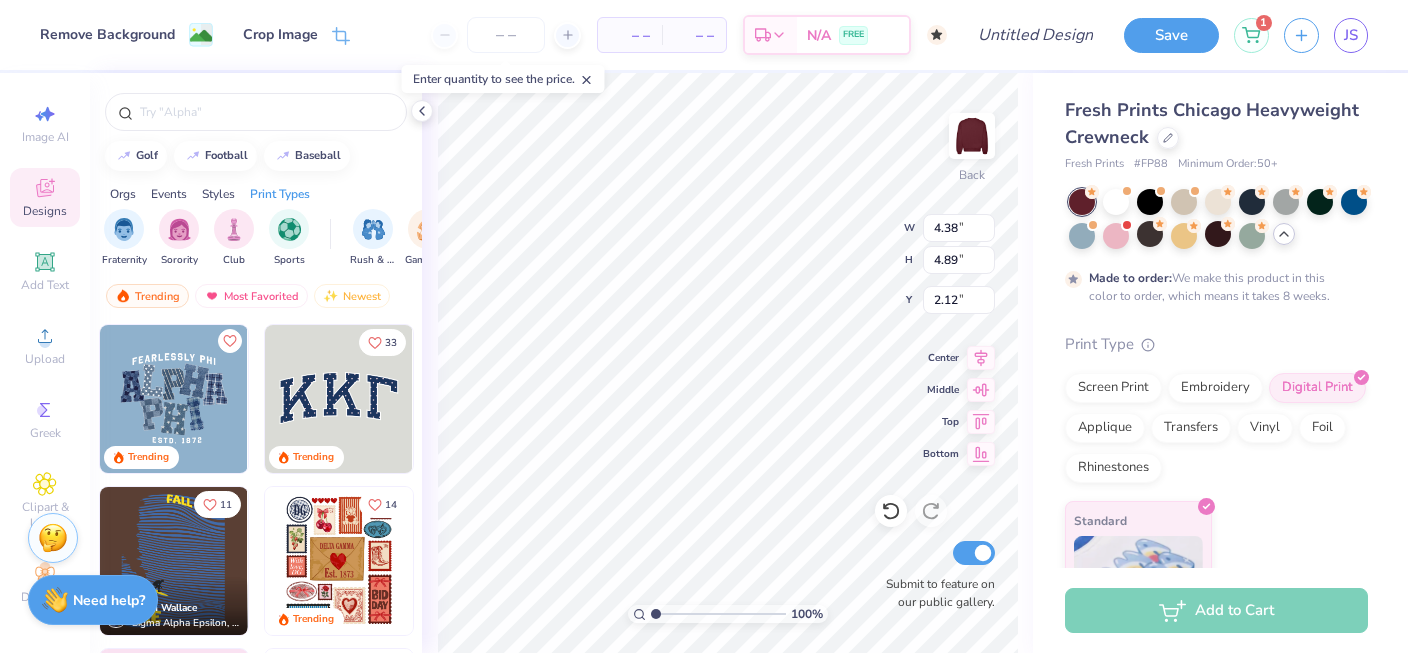 type on "3.89" 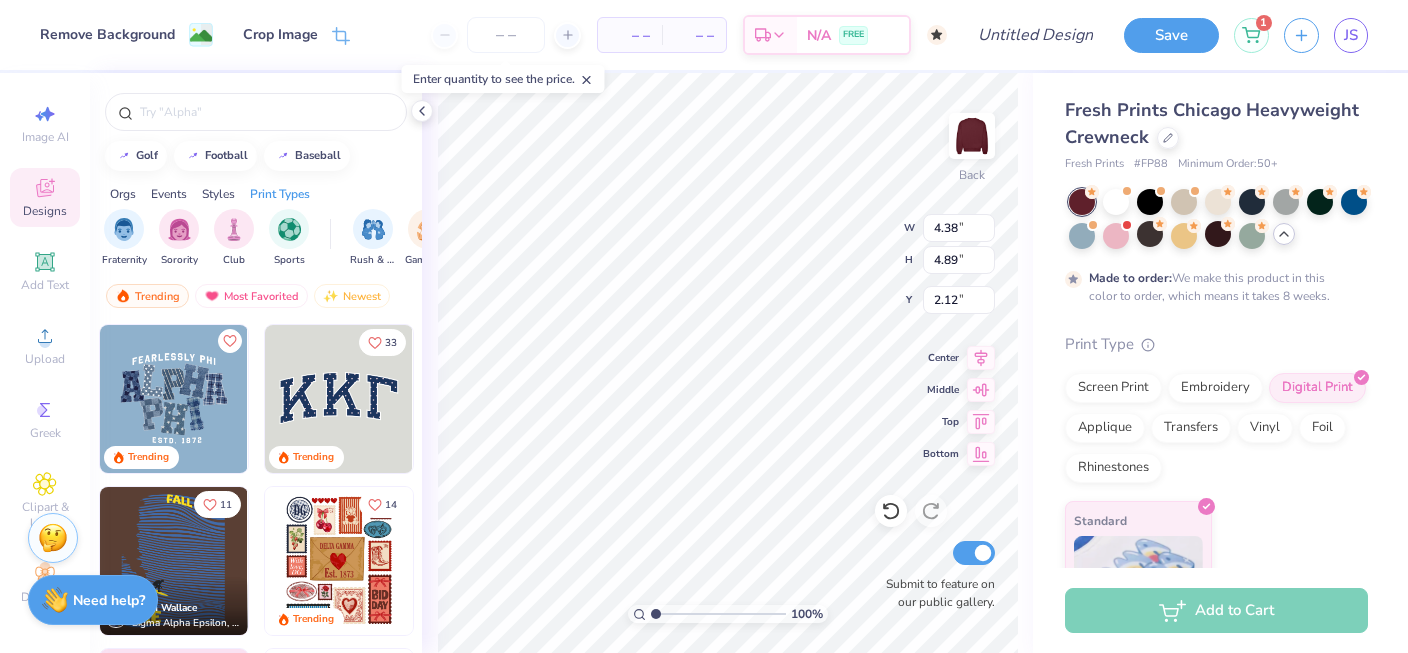 type on "4.35" 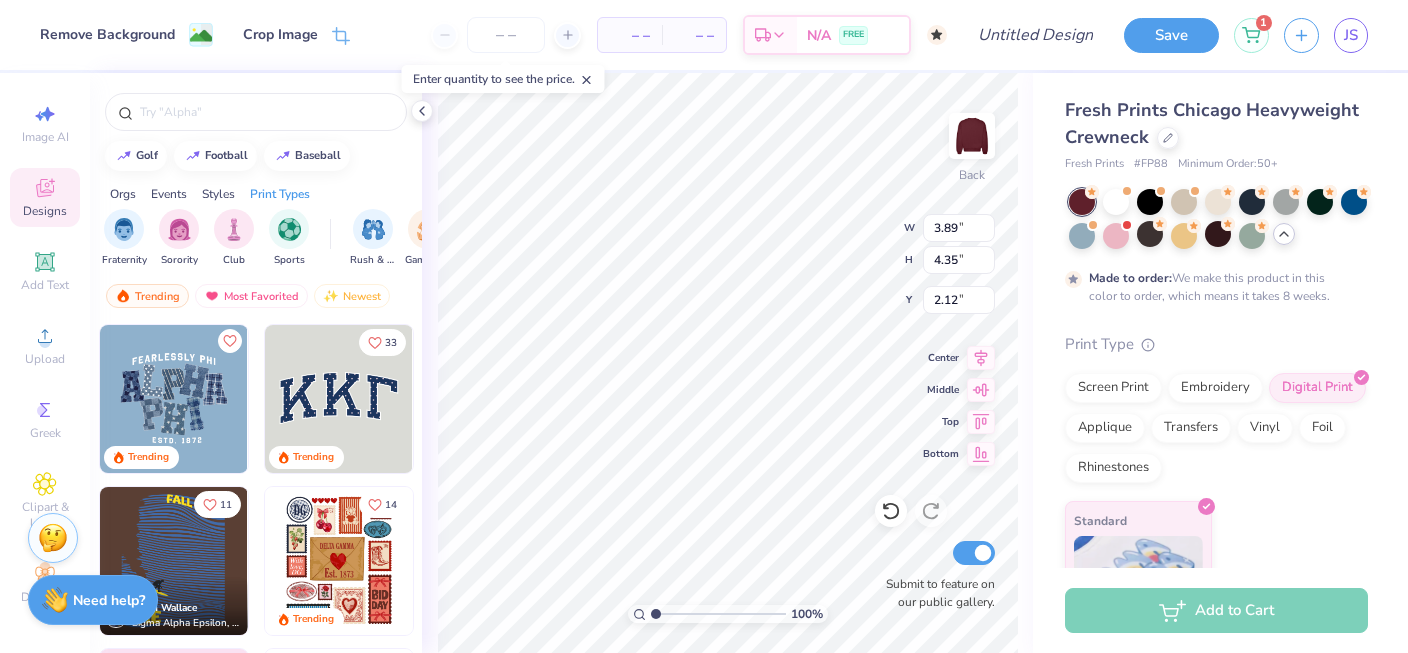 type on "3.00" 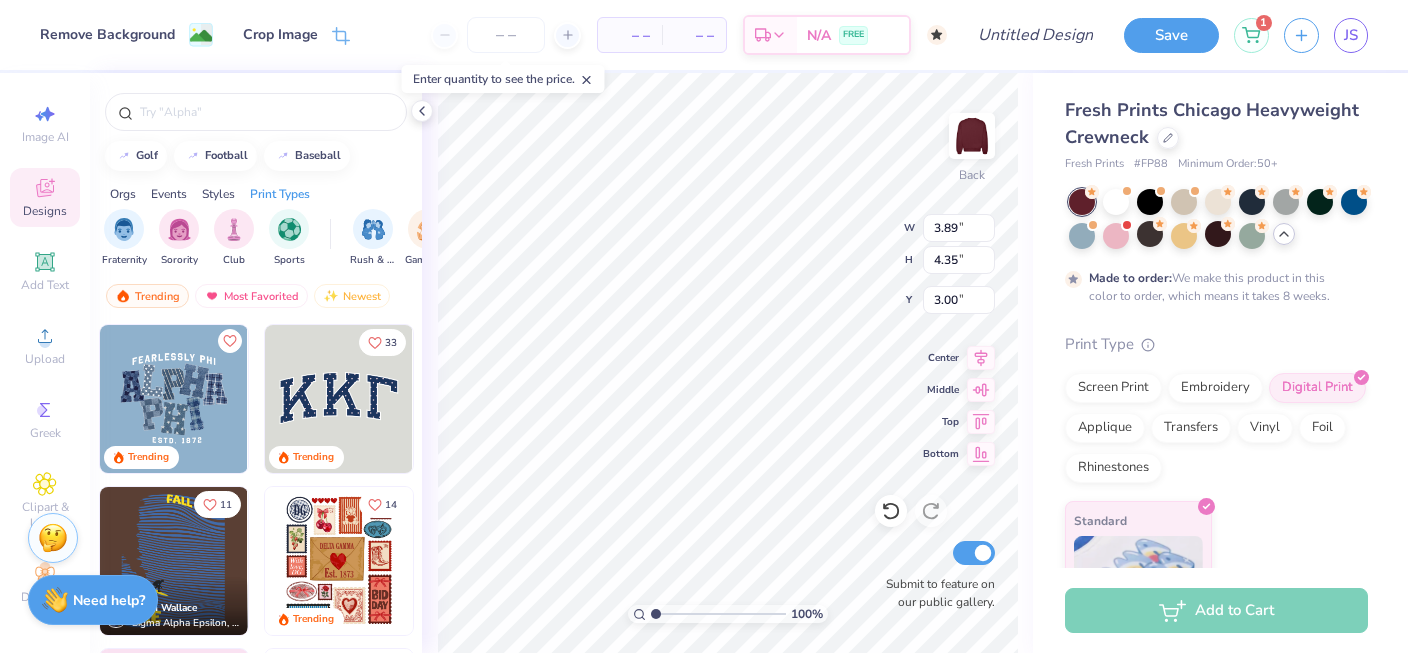 type on "3.17" 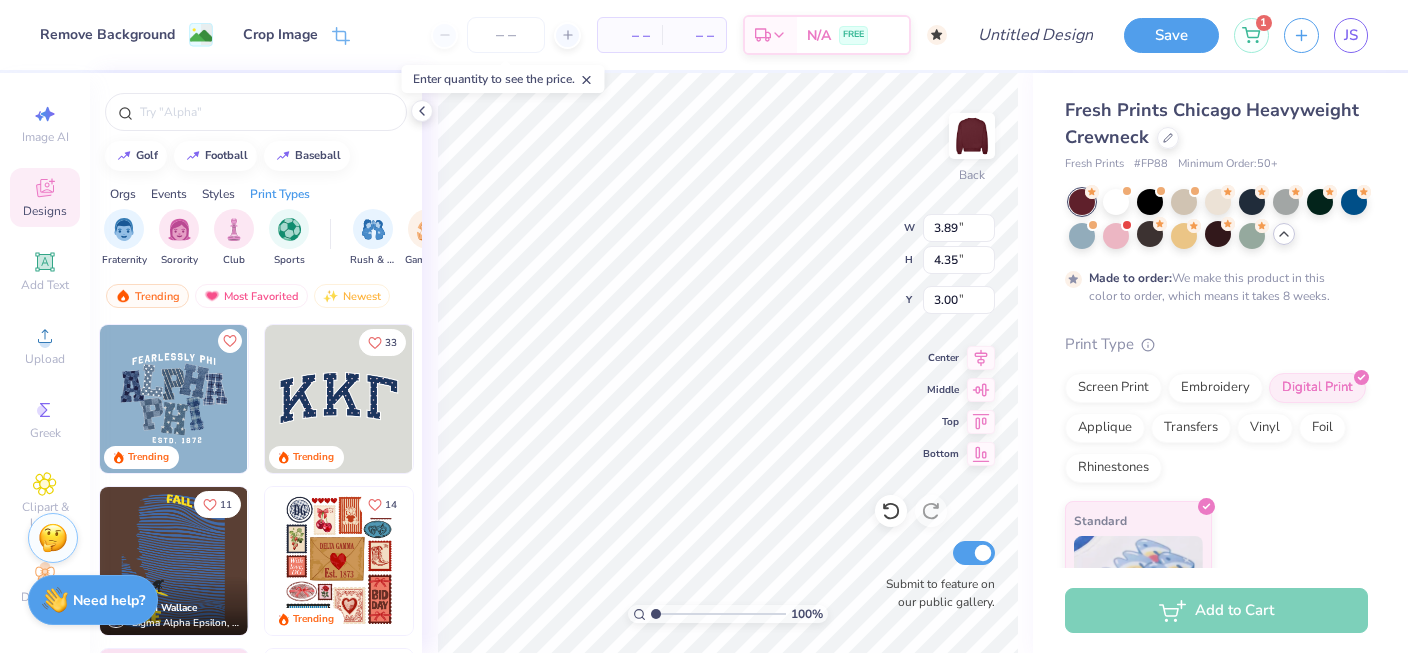 type on "3.54" 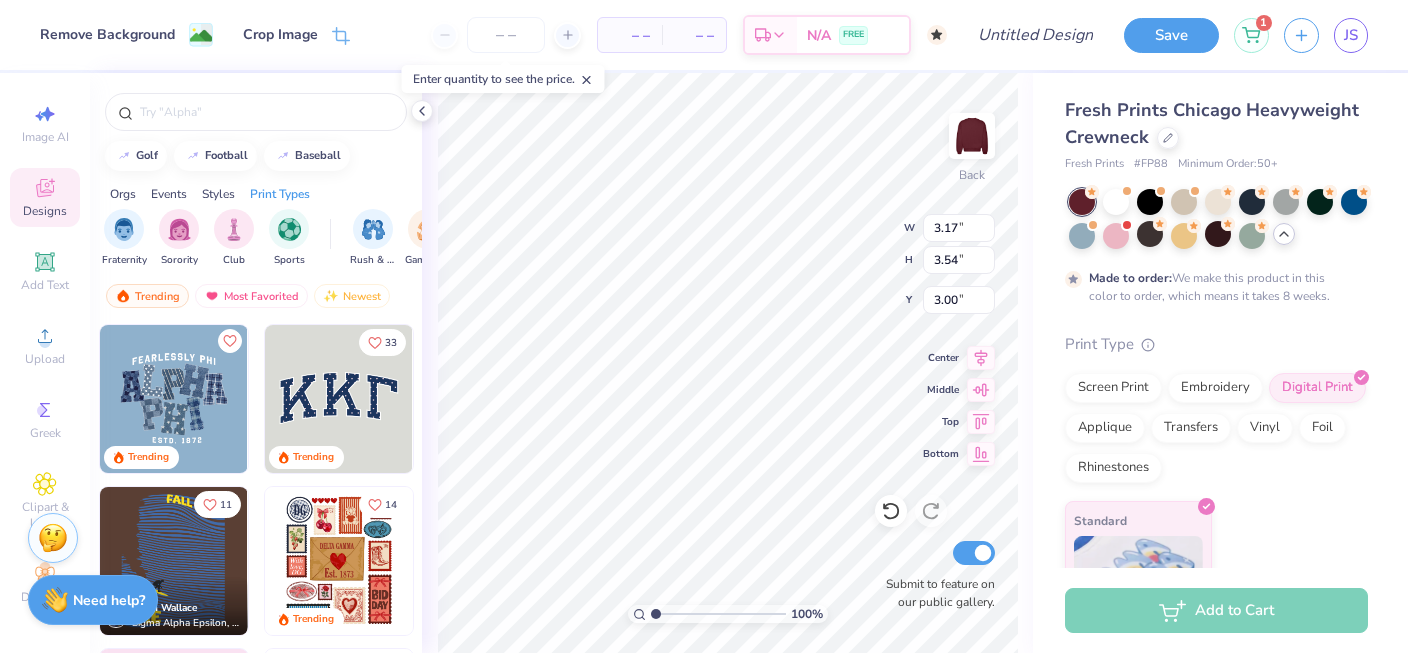 type on "2.16" 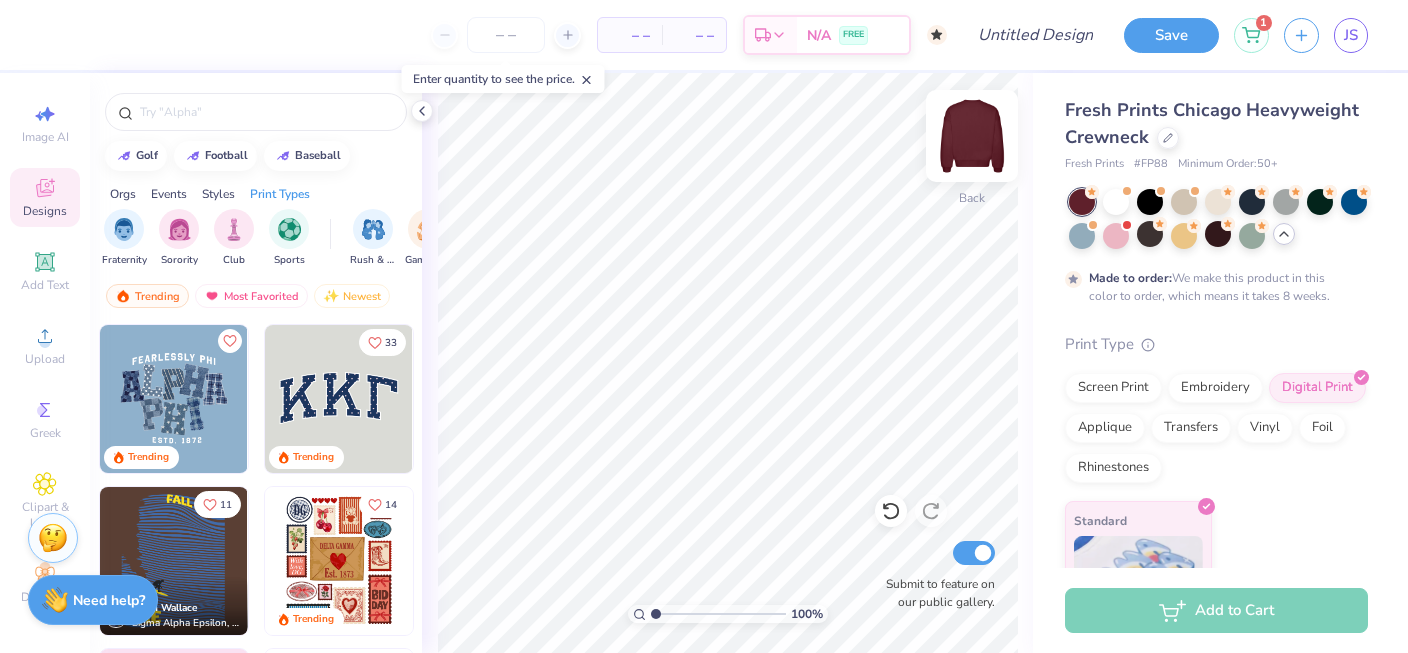 click at bounding box center [972, 136] 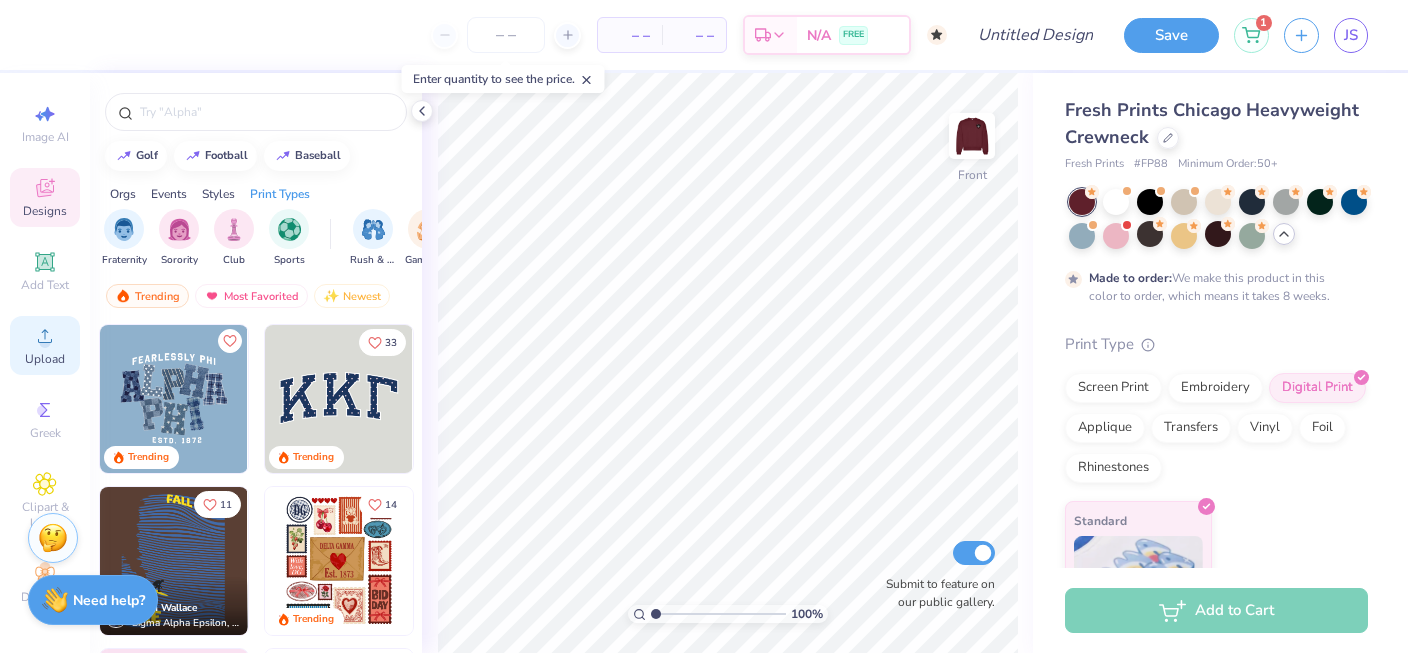 click on "Upload" at bounding box center [45, 359] 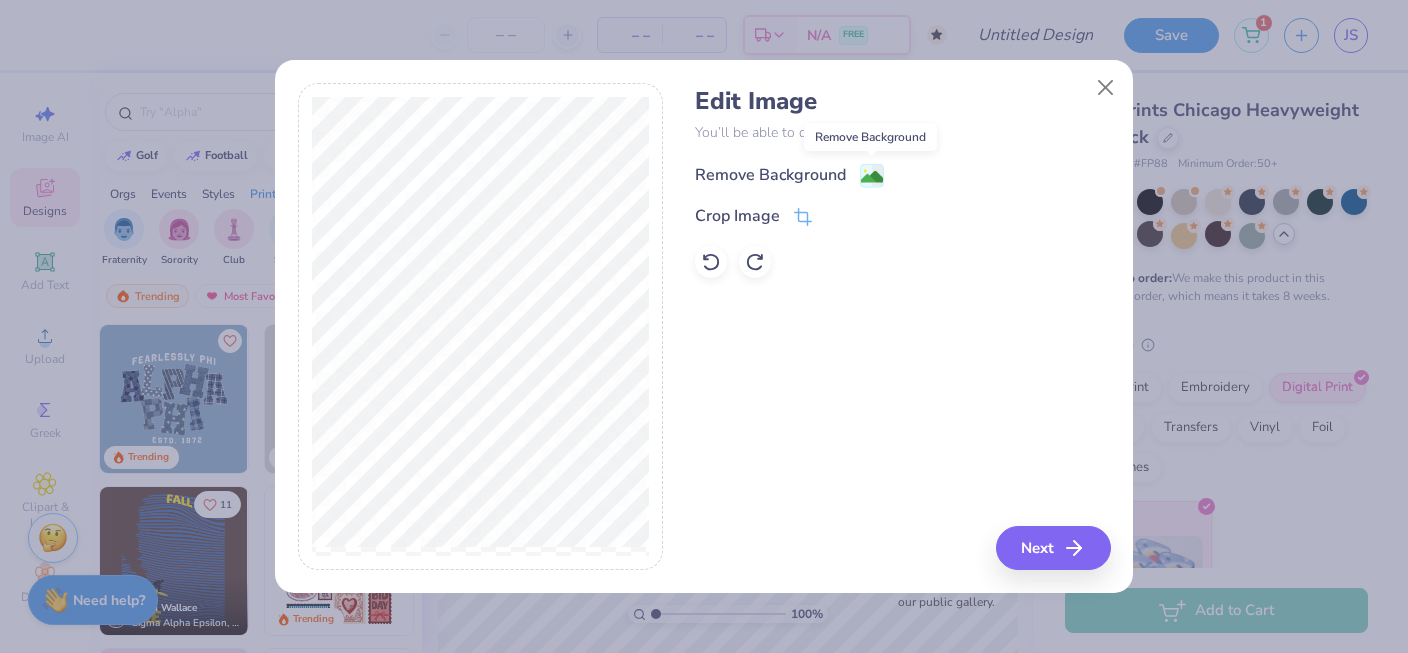 click 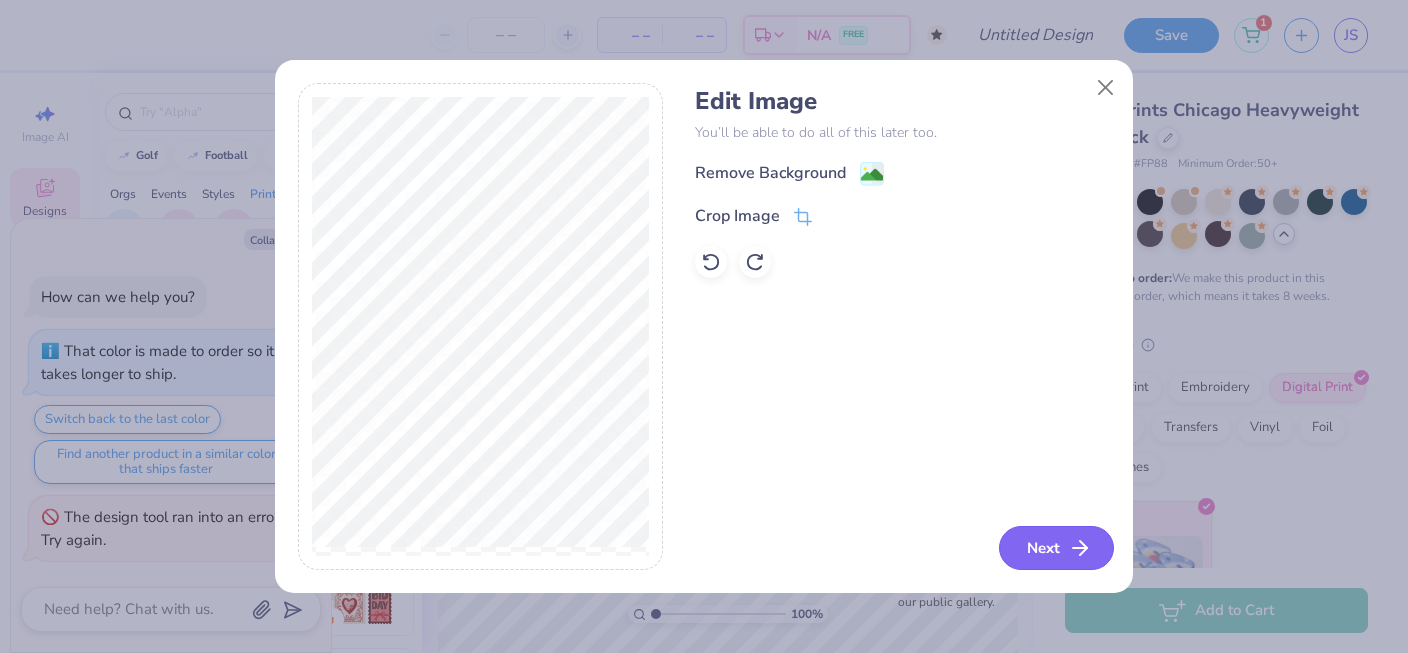 click on "Next" at bounding box center (1056, 548) 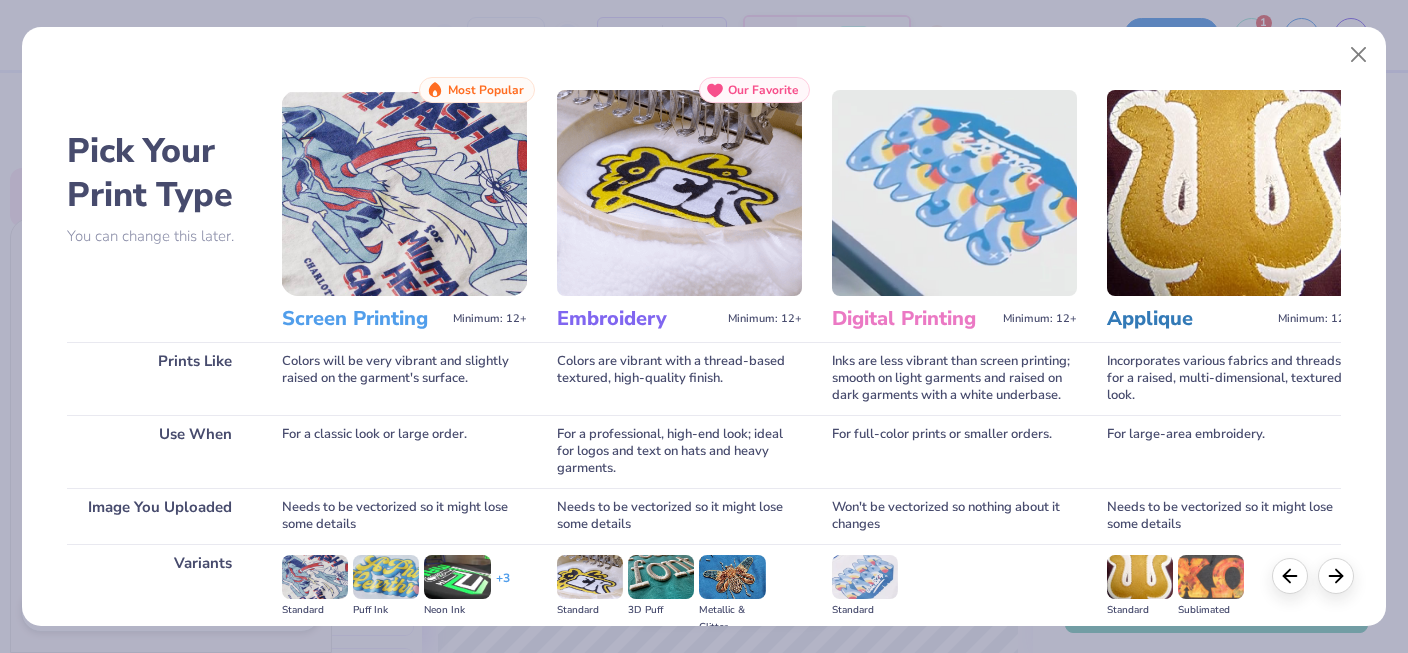 scroll, scrollTop: 244, scrollLeft: 0, axis: vertical 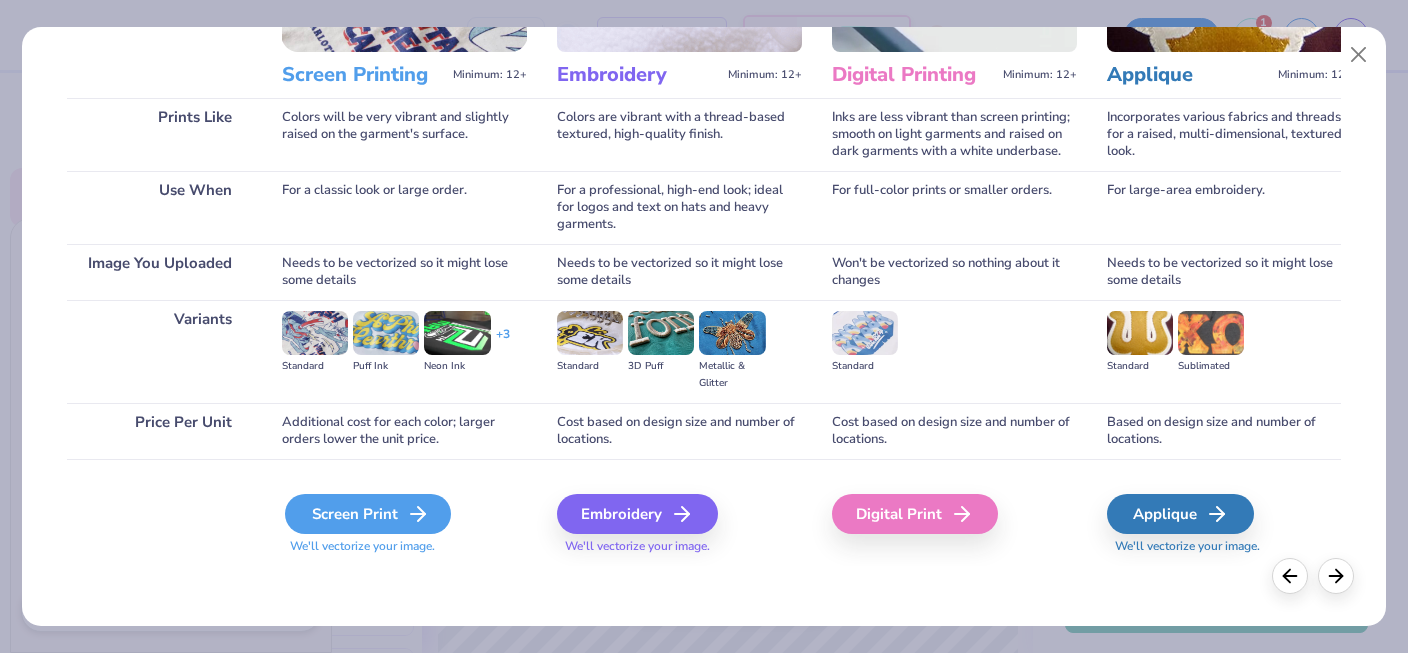 click on "Screen Print" at bounding box center (368, 514) 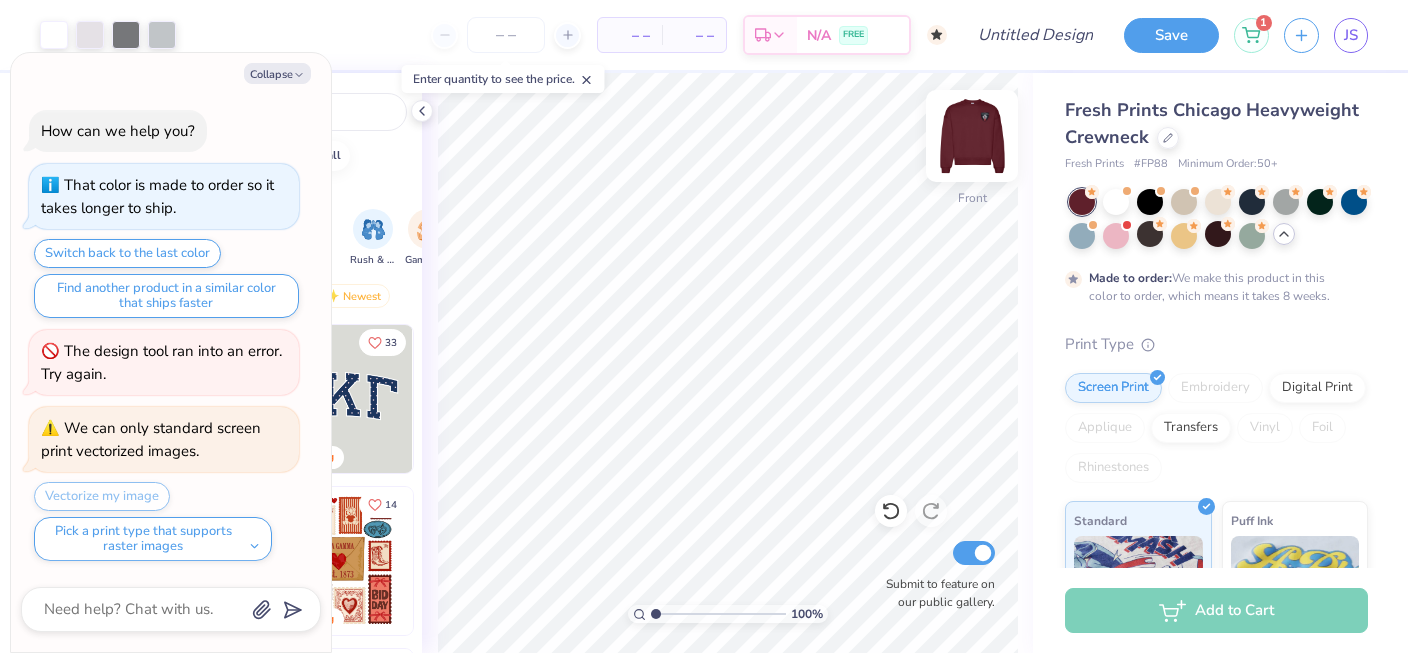 click at bounding box center (972, 136) 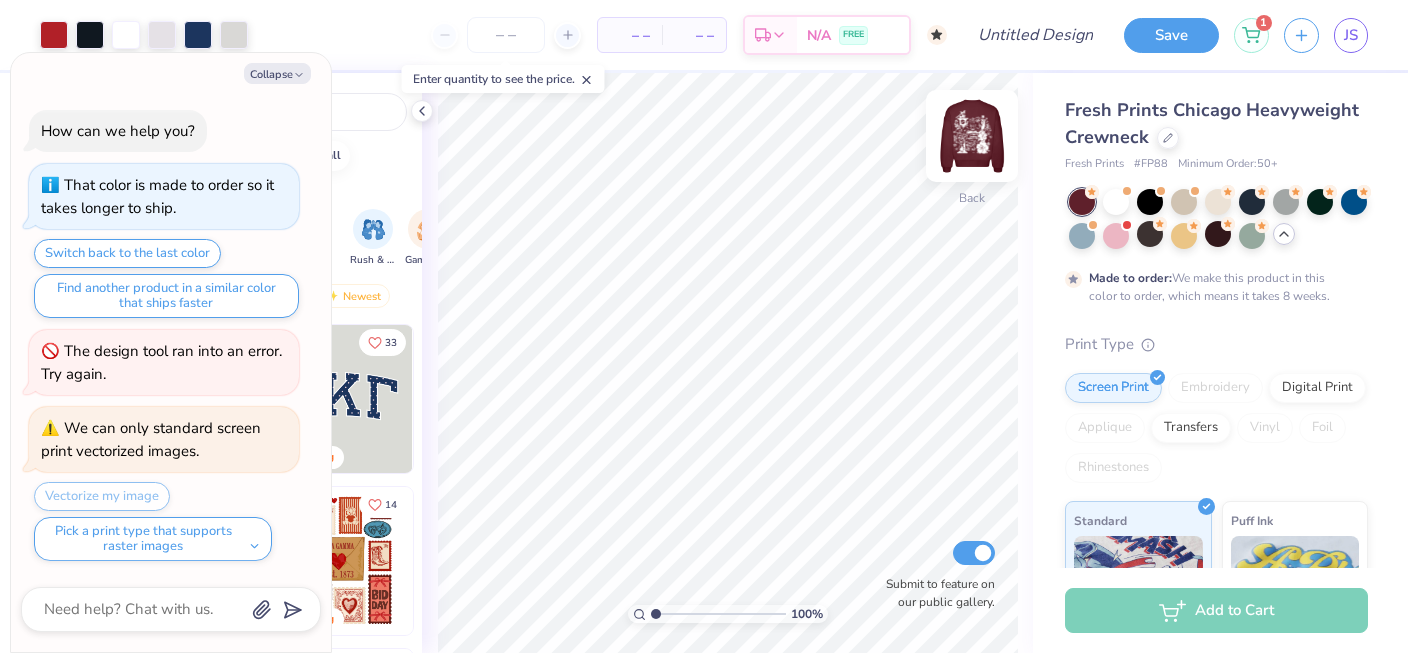 click at bounding box center [972, 136] 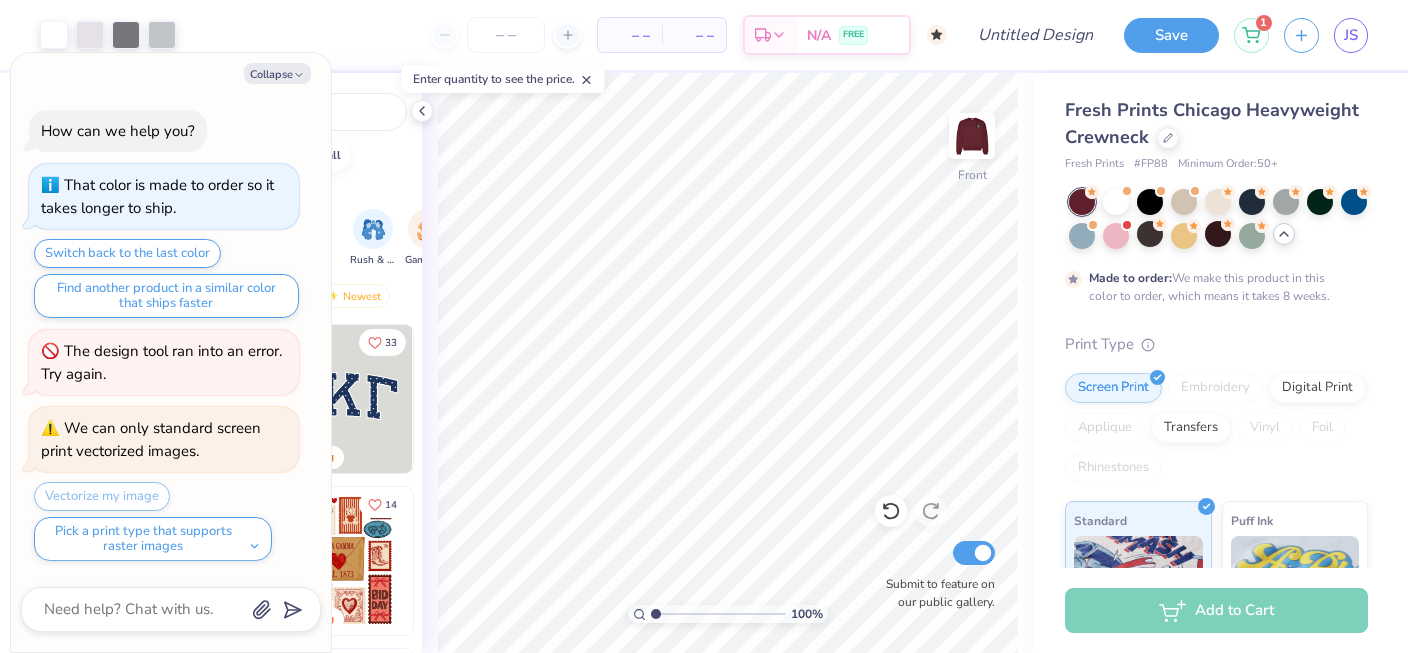 click at bounding box center (972, 136) 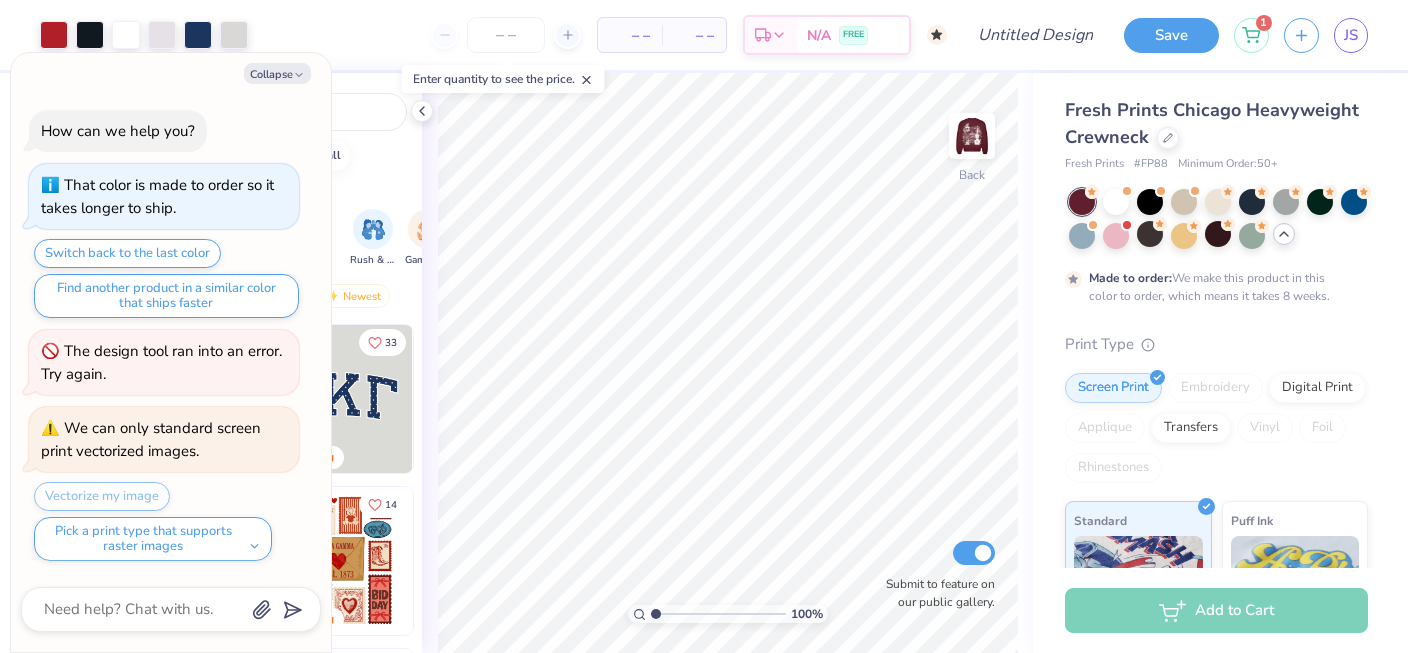 click at bounding box center [972, 136] 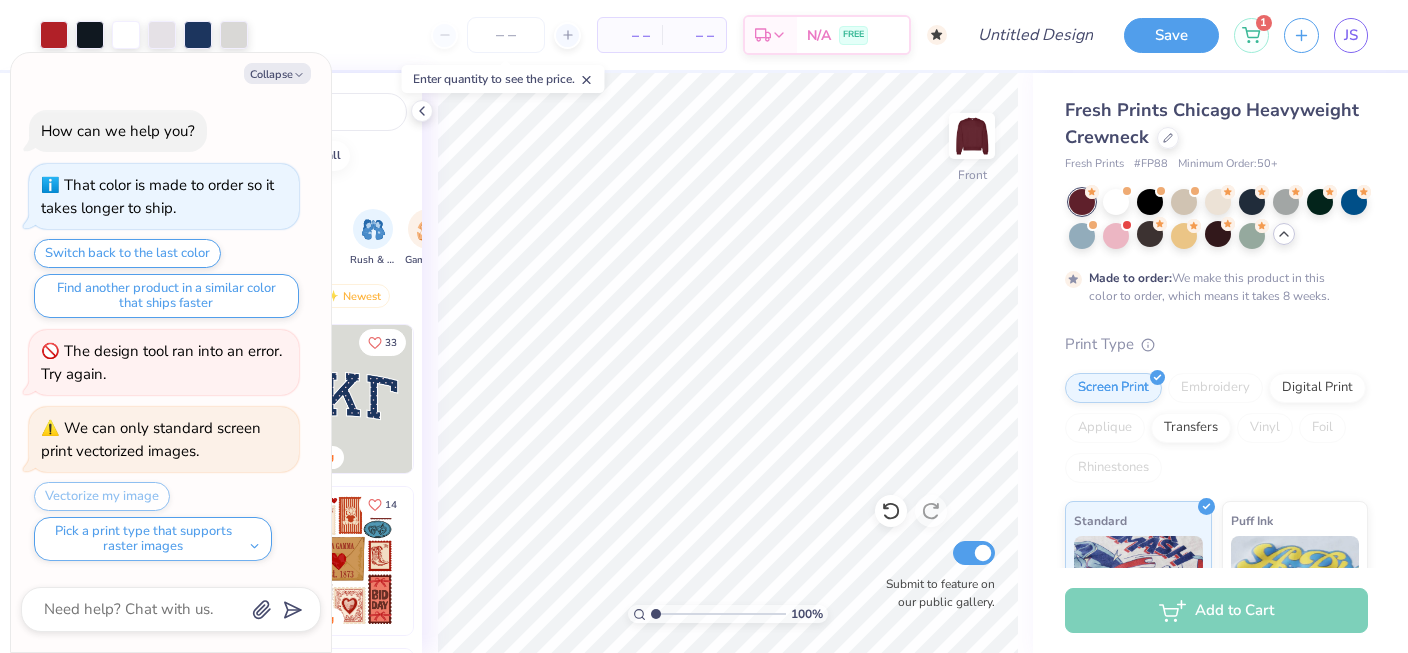 type on "x" 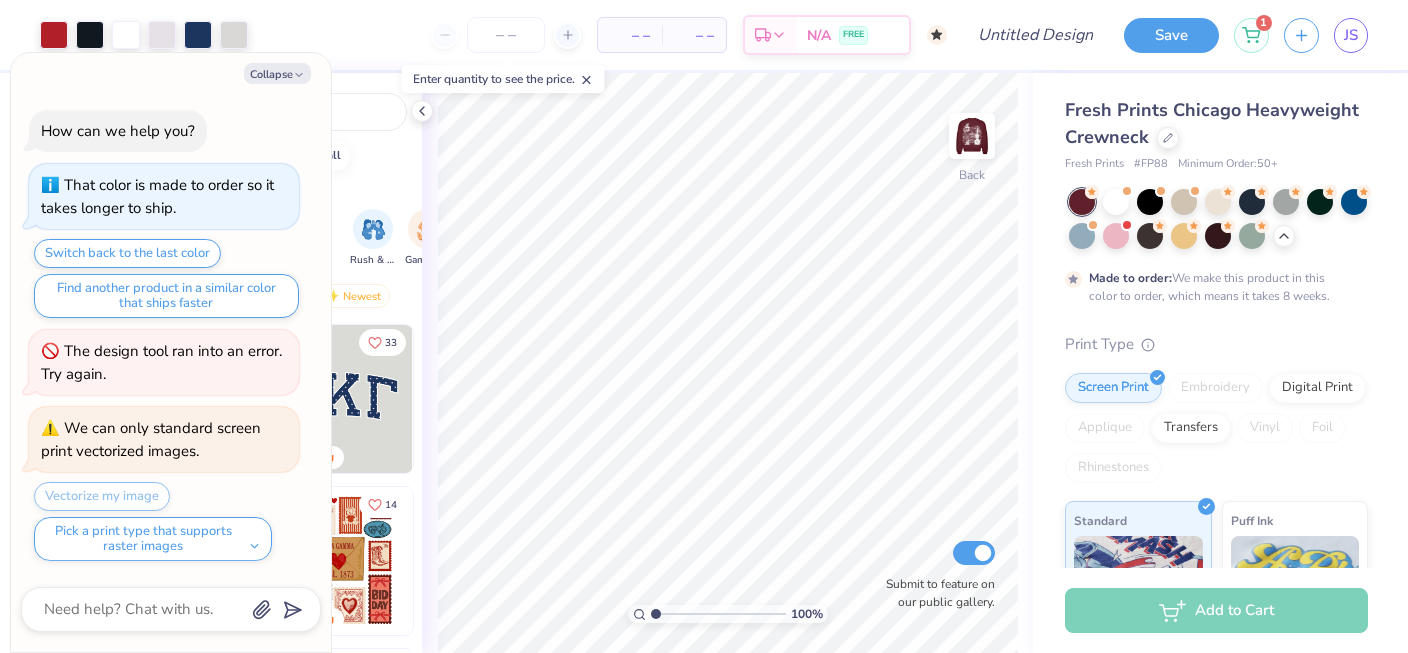scroll, scrollTop: 0, scrollLeft: 0, axis: both 